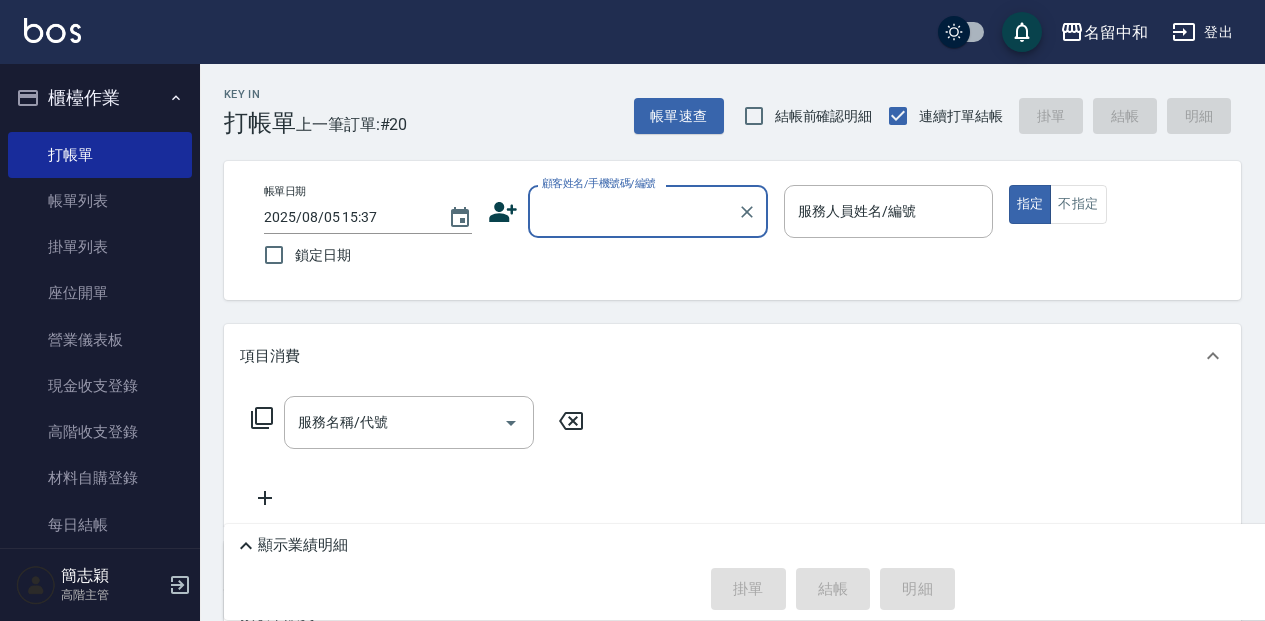 scroll, scrollTop: 0, scrollLeft: 0, axis: both 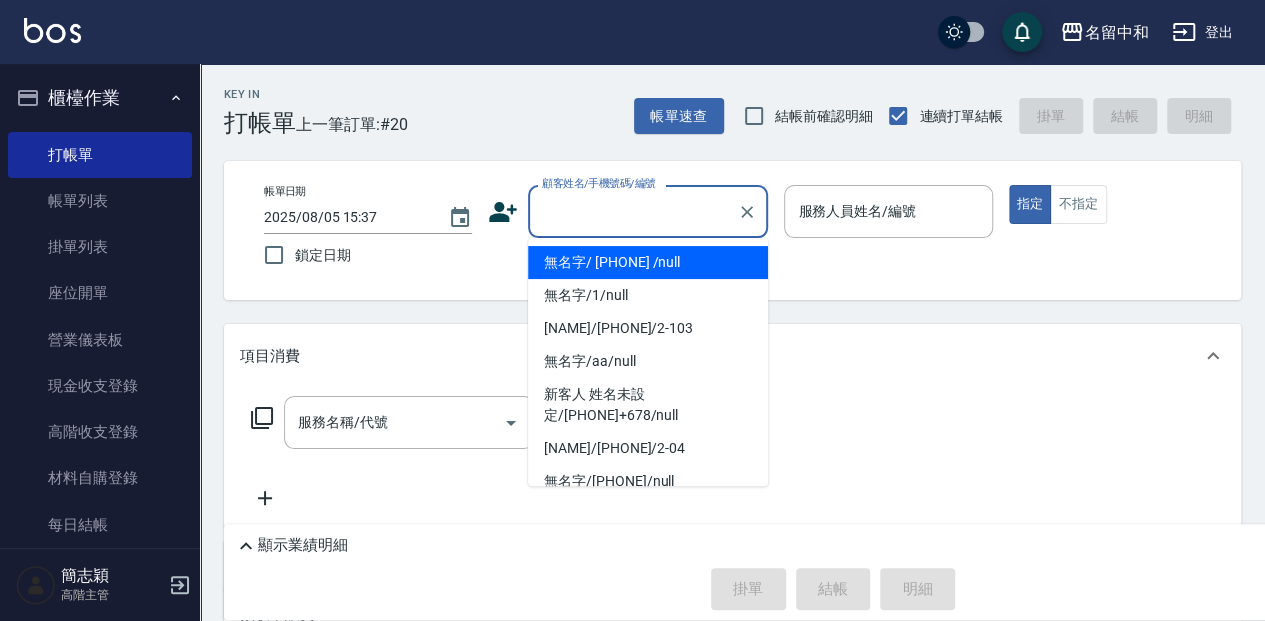 click on "顧客姓名/手機號碼/編號" at bounding box center (633, 211) 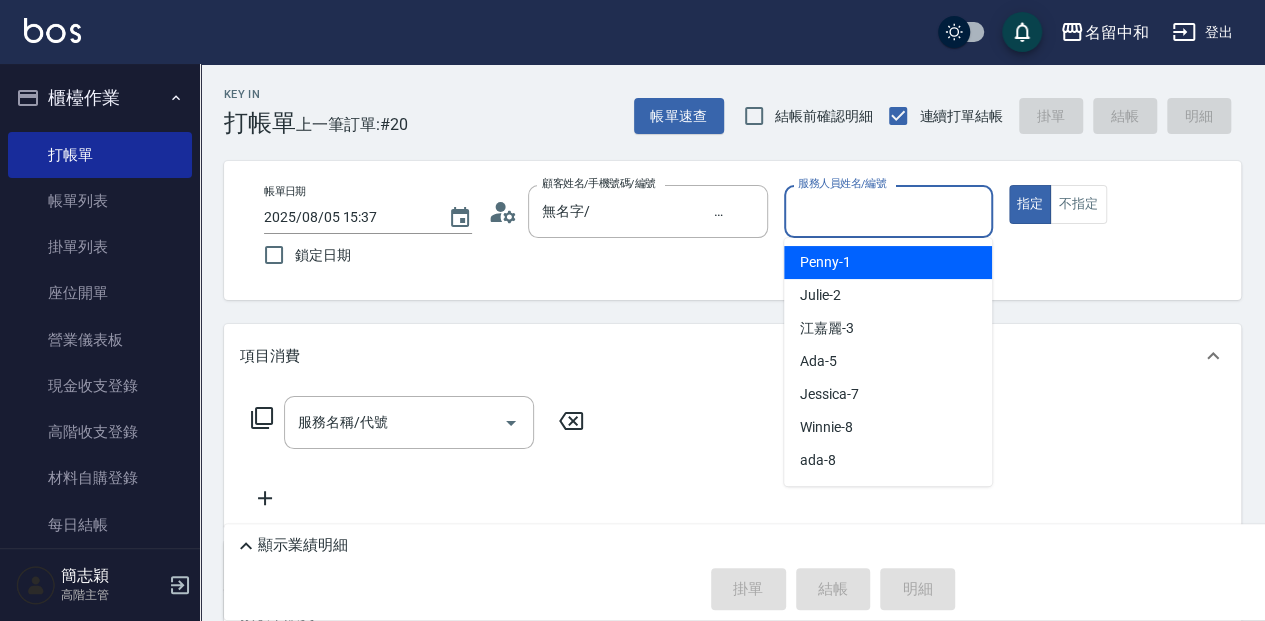 click on "服務人員姓名/編號" at bounding box center [888, 211] 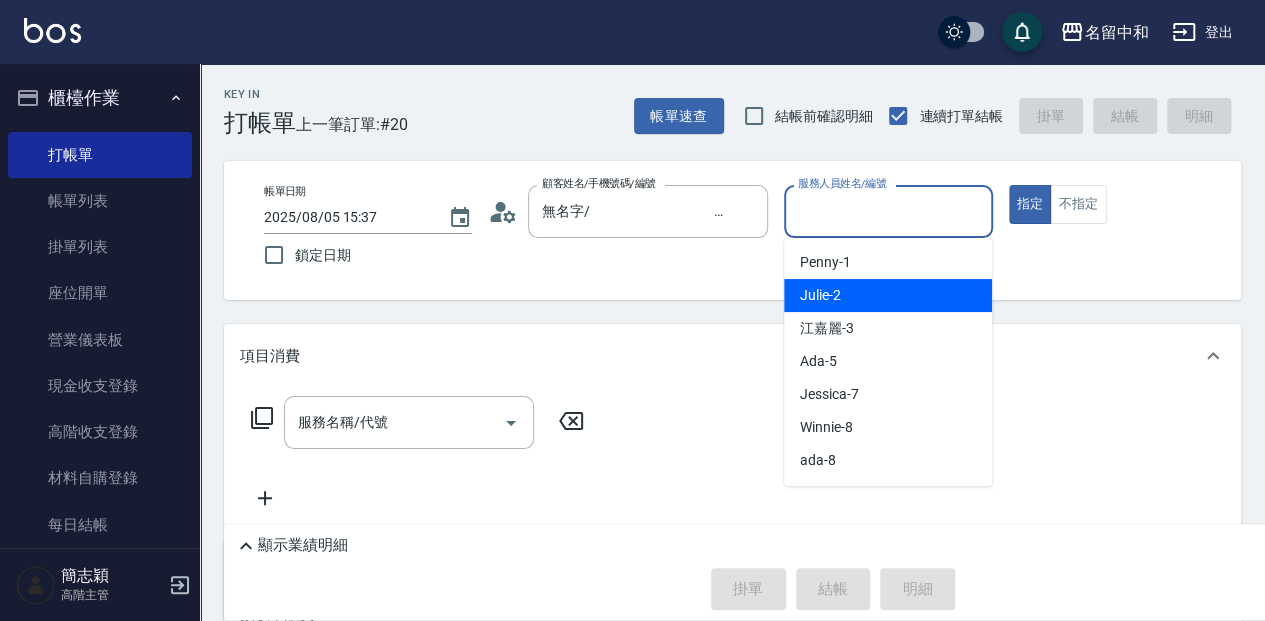 drag, startPoint x: 887, startPoint y: 288, endPoint x: 638, endPoint y: 614, distance: 410.2158 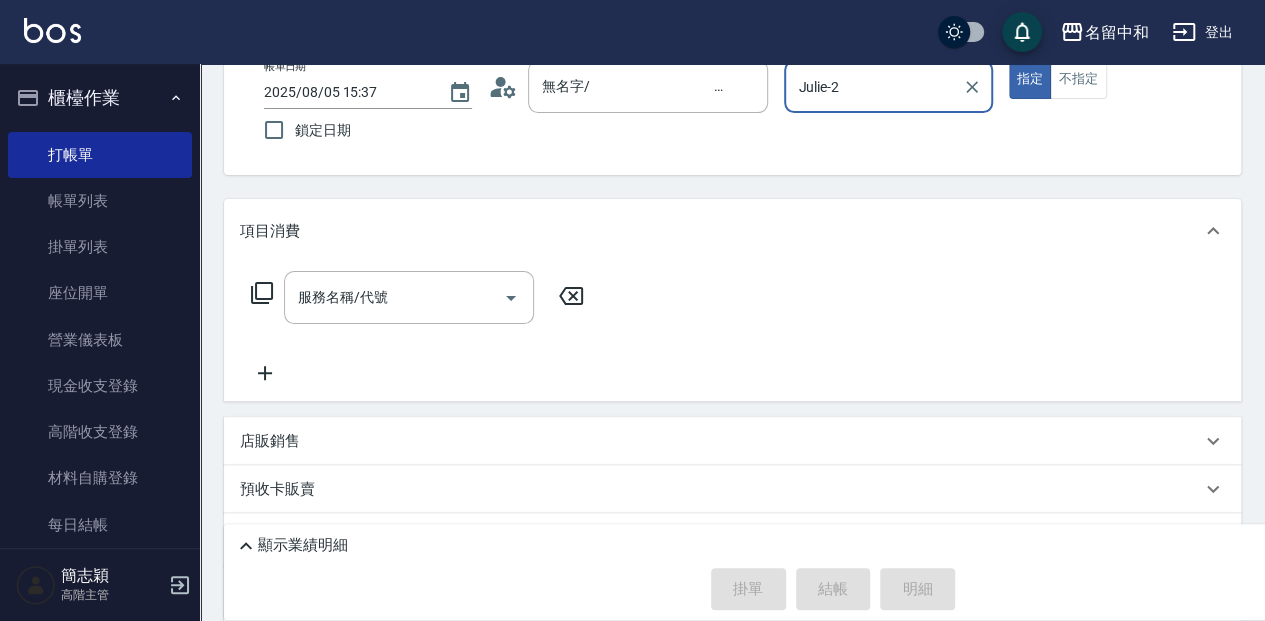scroll, scrollTop: 133, scrollLeft: 0, axis: vertical 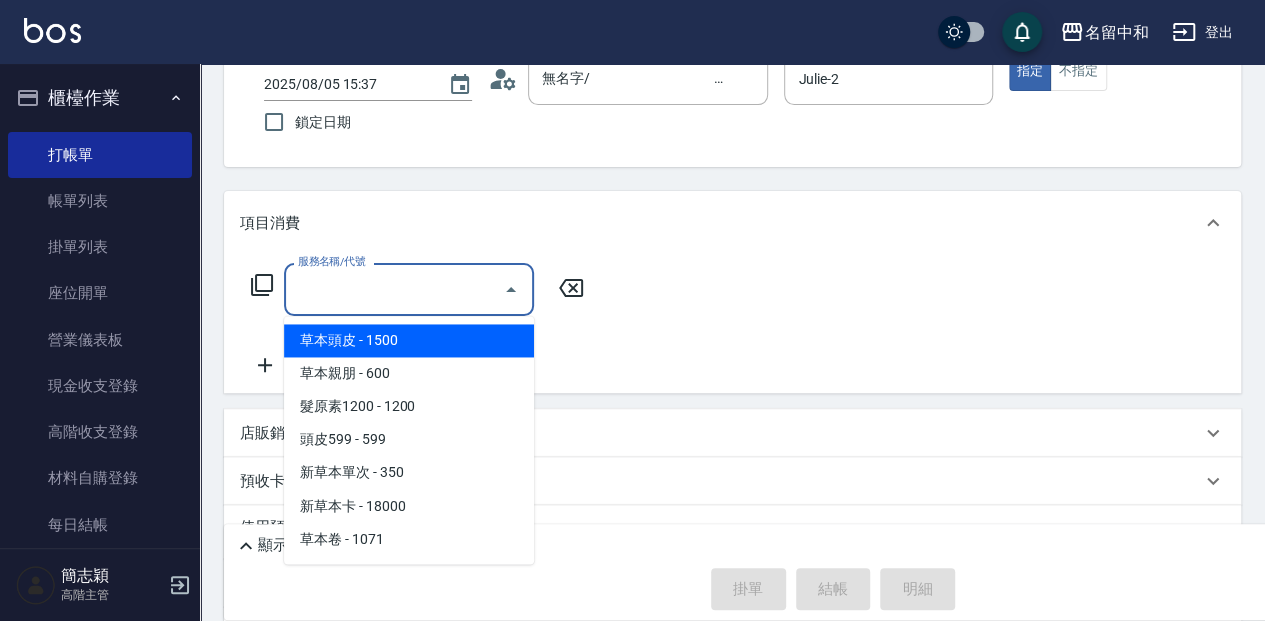 click on "服務名稱/代號" at bounding box center (394, 289) 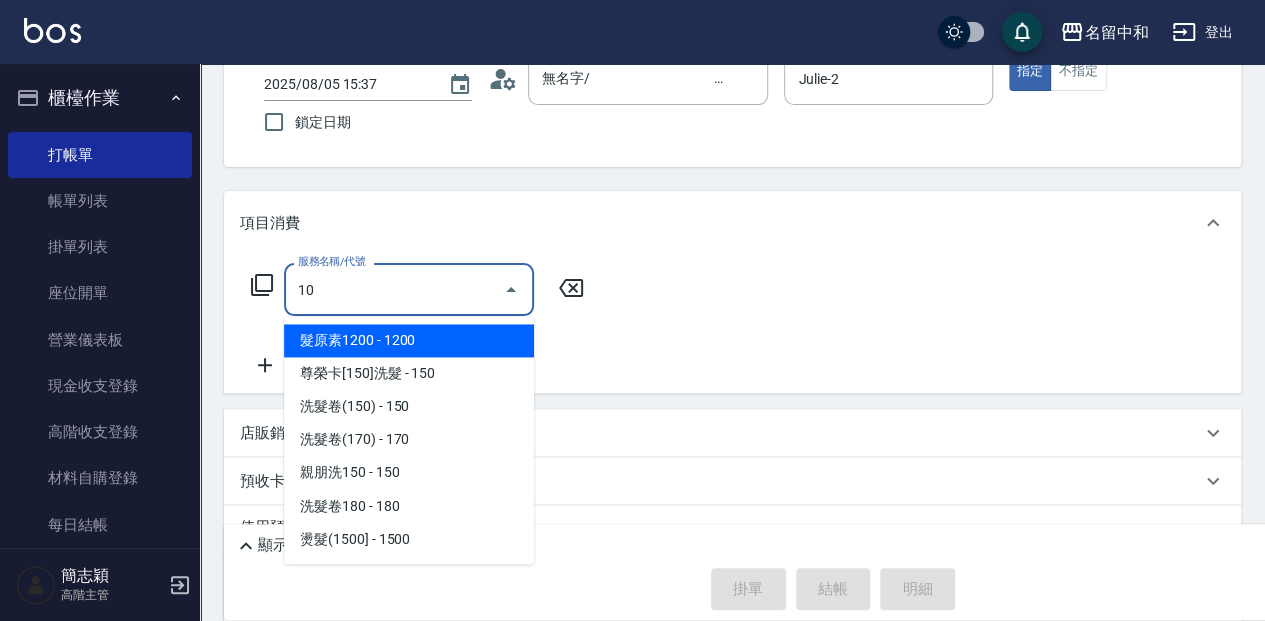 type on "105" 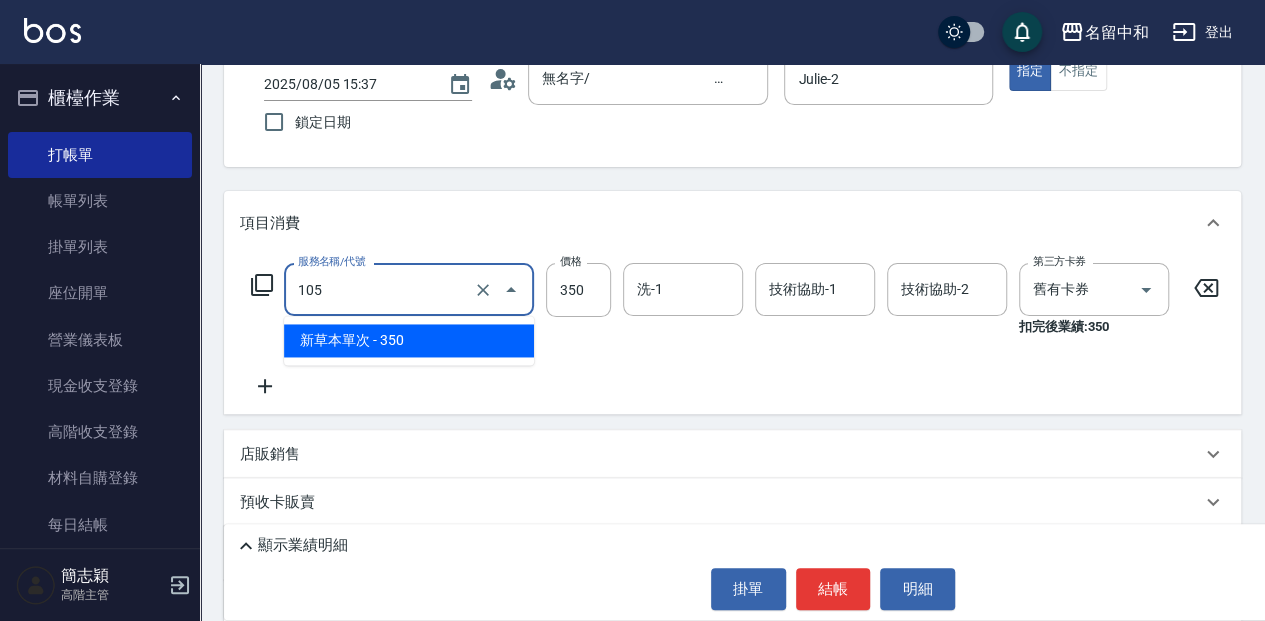 click on "105" at bounding box center [381, 289] 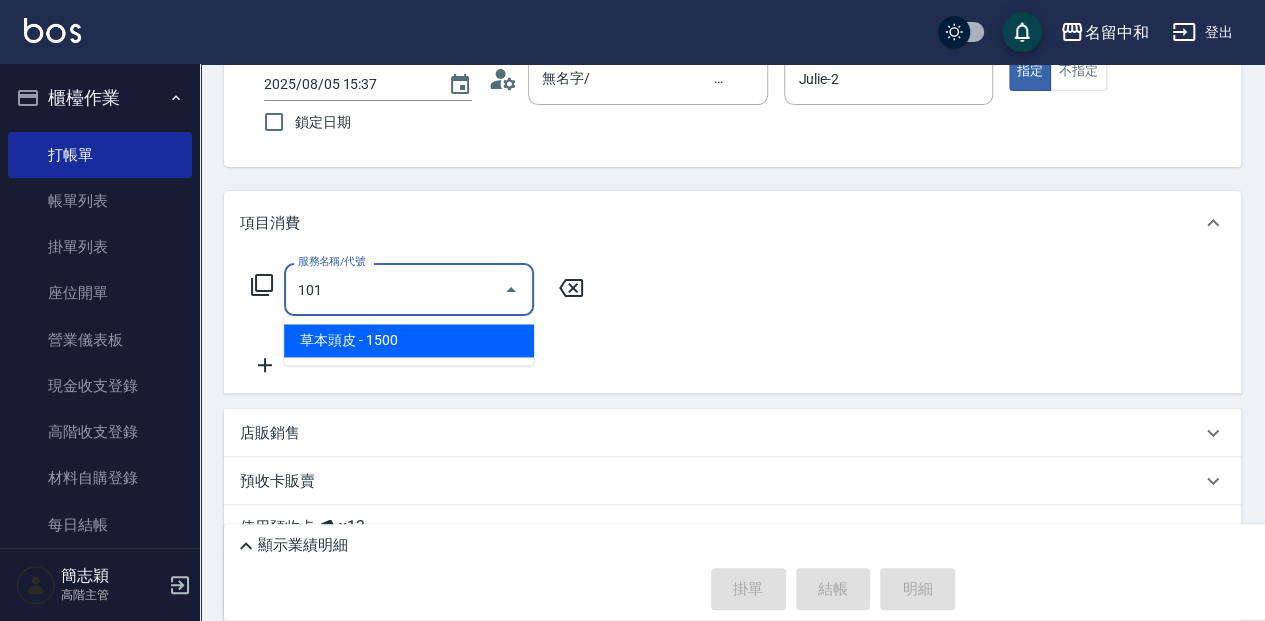click on "草本頭皮 - 1500" at bounding box center [409, 340] 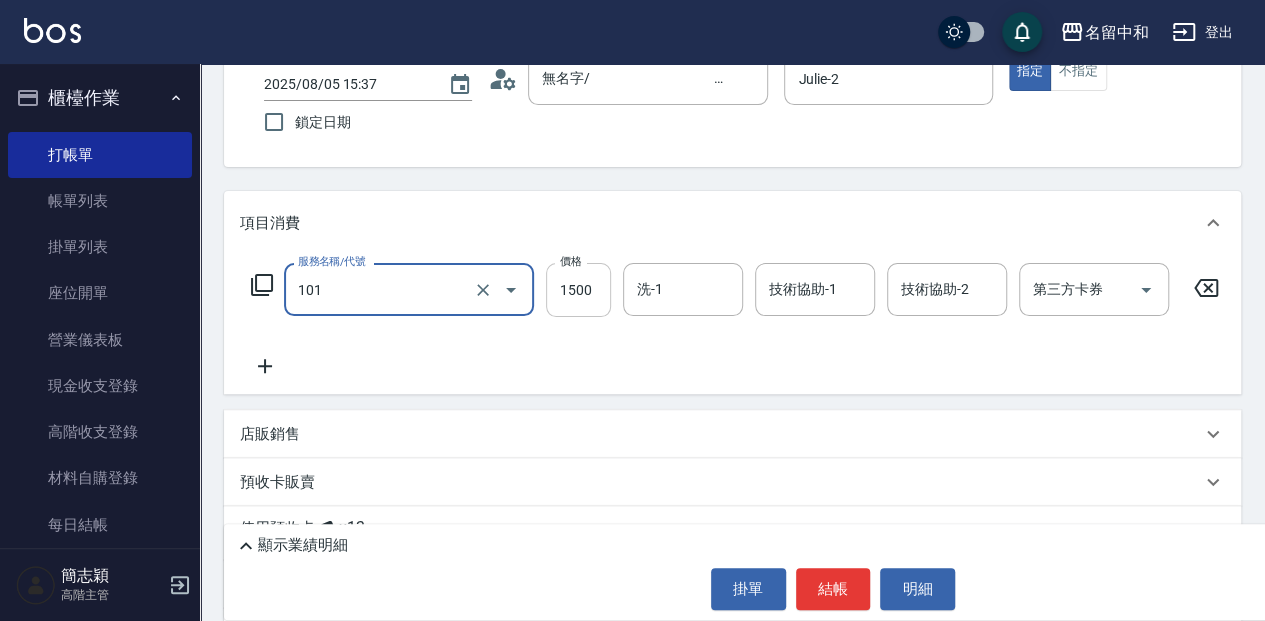 type on "草本頭皮(101)" 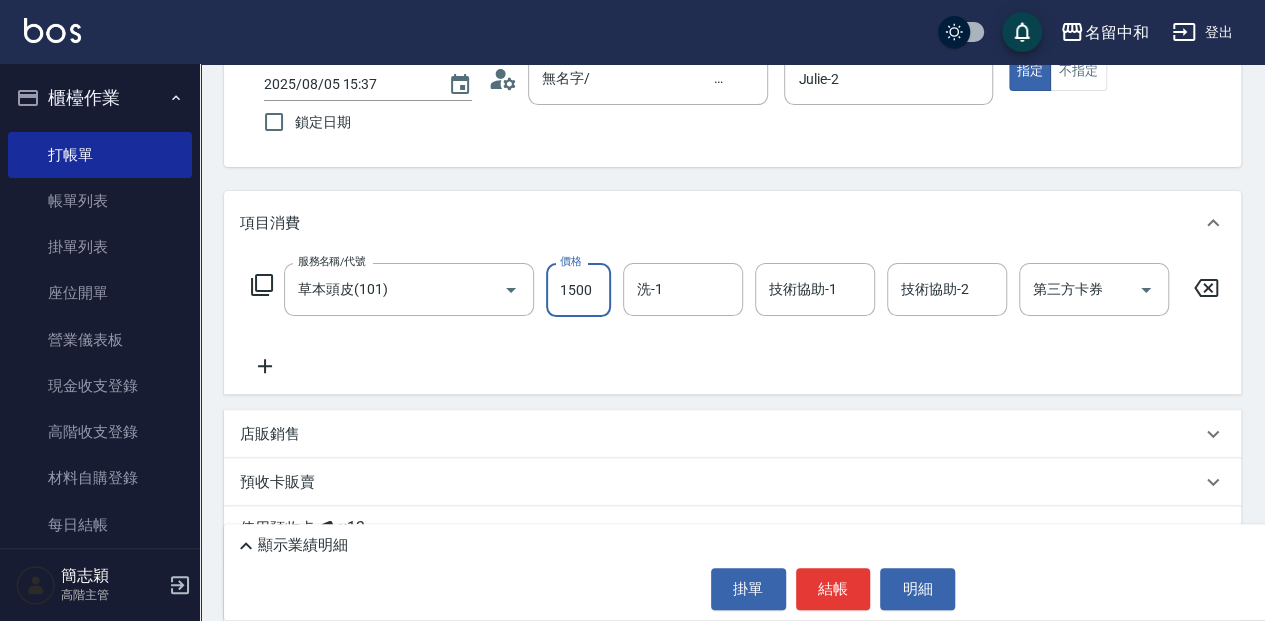 click on "1500" at bounding box center [578, 290] 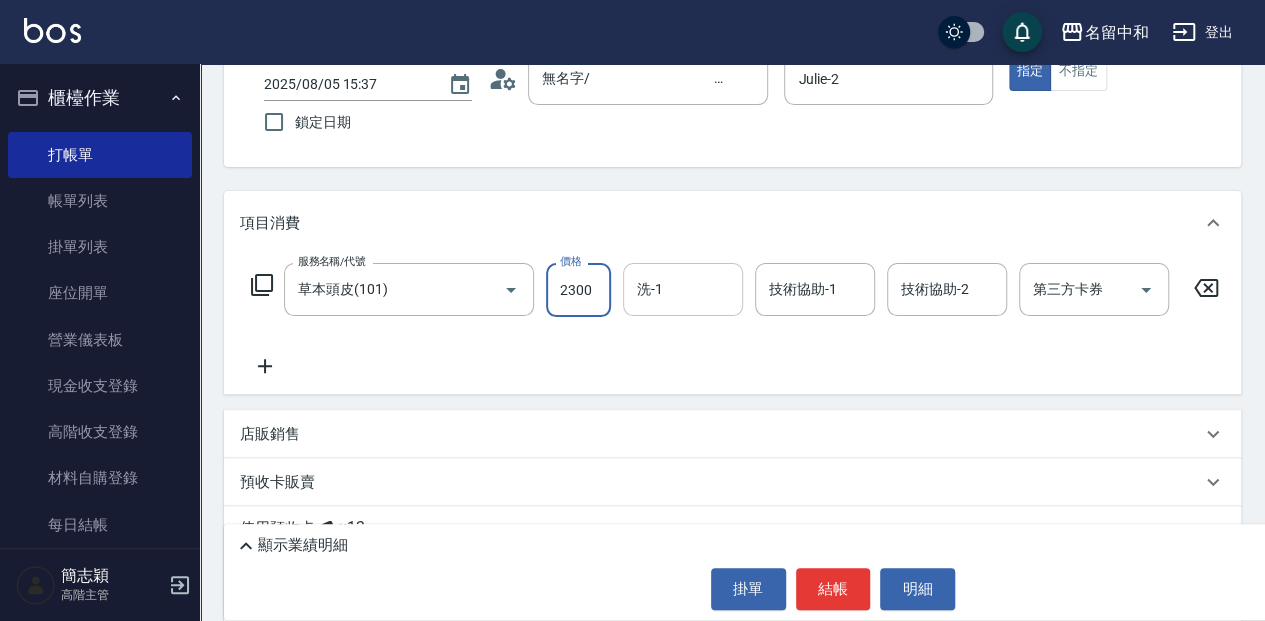 type on "2300" 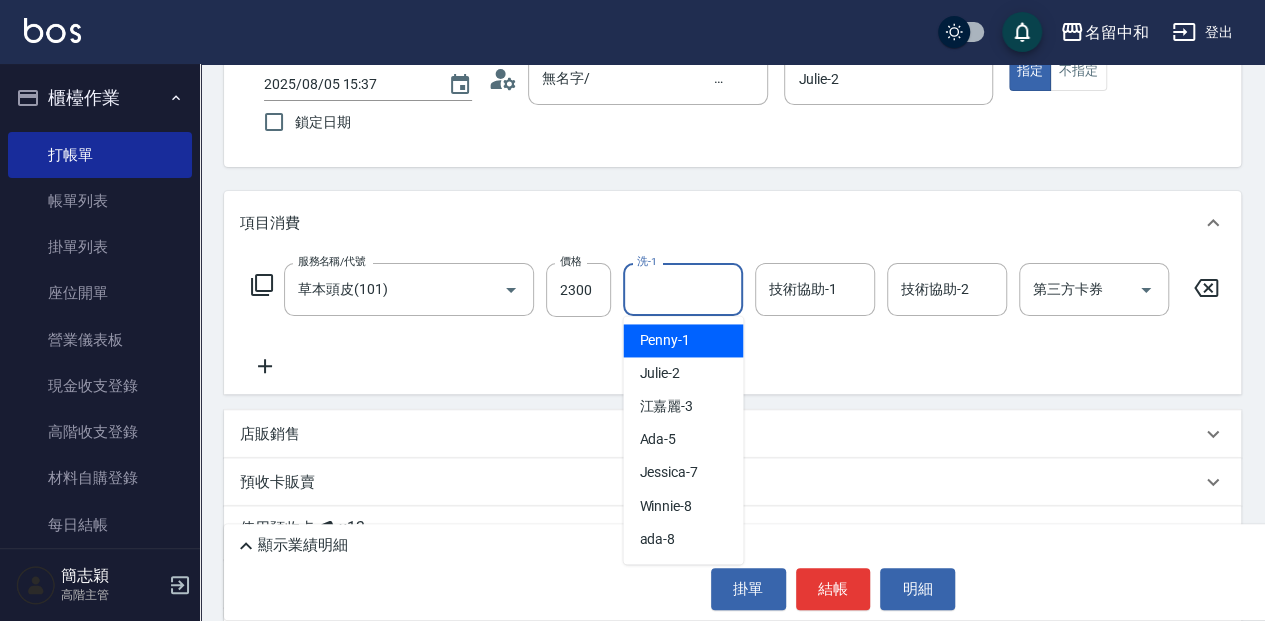 click on "洗-1" at bounding box center (683, 289) 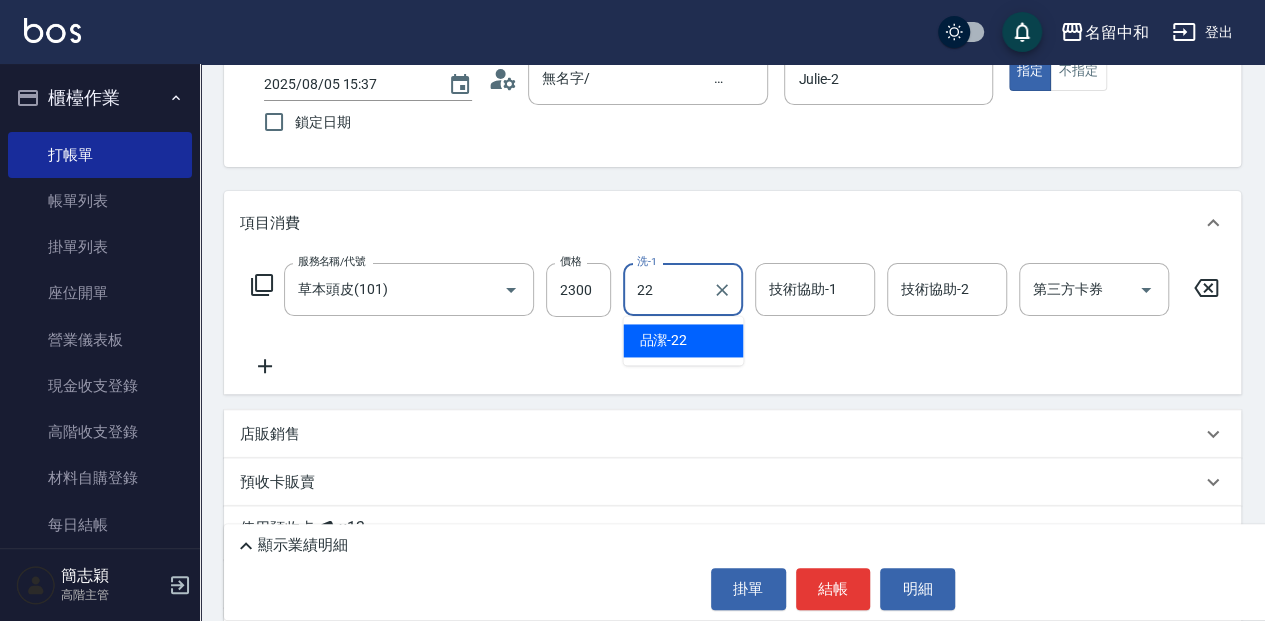 click on "[NAME] -22" at bounding box center [663, 340] 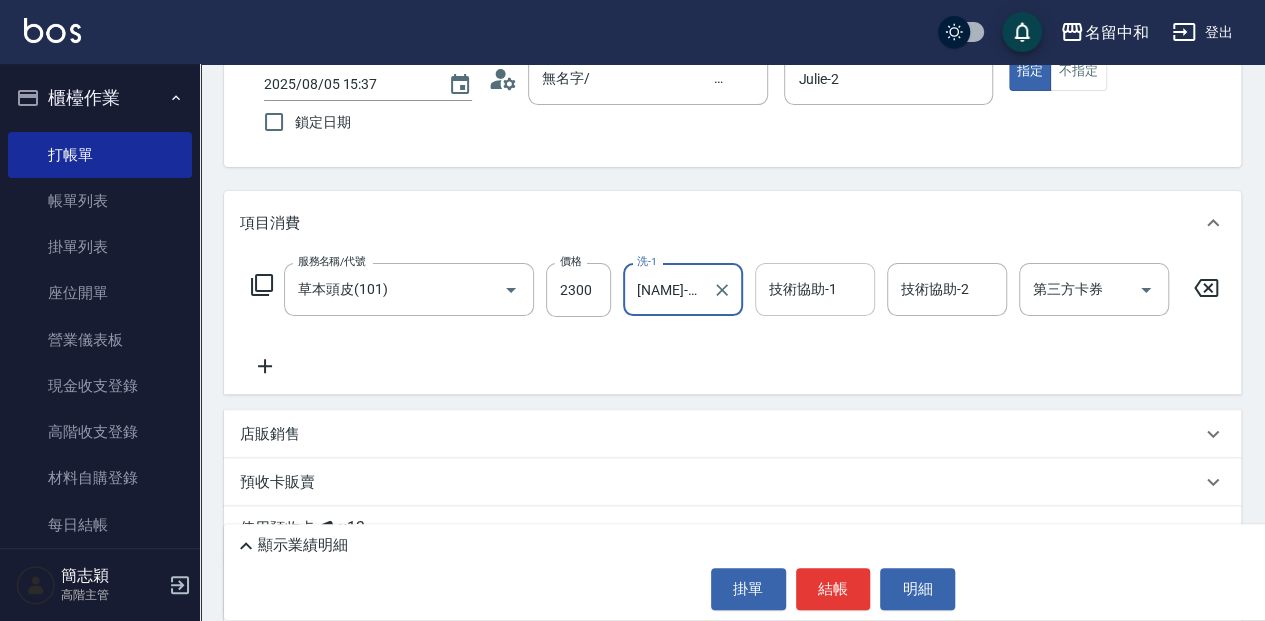 type on "[NAME]-22" 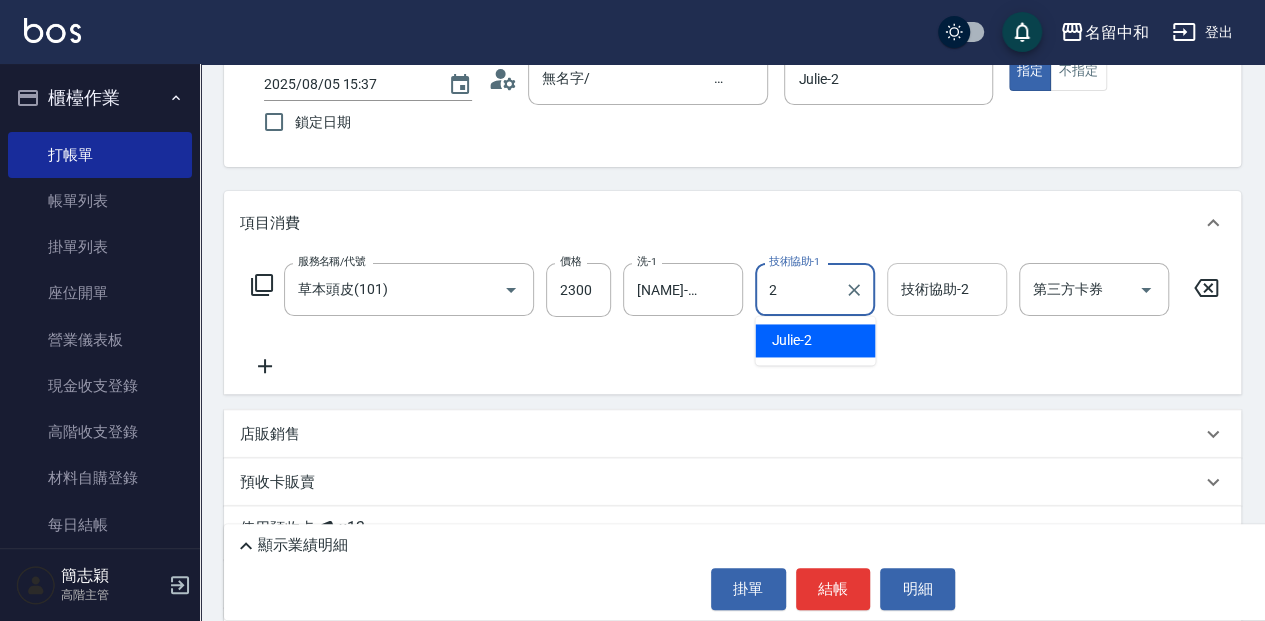 drag, startPoint x: 819, startPoint y: 345, endPoint x: 886, endPoint y: 304, distance: 78.54935 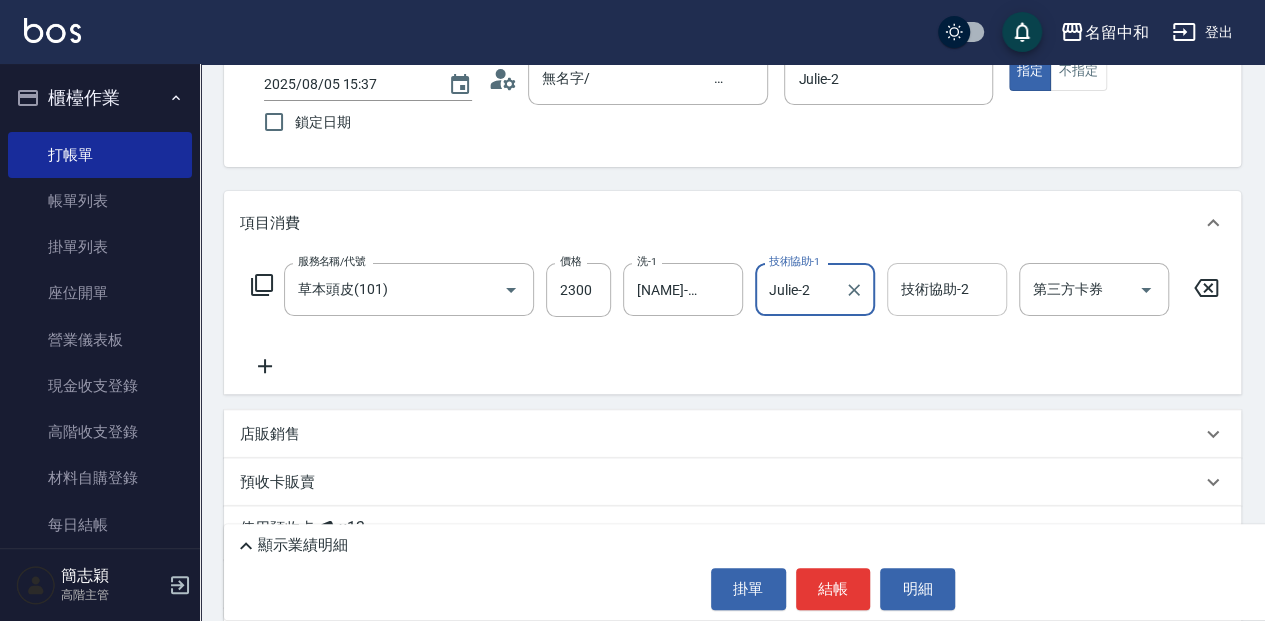 type on "Julie-2" 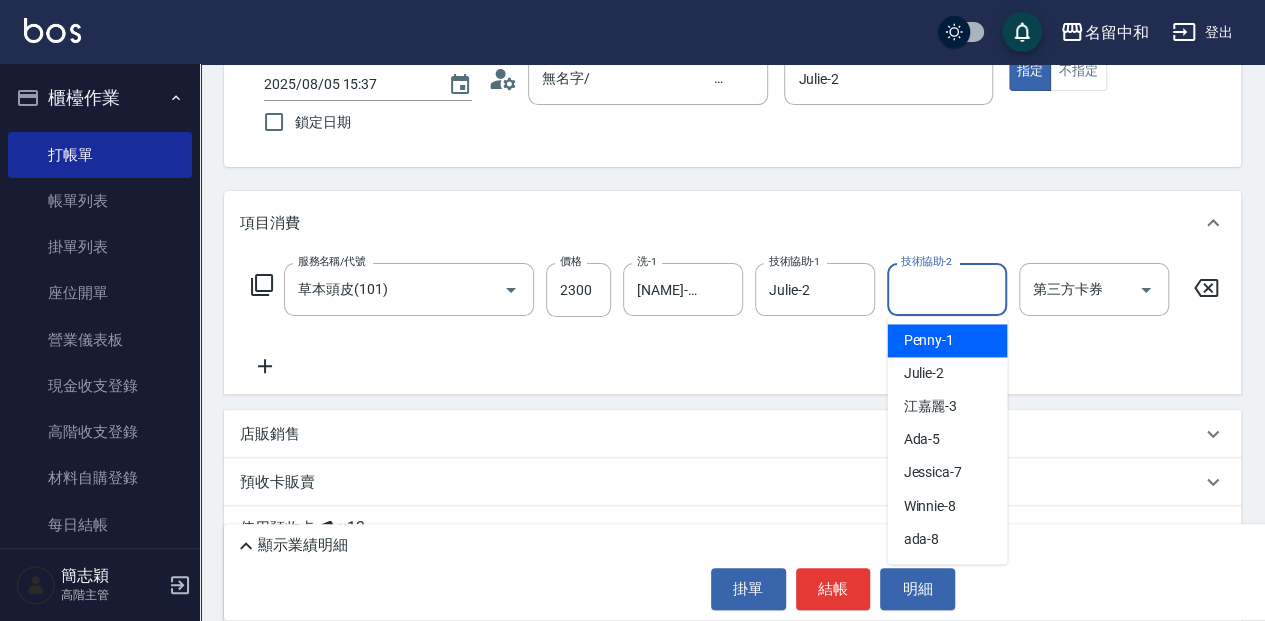 click on "技術協助-2 技術協助-2" at bounding box center [947, 289] 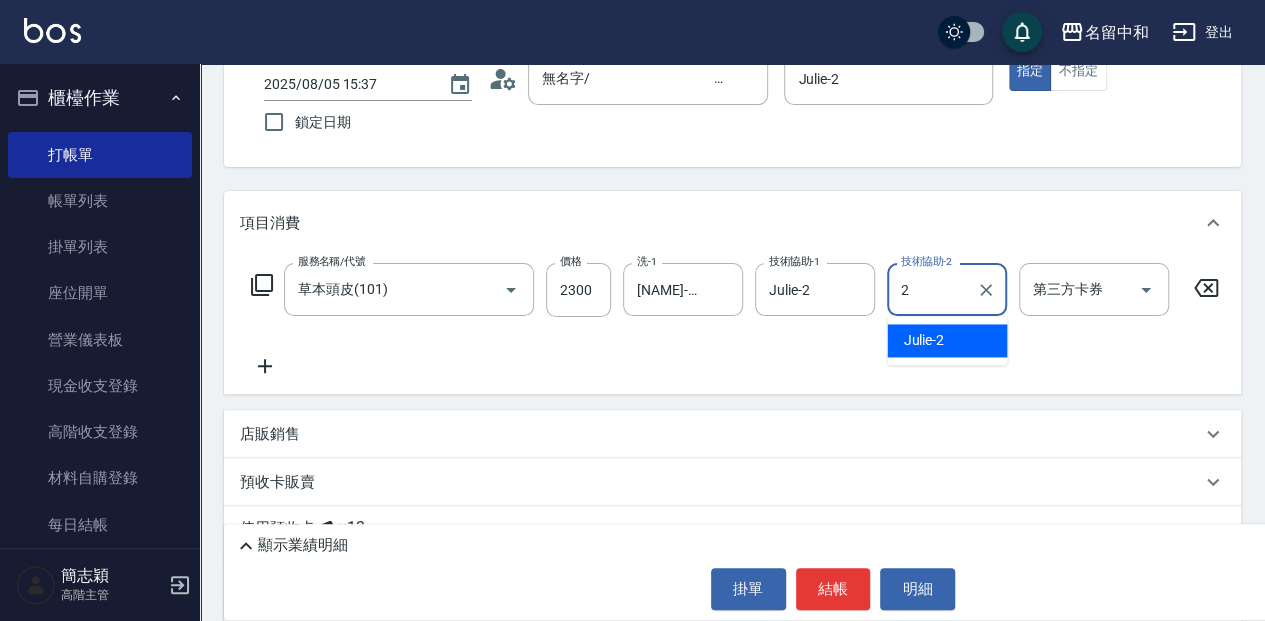 click on "Julie -2" at bounding box center [923, 340] 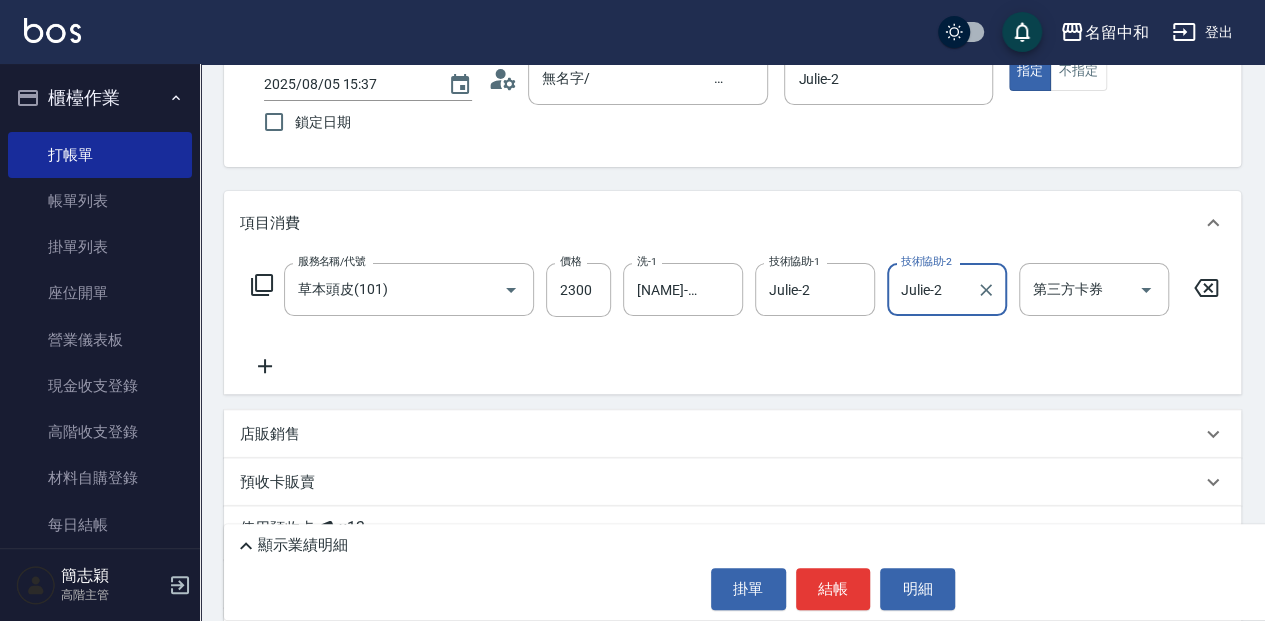type on "Julie-2" 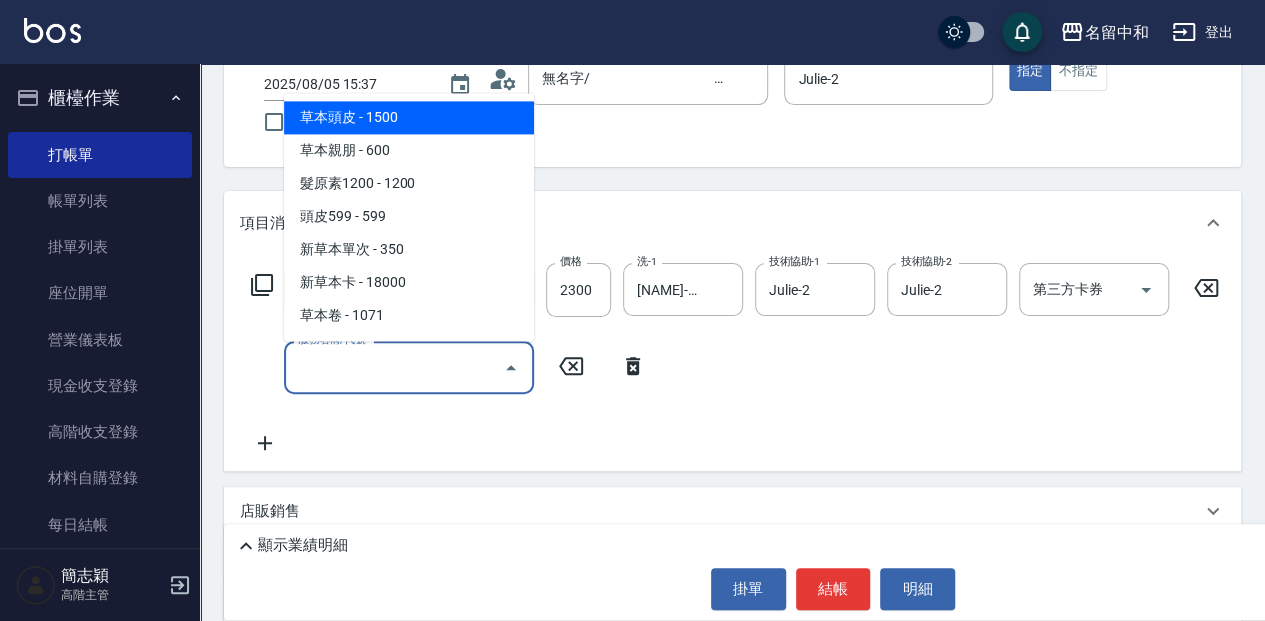 click on "服務名稱/代號" at bounding box center (394, 367) 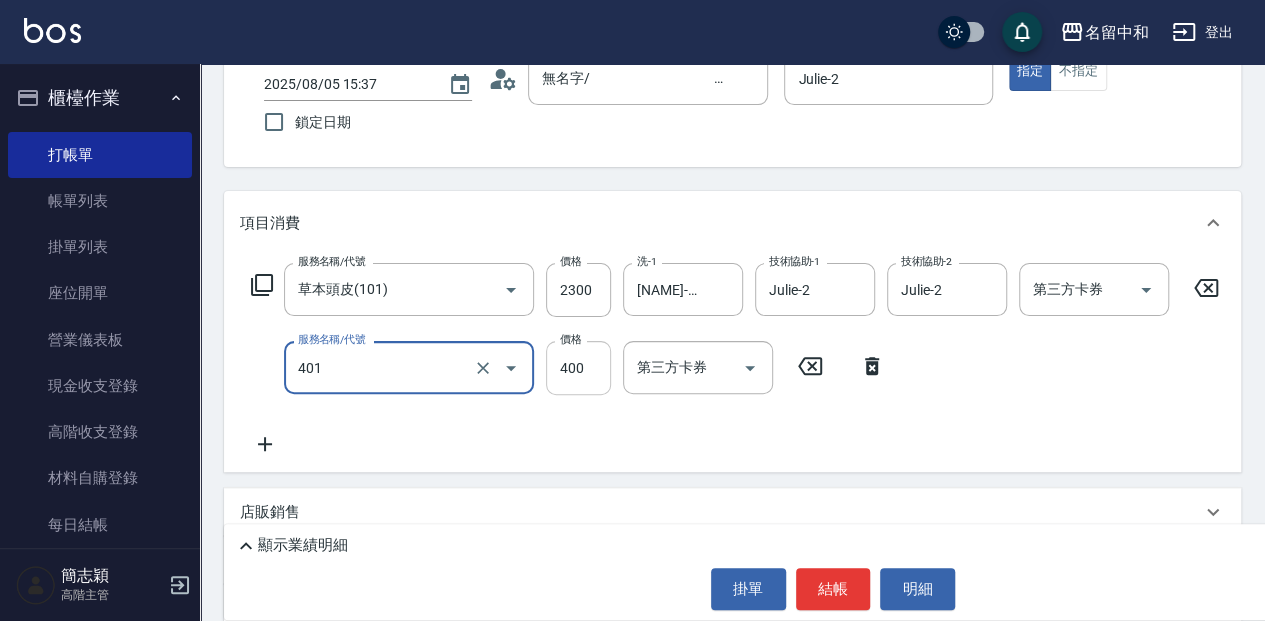 type on "剪髮(400)(401)" 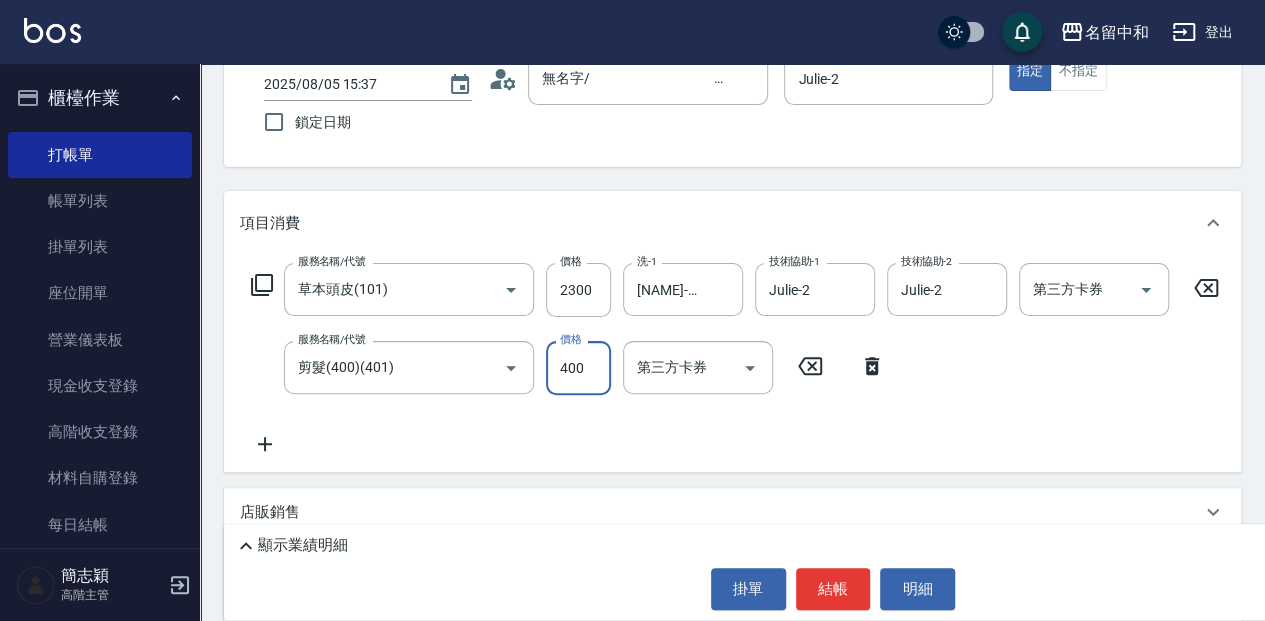 click on "400" at bounding box center [578, 368] 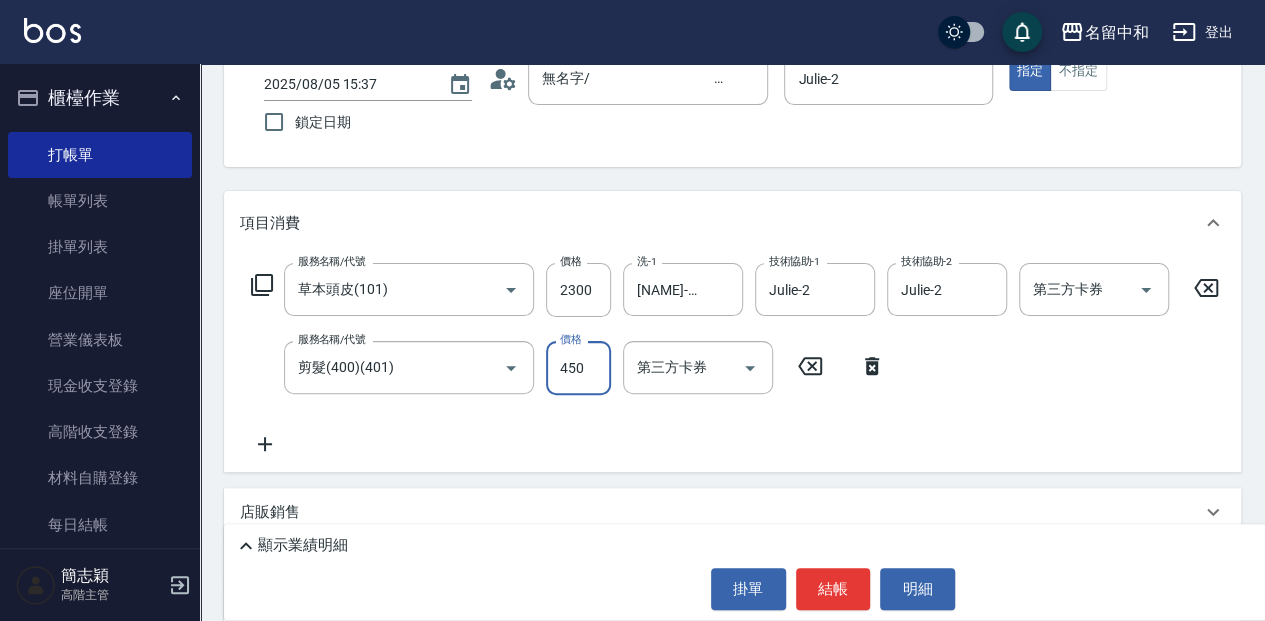 type on "450" 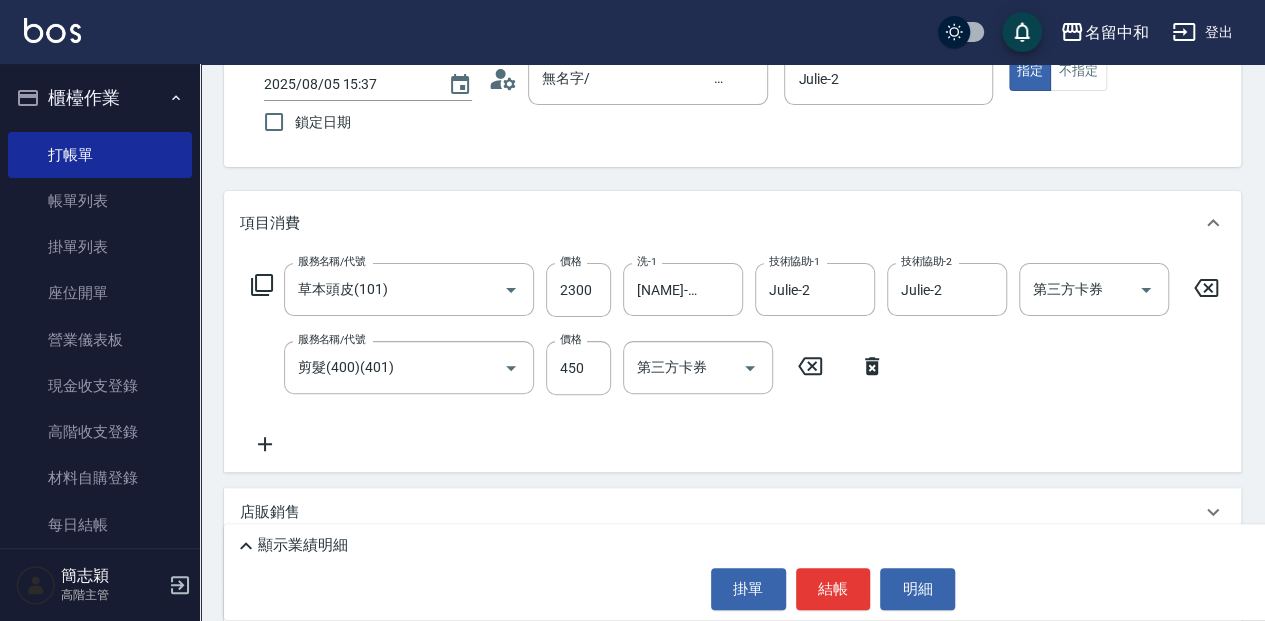 click 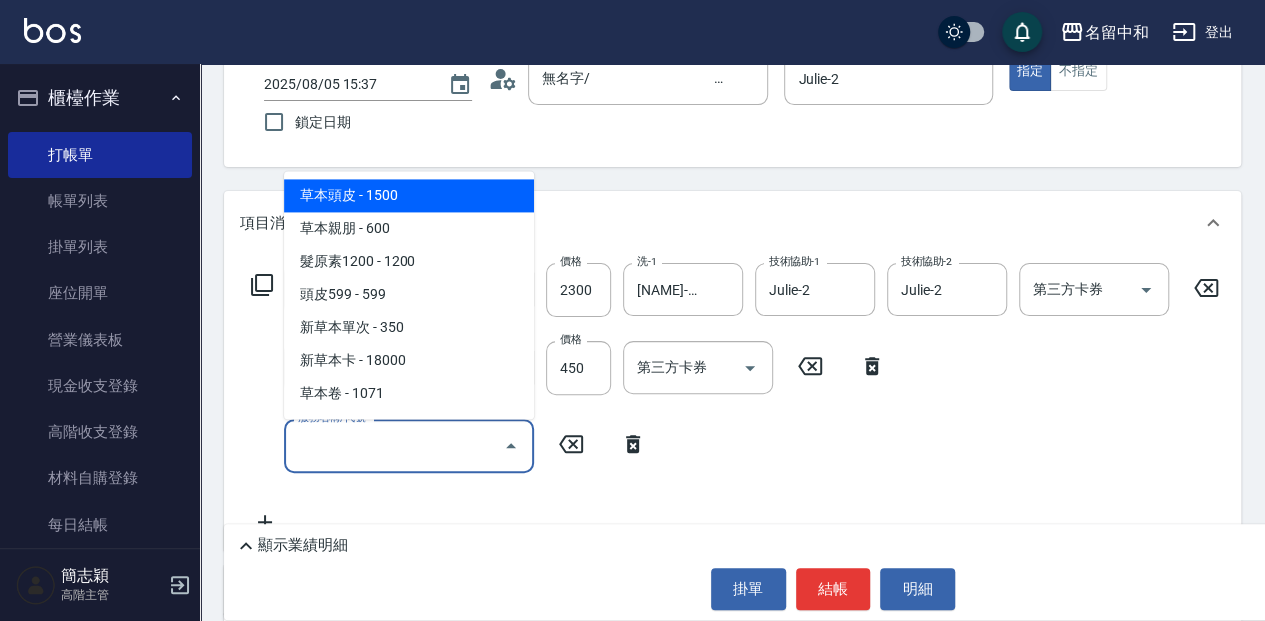 click on "服務名稱/代號" at bounding box center [394, 445] 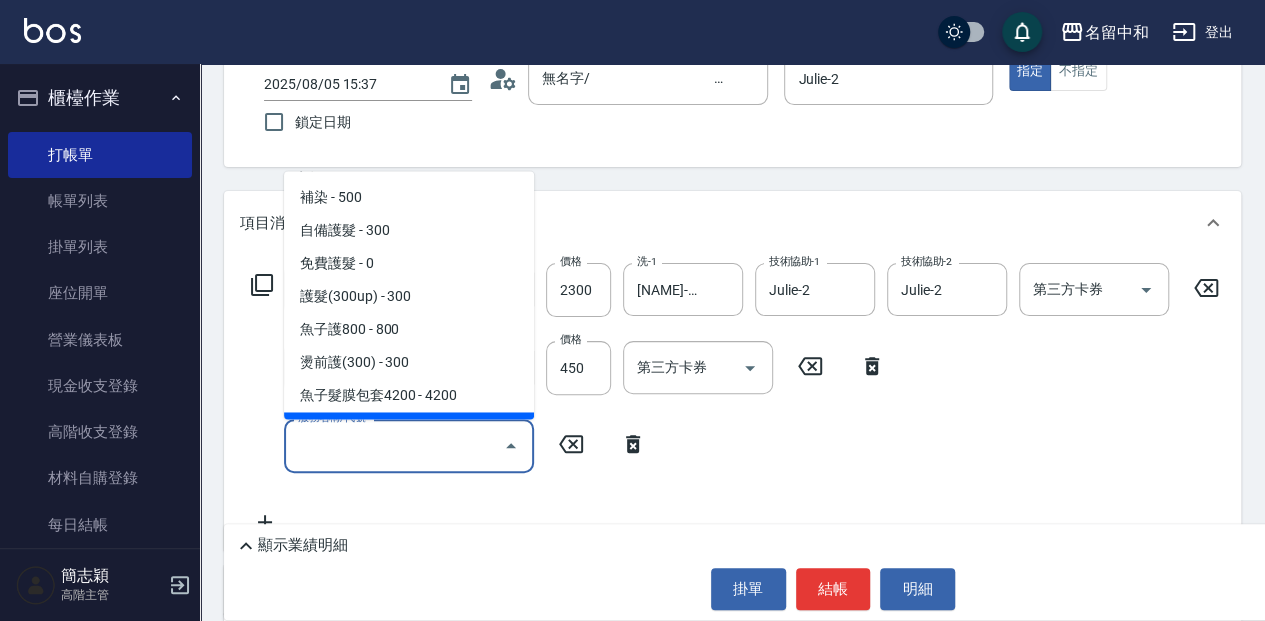scroll, scrollTop: 1533, scrollLeft: 0, axis: vertical 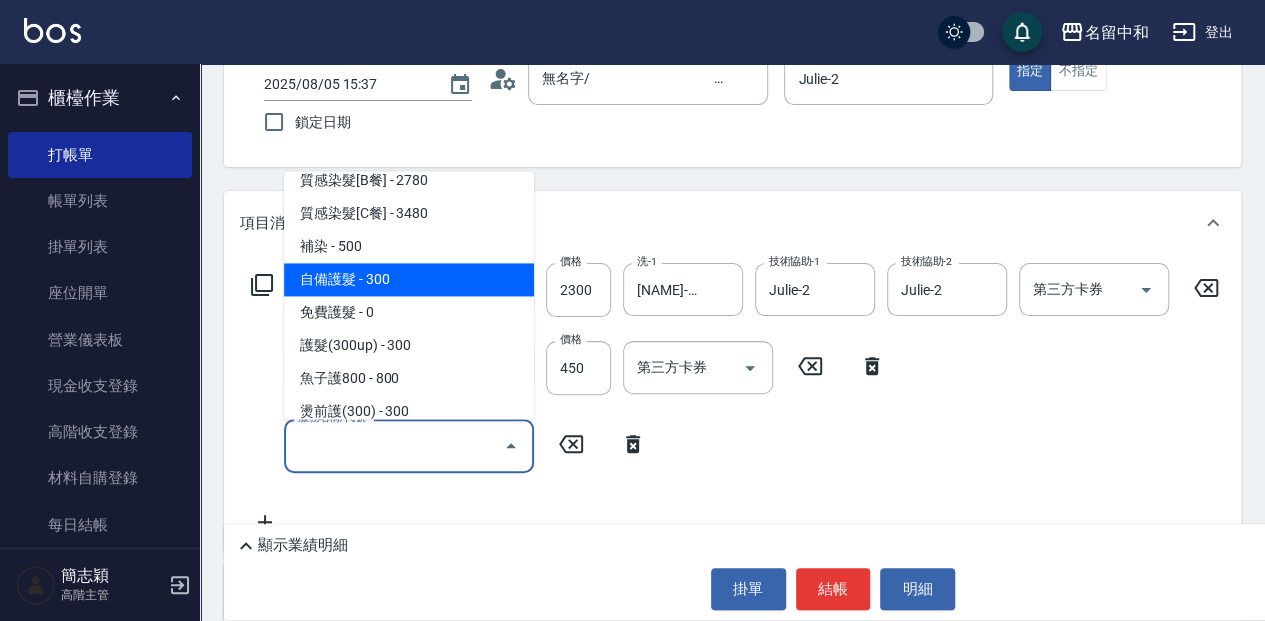 click on "自備護髮 - 300" at bounding box center (409, 279) 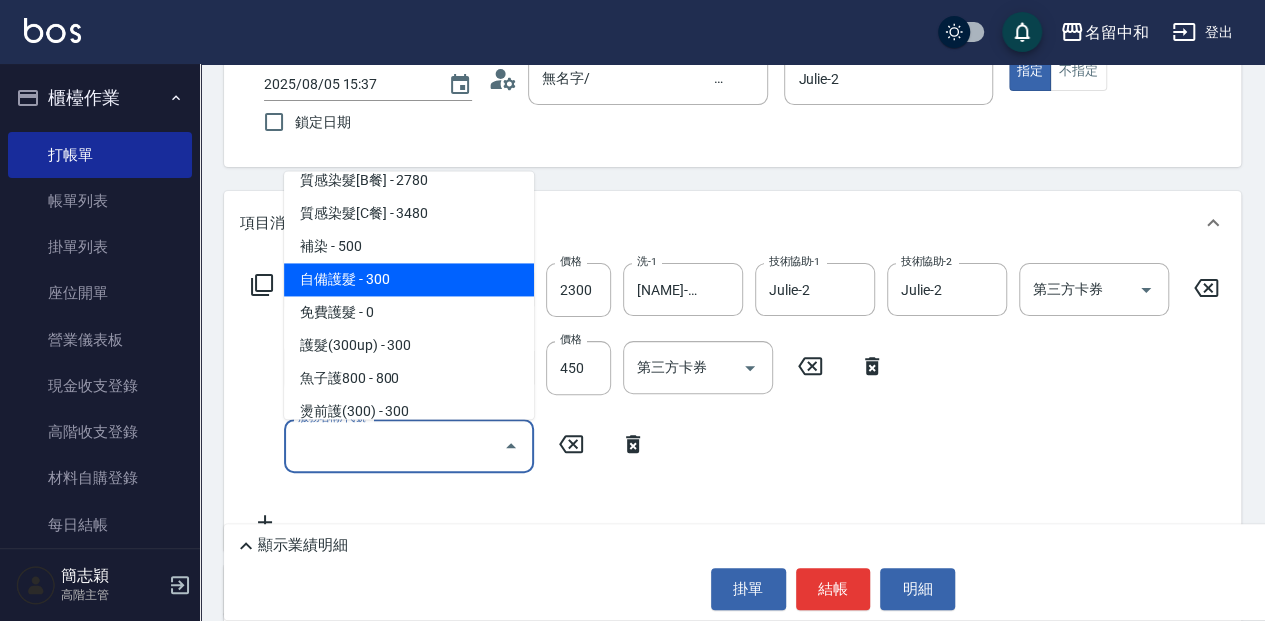 type on "自備護髮(601)" 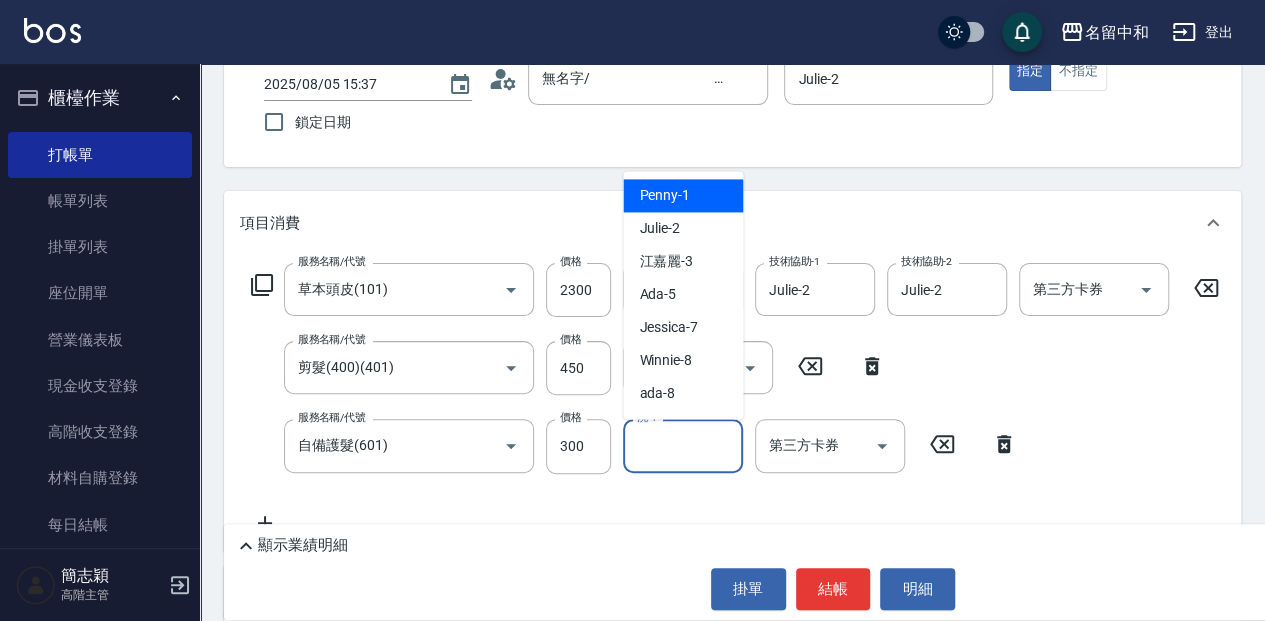 click on "洗-1" at bounding box center [683, 445] 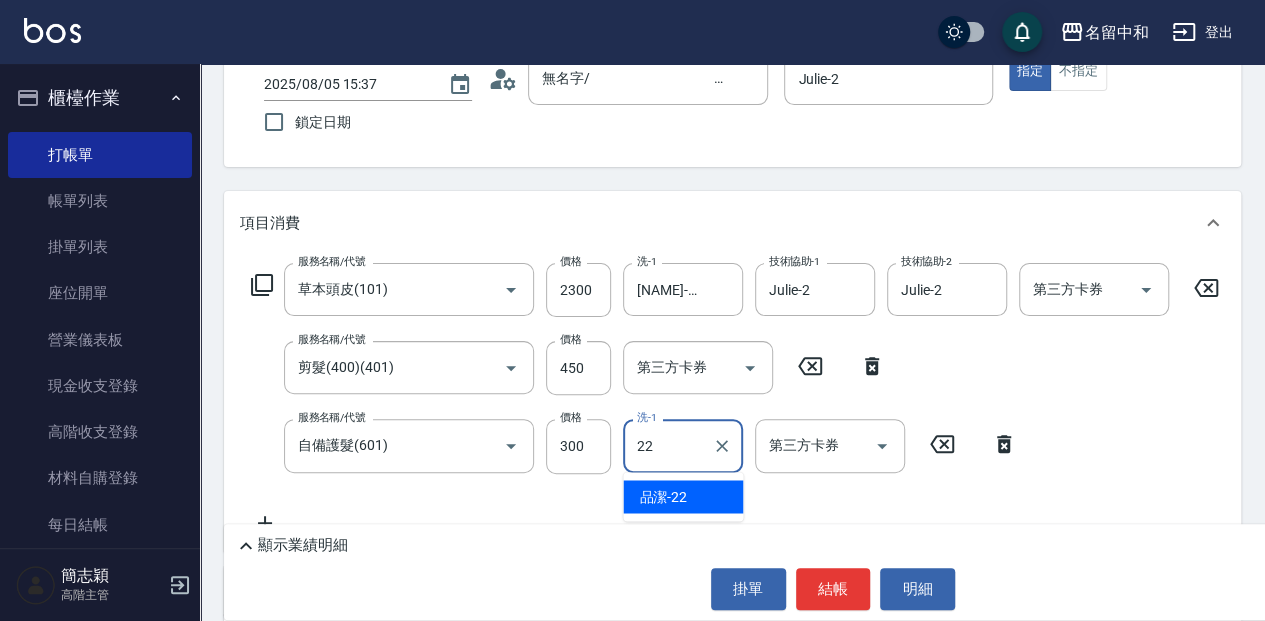click on "[NAME] -22" at bounding box center [683, 496] 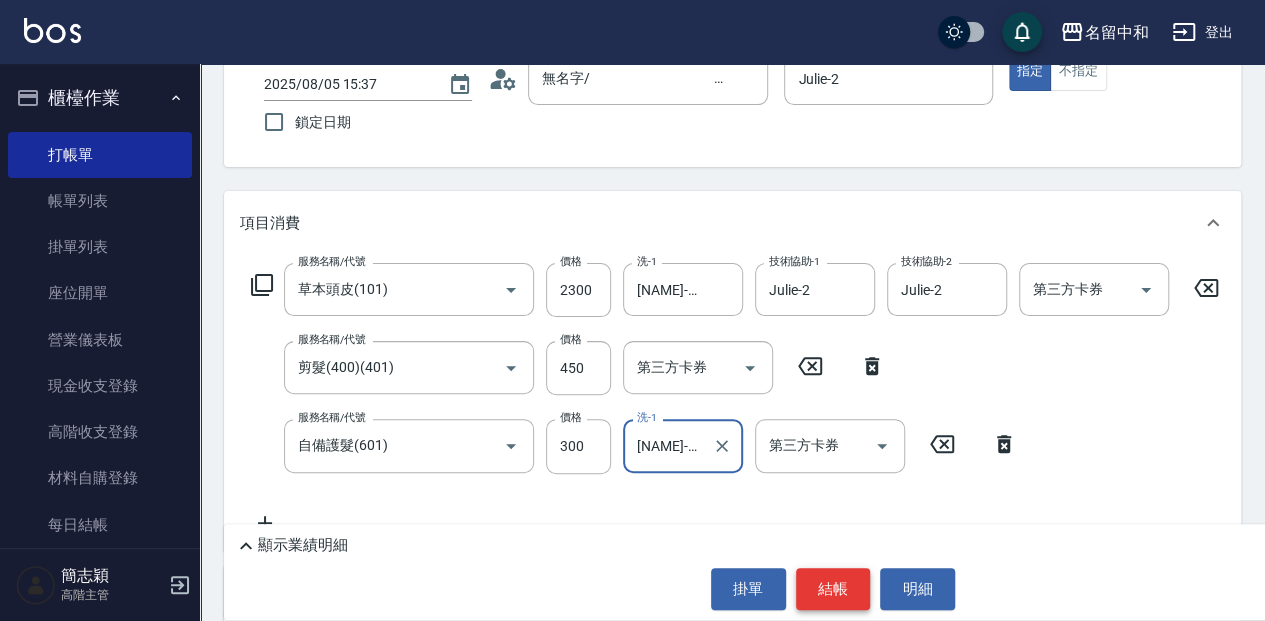type on "[NAME]-22" 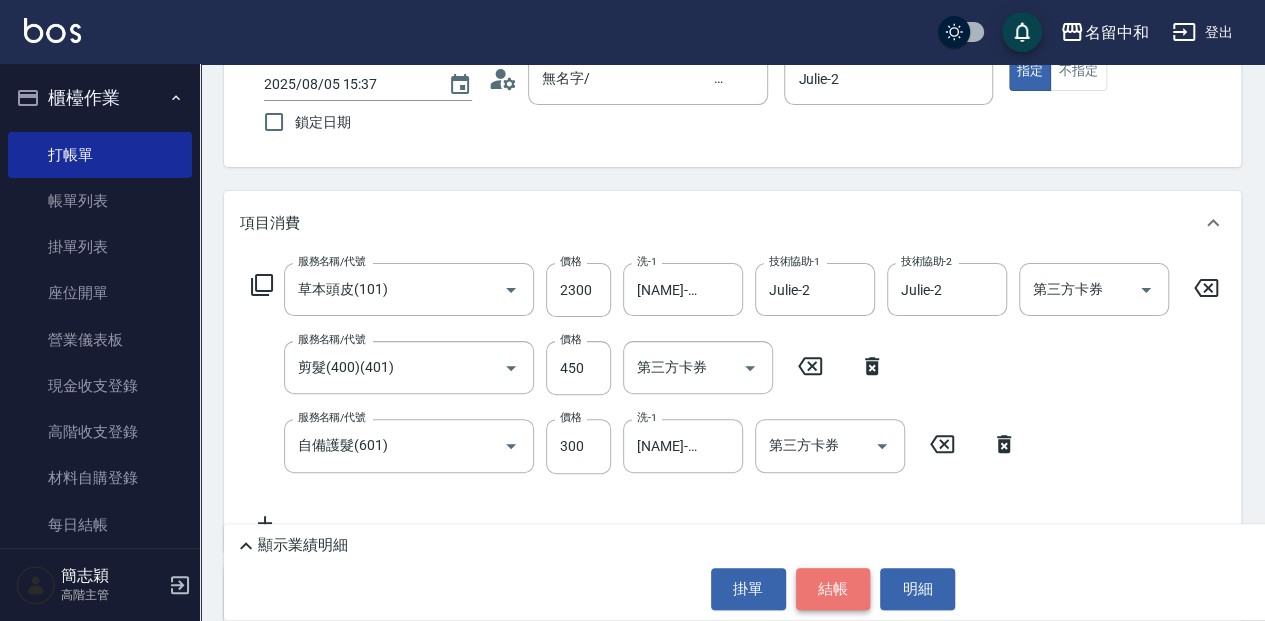 click on "結帳" at bounding box center (833, 589) 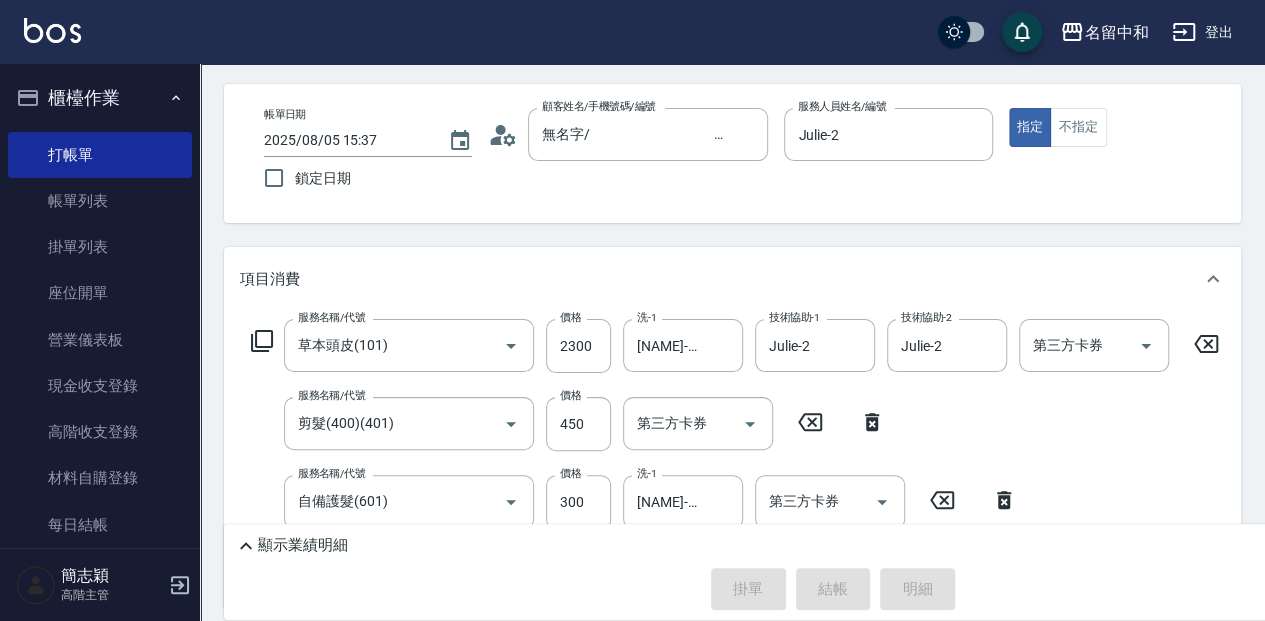 scroll, scrollTop: 0, scrollLeft: 0, axis: both 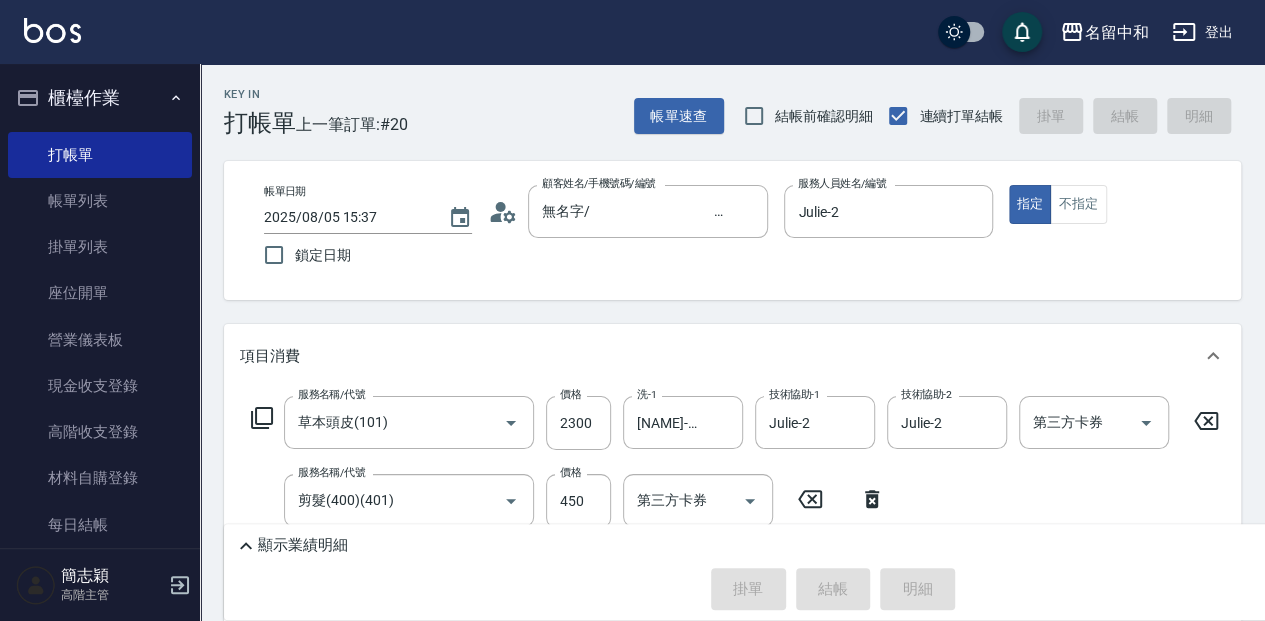 type on "2025/08/05 16:12" 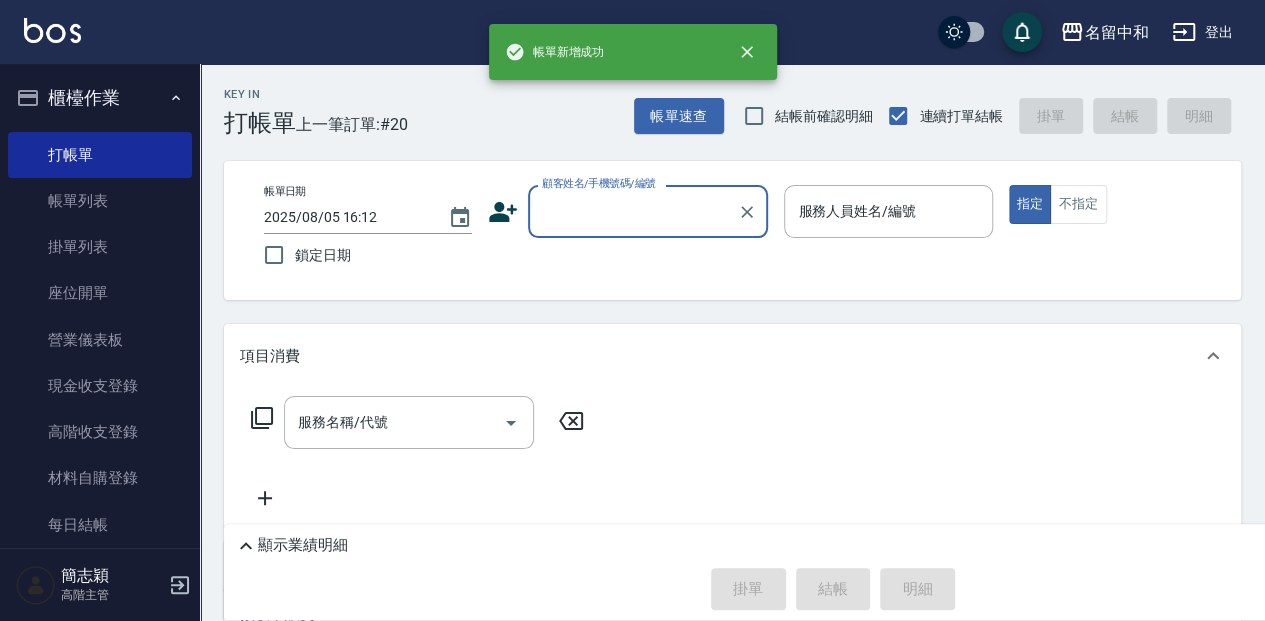 scroll, scrollTop: 0, scrollLeft: 0, axis: both 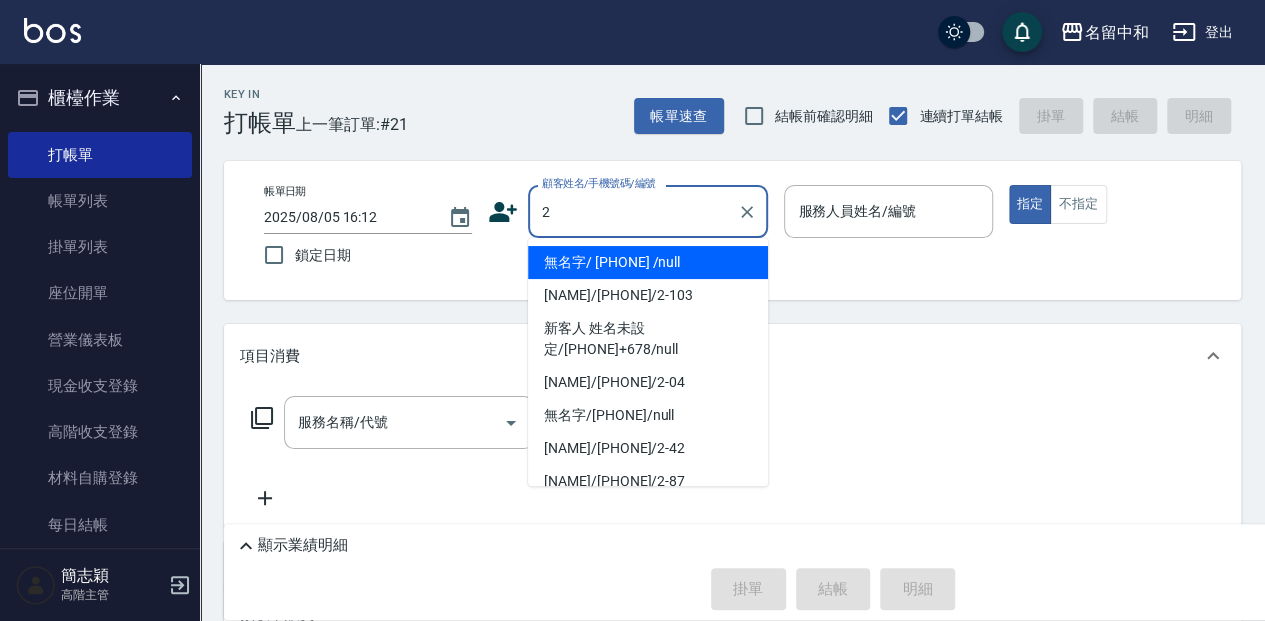 type on "無名字/                                                 [PHONE]                              /null" 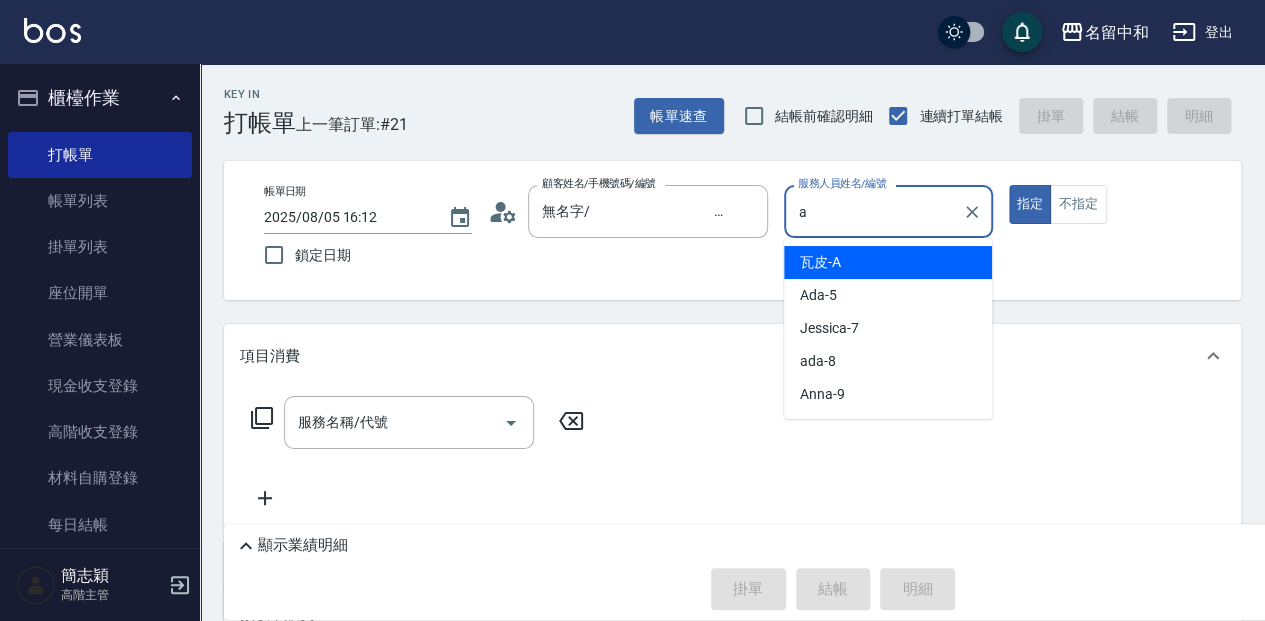 type on "瓦皮-A" 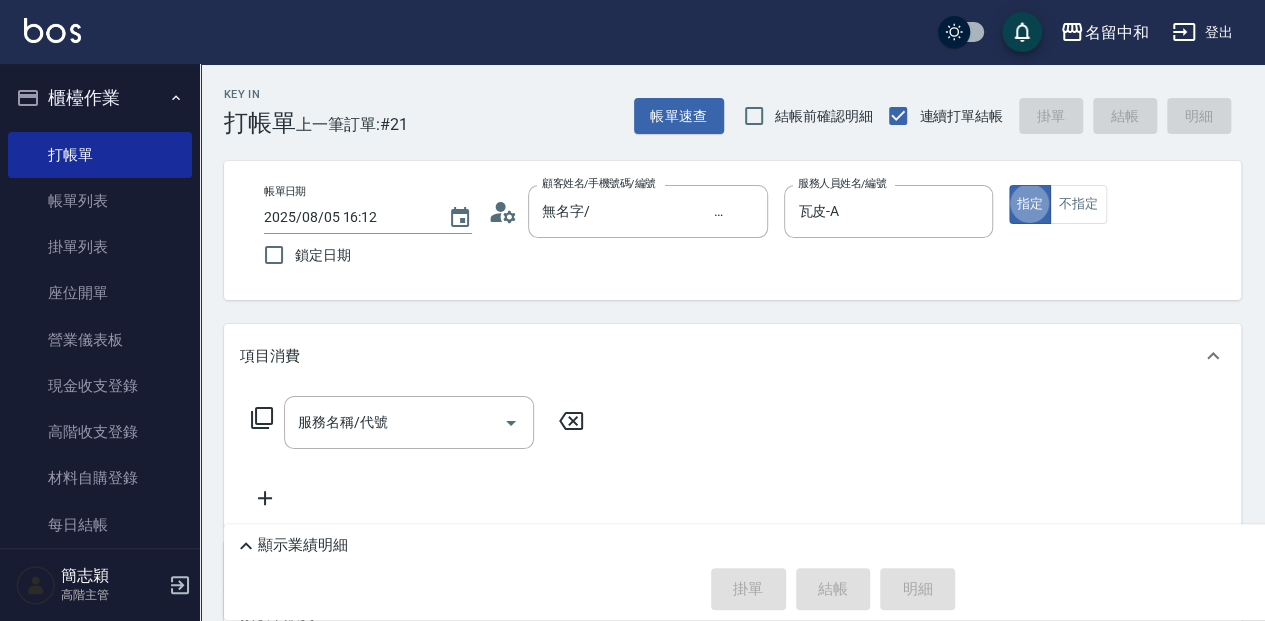 type on "true" 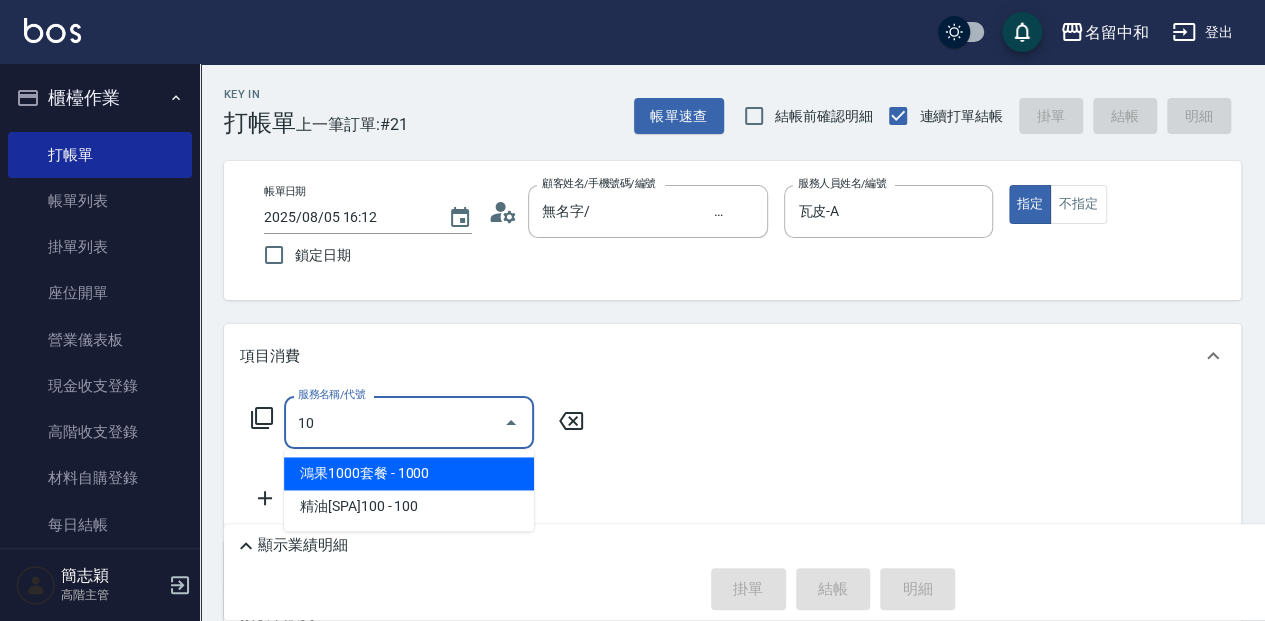 type on "1" 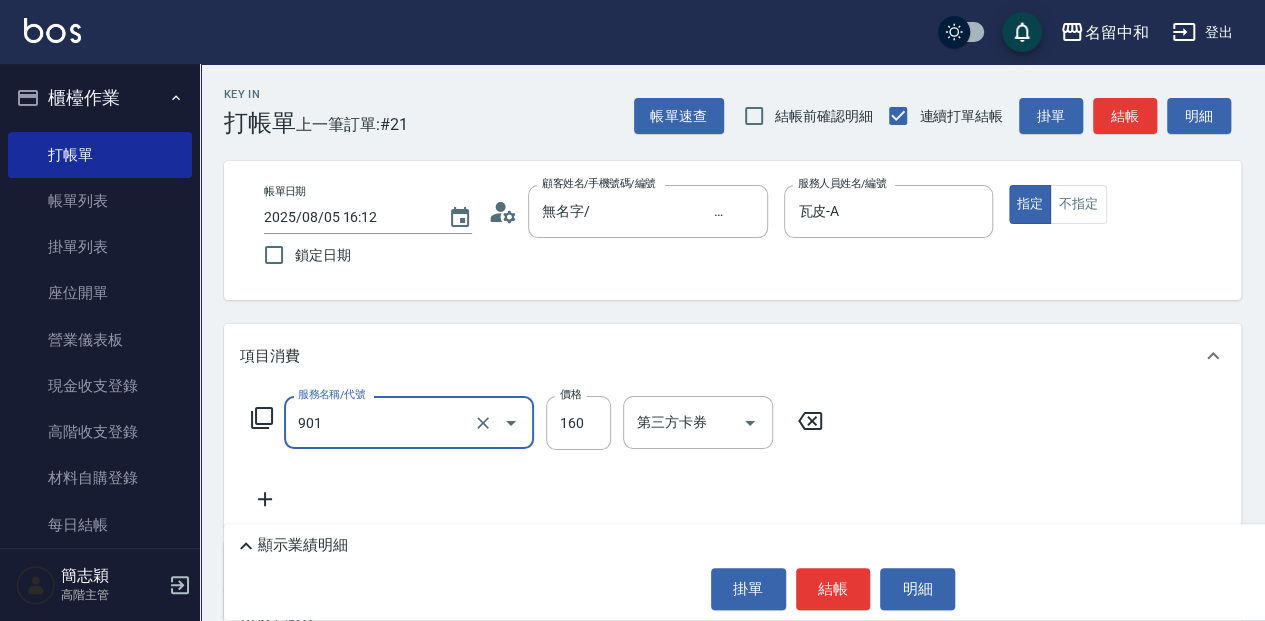 type on "修手(901)" 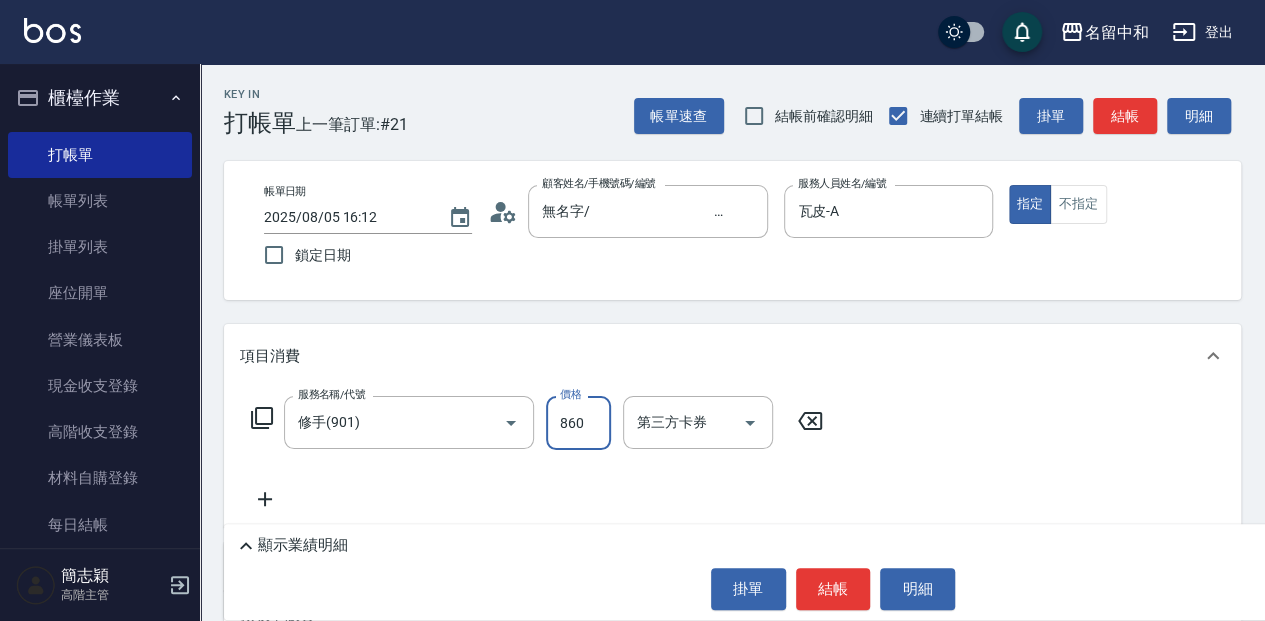 type on "860" 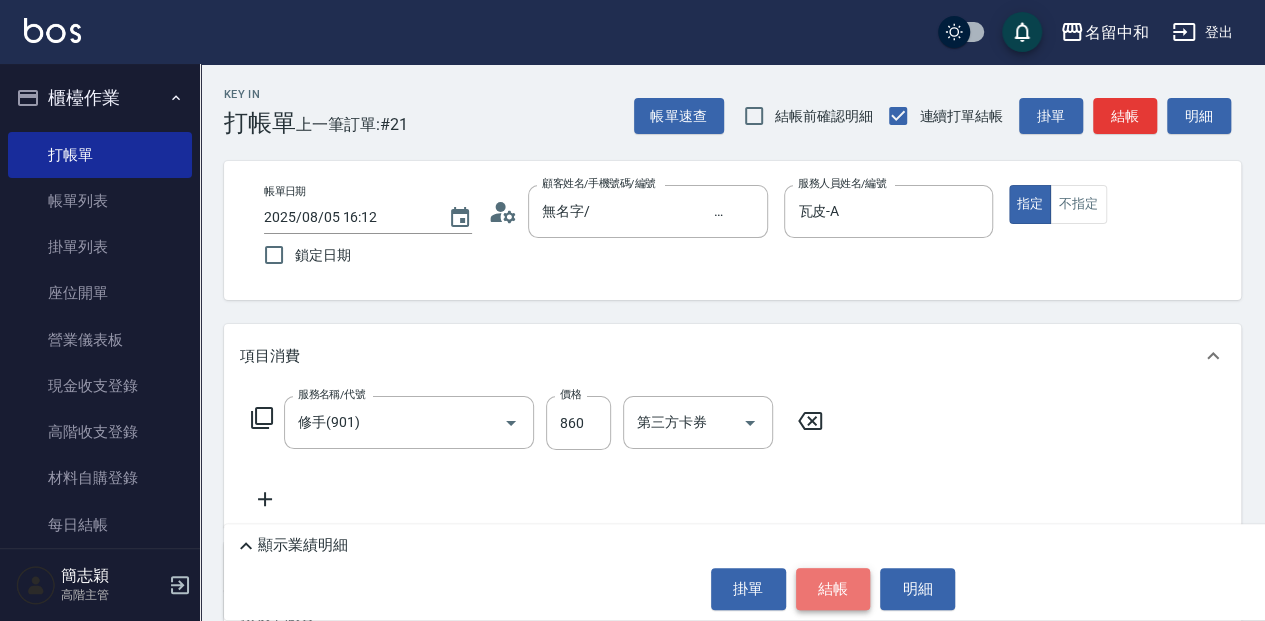 click on "結帳" at bounding box center [833, 589] 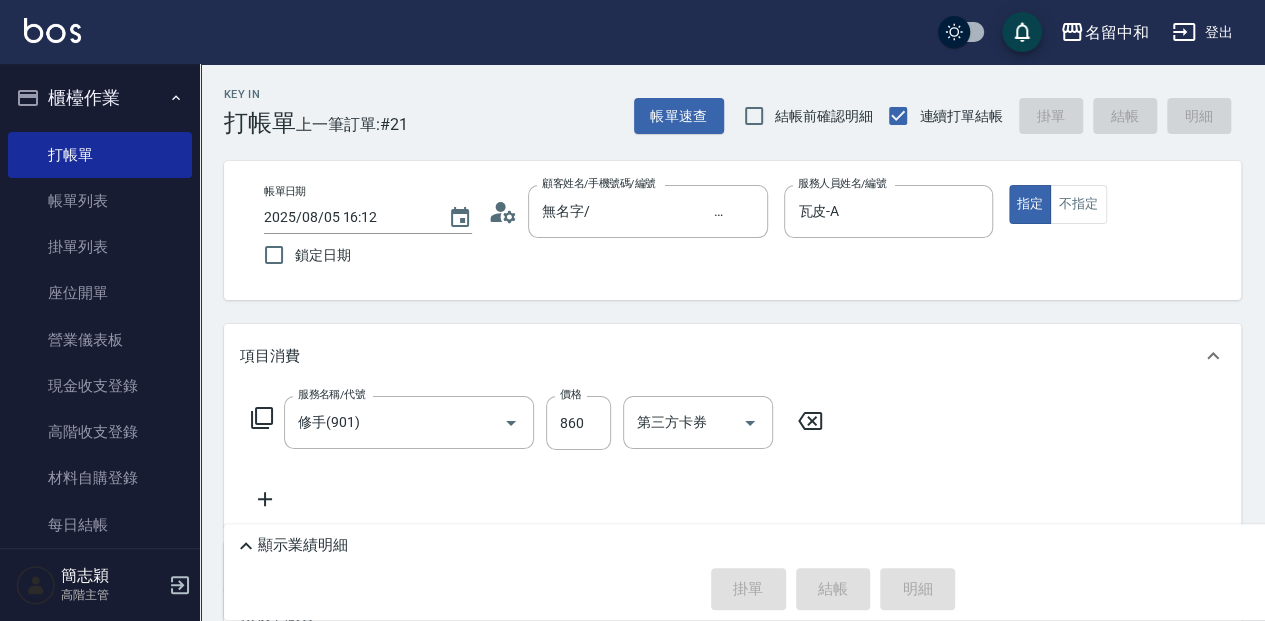 type on "2025/08/05 16:19" 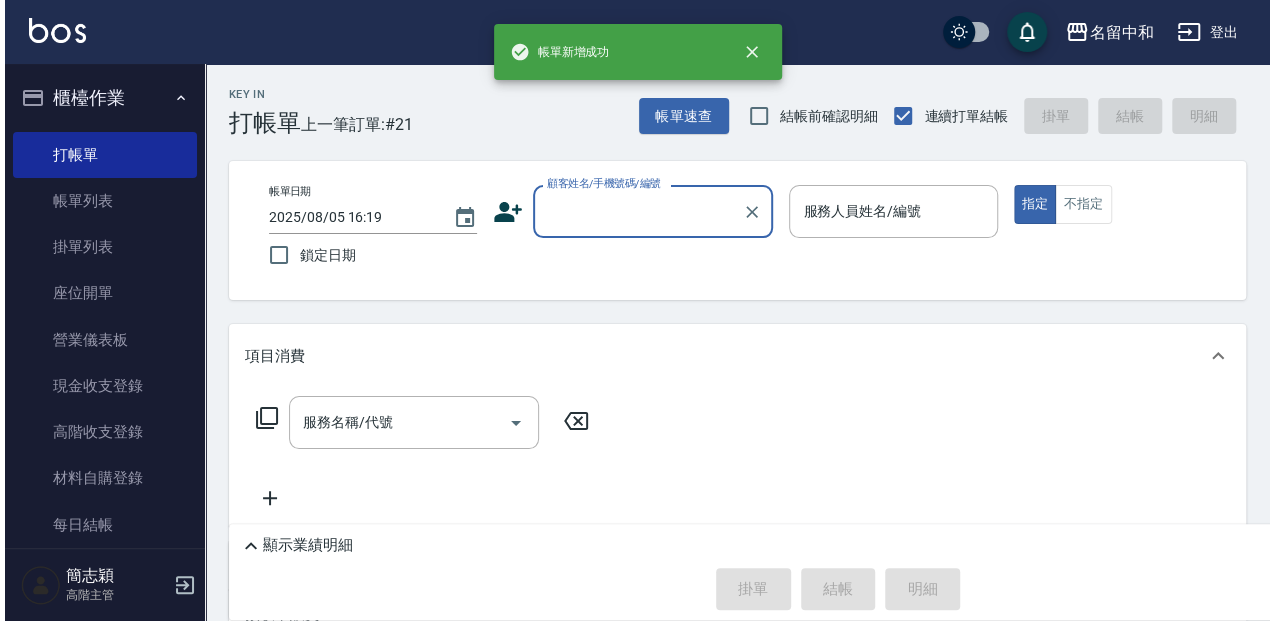 scroll, scrollTop: 0, scrollLeft: 0, axis: both 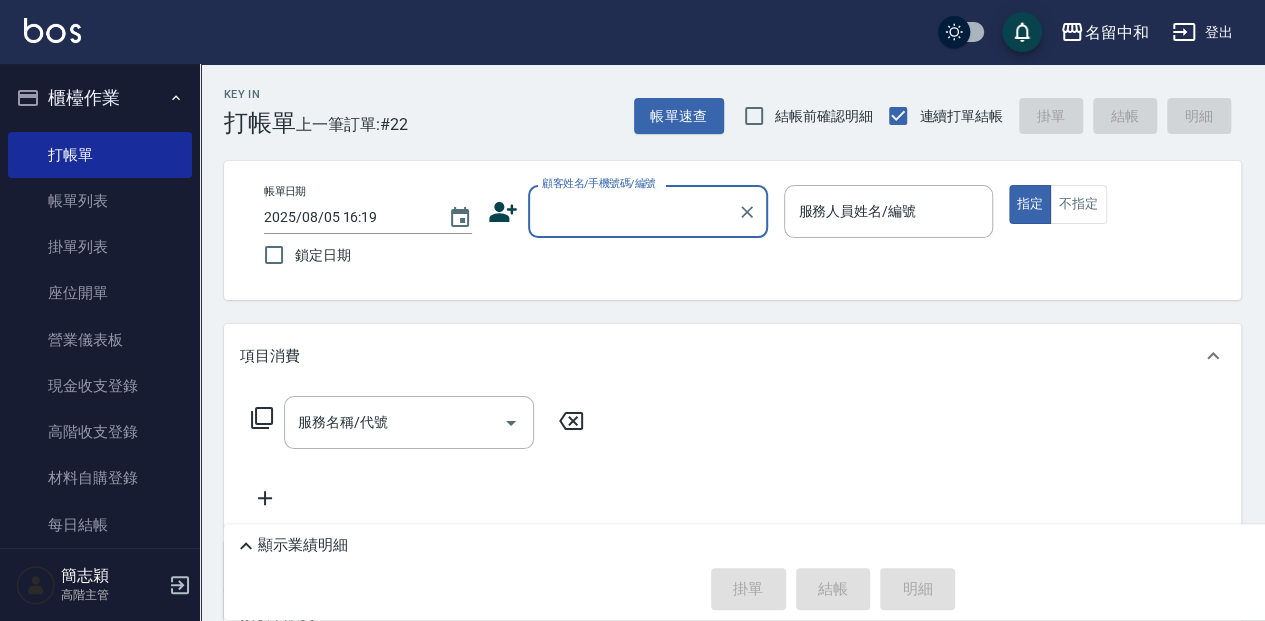 click on "顧客姓名/手機號碼/編號" at bounding box center (633, 211) 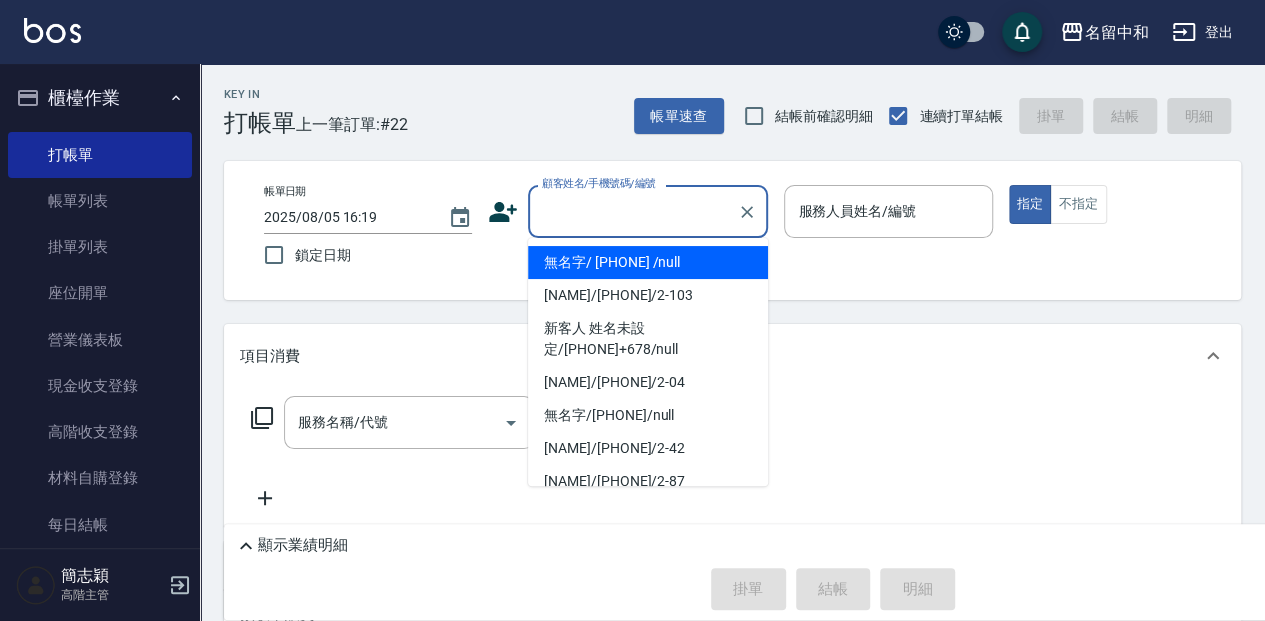 click on "無名字/                                                 [PHONE]                              /null" at bounding box center [648, 262] 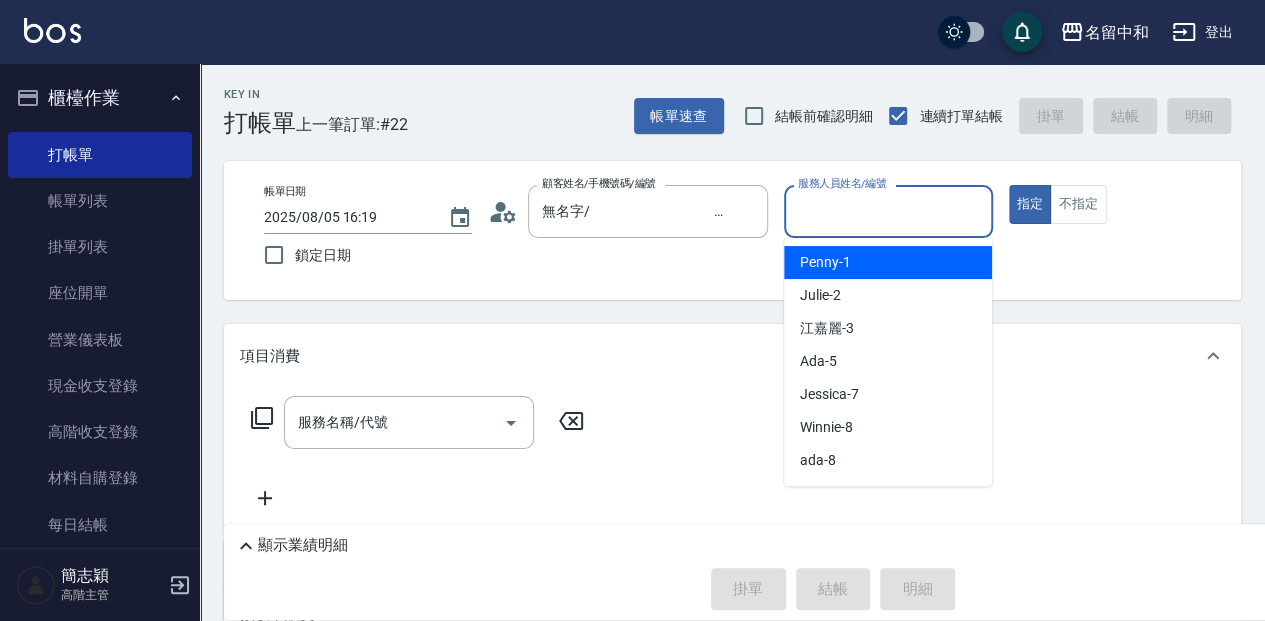 click on "服務人員姓名/編號" at bounding box center [888, 211] 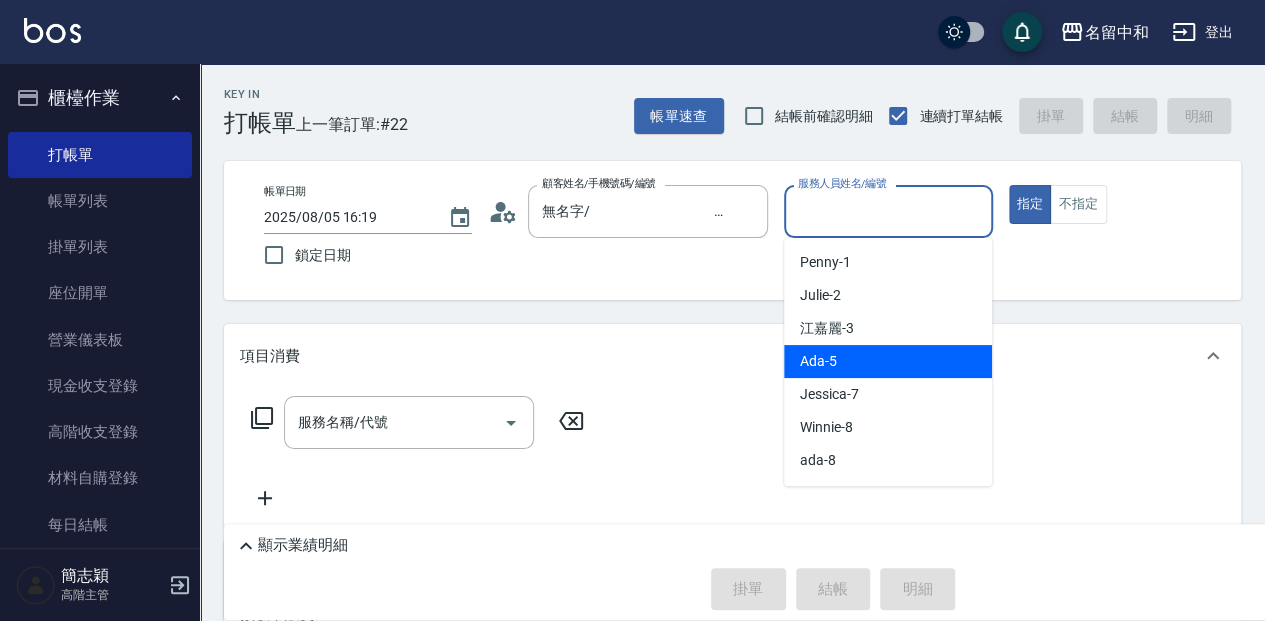 click on "Ada -5" at bounding box center [888, 361] 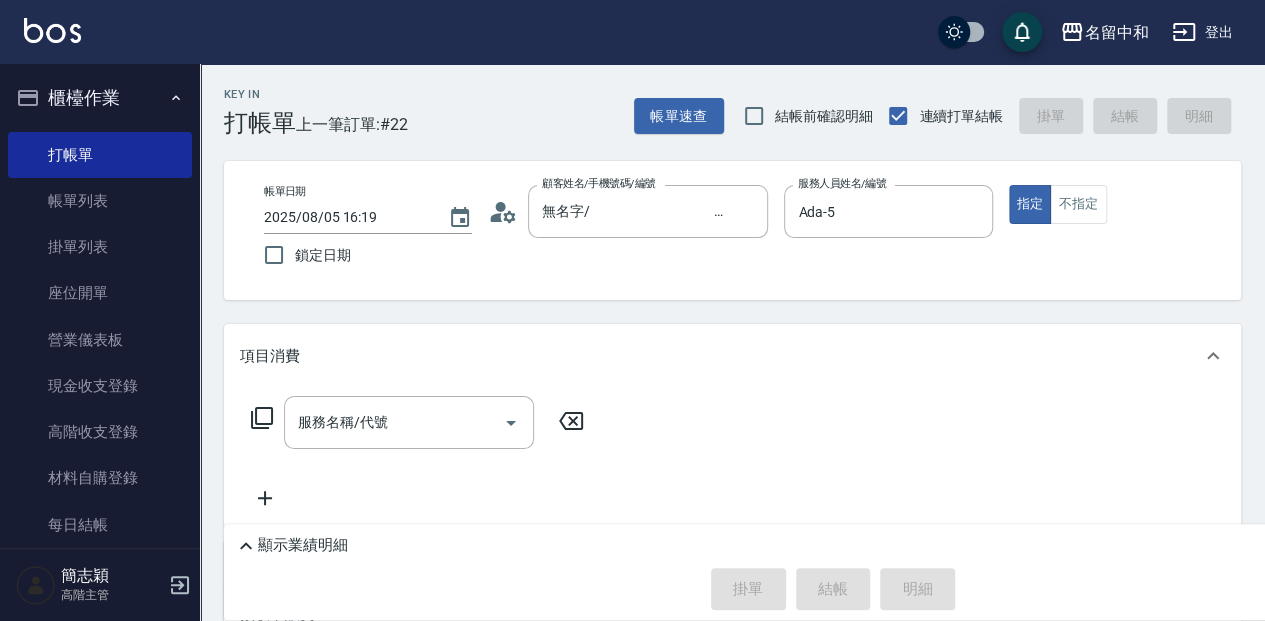 click on "服務名稱/代號 服務名稱/代號" at bounding box center [418, 422] 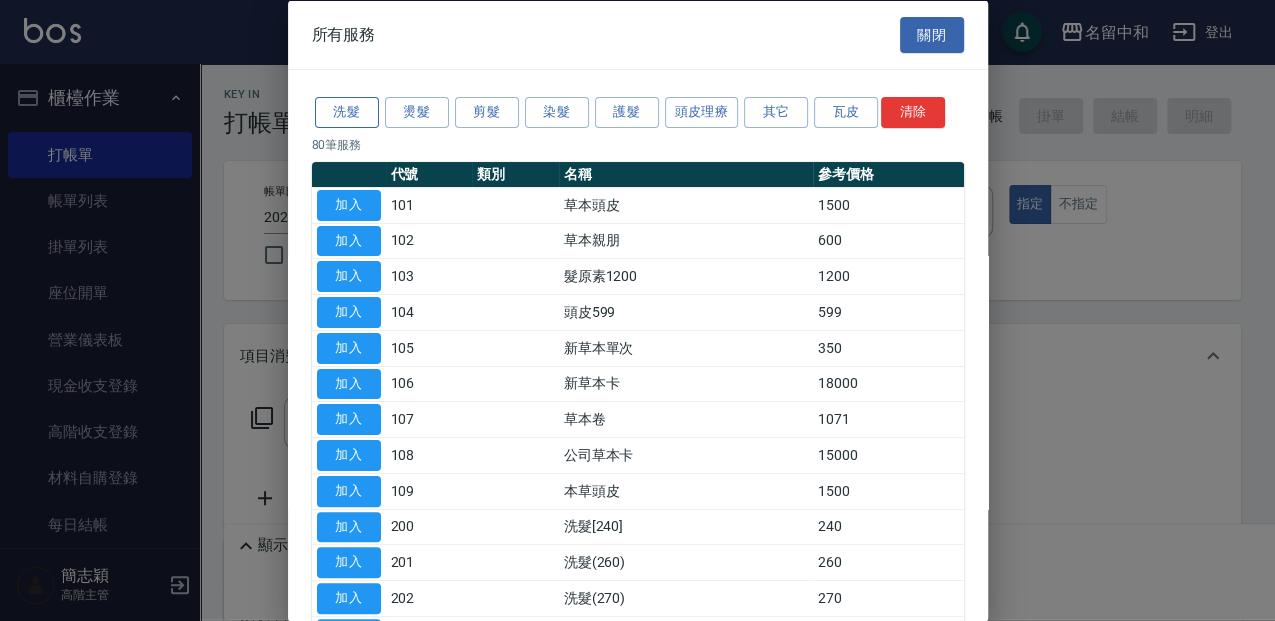 click on "洗髮" at bounding box center (347, 112) 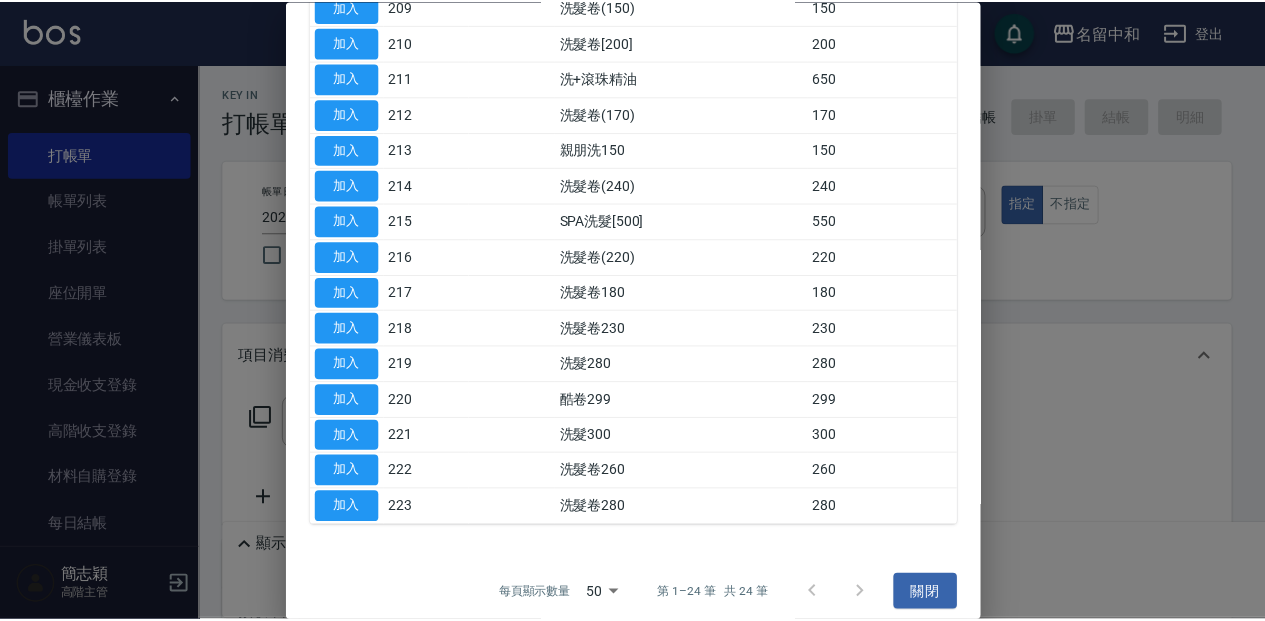scroll, scrollTop: 525, scrollLeft: 0, axis: vertical 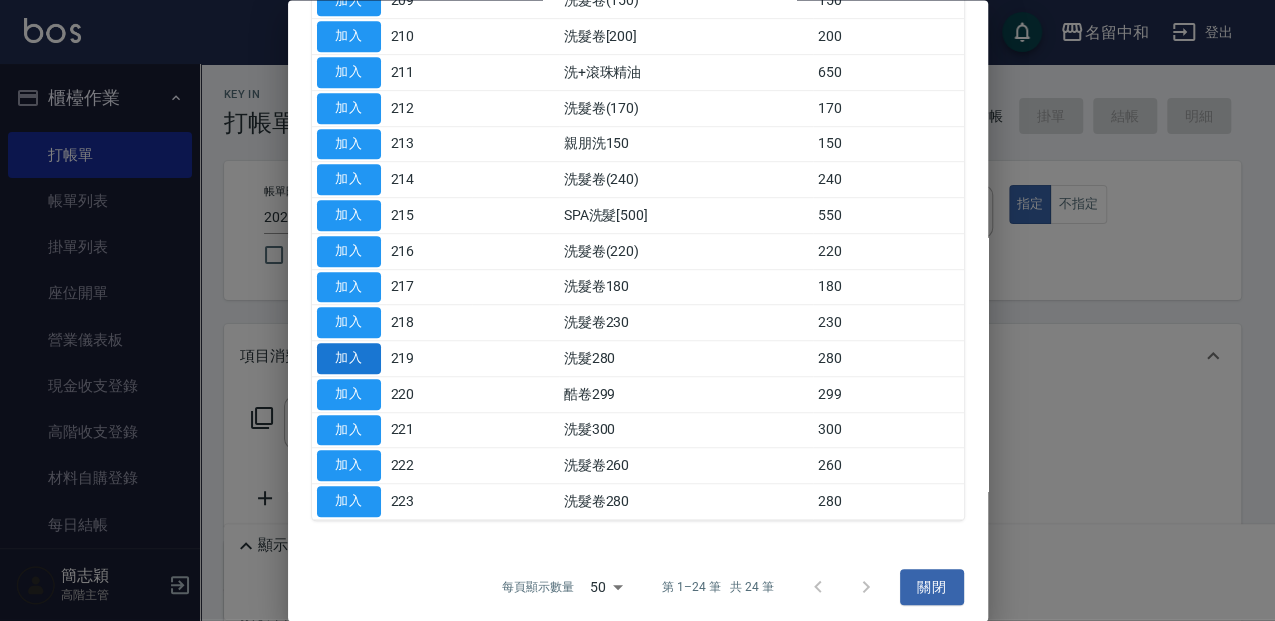 click on "加入" at bounding box center (349, 359) 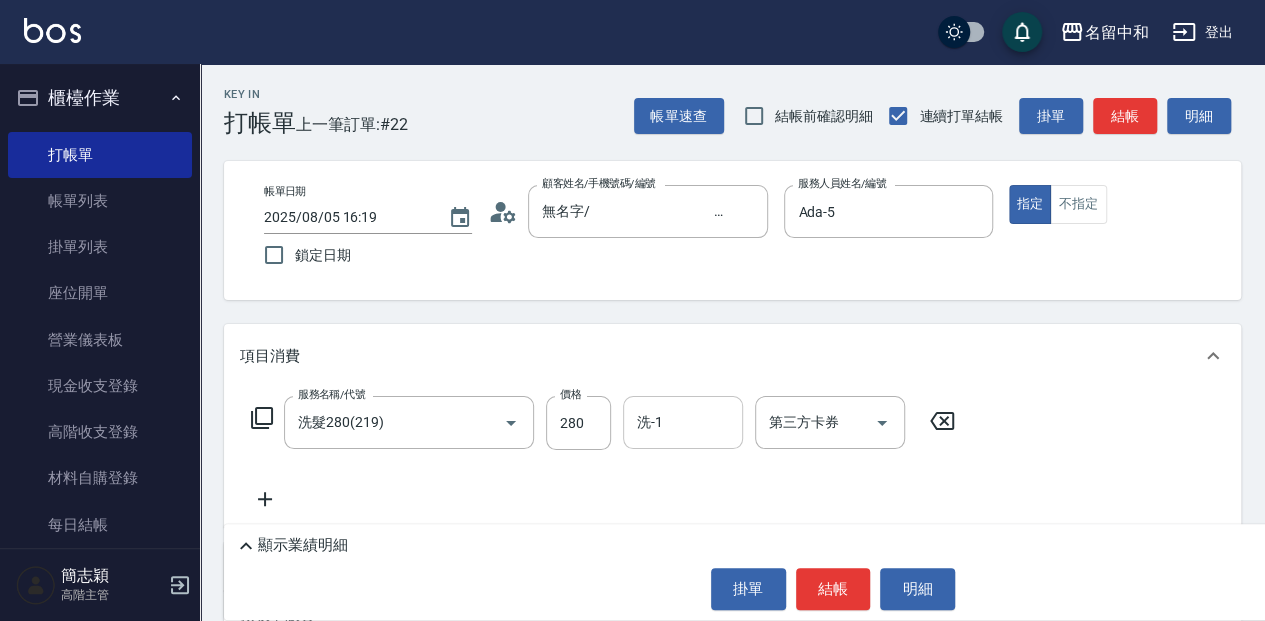 click on "洗-1" at bounding box center [683, 422] 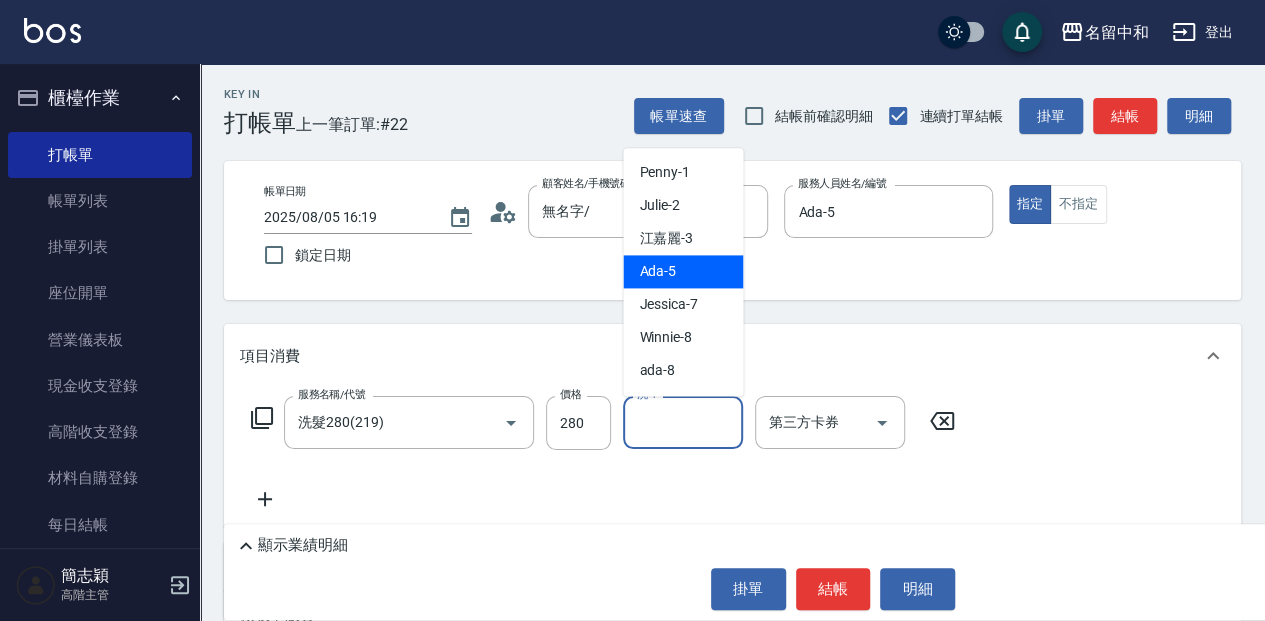 click on "Ada -5" at bounding box center (683, 271) 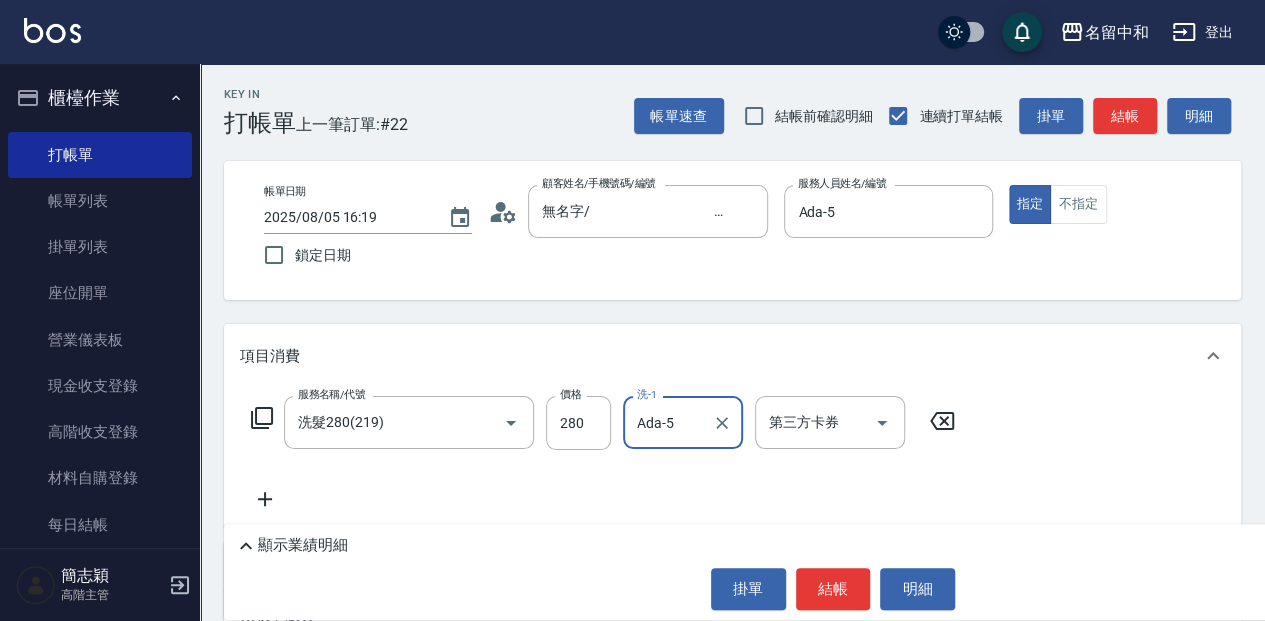 click on "顯示業績明細 掛單 結帳 明細" at bounding box center (833, 572) 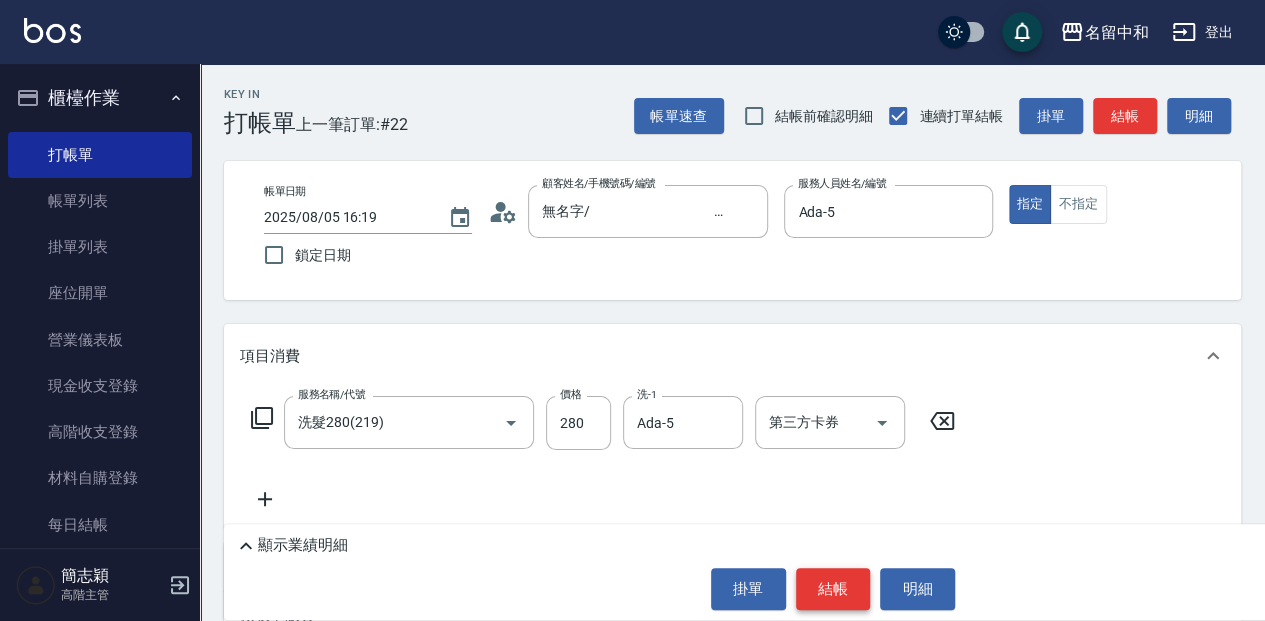 click on "結帳" at bounding box center [833, 589] 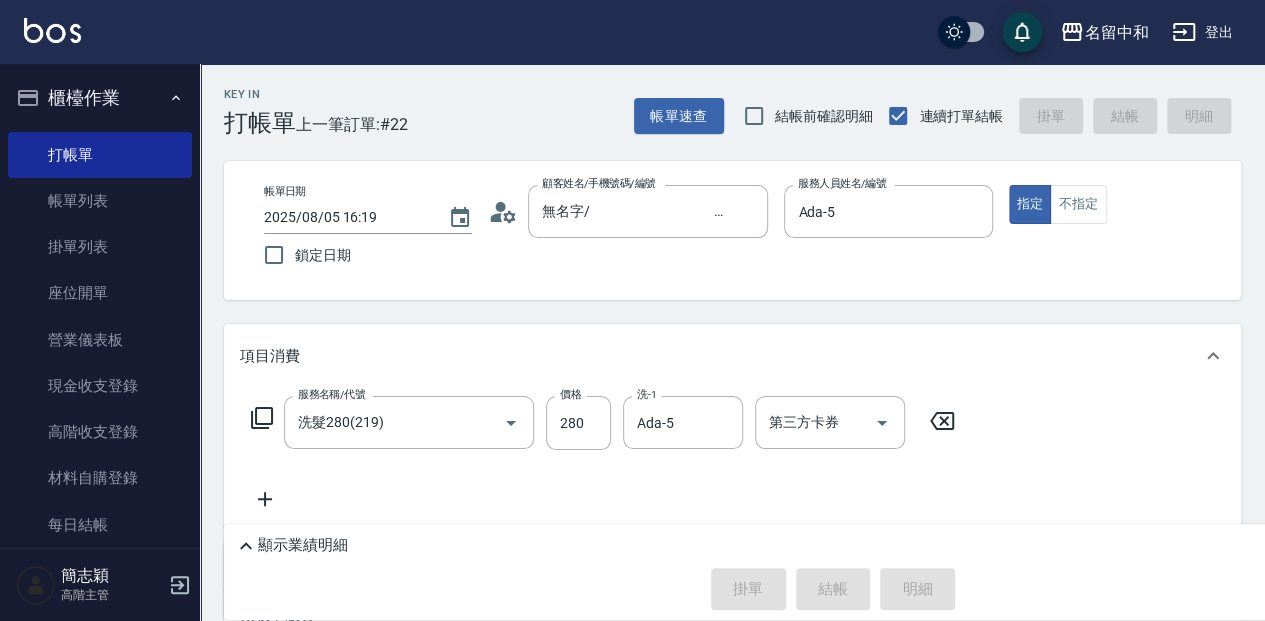 type on "2025/08/05 17:36" 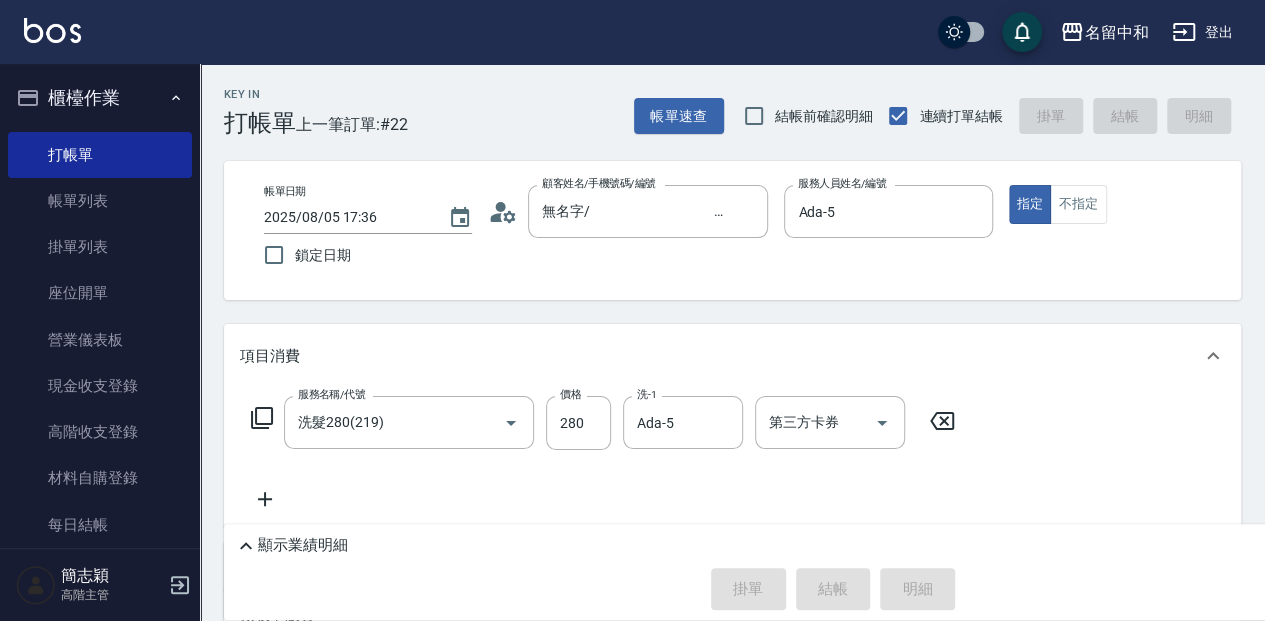 type 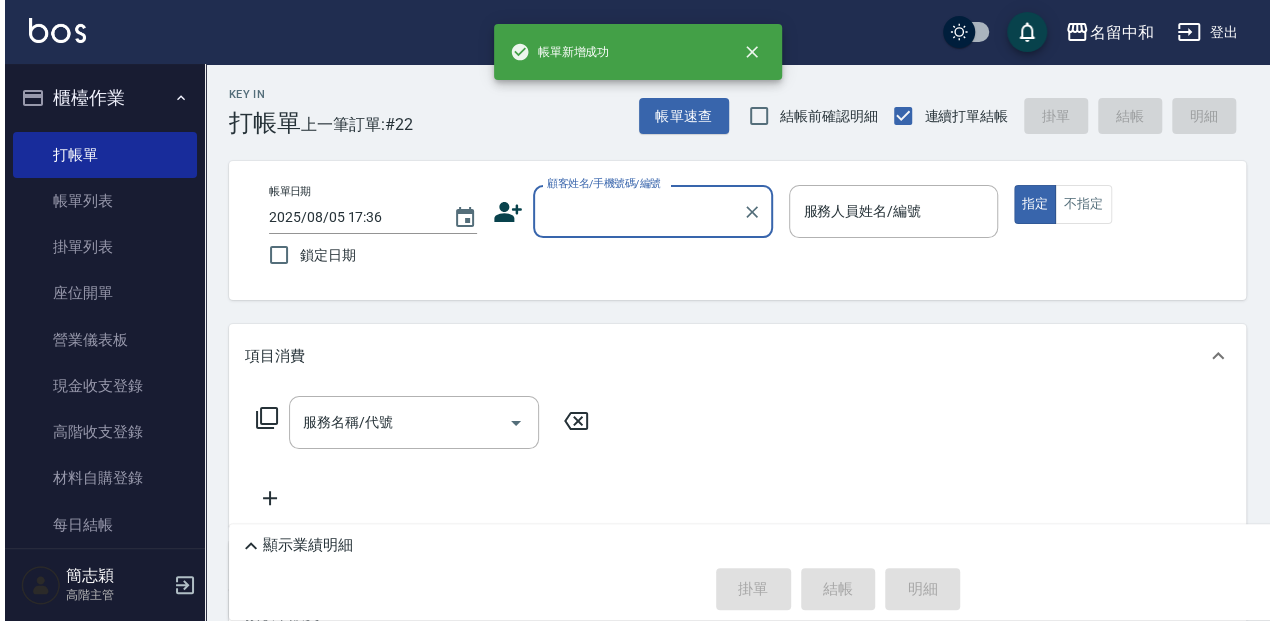 scroll, scrollTop: 0, scrollLeft: 0, axis: both 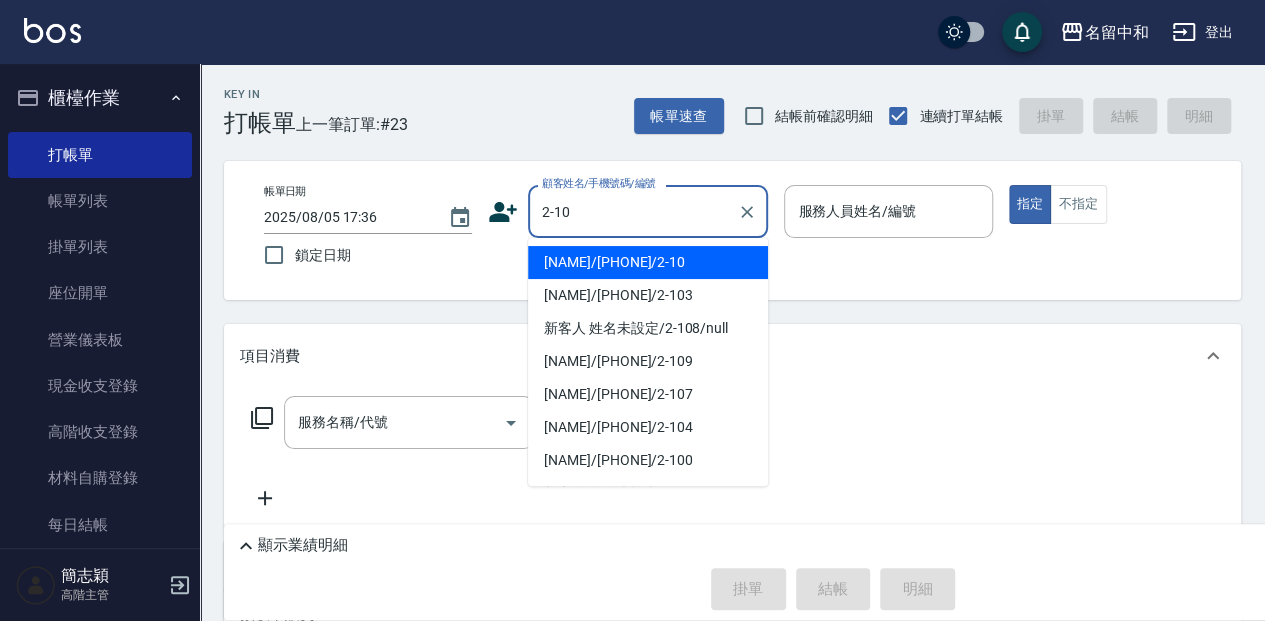 click on "[NAME]/[PHONE]/2-10" at bounding box center (648, 262) 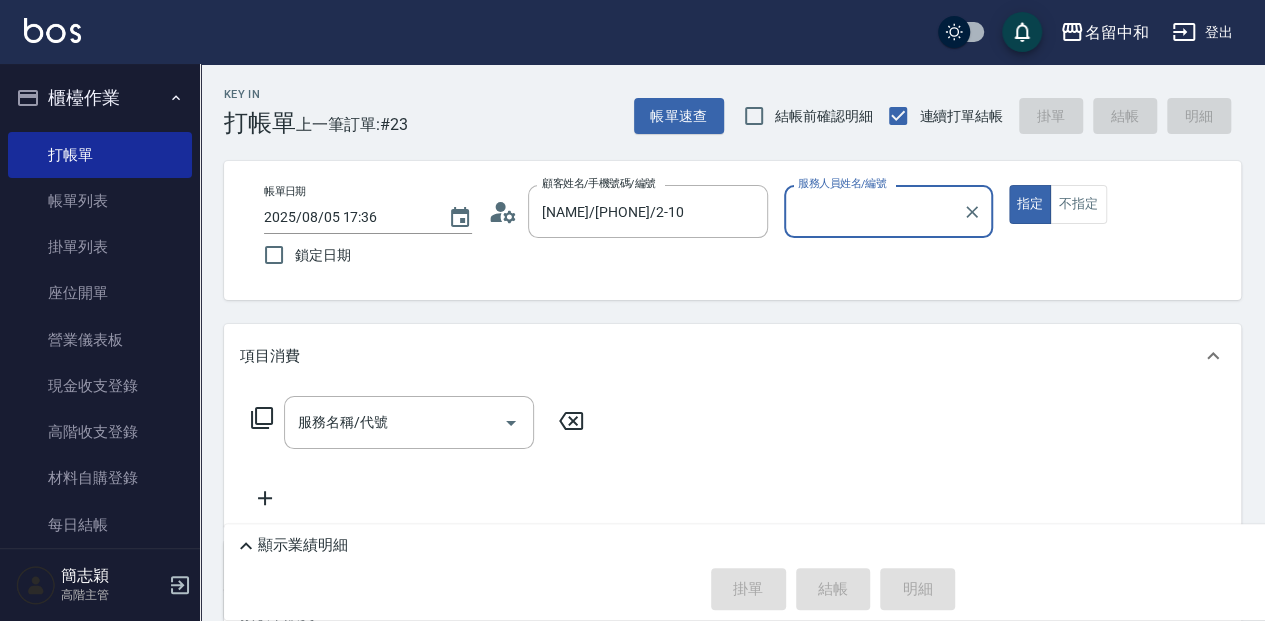 type on "Julie-2" 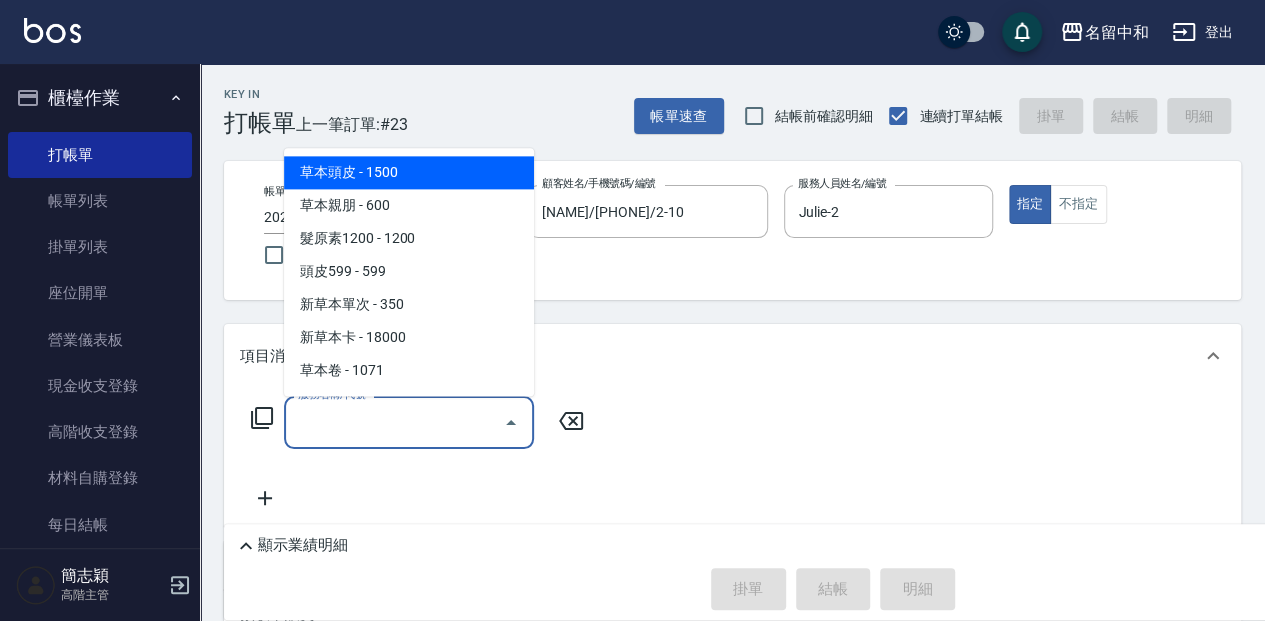 click on "服務名稱/代號 服務名稱/代號" at bounding box center [409, 422] 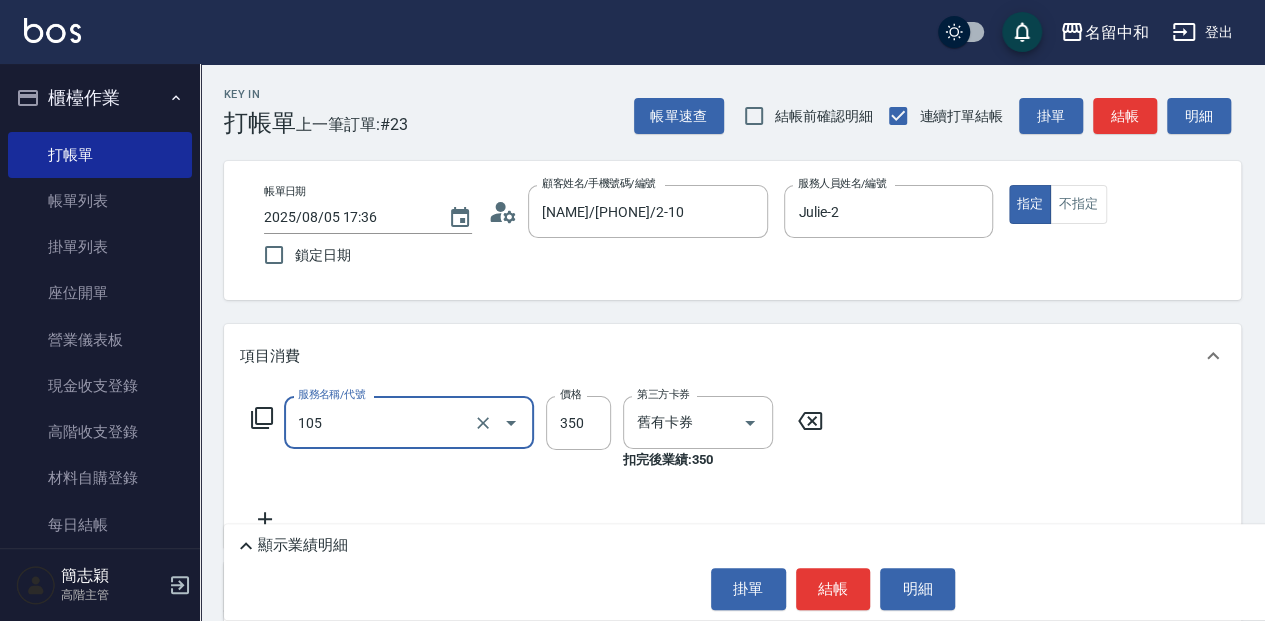 type on "新草本單次(105)" 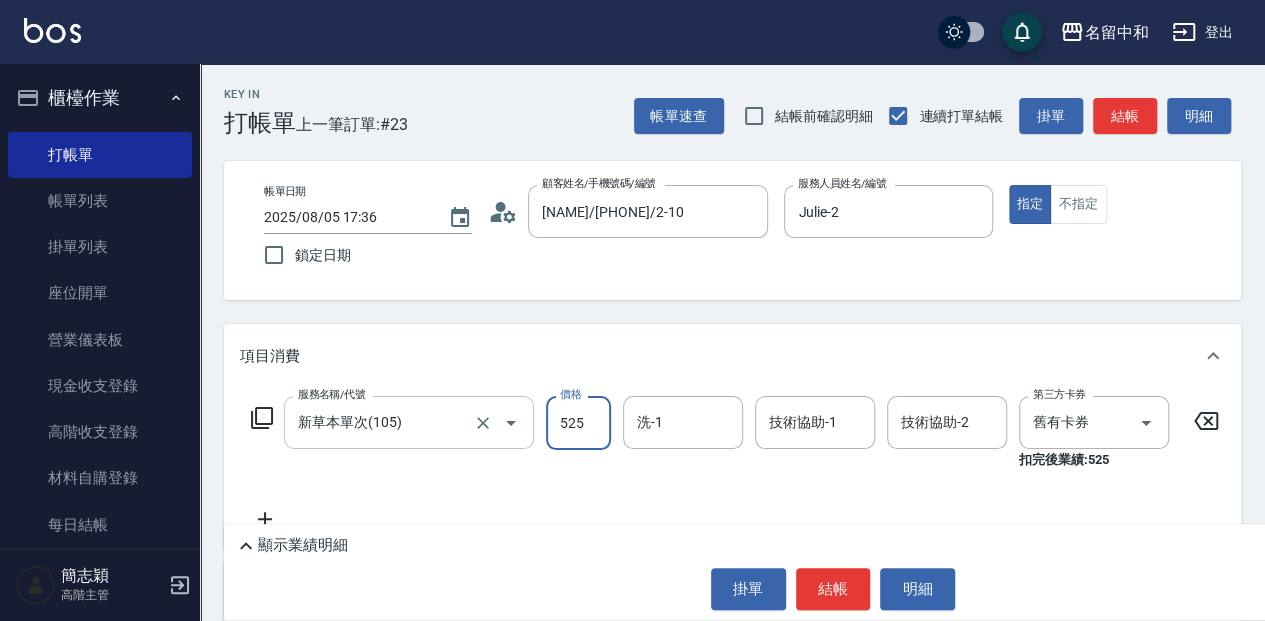 type on "525" 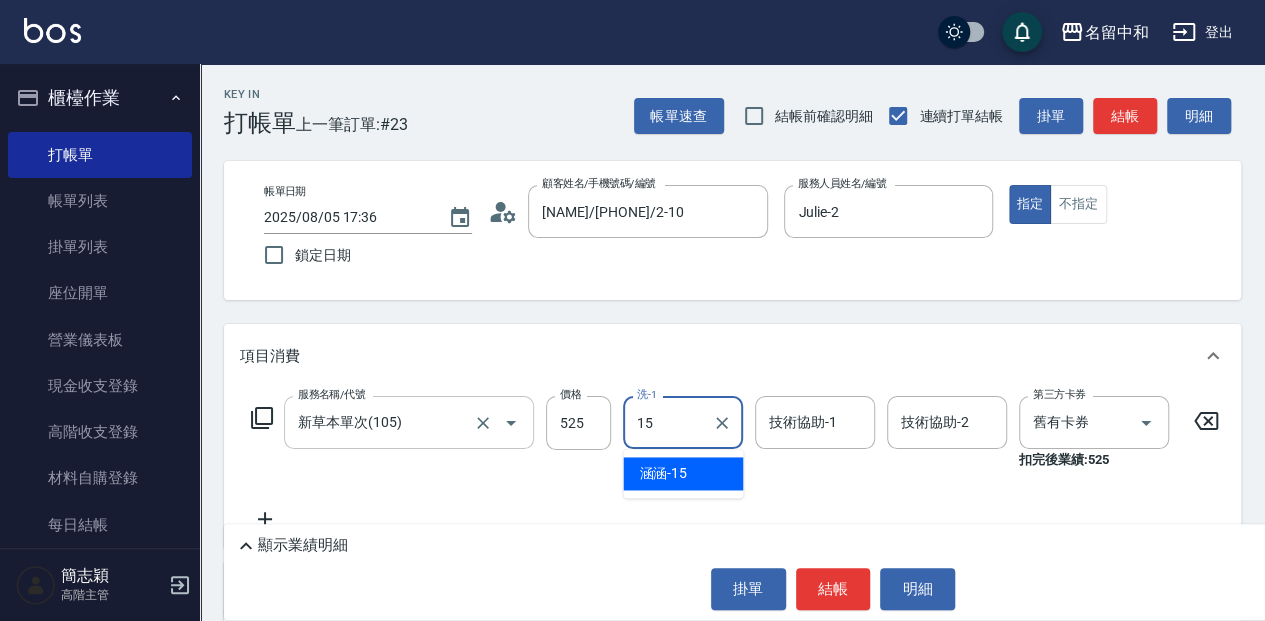 type on "[NAME]-15" 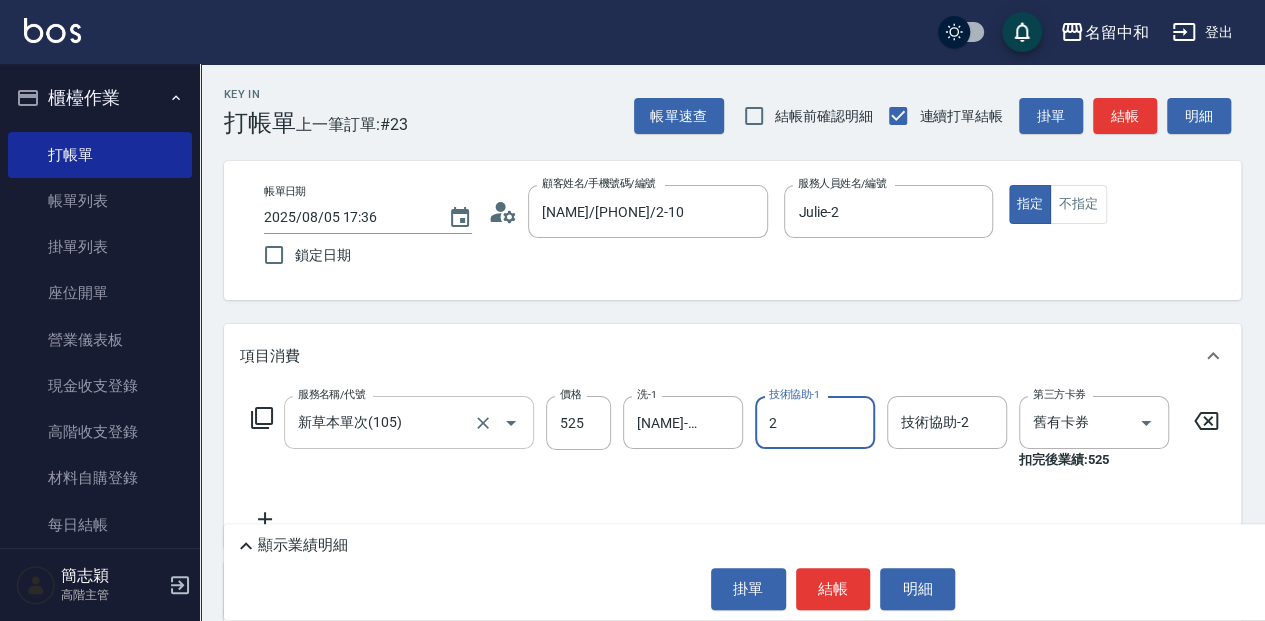 type on "Julie-2" 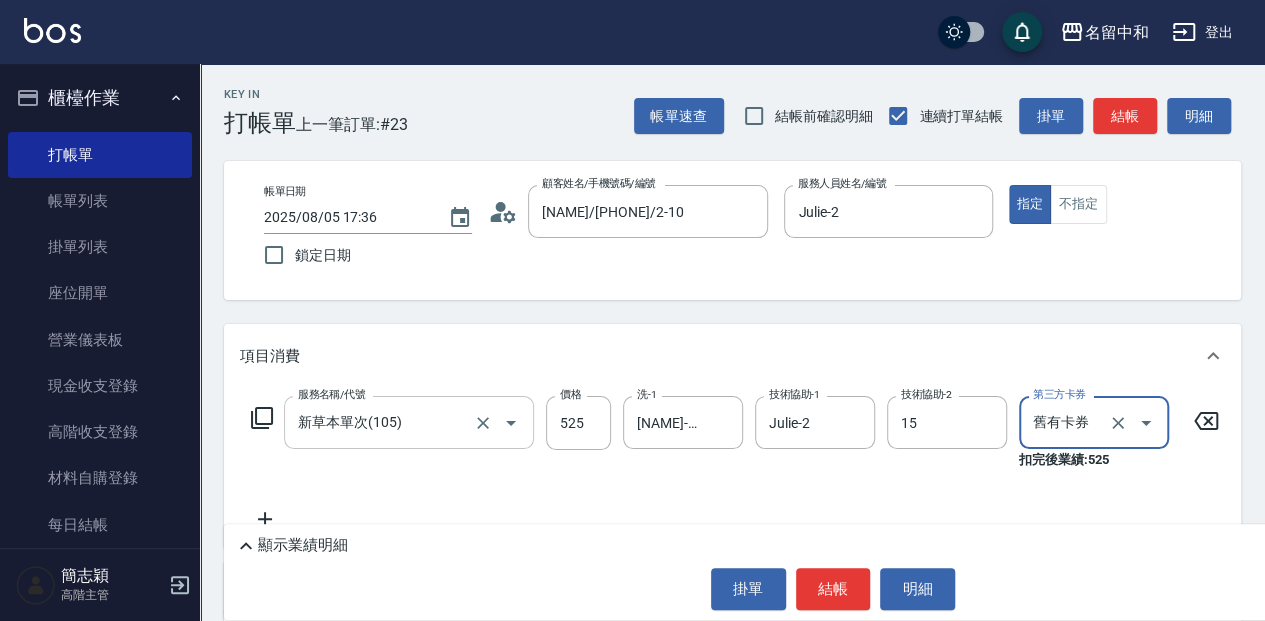 type on "[NAME]-15" 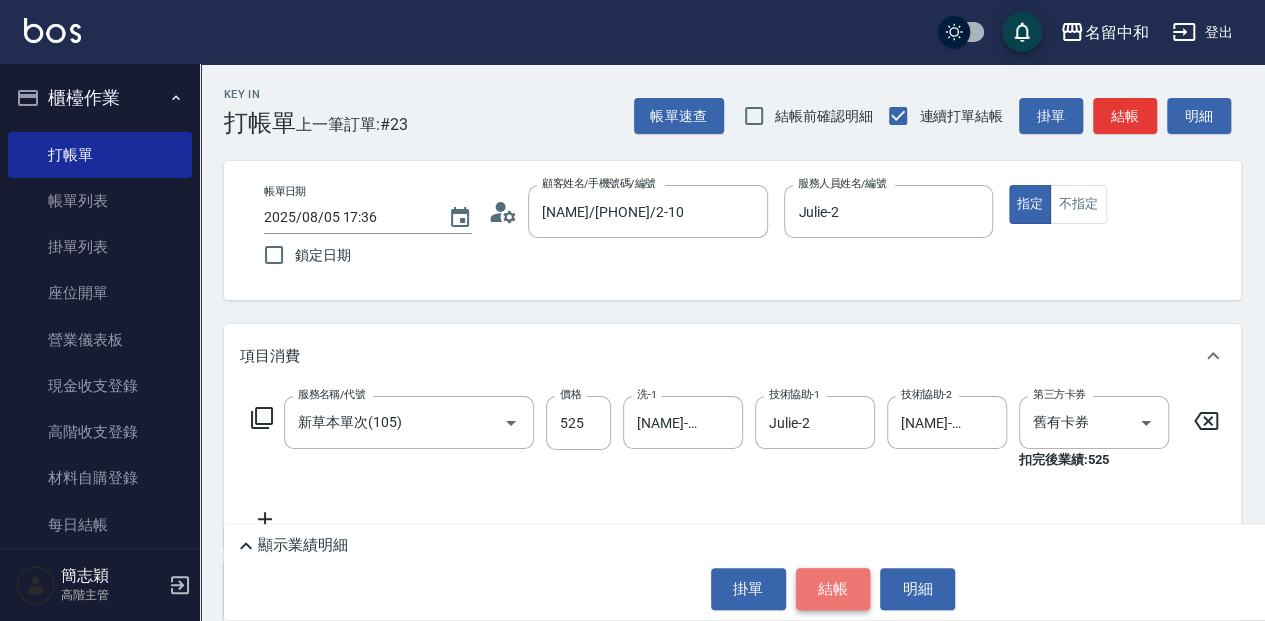 click on "結帳" at bounding box center [833, 589] 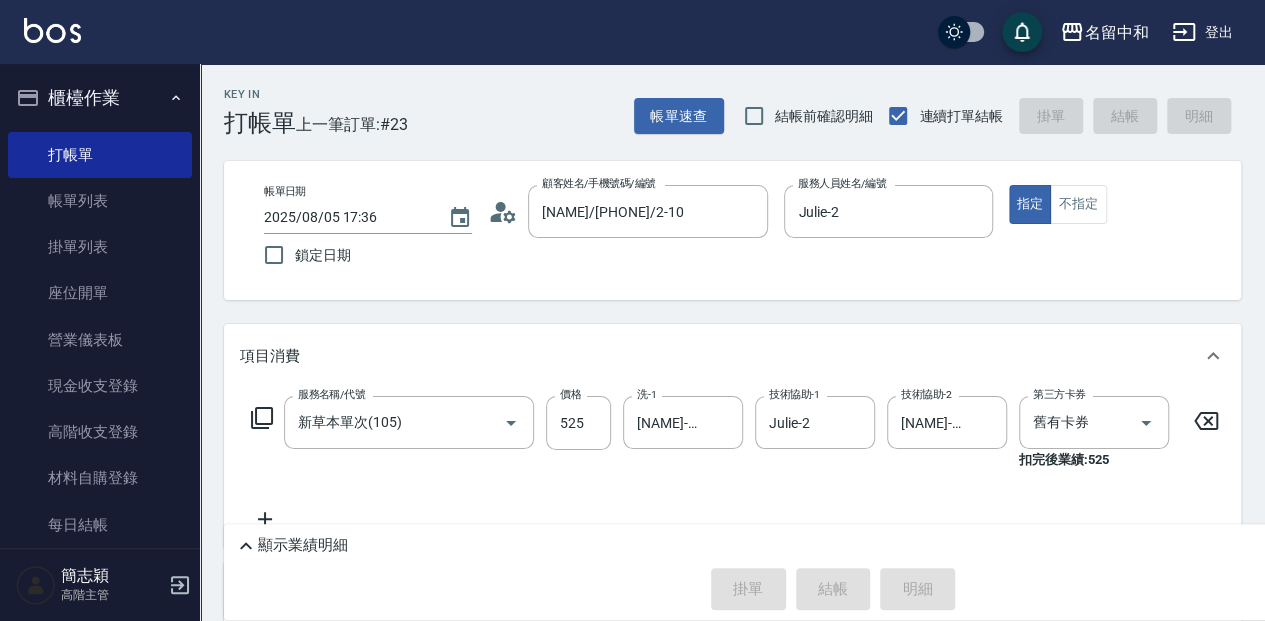type on "2025/08/05 17:58" 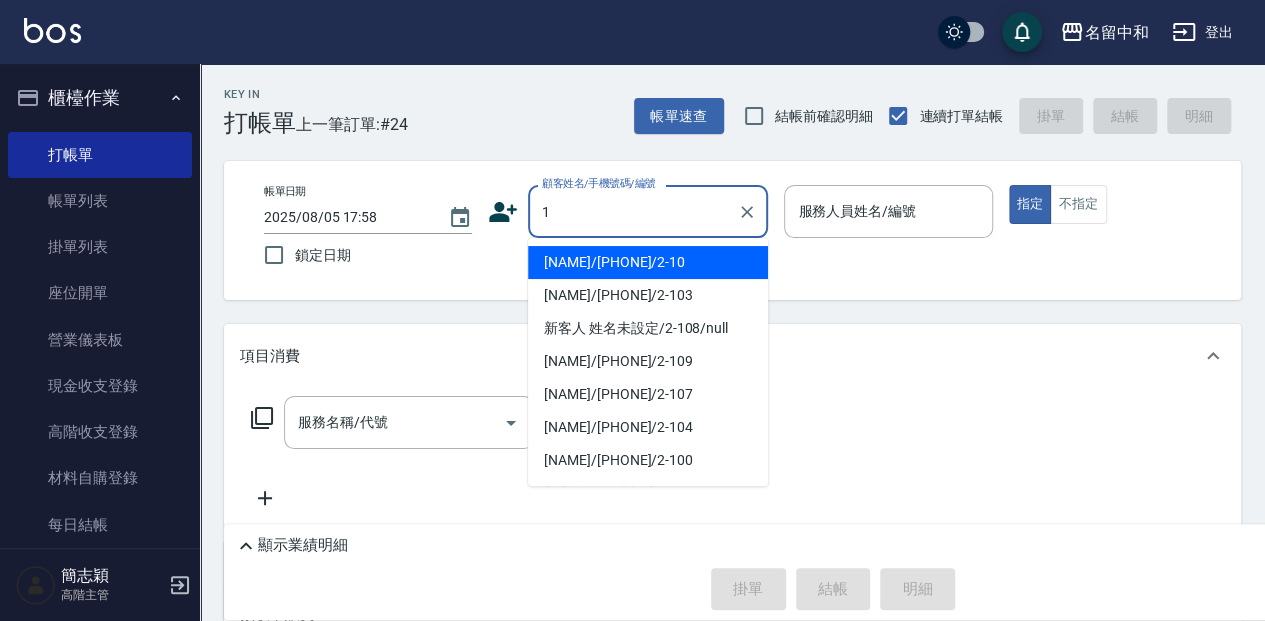 type on "[NAME]/[PHONE]/2-10" 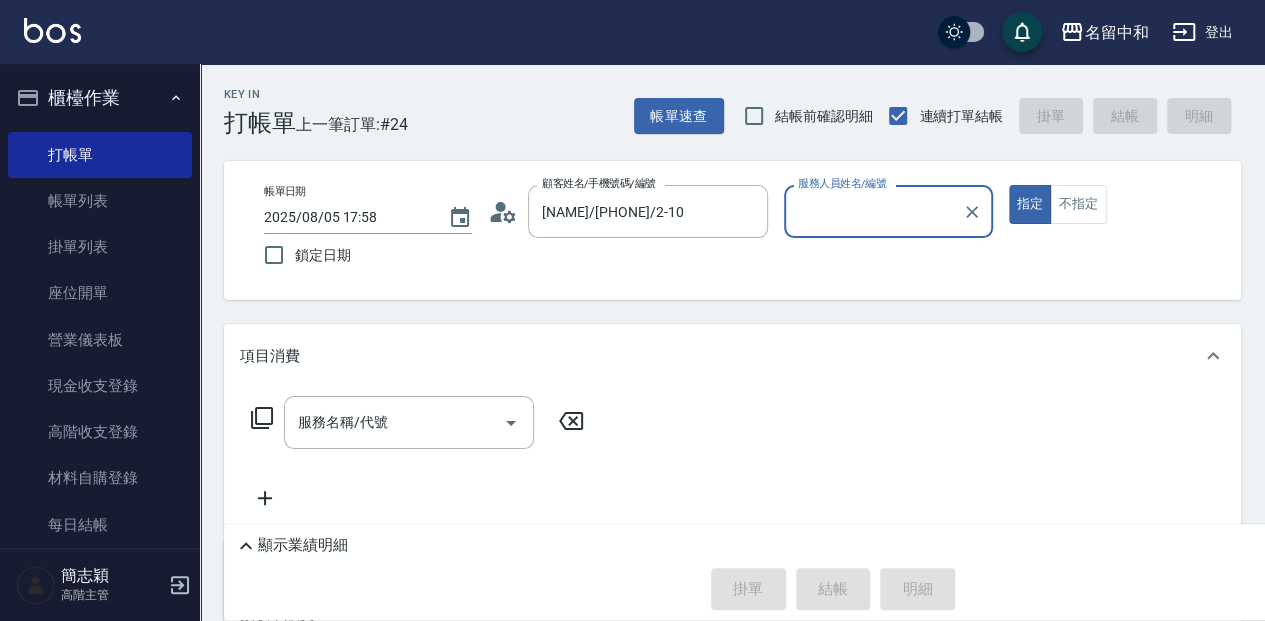type on "Julie-2" 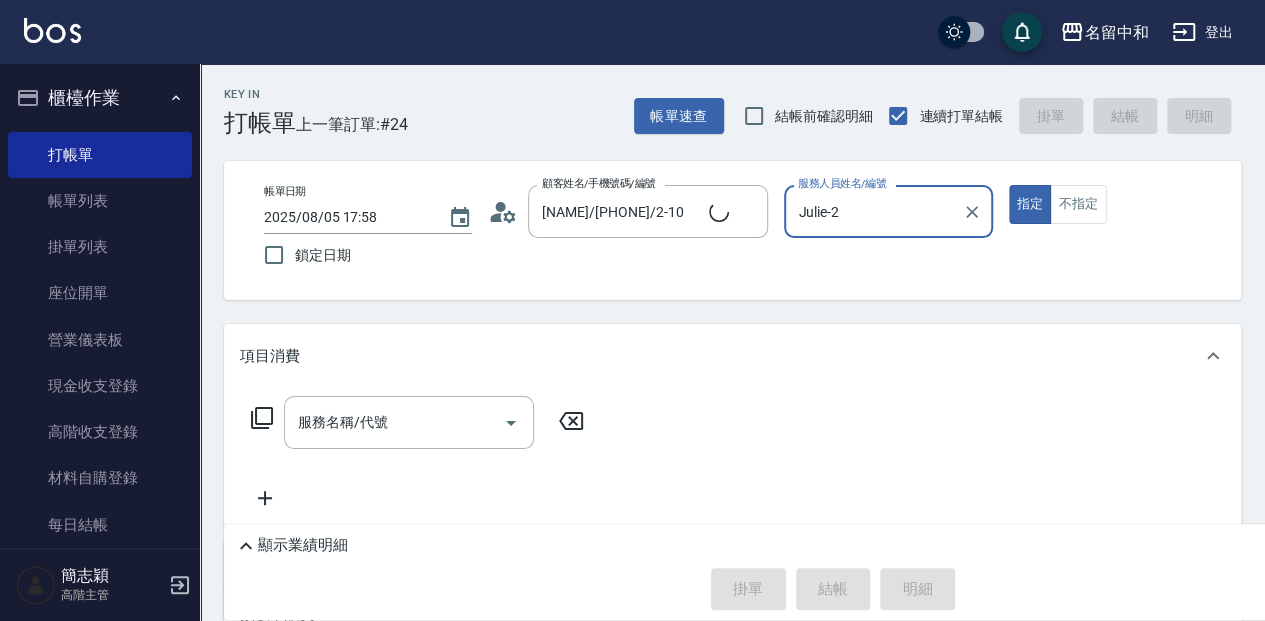 type on "無名字/1/null" 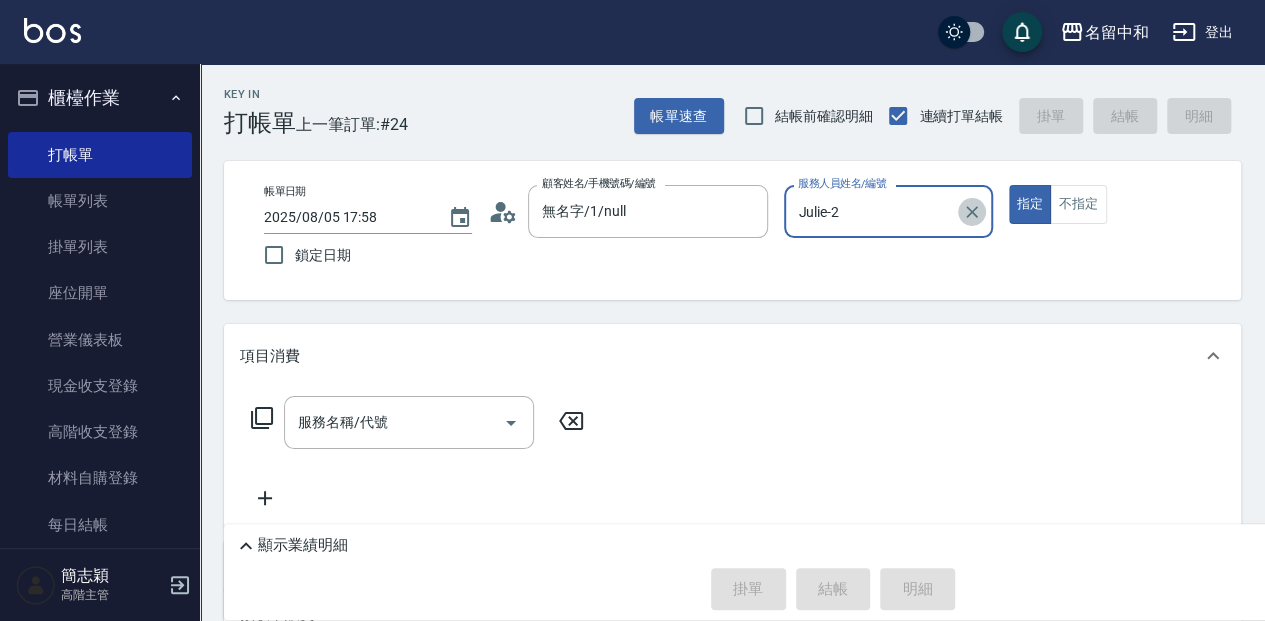click 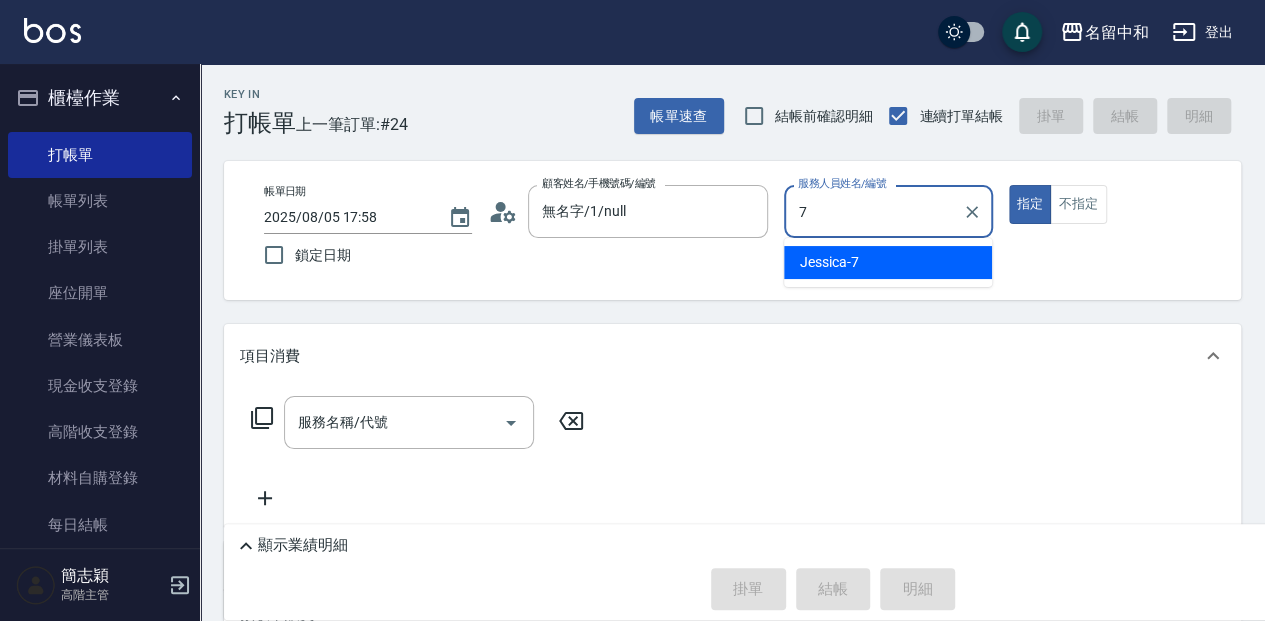 type on "Jessica-7" 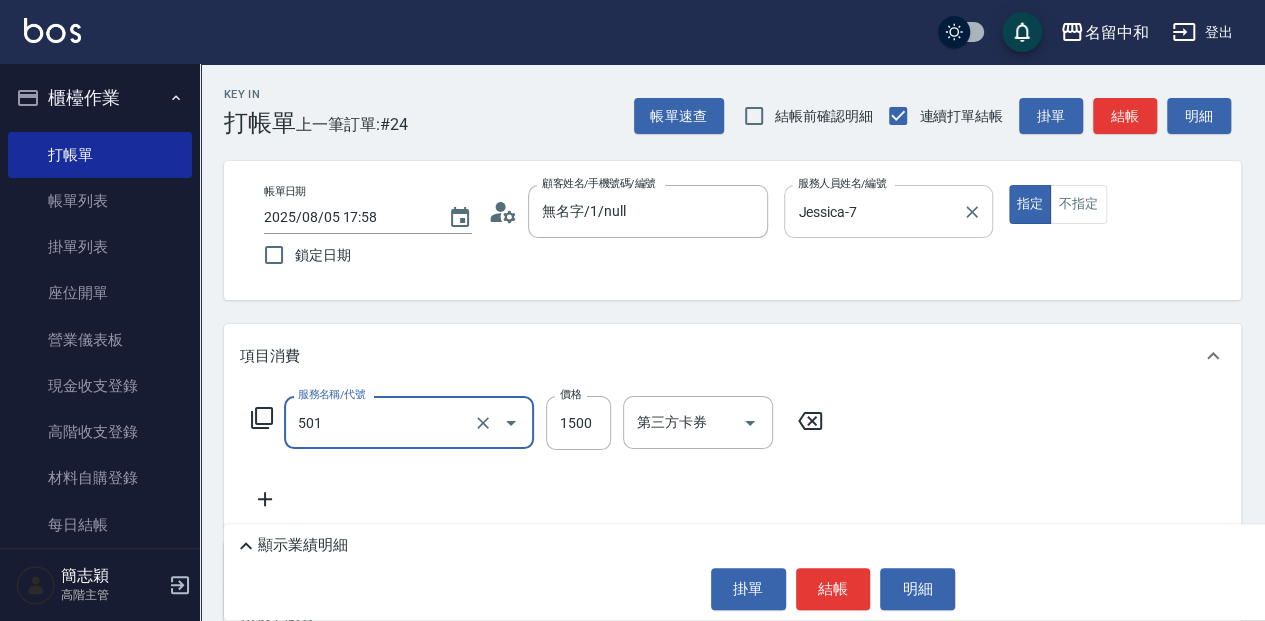 type on "染髮(1500](501)" 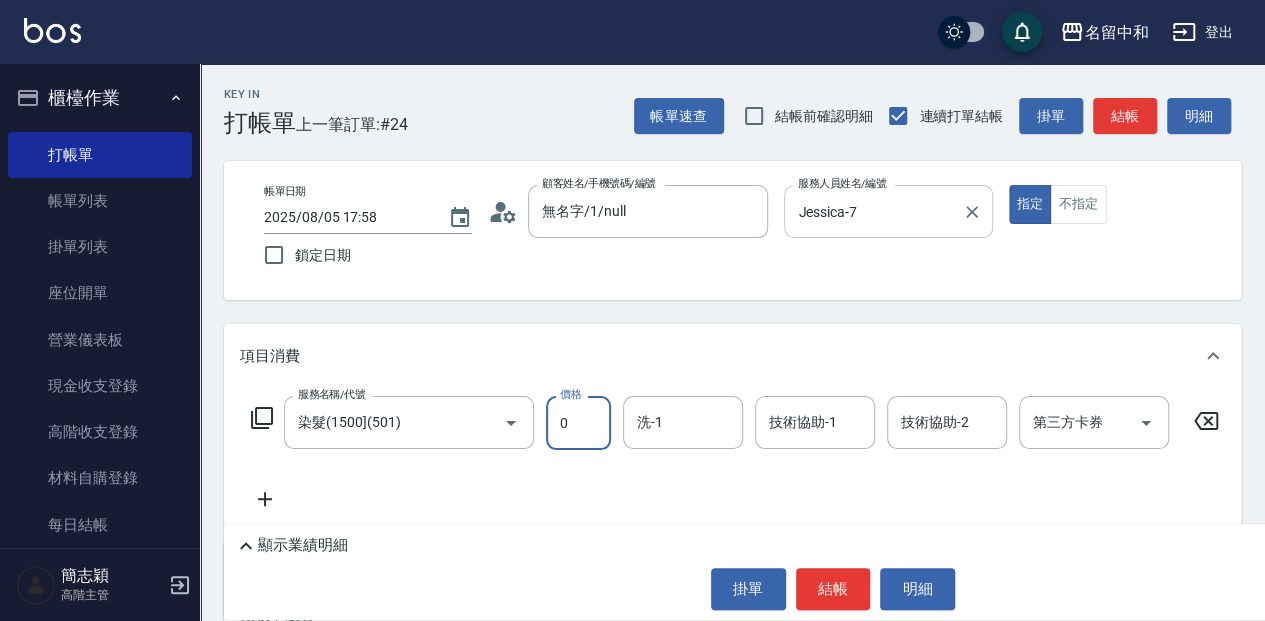type on "0" 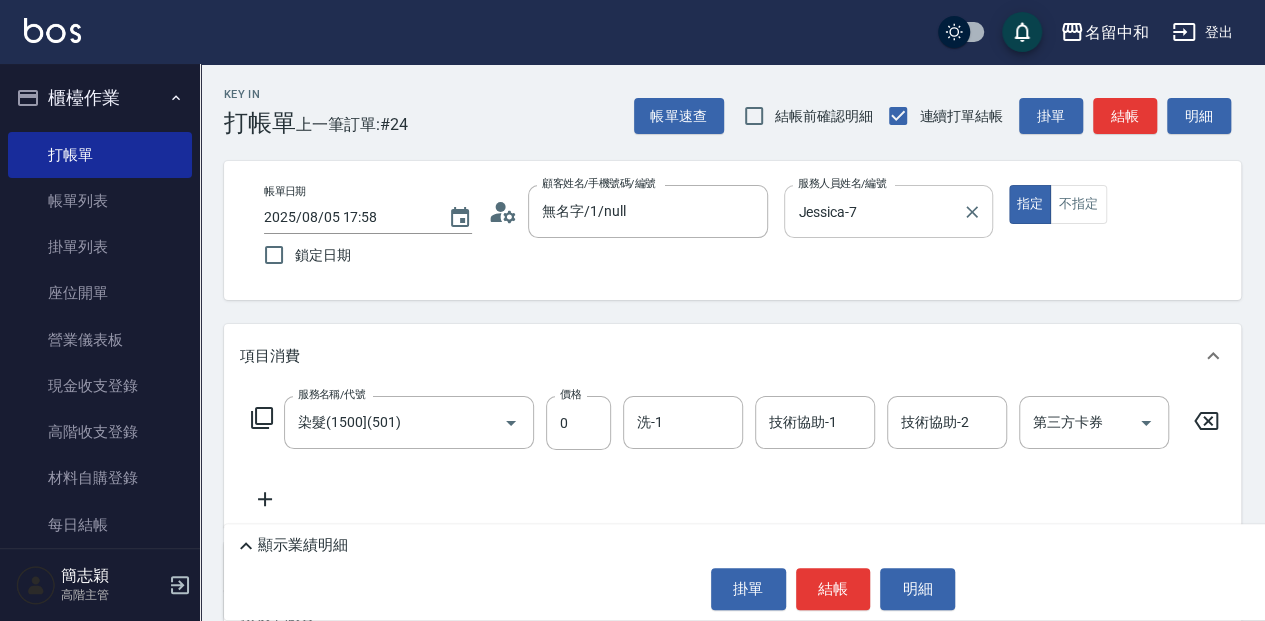 click 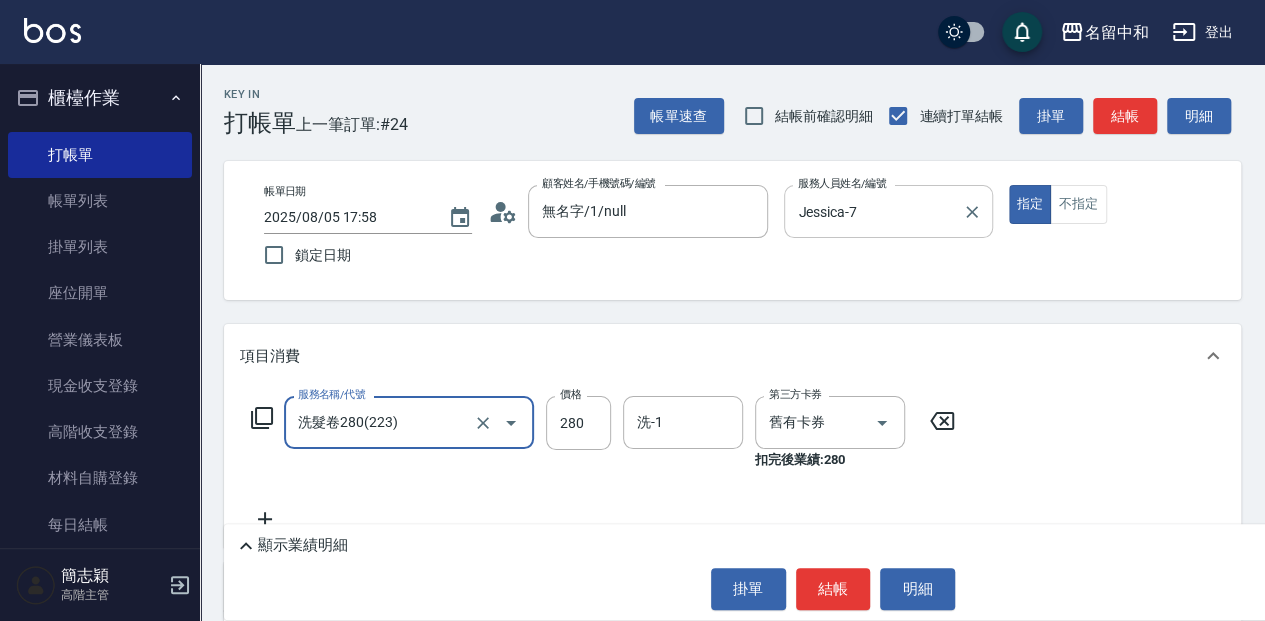 type on "洗髮卷280(223)" 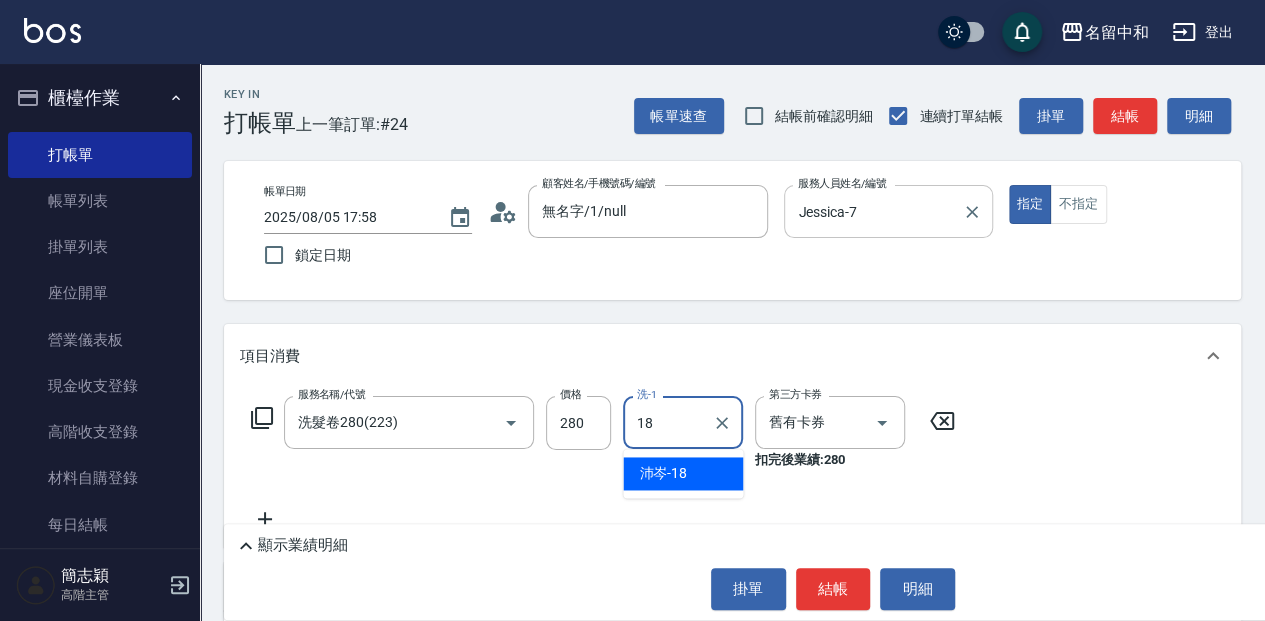 type on "[NAME]-18" 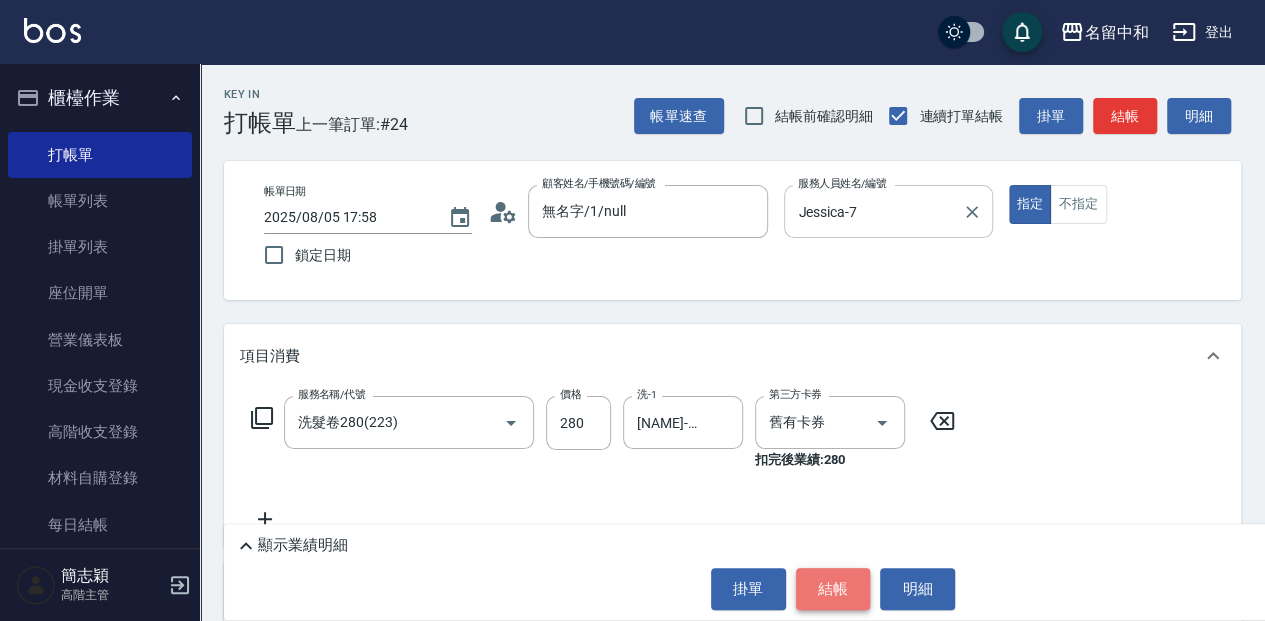 click on "結帳" at bounding box center [833, 589] 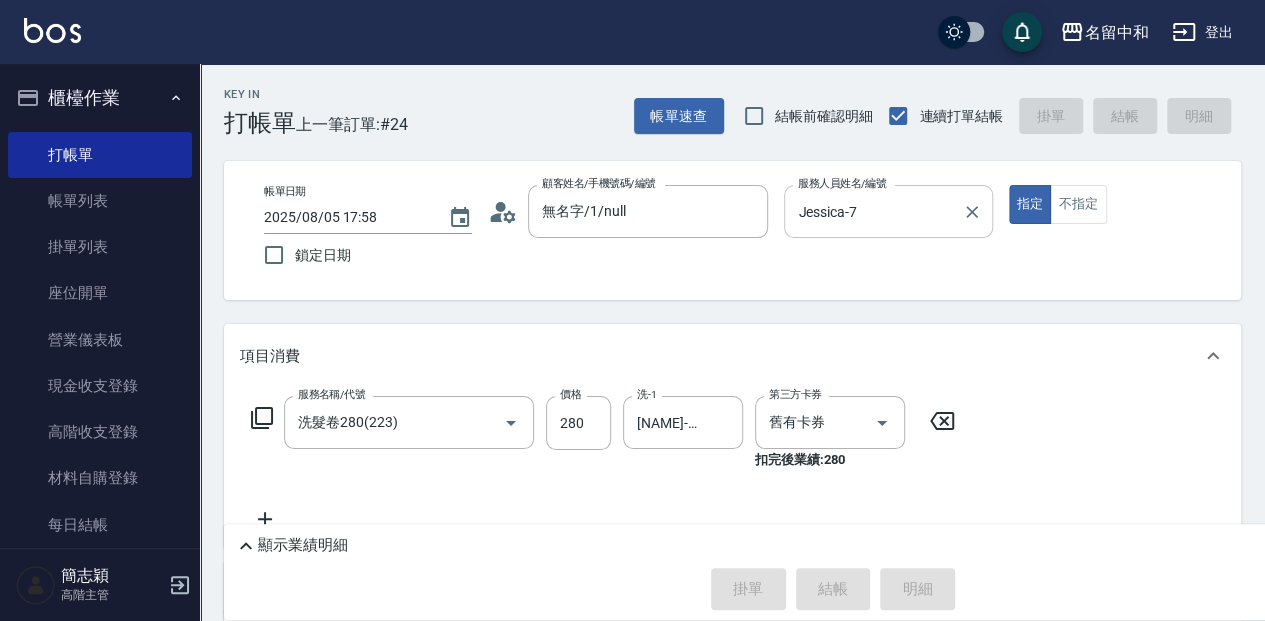 type on "2025/08/05 17:59" 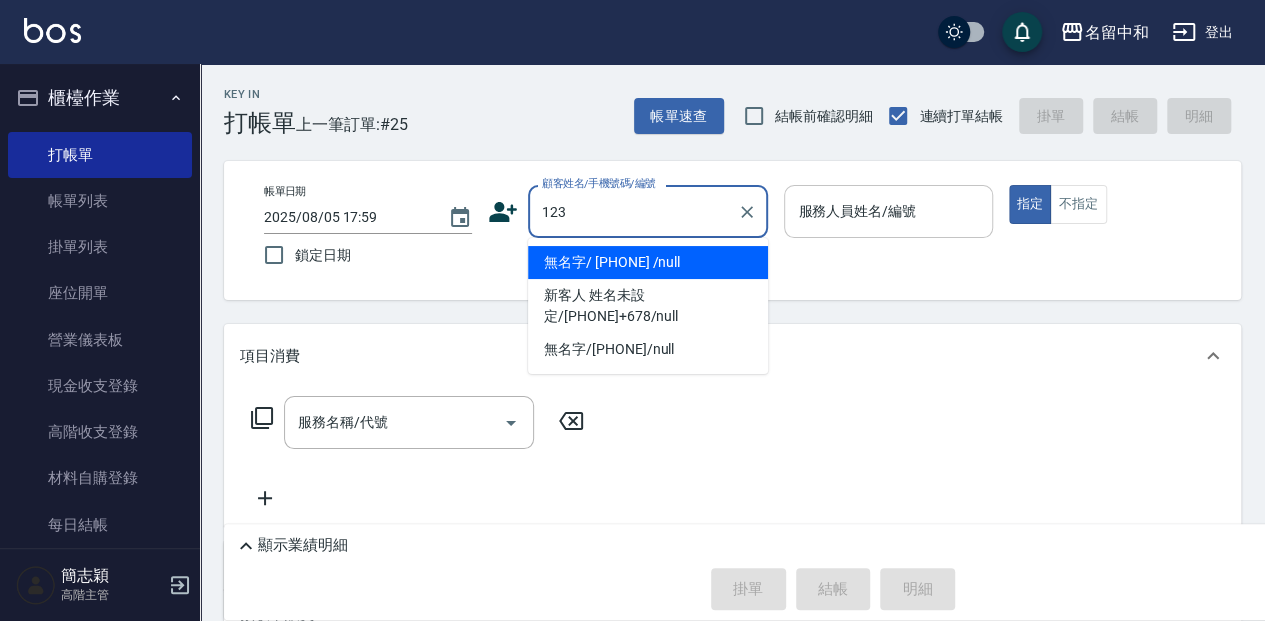 type on "無名字/                                                 [PHONE]                              /null" 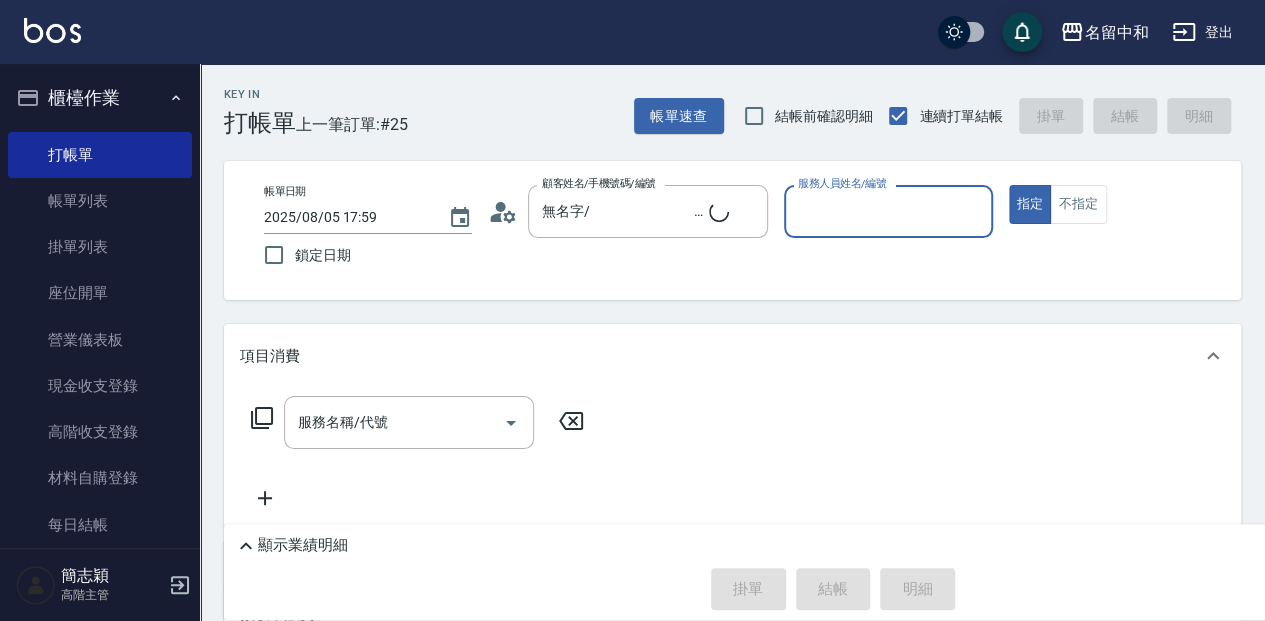 type on "2" 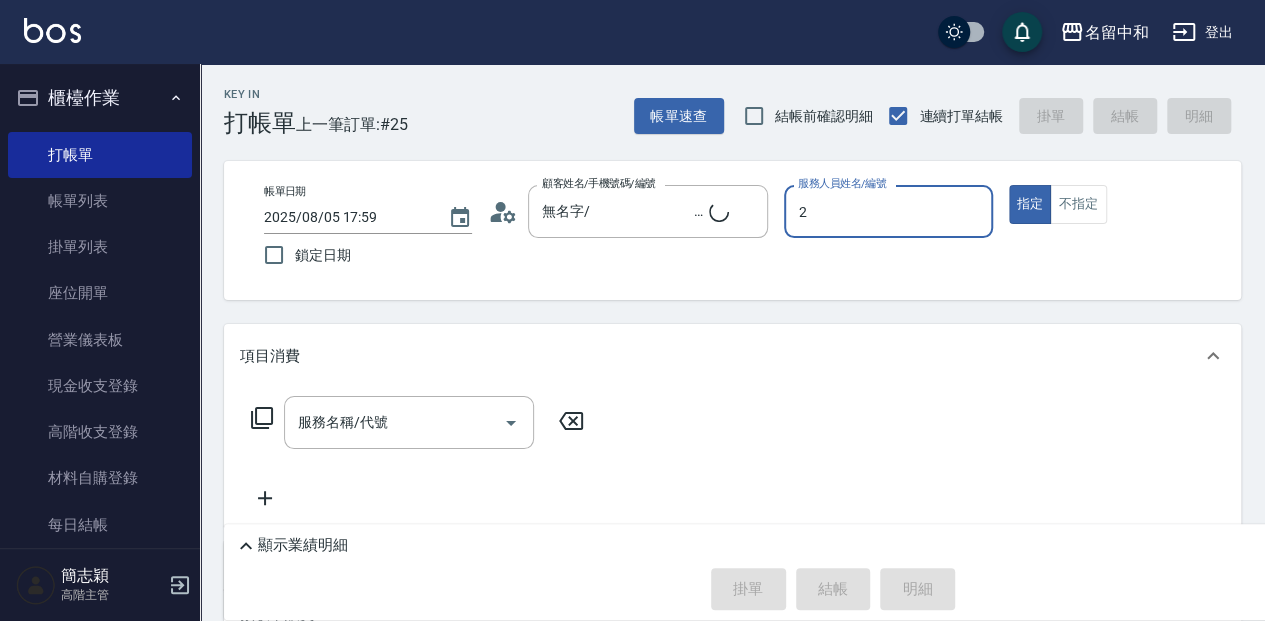 type on "無名字/[PHONE]/null" 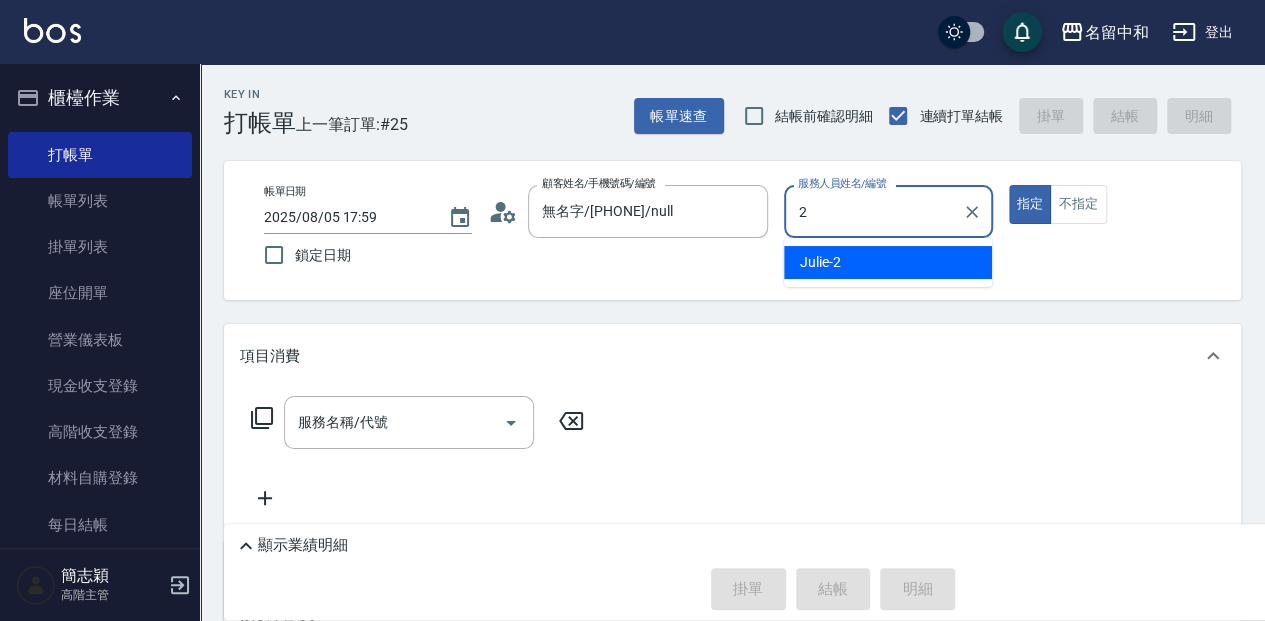 type on "Julie-2" 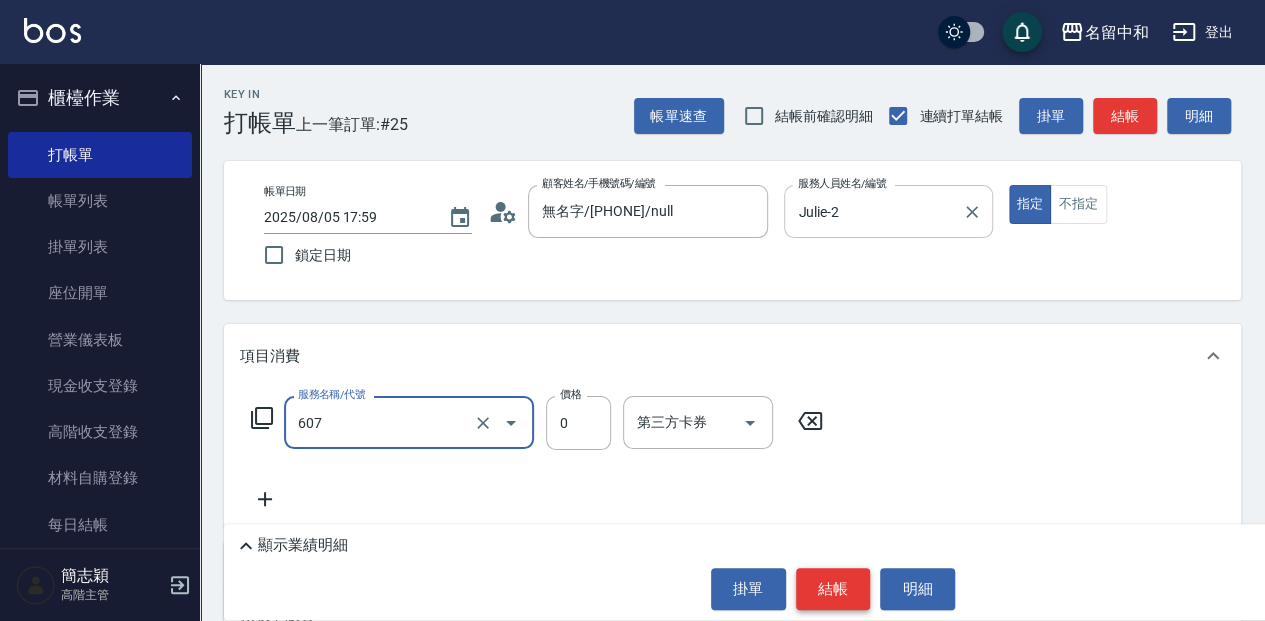 type on "魚子單次0(607)" 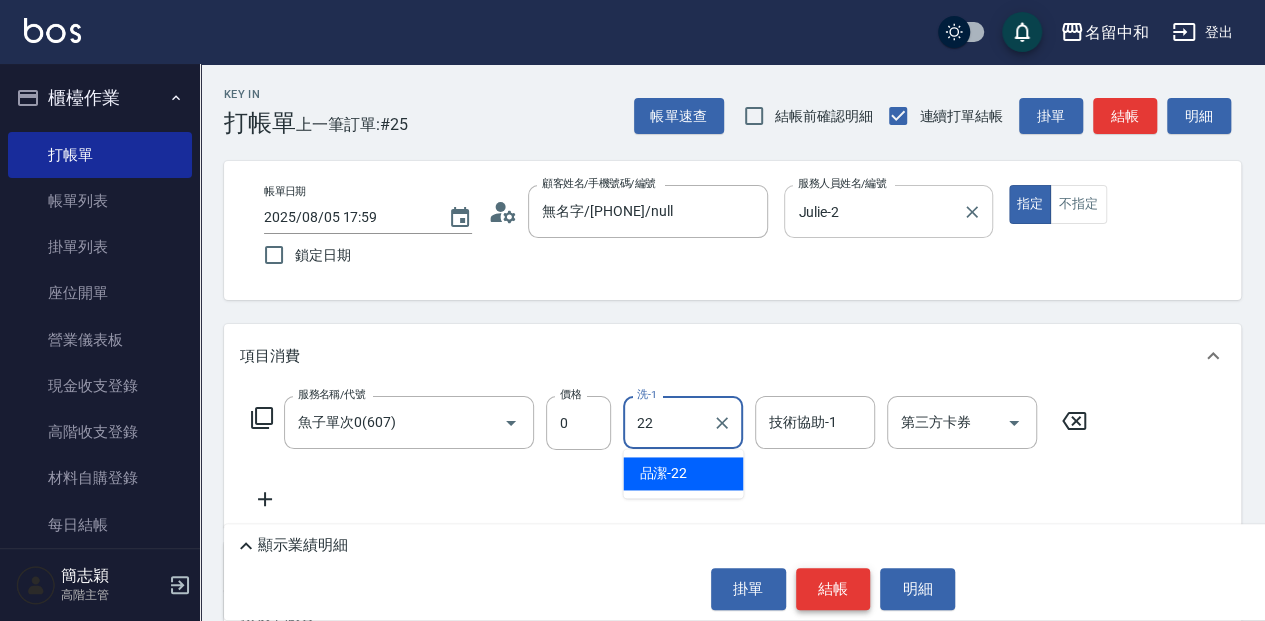 type on "[NAME]-22" 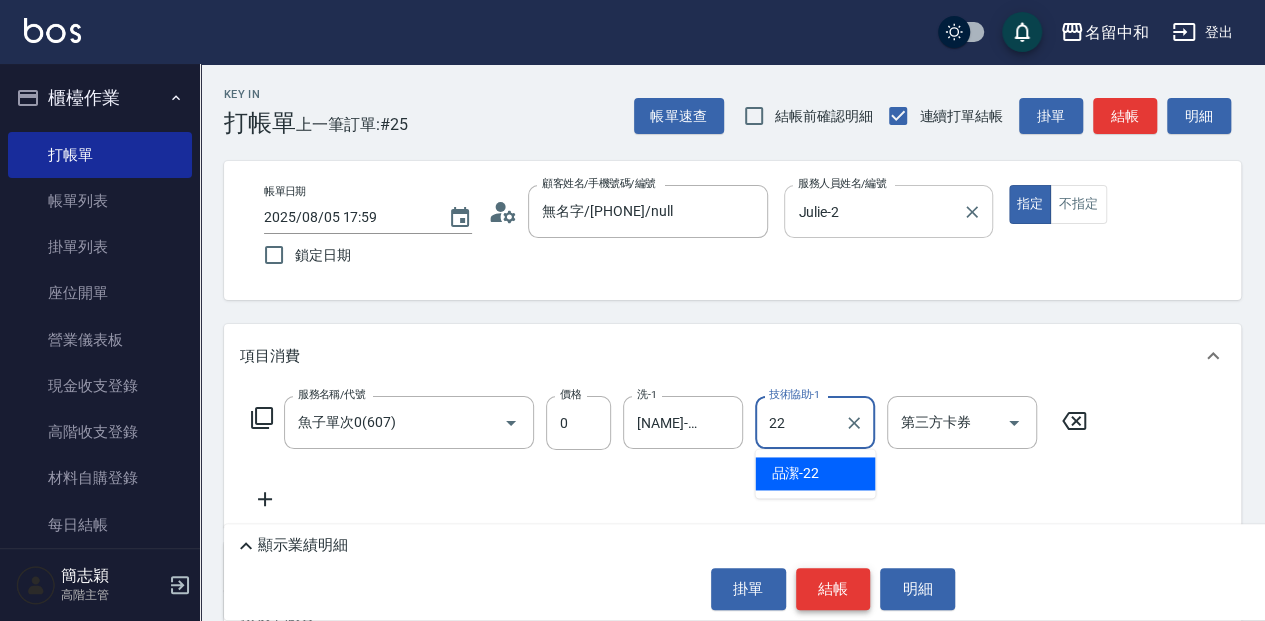 type on "[NAME]-22" 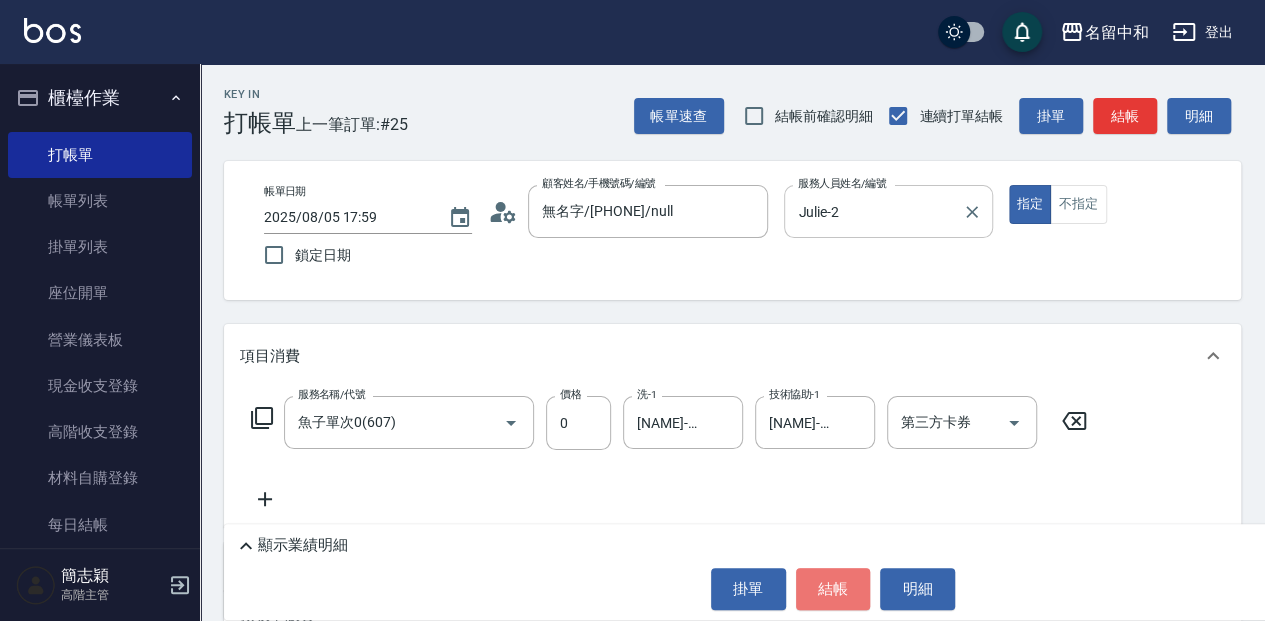 drag, startPoint x: 825, startPoint y: 572, endPoint x: 912, endPoint y: 545, distance: 91.09336 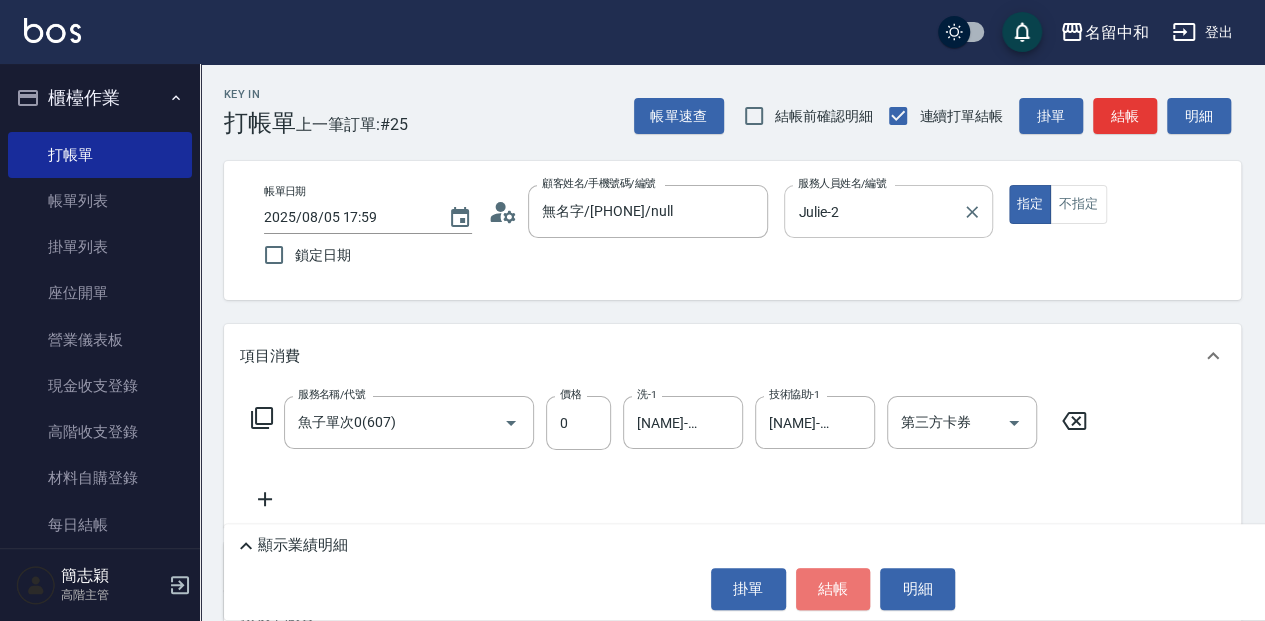 click on "結帳" at bounding box center [833, 589] 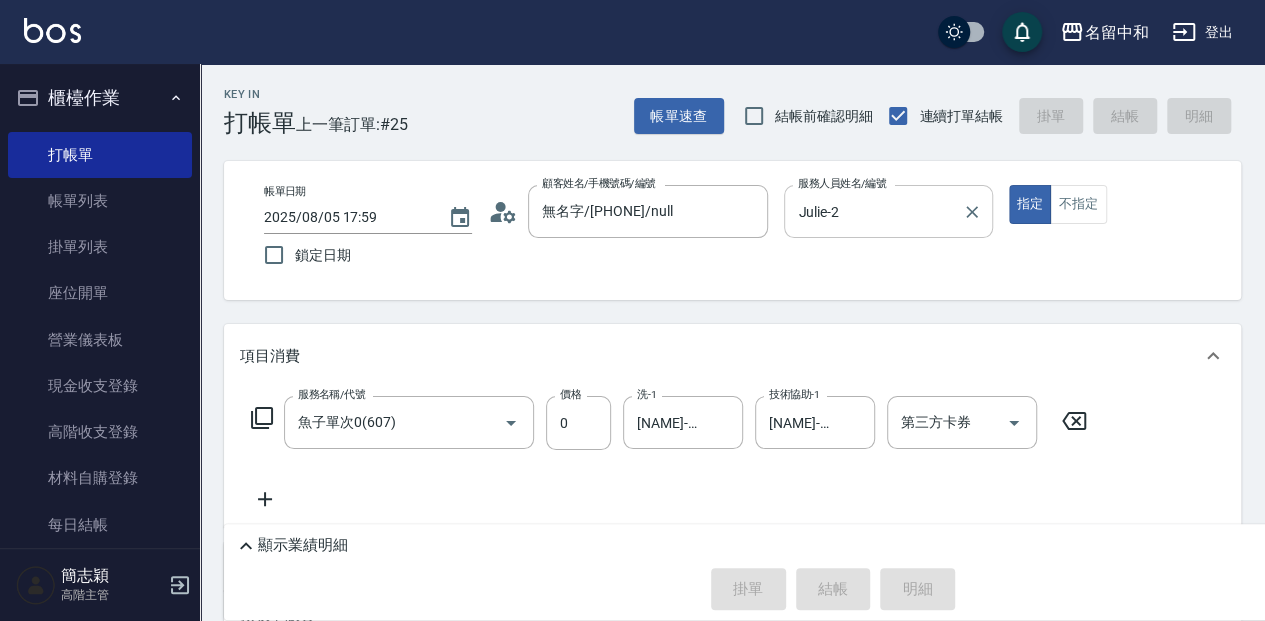 type on "2025/08/05 18:00" 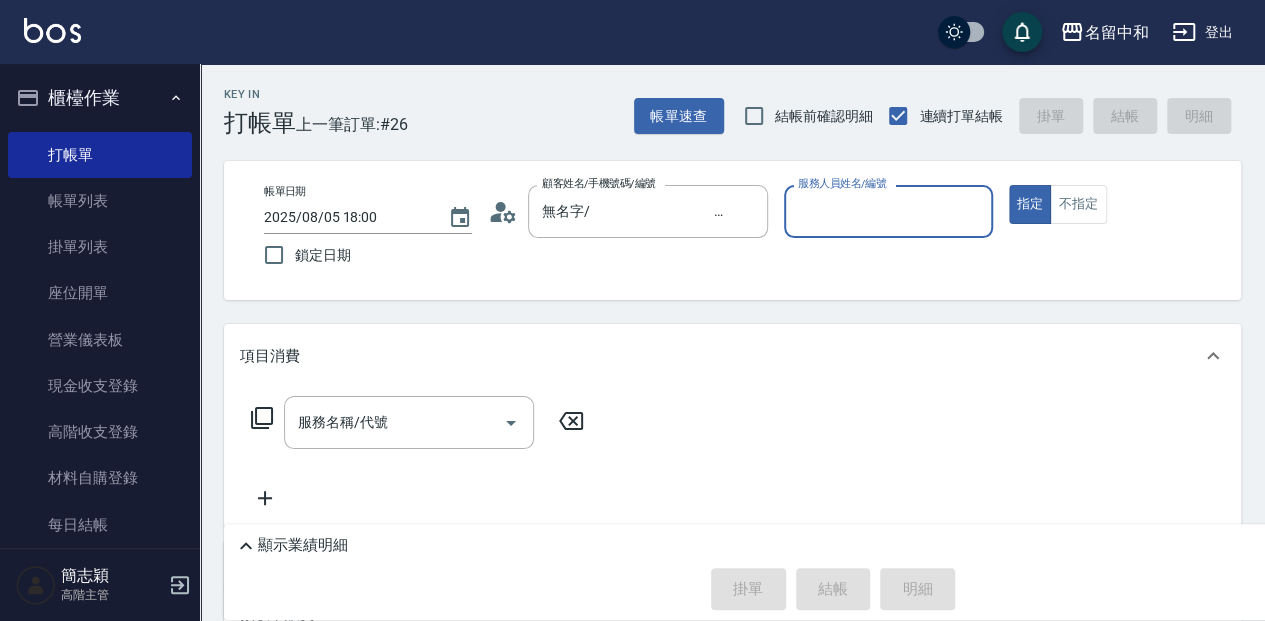 type on "無名字/1/null" 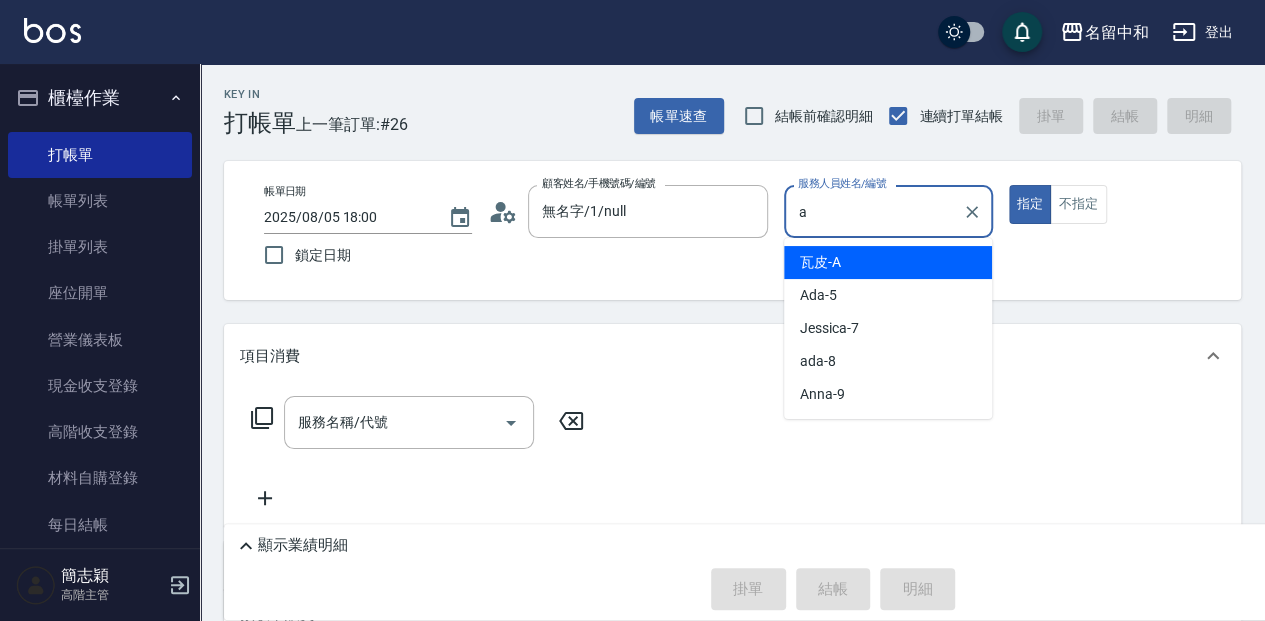 type on "瓦皮-A" 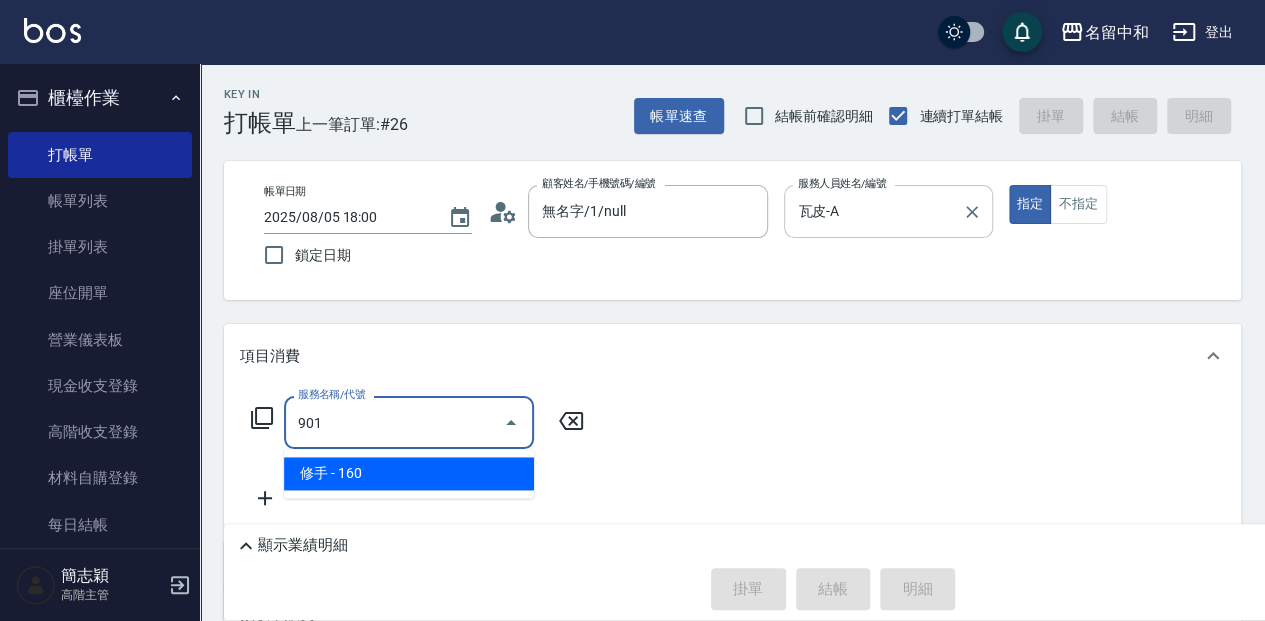 type on "修手(901)" 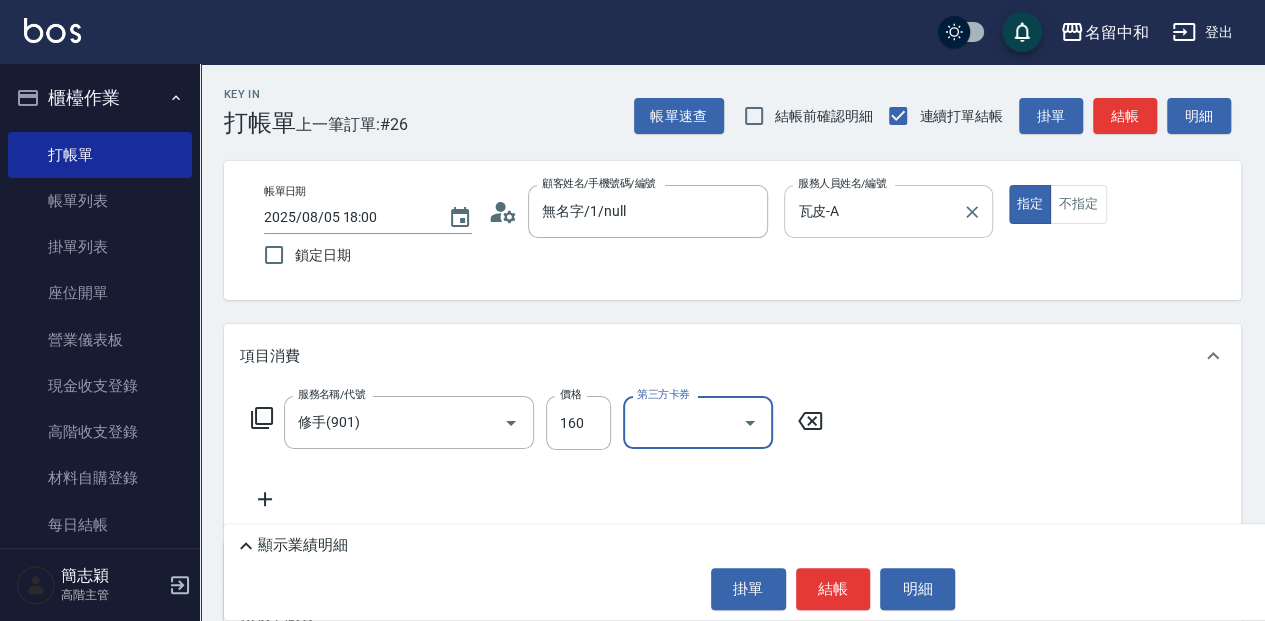 click on "結帳" at bounding box center (833, 589) 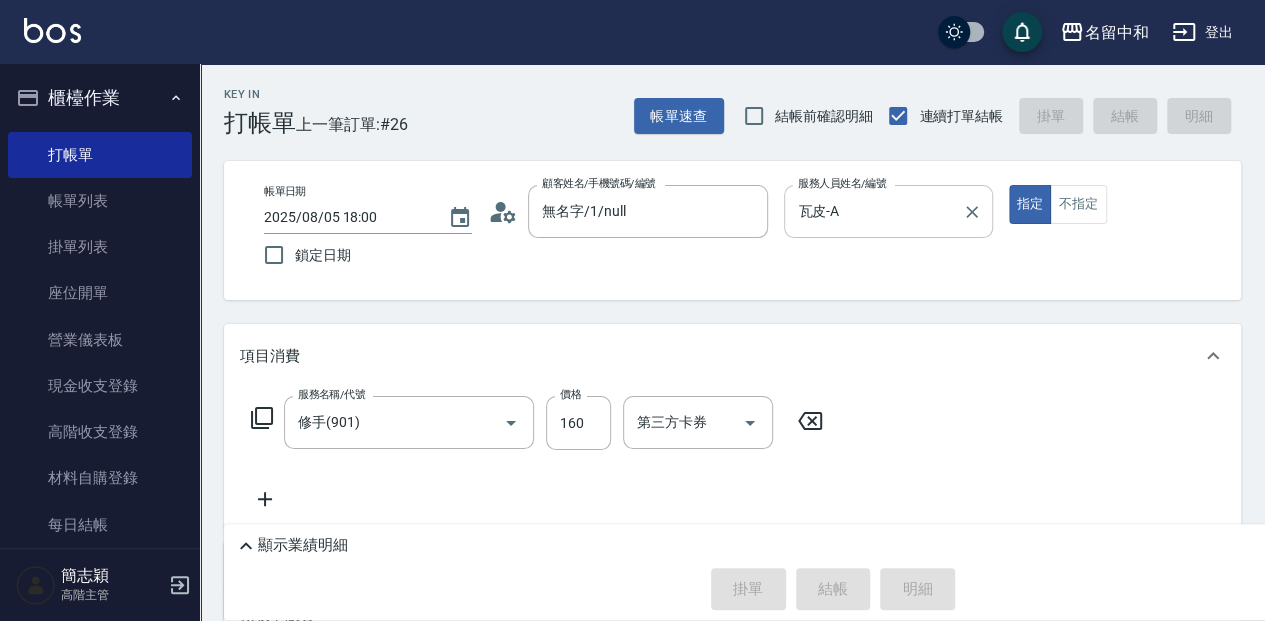 type 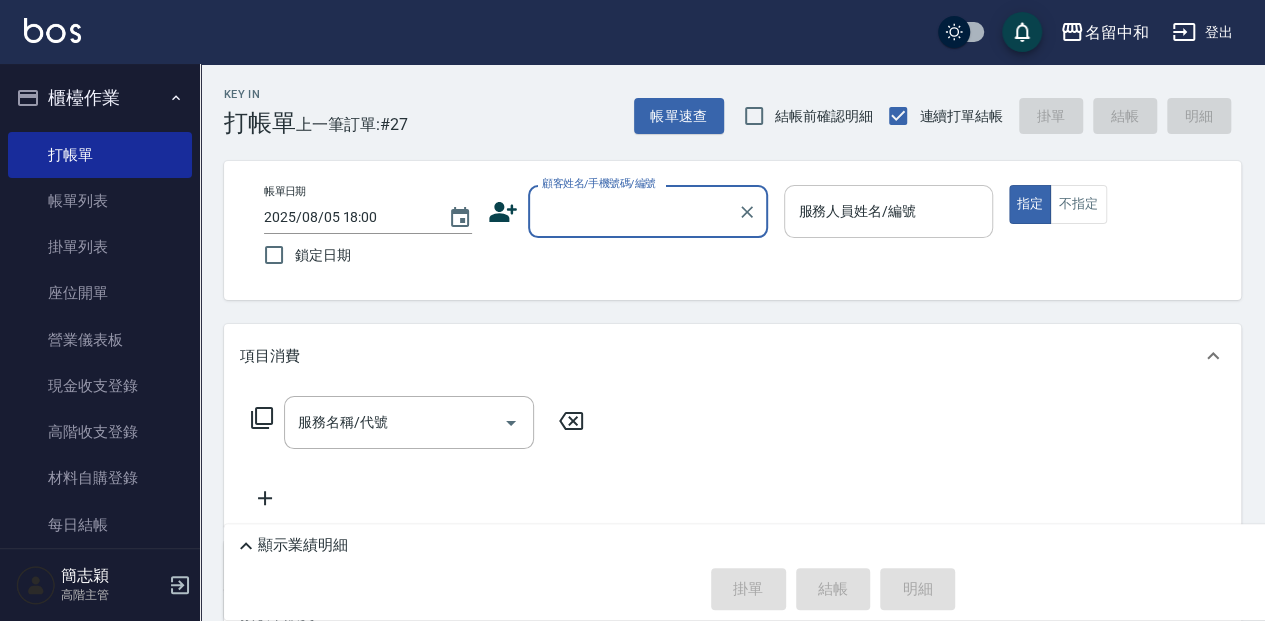 click on "顧客姓名/手機號碼/編號" at bounding box center (633, 211) 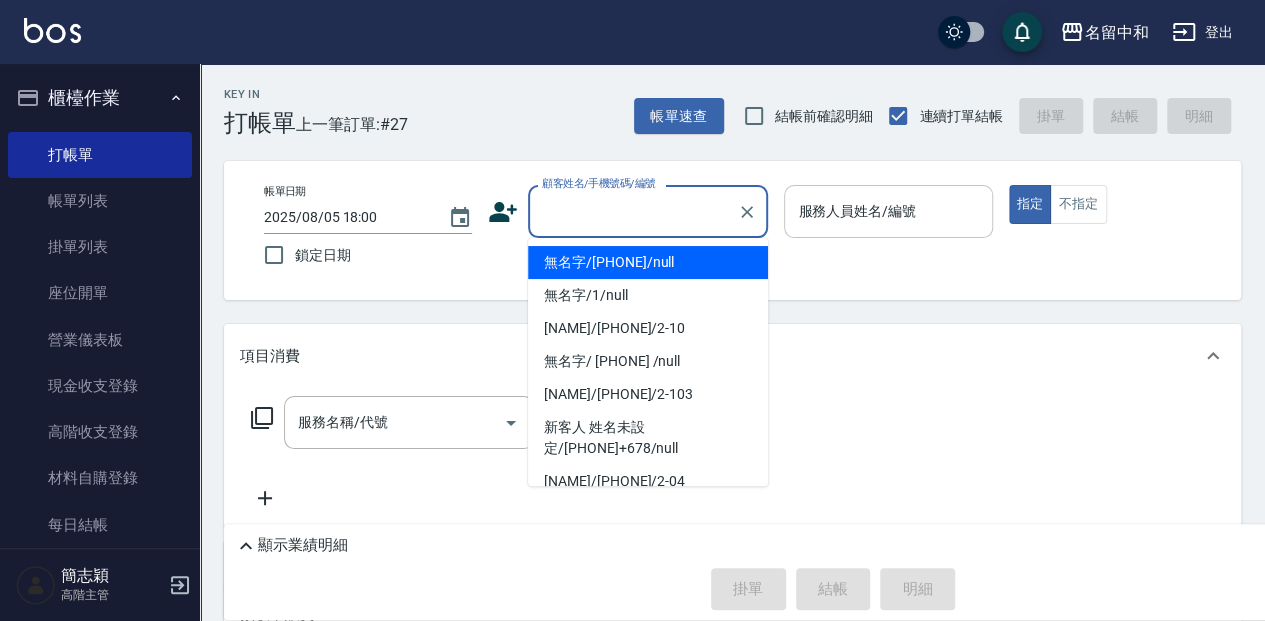 drag, startPoint x: 552, startPoint y: 258, endPoint x: 541, endPoint y: 284, distance: 28.231188 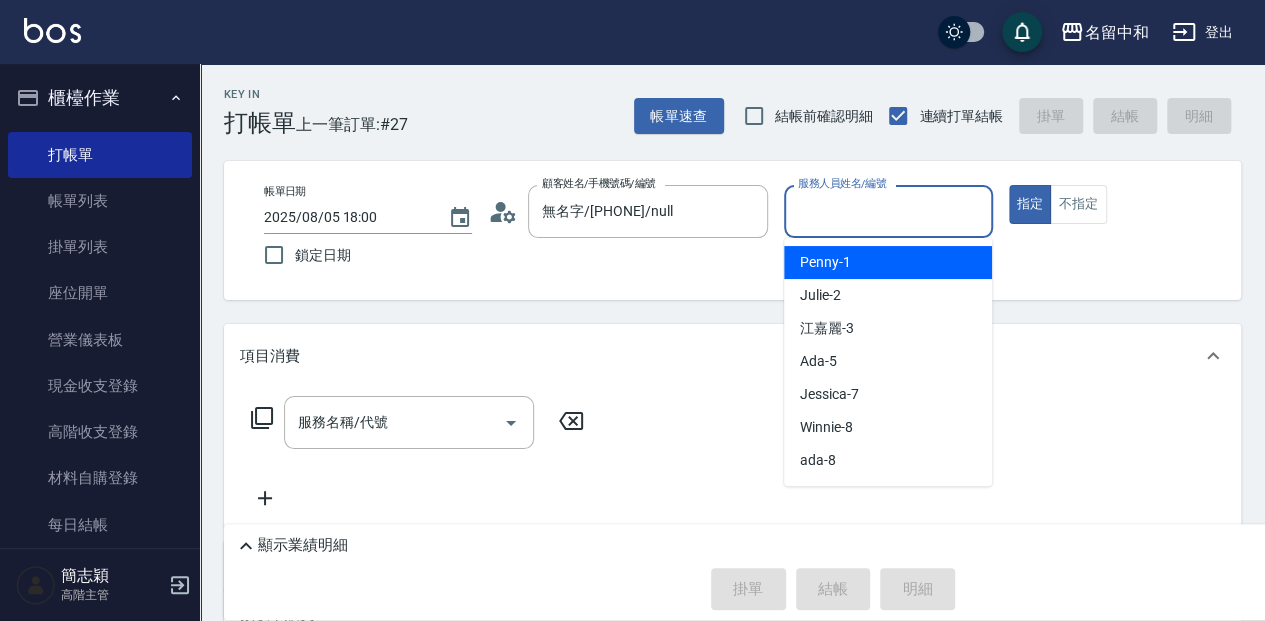 click on "服務人員姓名/編號" at bounding box center [888, 211] 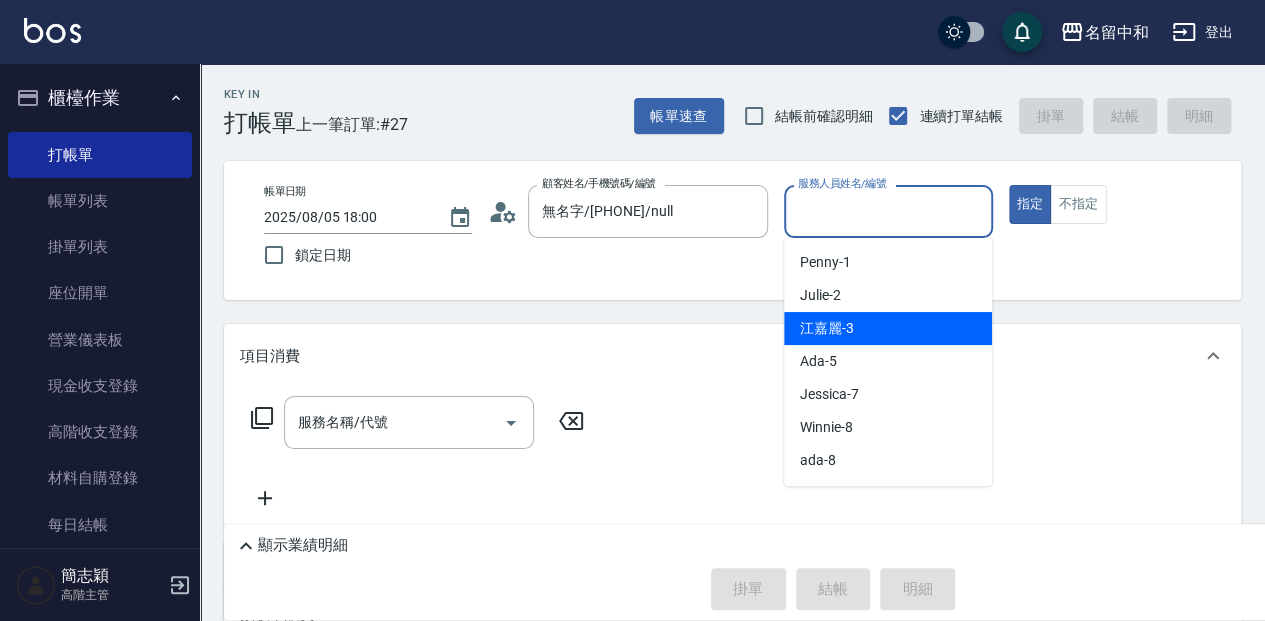 drag, startPoint x: 876, startPoint y: 320, endPoint x: 863, endPoint y: 332, distance: 17.691807 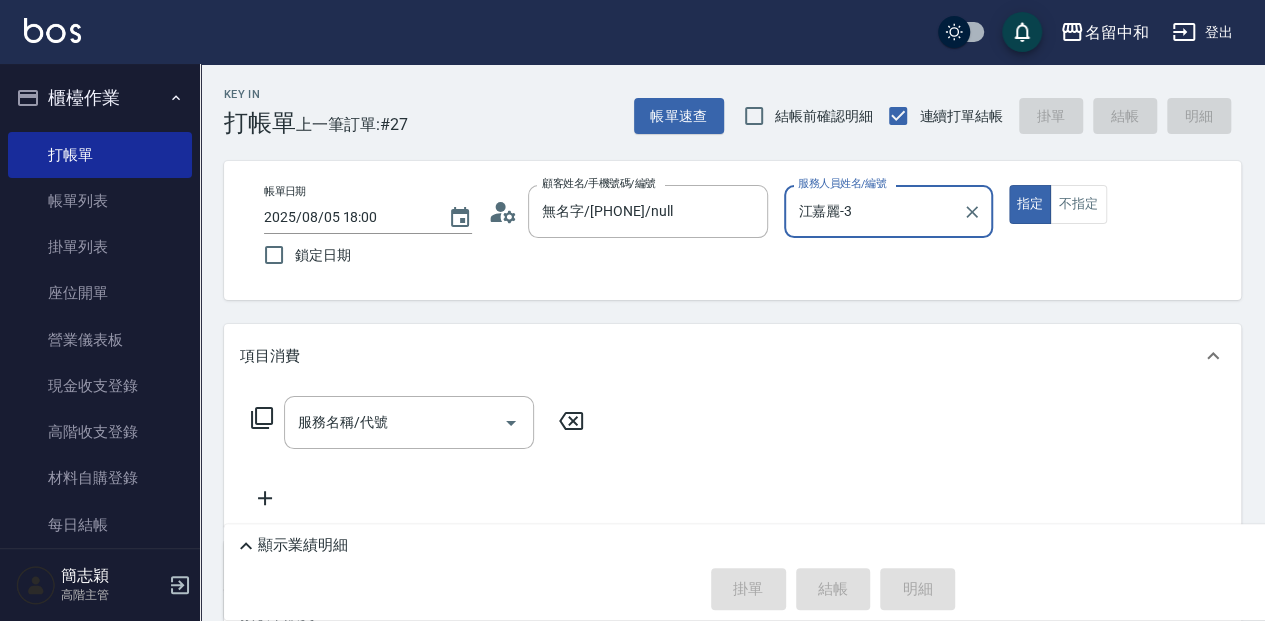 click 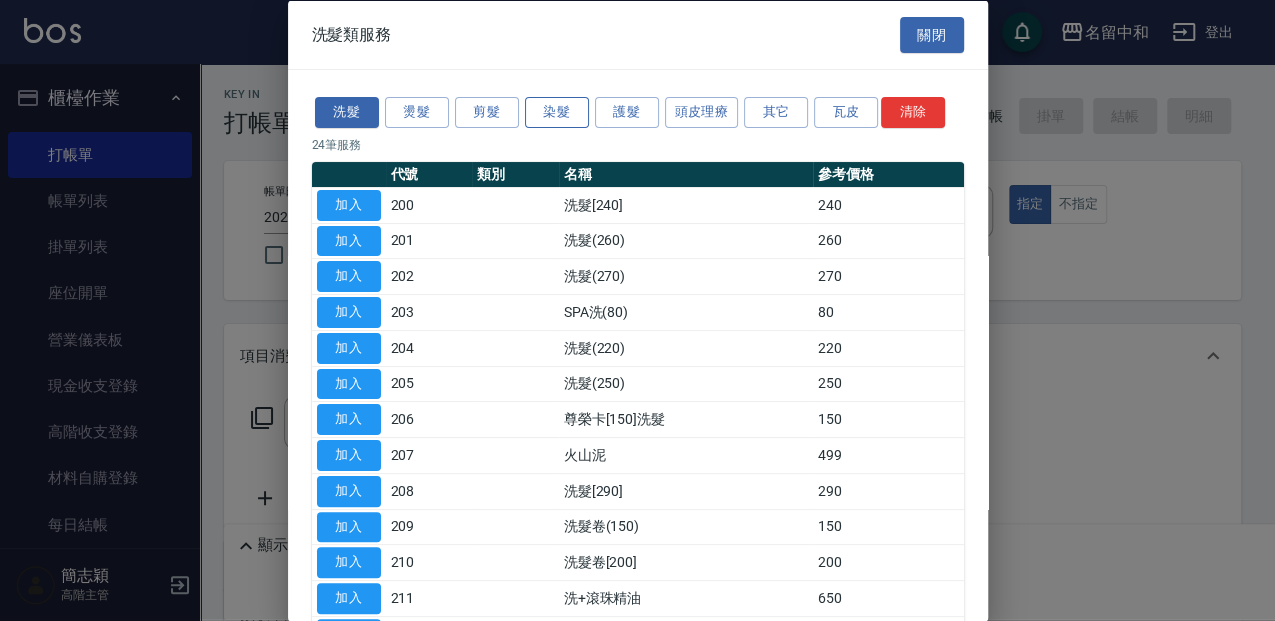 click on "染髮" at bounding box center [557, 112] 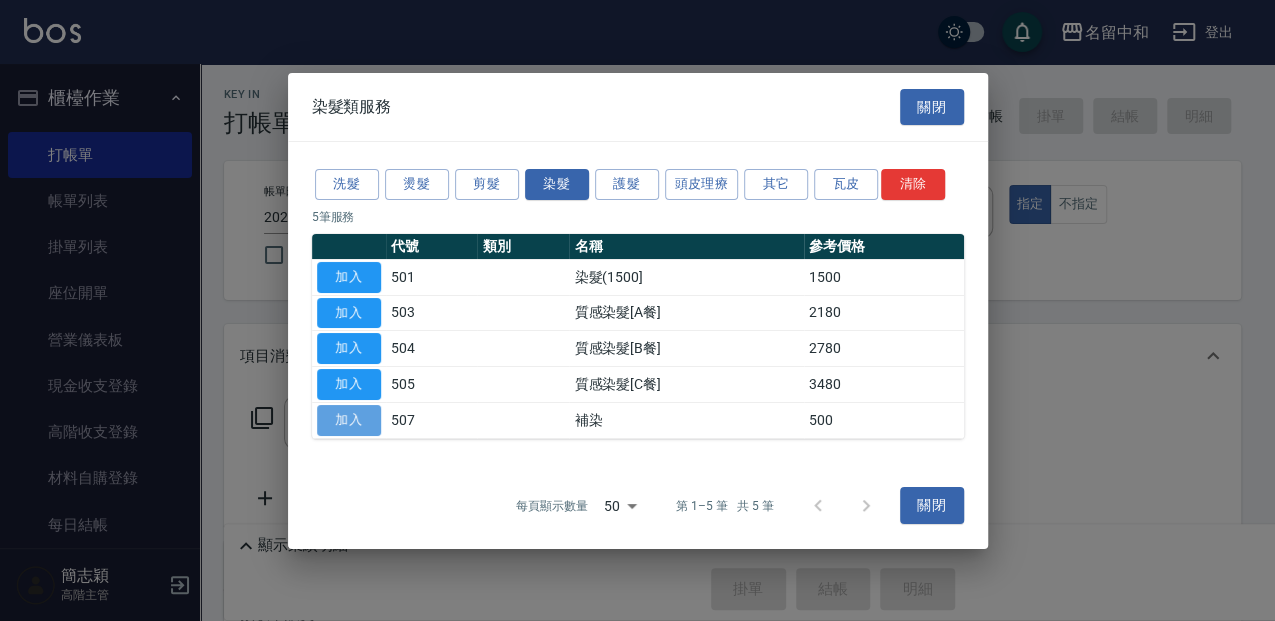 click on "加入" at bounding box center (349, 420) 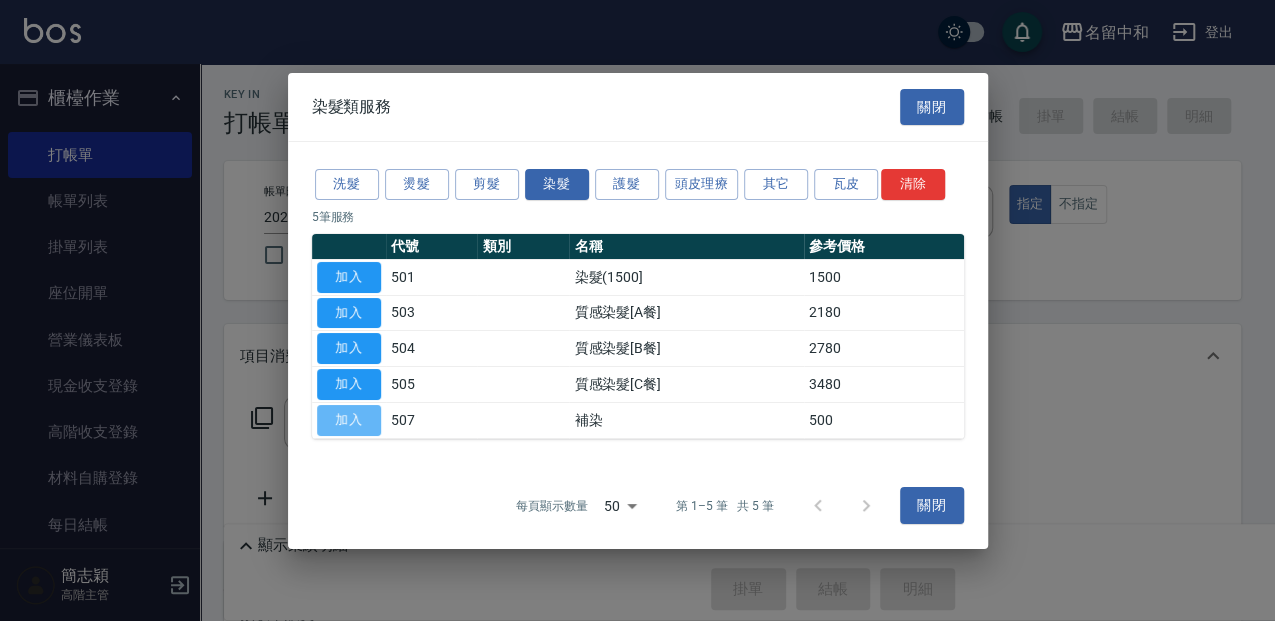 type on "補染(507)" 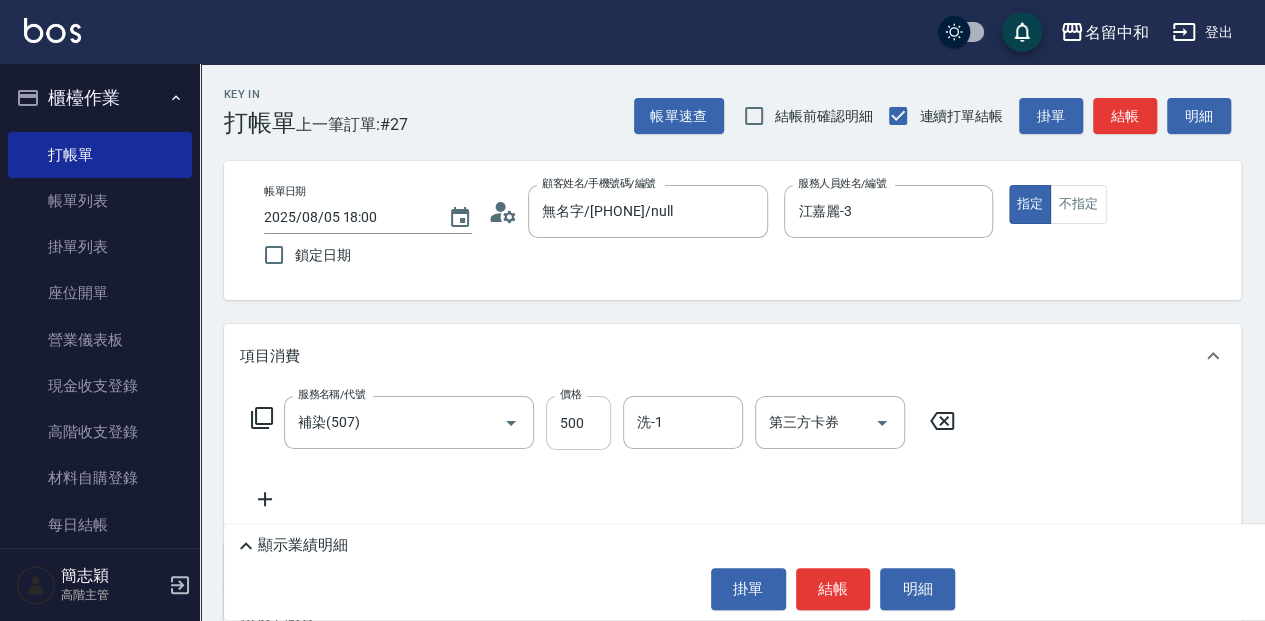 click on "500" at bounding box center [578, 423] 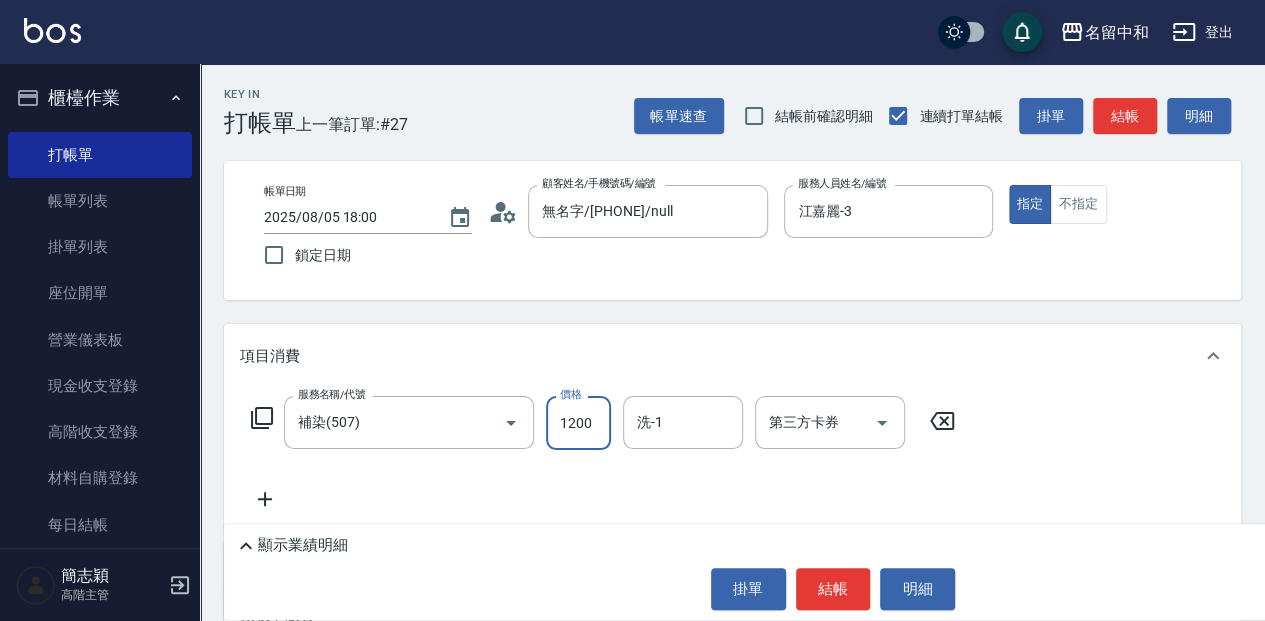type on "1200" 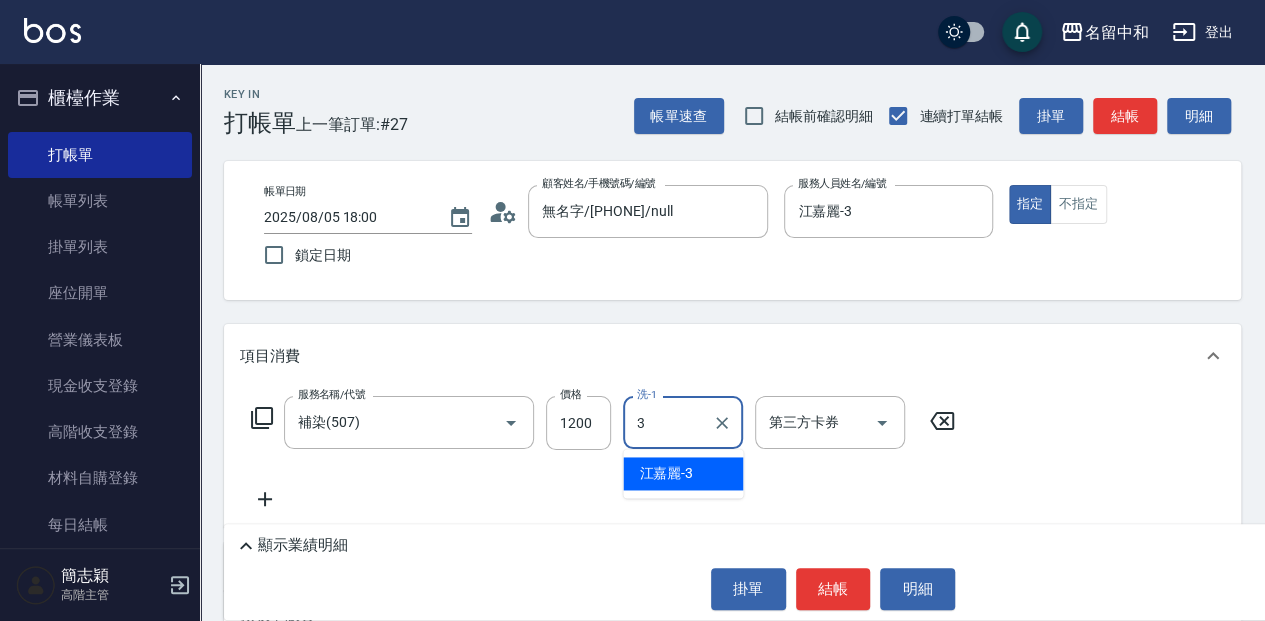 type on "江嘉麗-3" 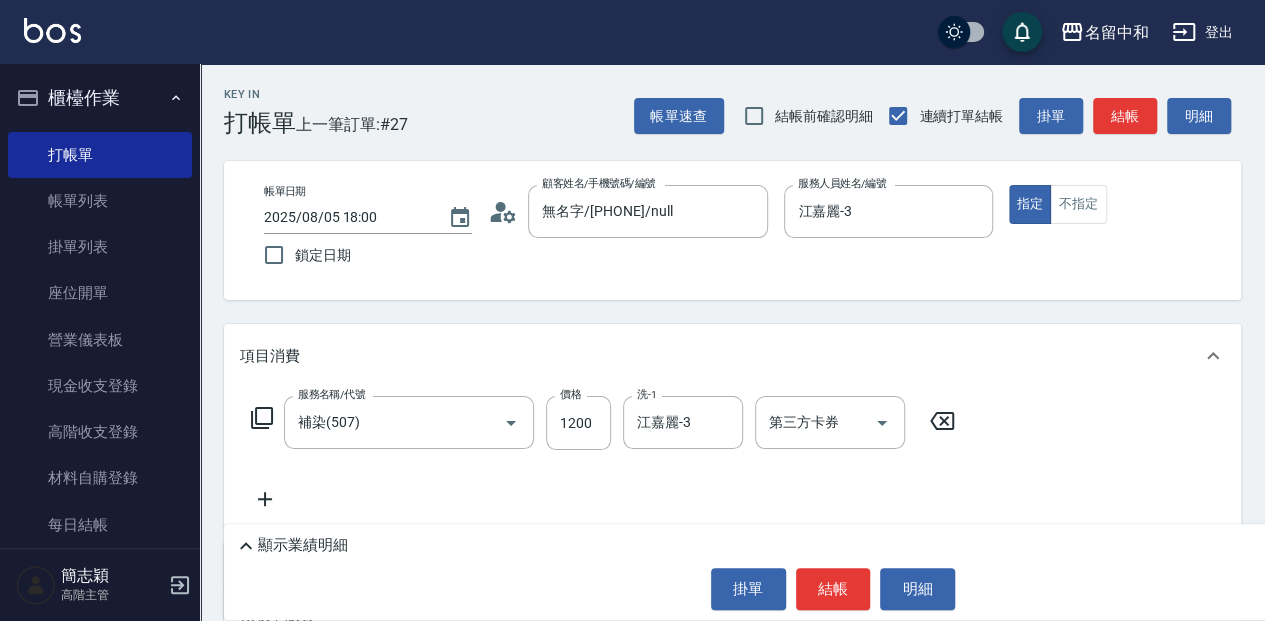 click 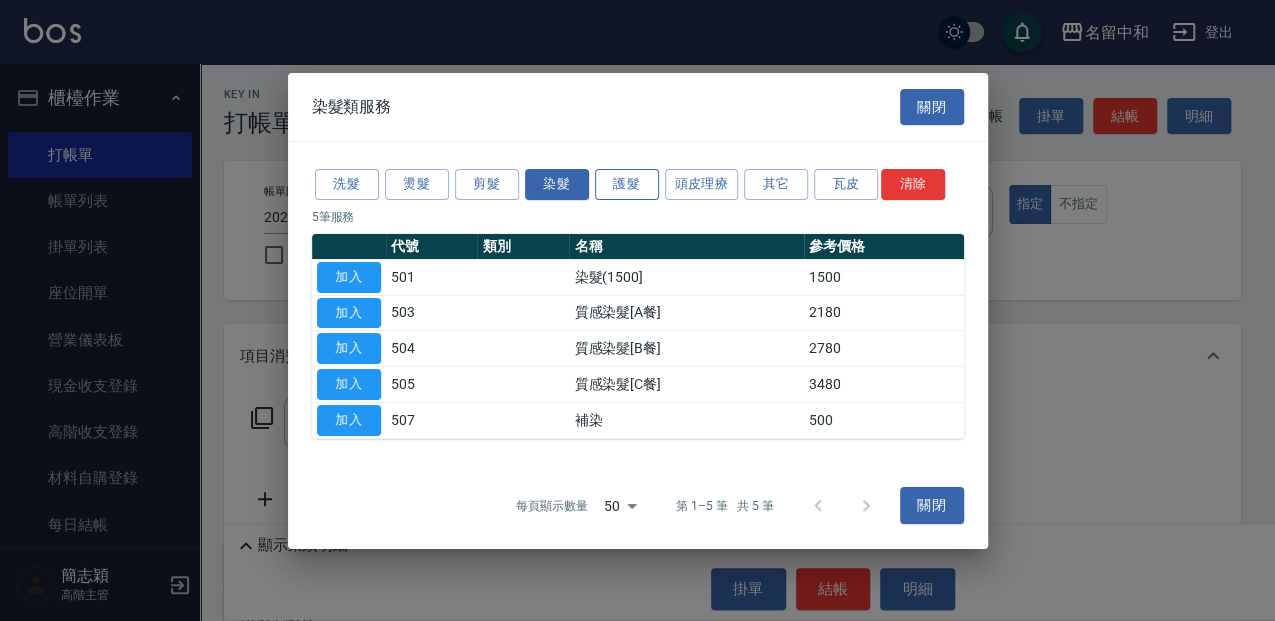 click on "護髮" at bounding box center [627, 184] 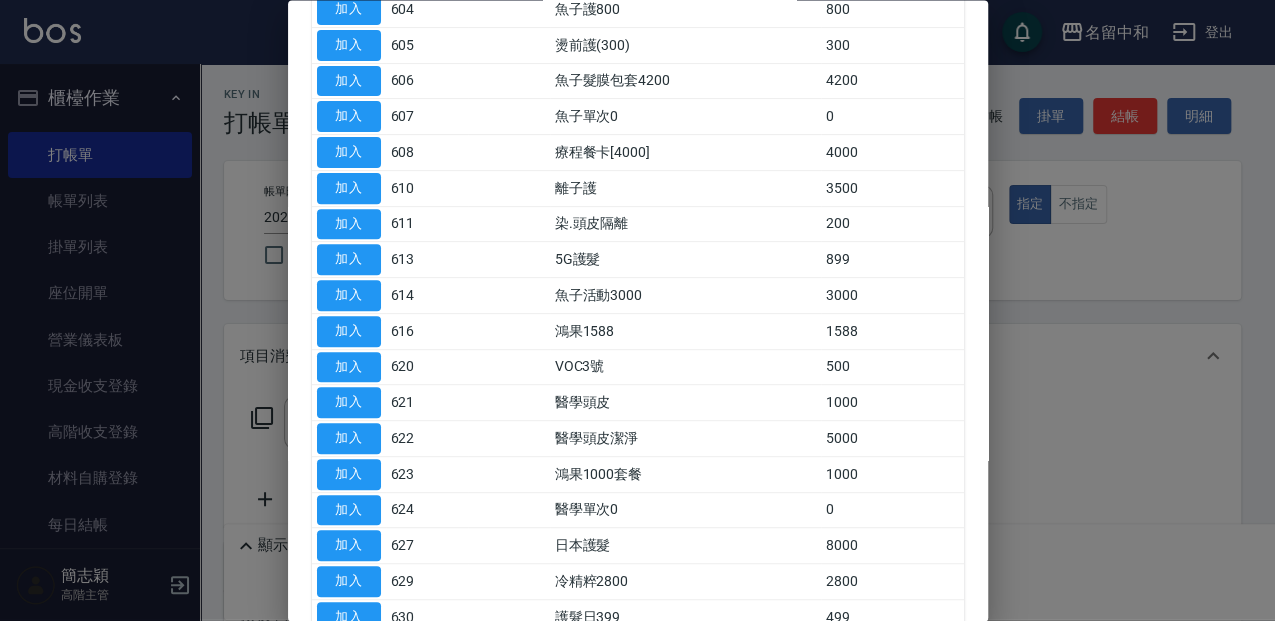 scroll, scrollTop: 333, scrollLeft: 0, axis: vertical 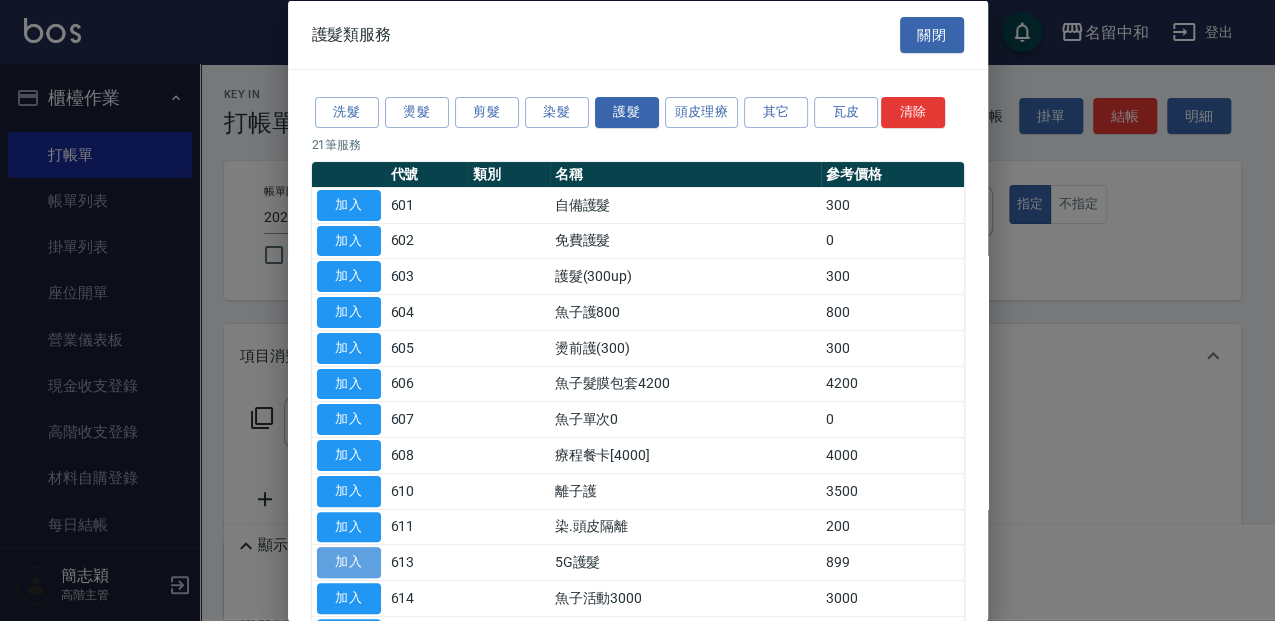 click on "加入" at bounding box center (349, 562) 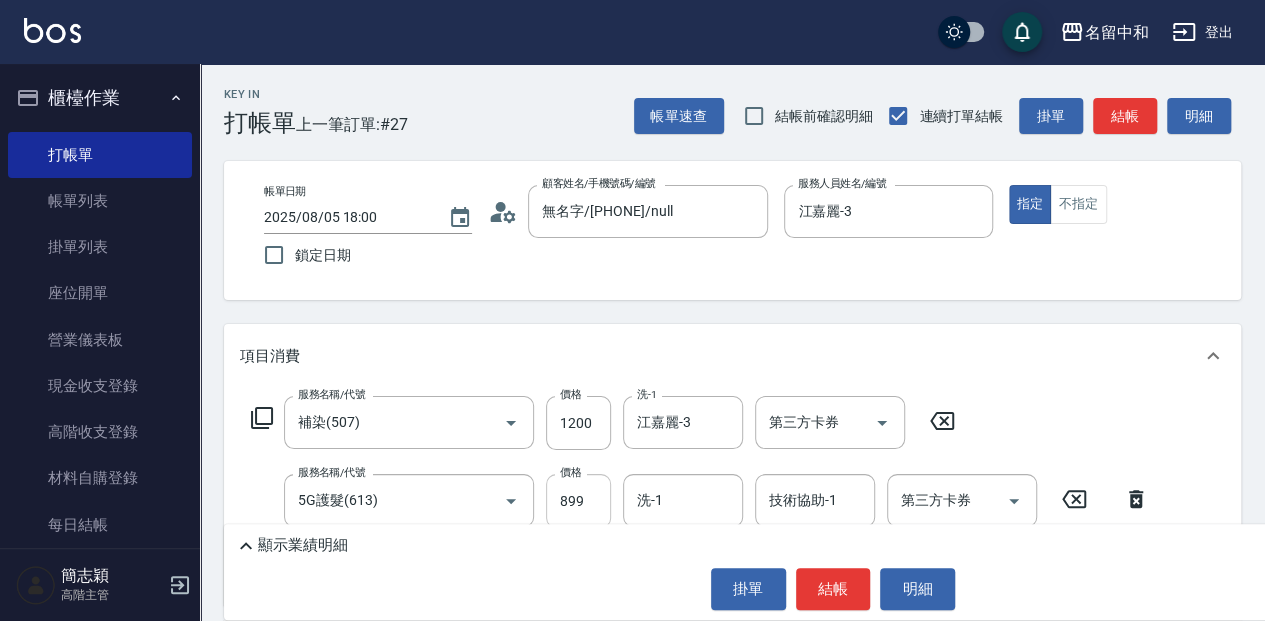 click on "899" at bounding box center [578, 501] 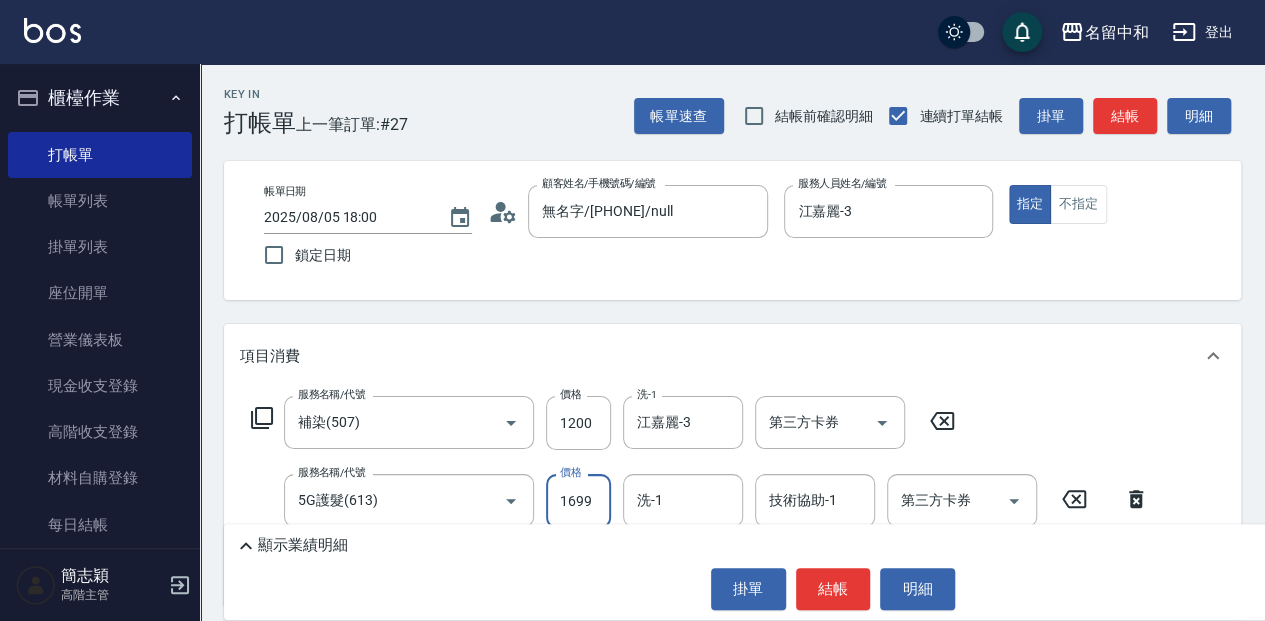 type on "1699" 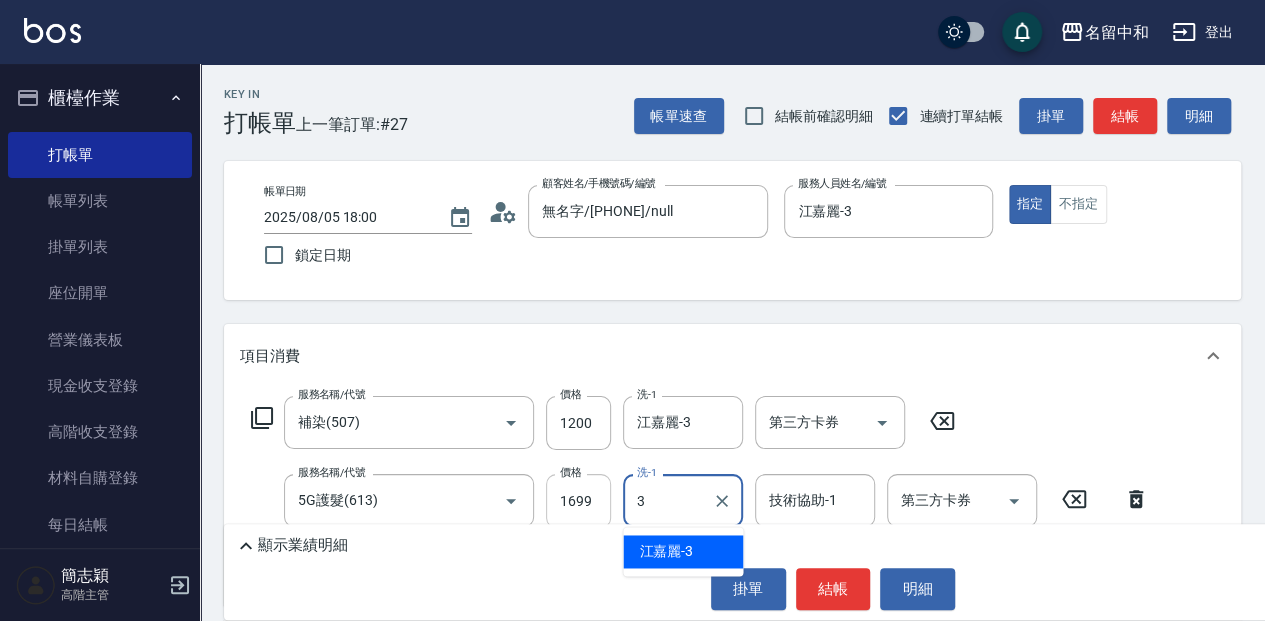 type on "江嘉麗-3" 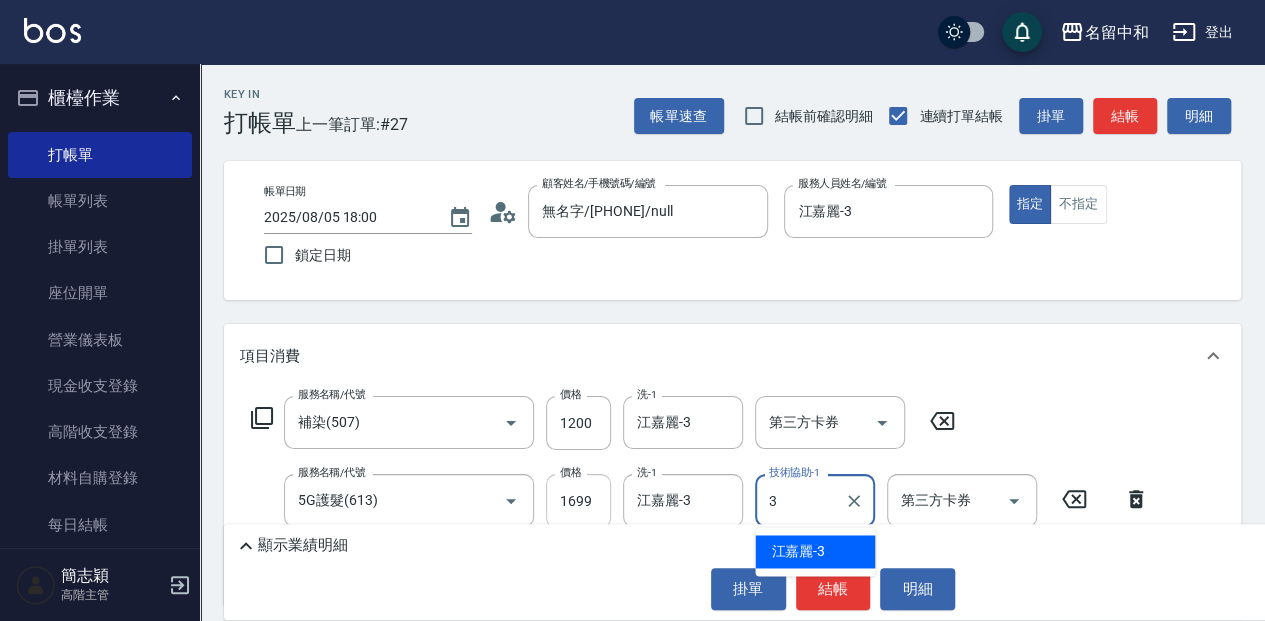 type on "江嘉麗-3" 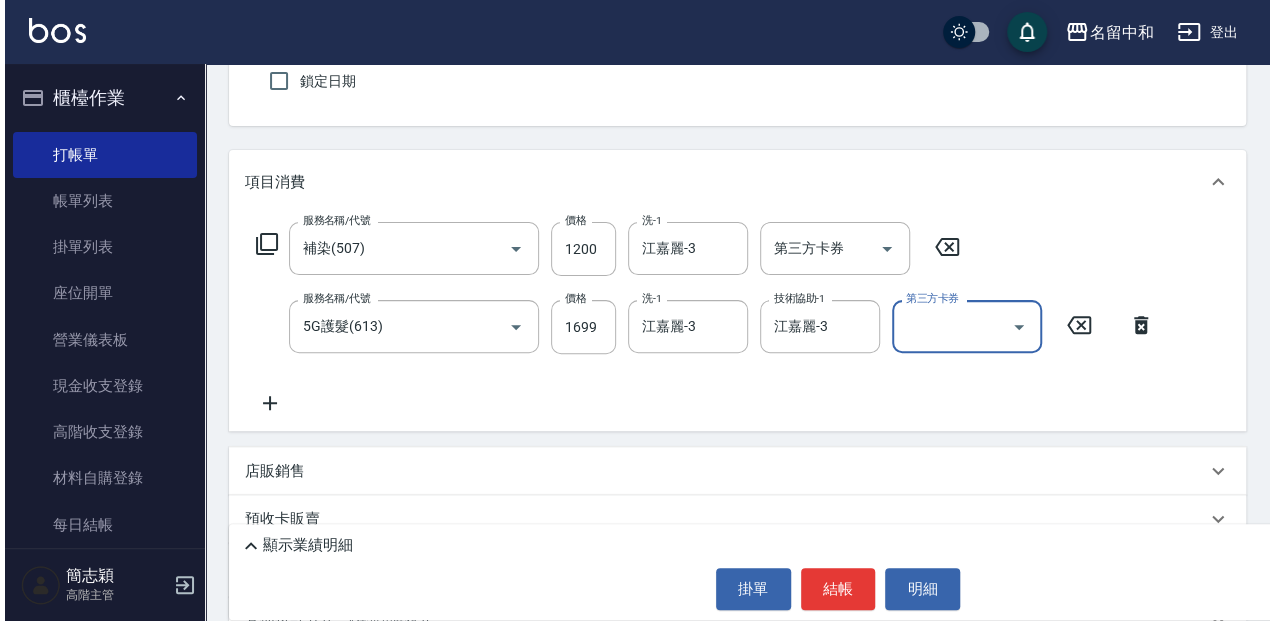 scroll, scrollTop: 200, scrollLeft: 0, axis: vertical 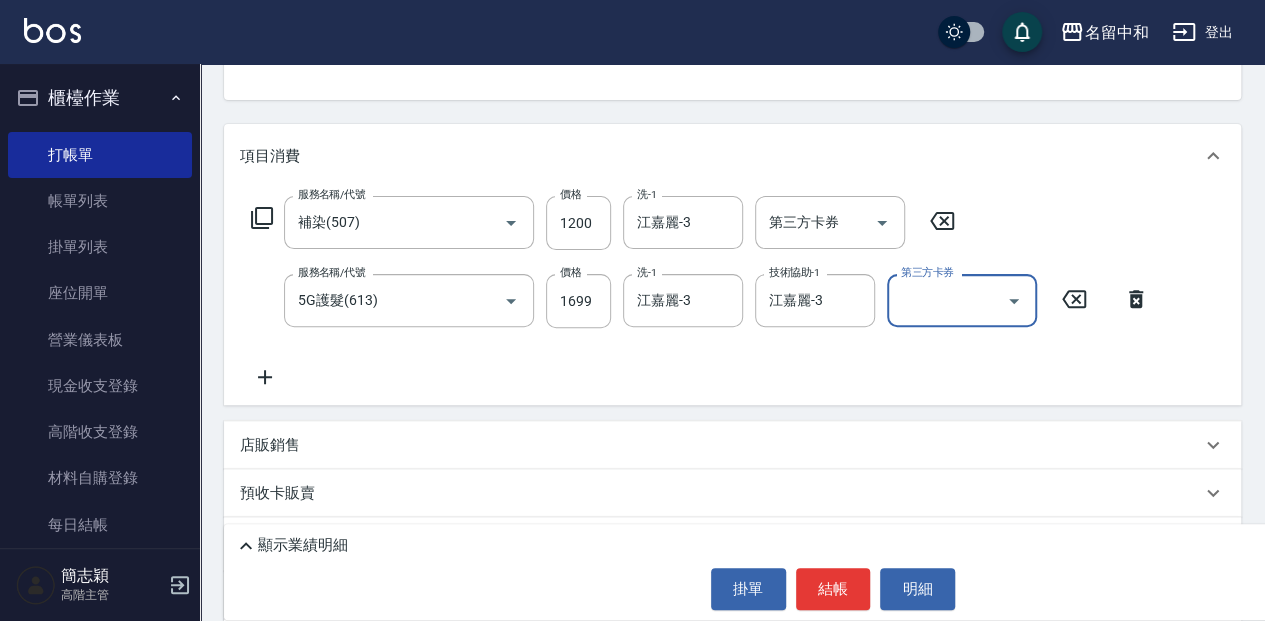 click 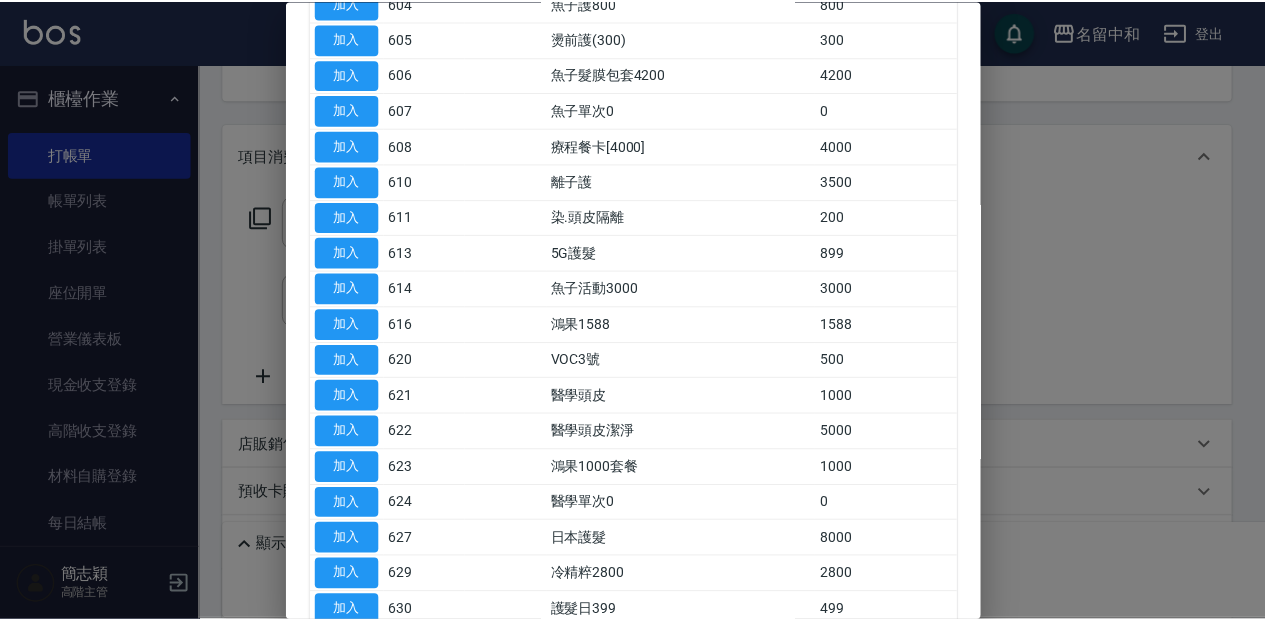 scroll, scrollTop: 333, scrollLeft: 0, axis: vertical 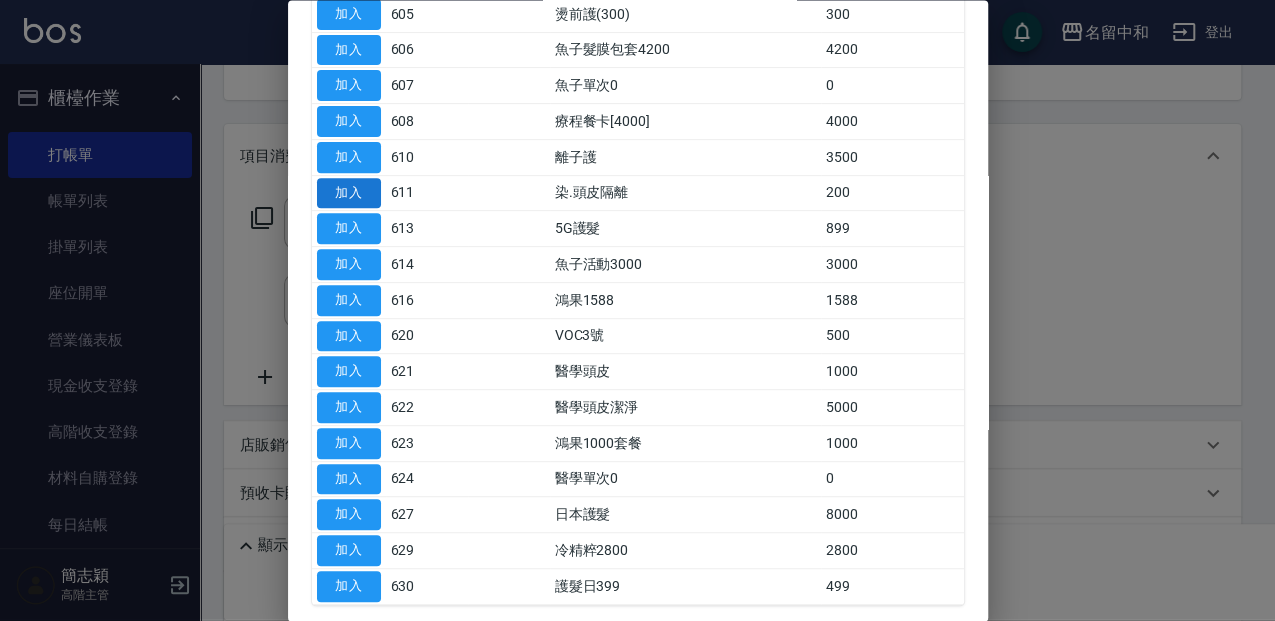 click on "加入" at bounding box center (349, 193) 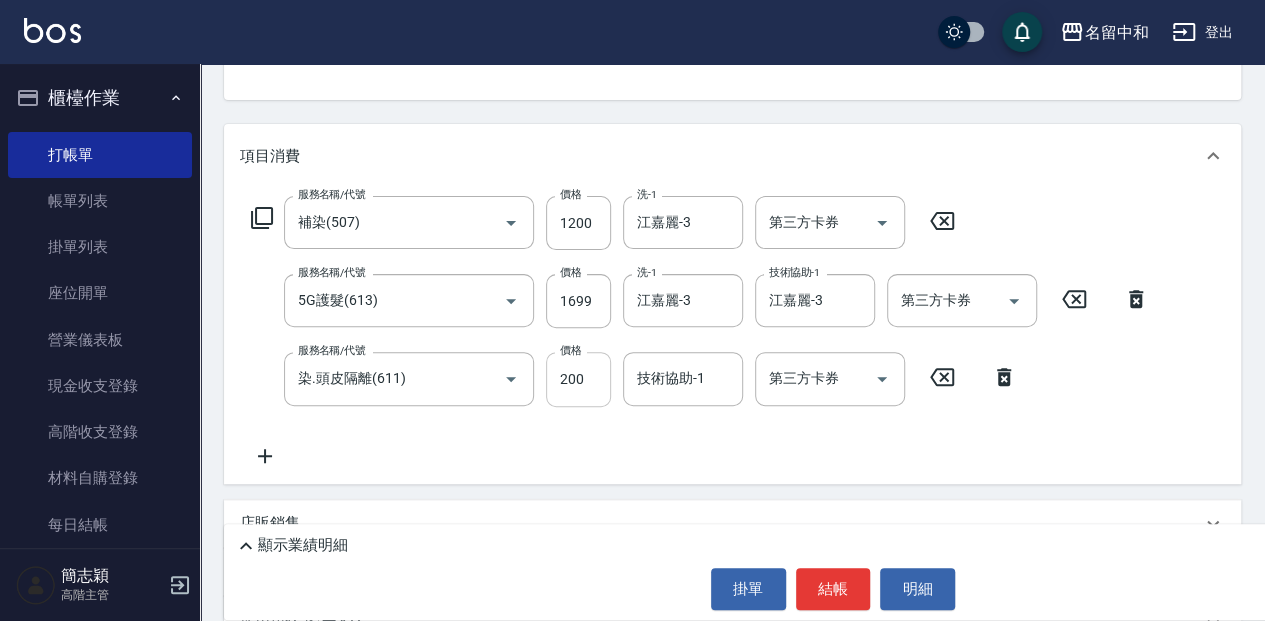 click on "200" at bounding box center [578, 379] 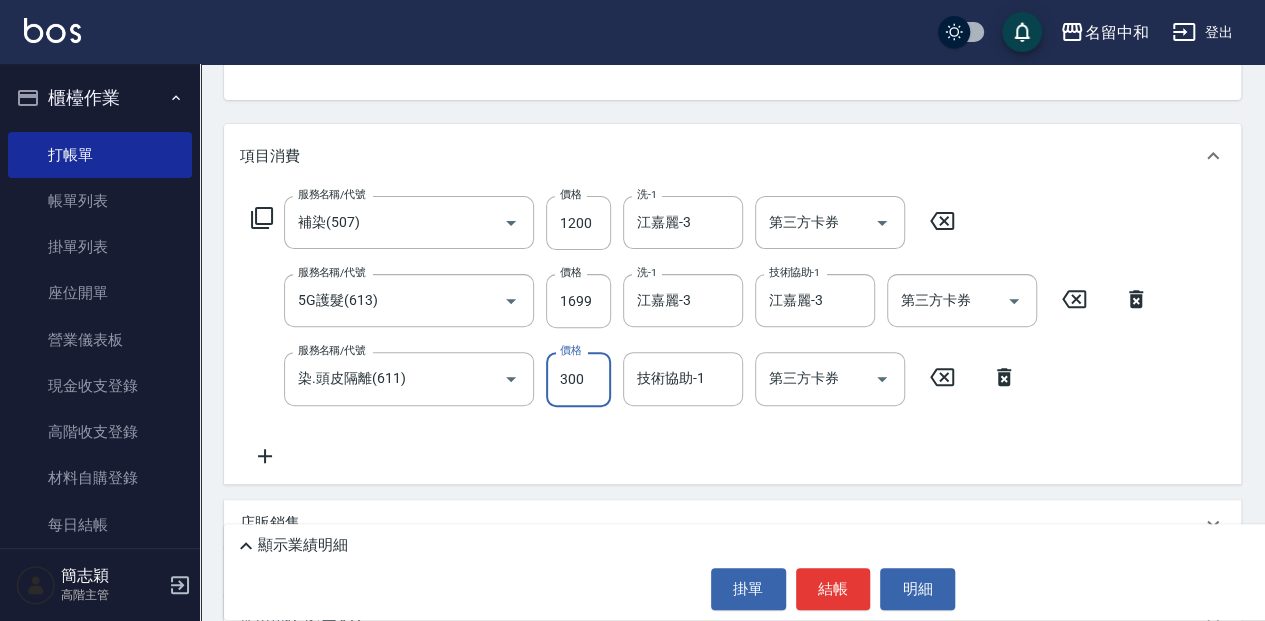 type on "300" 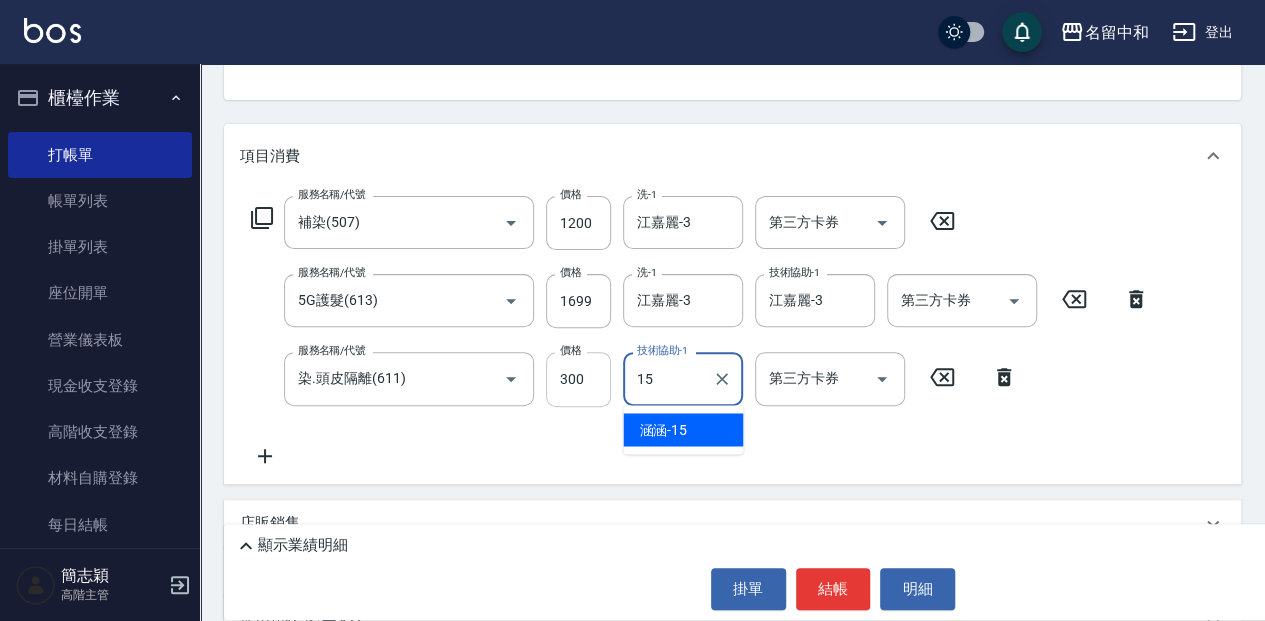 type on "[NAME]-15" 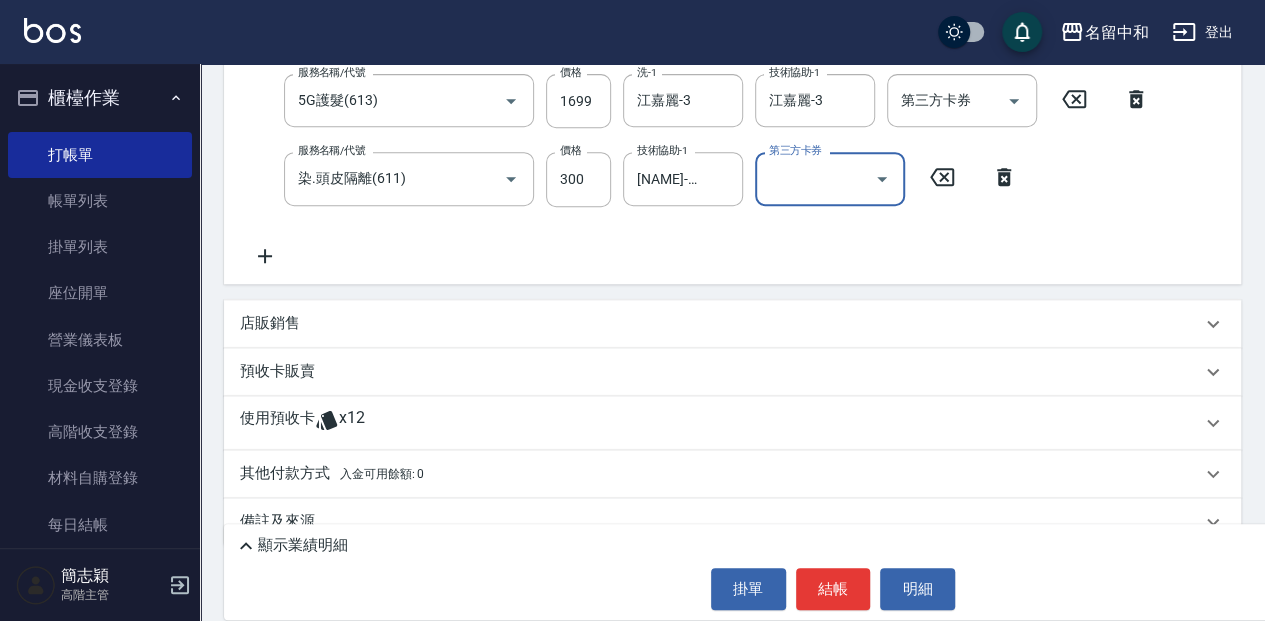 scroll, scrollTop: 434, scrollLeft: 0, axis: vertical 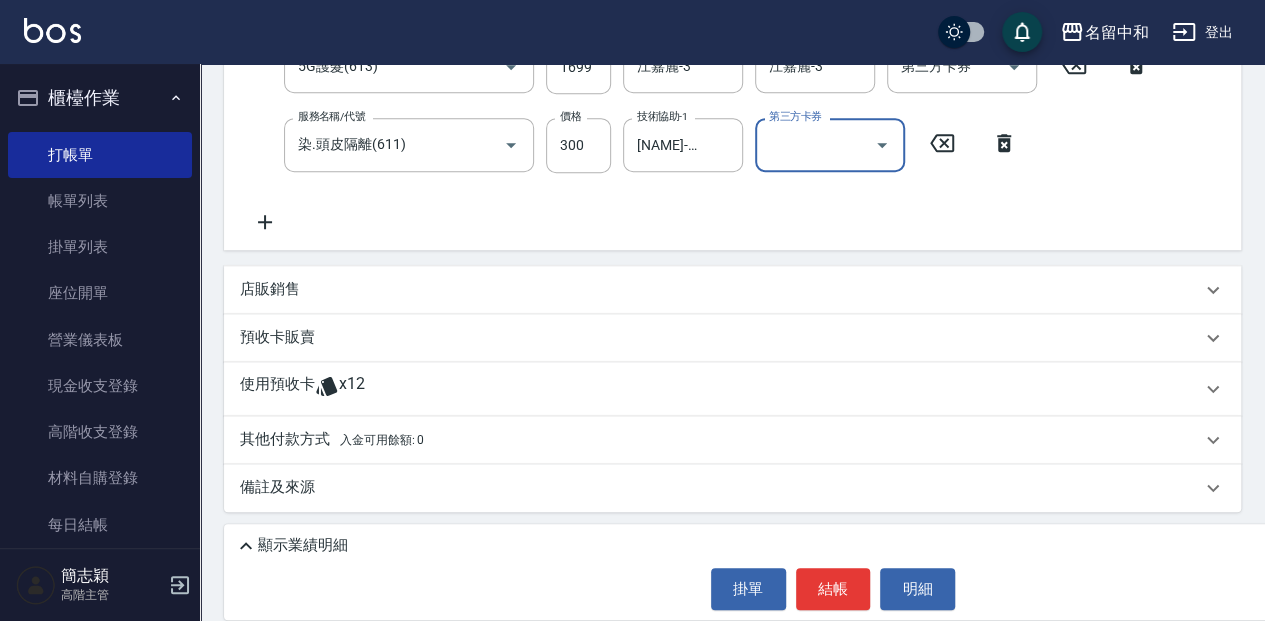 click on "顯示業績明細" at bounding box center (838, 546) 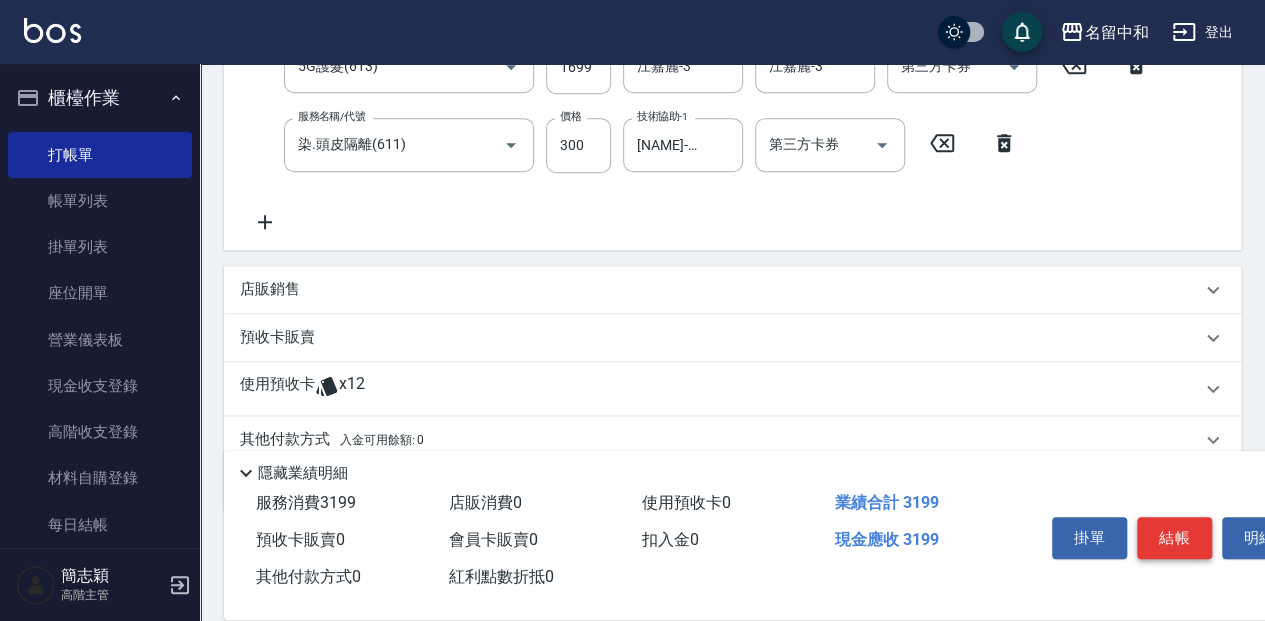 click on "結帳" at bounding box center (1174, 538) 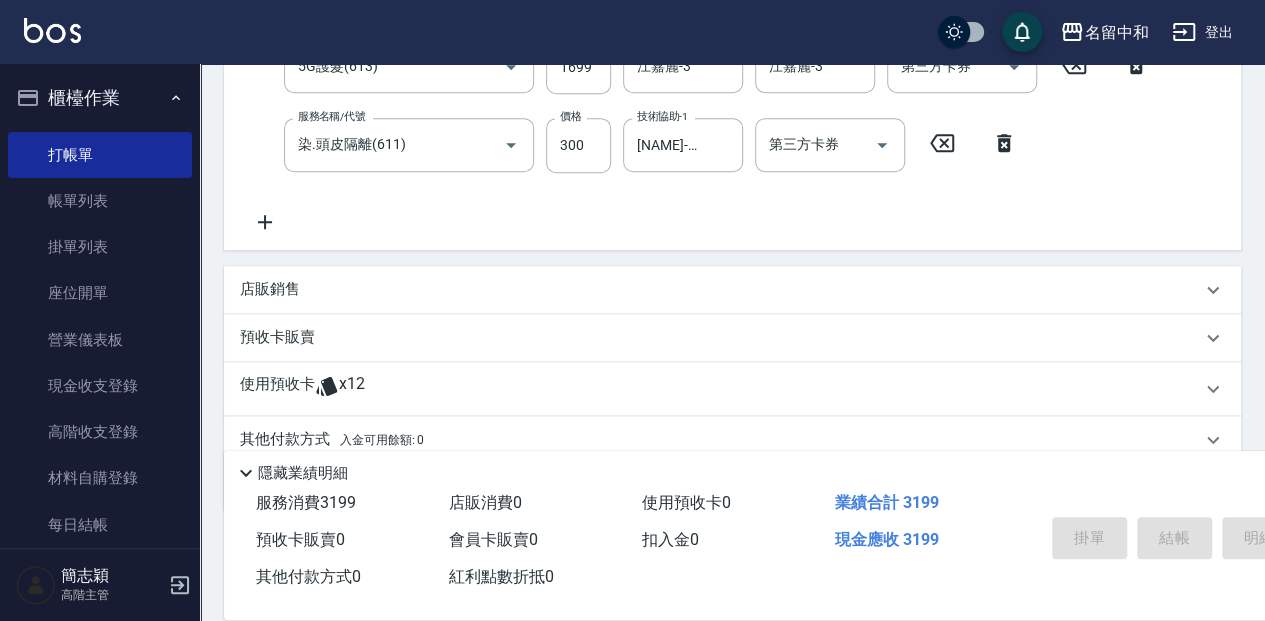 type on "2025/08/05 18:03" 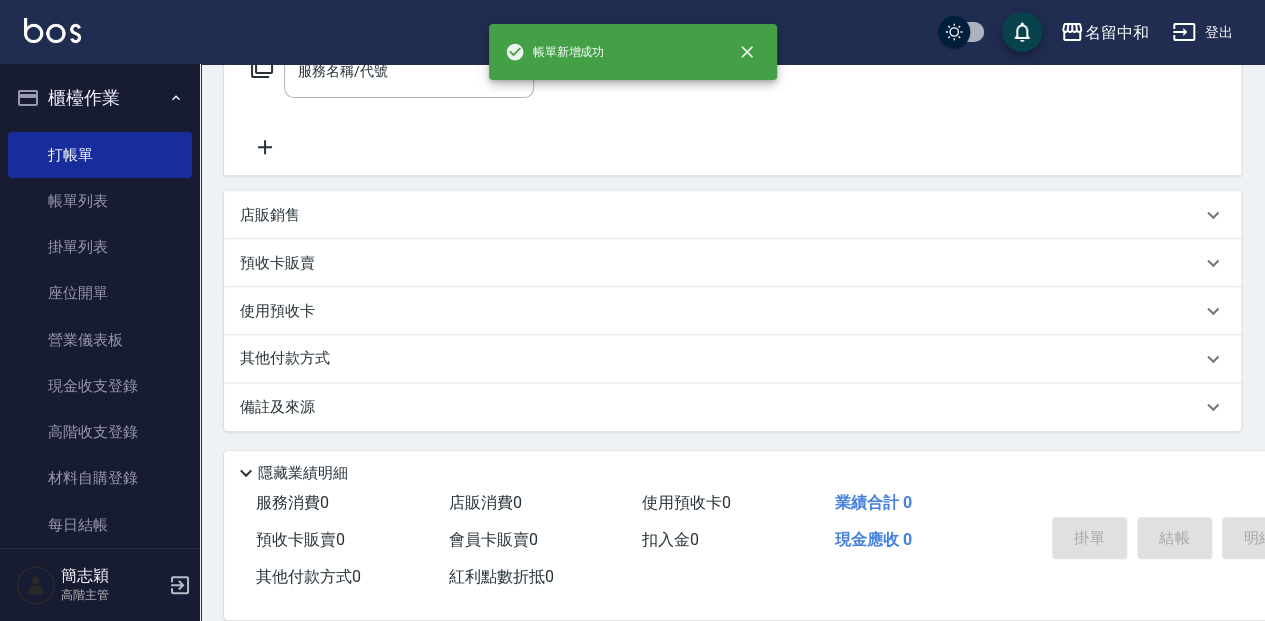 scroll, scrollTop: 0, scrollLeft: 0, axis: both 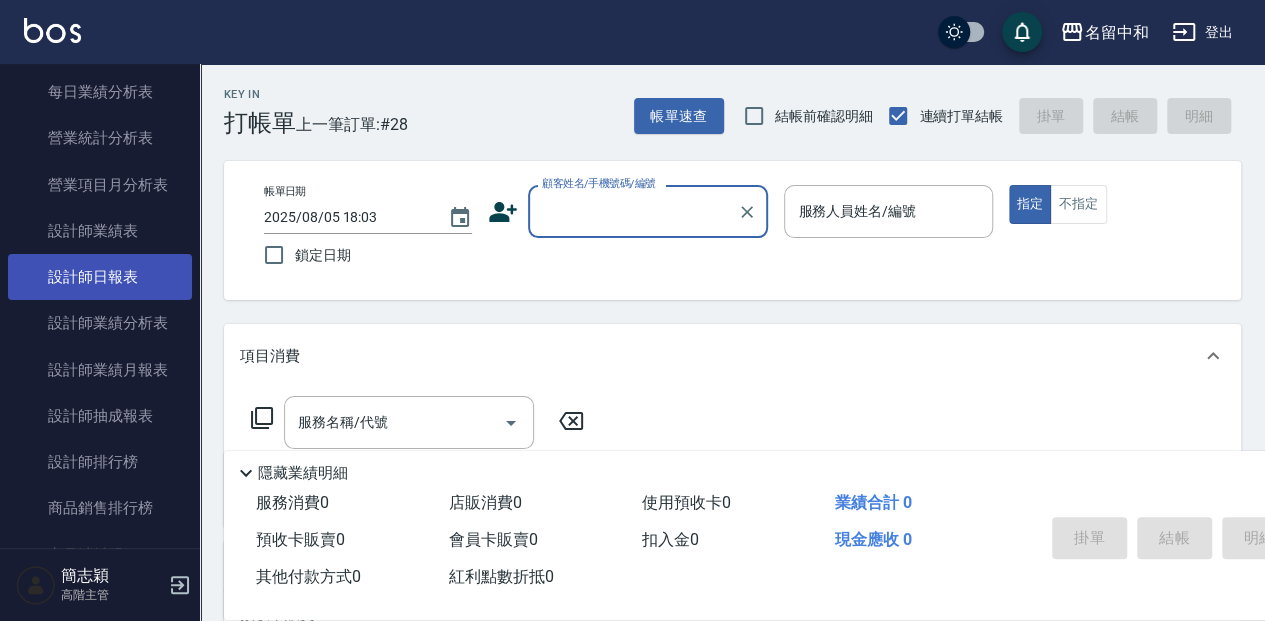 click on "設計師日報表" at bounding box center [100, 277] 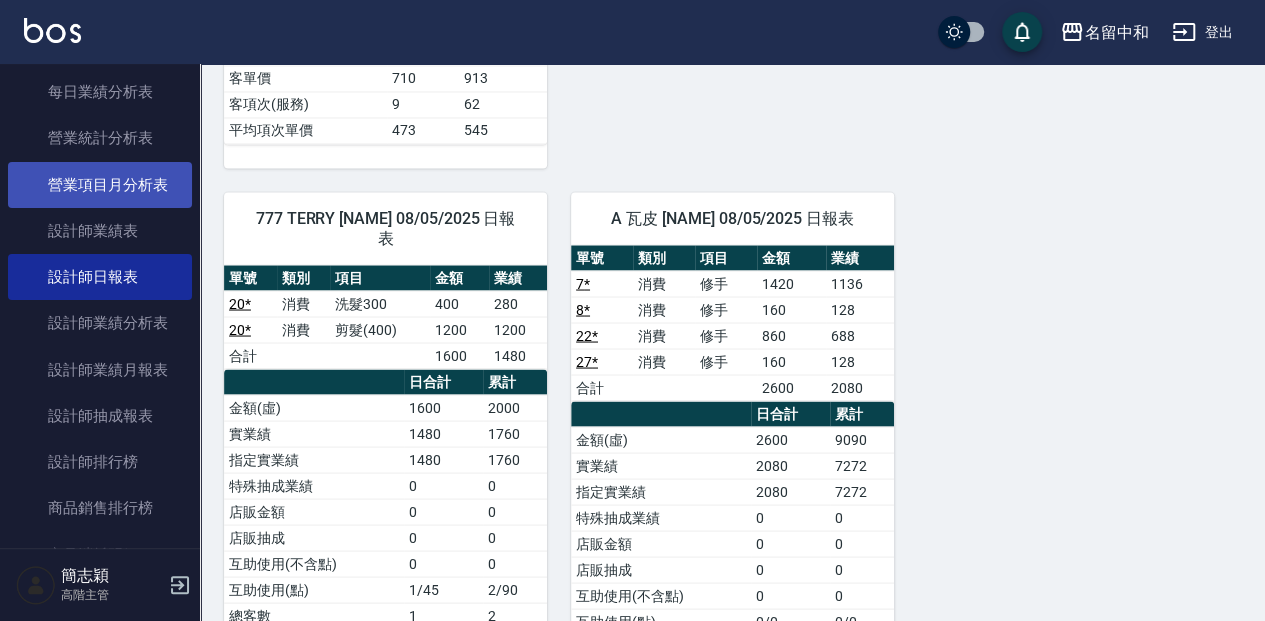 scroll, scrollTop: 1704, scrollLeft: 0, axis: vertical 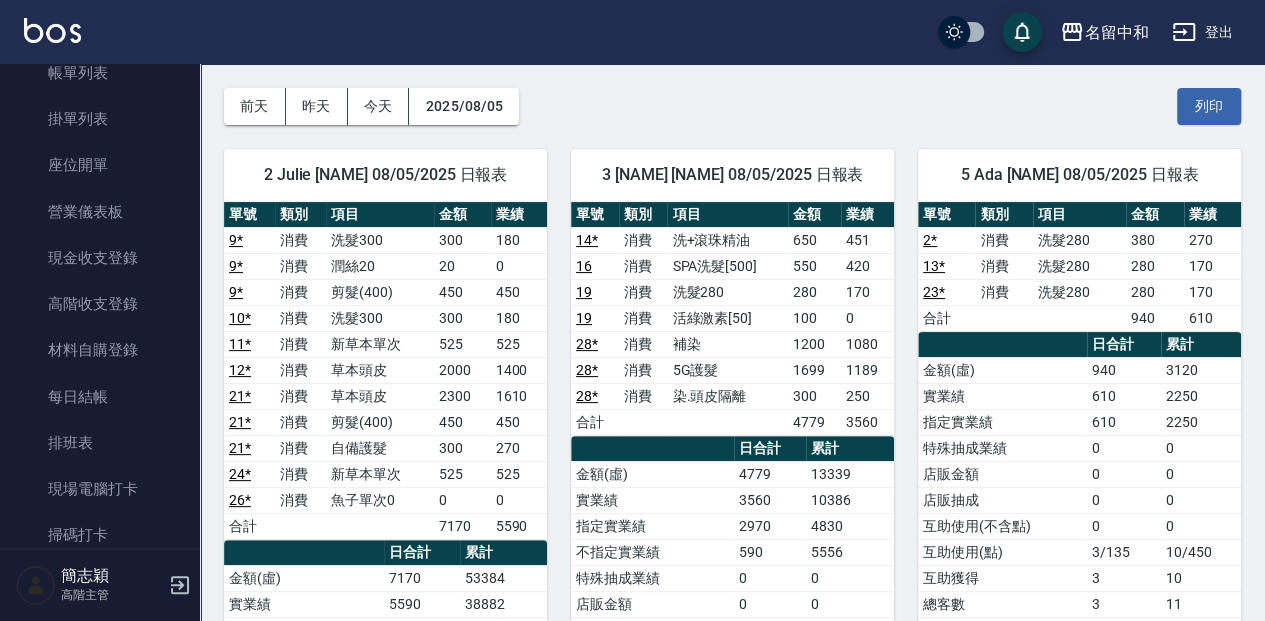 click on "名留中和   2025-08-05   設計師日報表 列印時間： 2025-08-05-18:08 Employee Daily Report 設計師日報表 前天 昨天 今天 2025/08/05 列印 2 Julie [NAME] 08/05/2025 日報表  單號 類別 項目 金額 業績 9 * 消費 洗髮300 300 180 9 * 消費 潤絲20 20 0 9 * 消費 剪髮(400) 450 450 10 * 消費 洗髮300 300 180 11 * 消費 新草本單次 525 525 12 * 消費 草本頭皮 2000 1400 21 * 消費 草本頭皮 2300 1610 21 * 消費 剪髮(400) 450 450 21 * 消費 自備護髮 300 270 24 * 消費 新草本單次 525 525 26 * 消費 魚子單次0 0 0 合計 7170 5590 日合計 累計 金額(虛) 7170 53384 實業績 5590 38882 指定實業績 1530 20407 手續費 0 800 特殊抽成業績 4060 18475 店販金額 0 720 店販抽成 0 144 互助使用(不含點) 3 3 互助使用(點) 17/765 95/4266 互助獲得 5 29 總客數 7 37 指定客 7 37 客單價 1024 1443 客項次(服務) 11 54 平均項次單價 652 989 3 [NAME] [NAME] 08/05/2025 日報表  單號 類別 項目 14" at bounding box center (732, 1235) 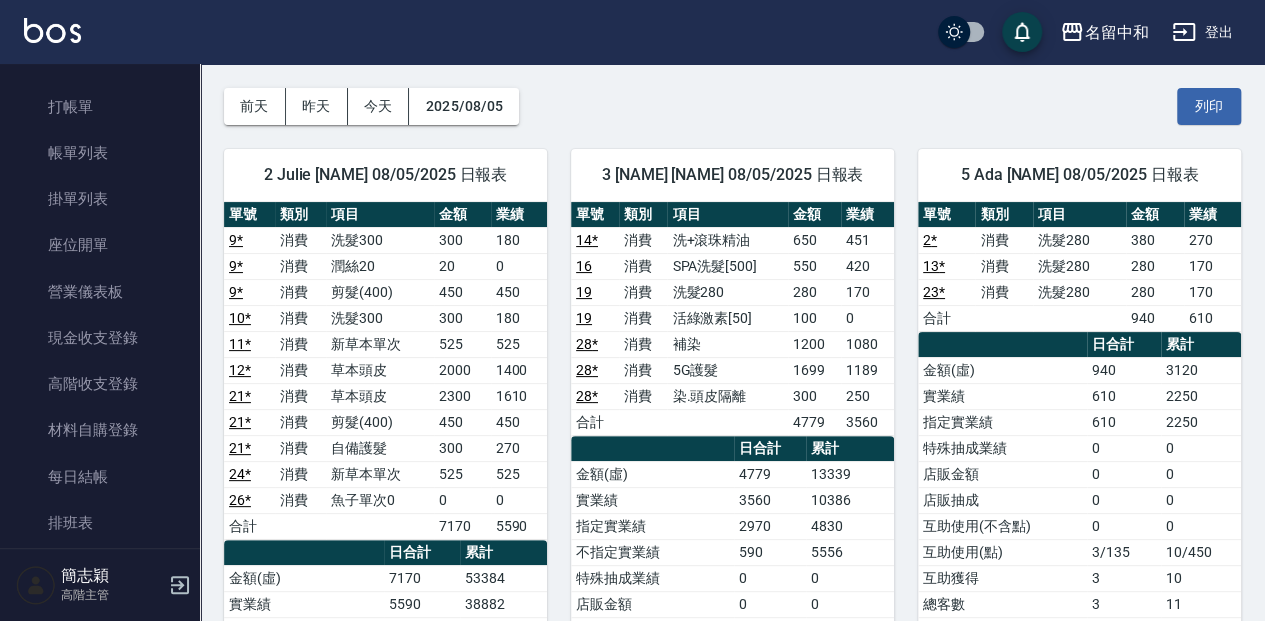 scroll, scrollTop: 0, scrollLeft: 0, axis: both 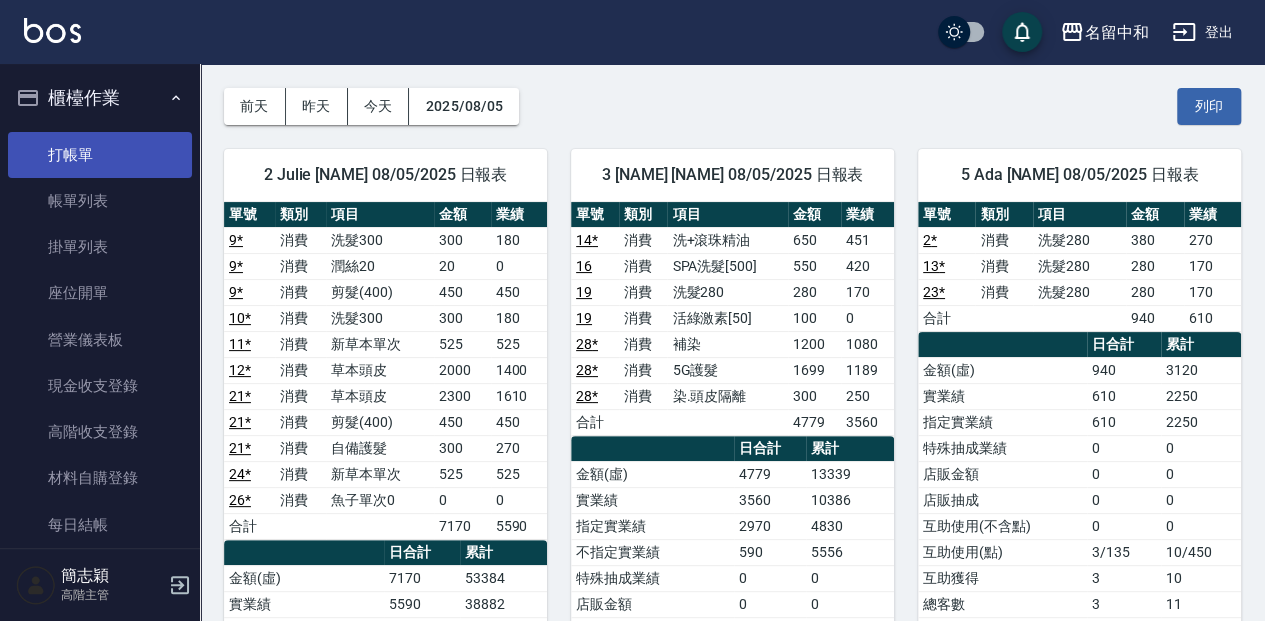 click on "打帳單" at bounding box center (100, 155) 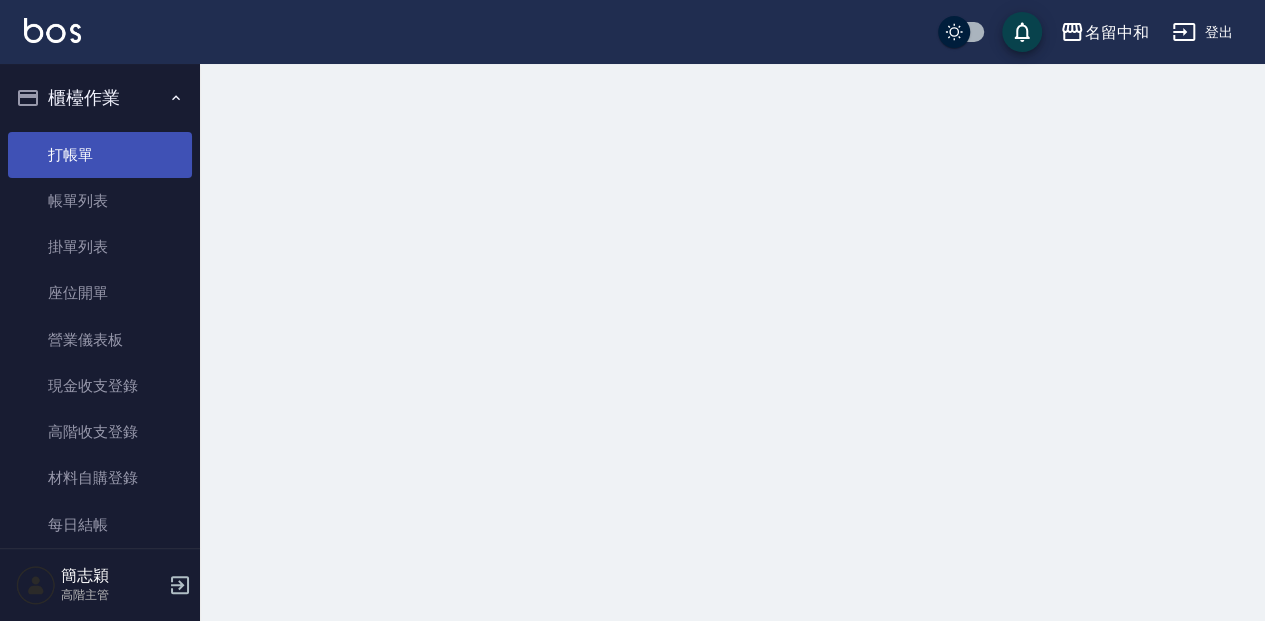 scroll, scrollTop: 0, scrollLeft: 0, axis: both 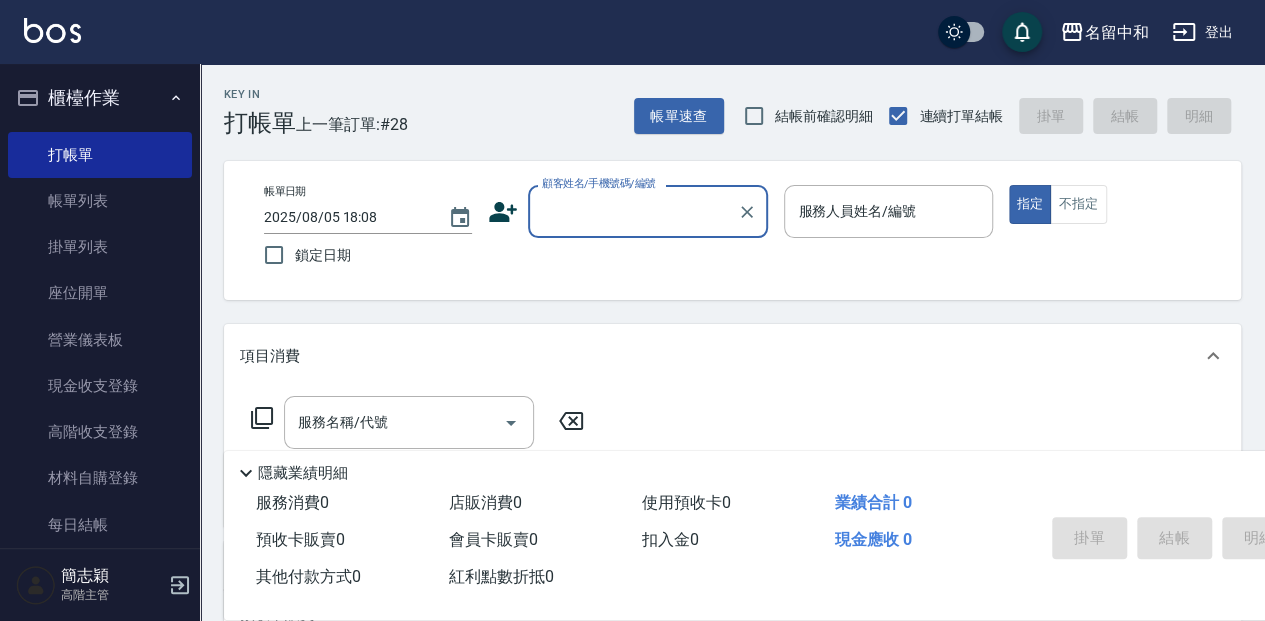 click on "顧客姓名/手機號碼/編號" at bounding box center (633, 211) 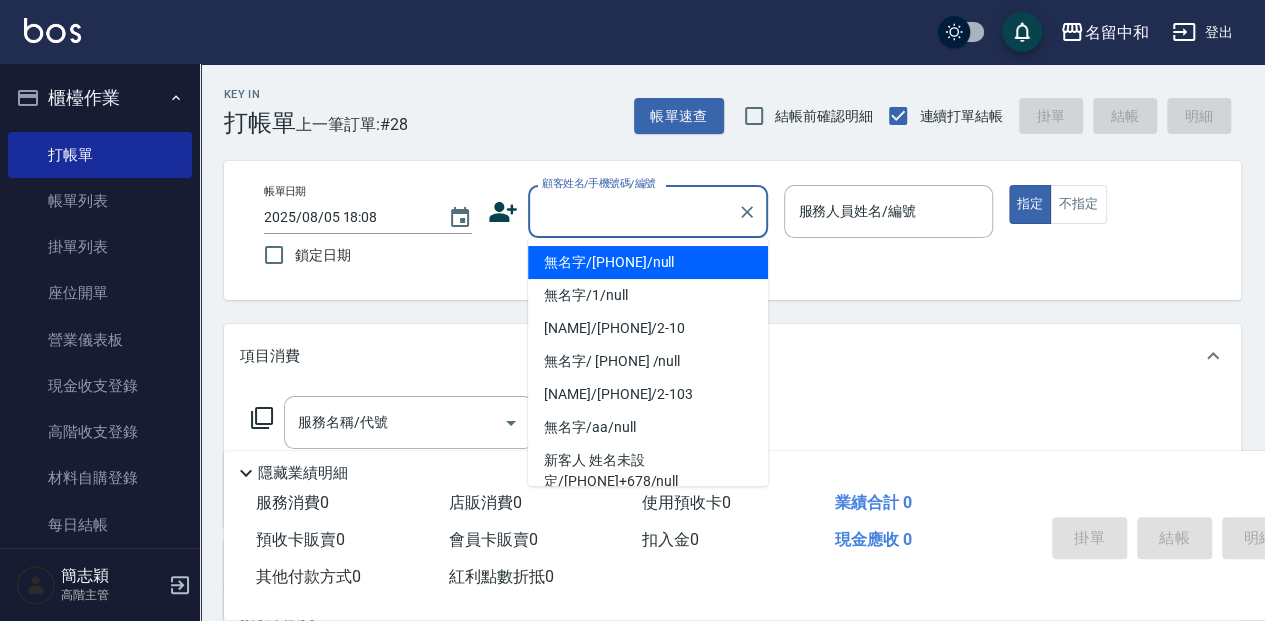 click on "無名字/[PHONE]/null" at bounding box center (648, 262) 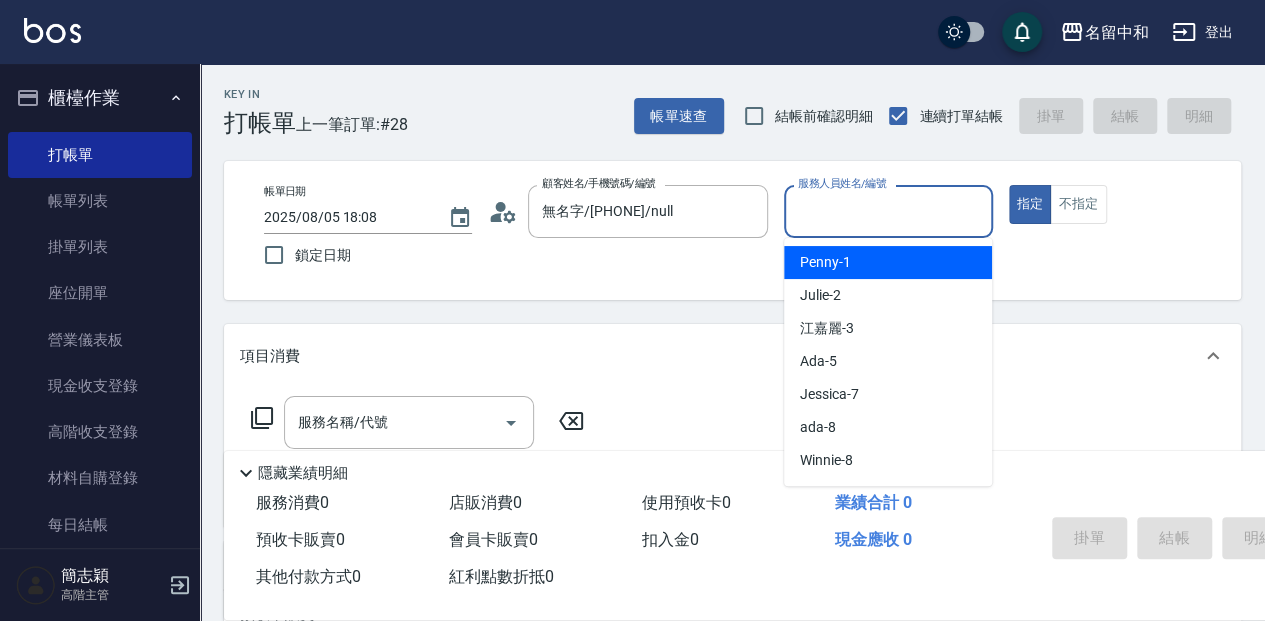 click on "服務人員姓名/編號" at bounding box center (888, 211) 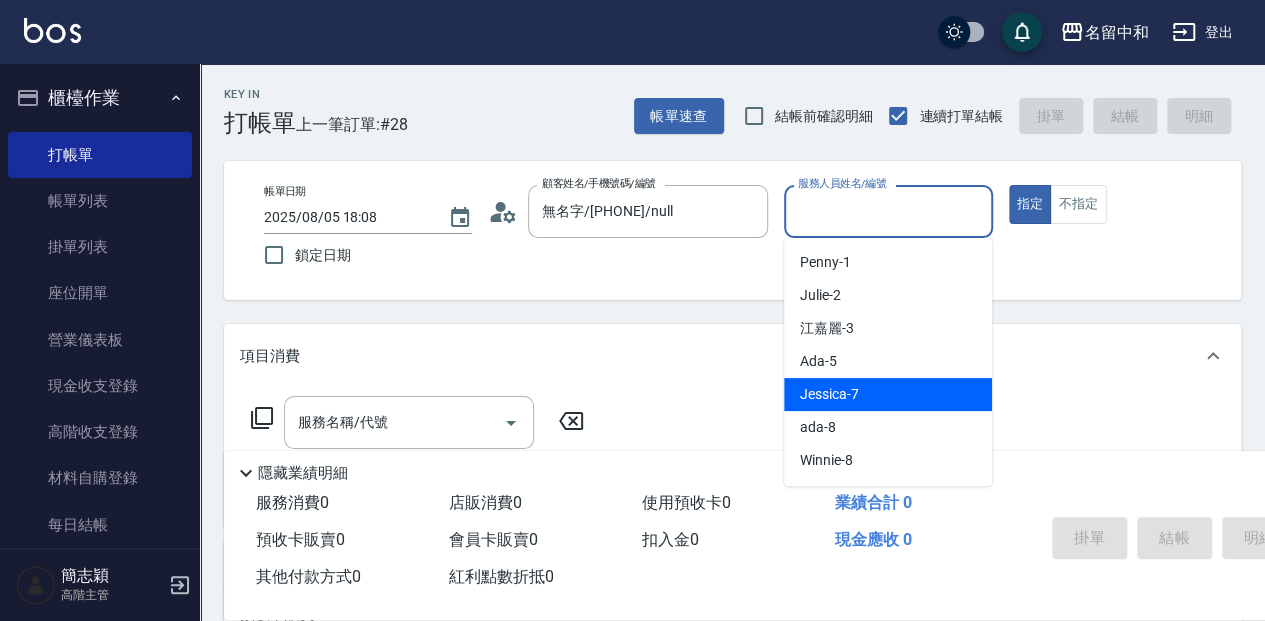 click on "Jessica-7" at bounding box center [888, 394] 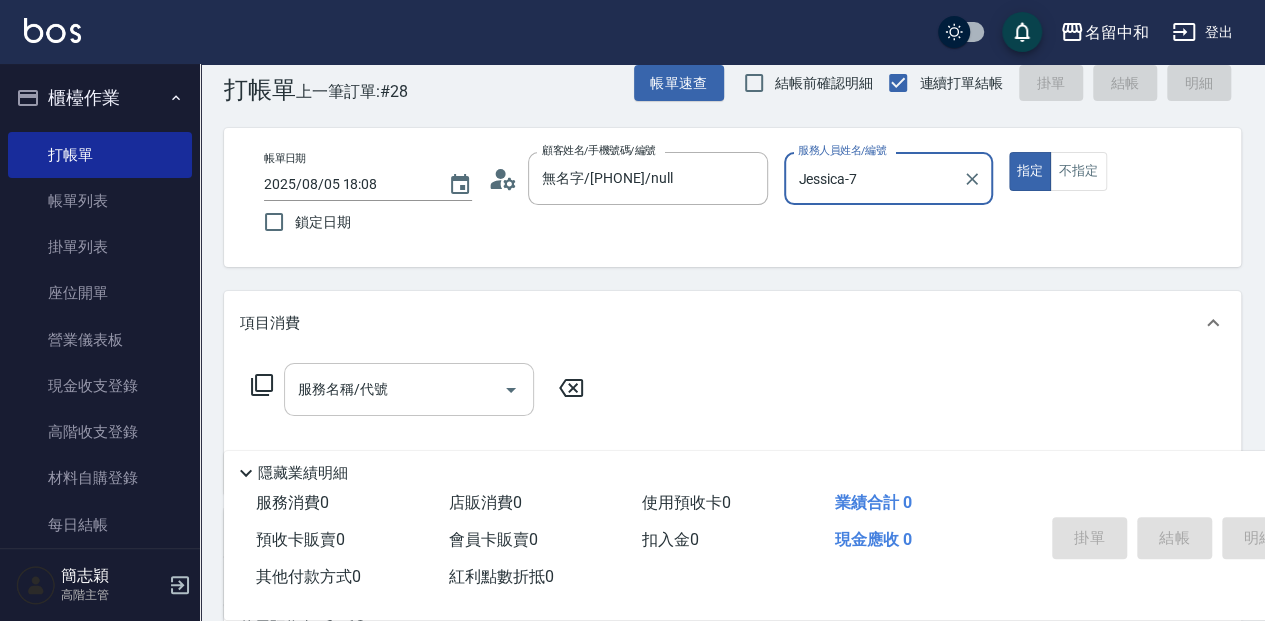 scroll, scrollTop: 66, scrollLeft: 0, axis: vertical 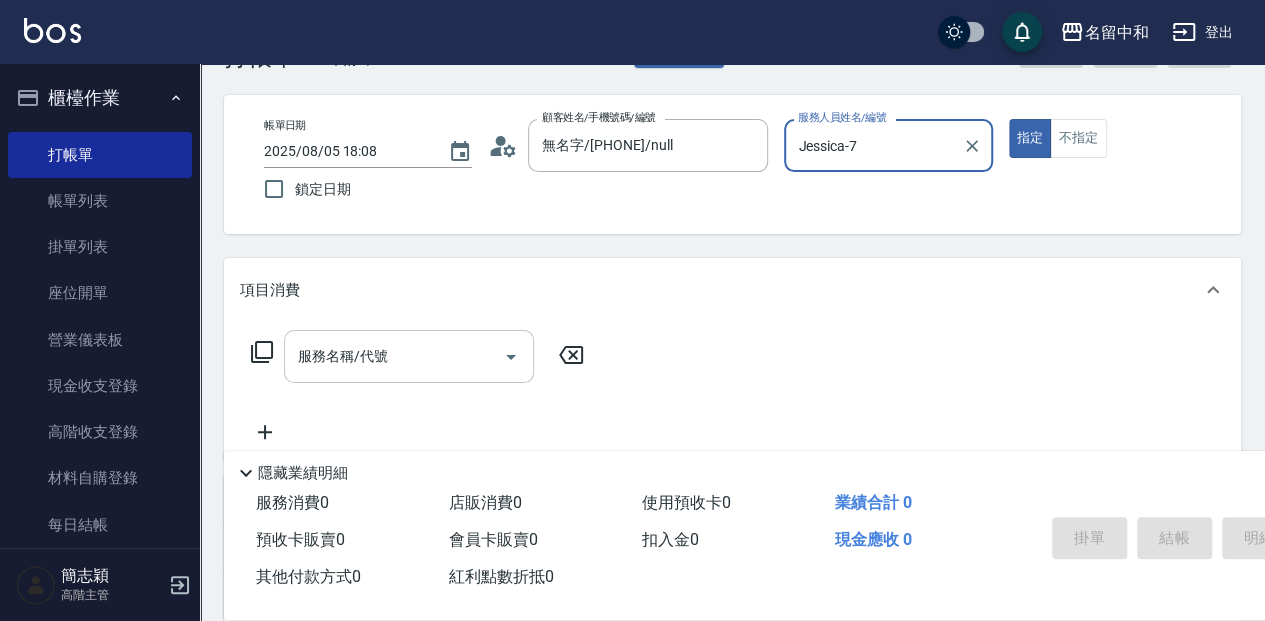 click on "服務名稱/代號" at bounding box center [394, 356] 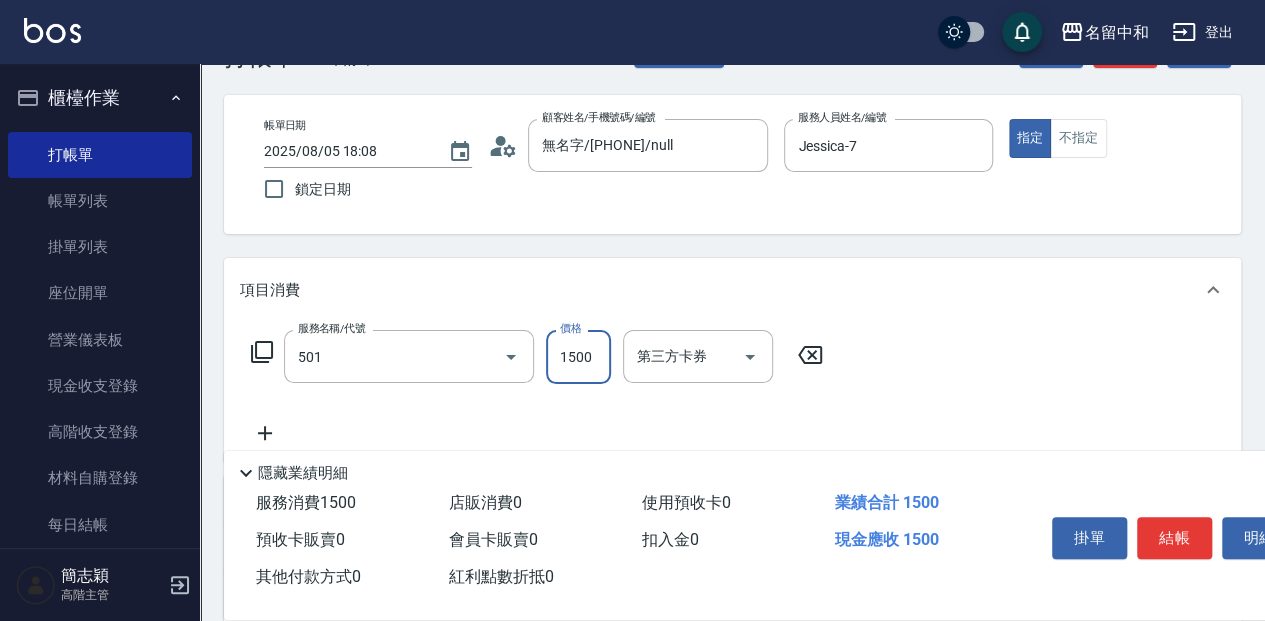 type on "染髮(1500](501)" 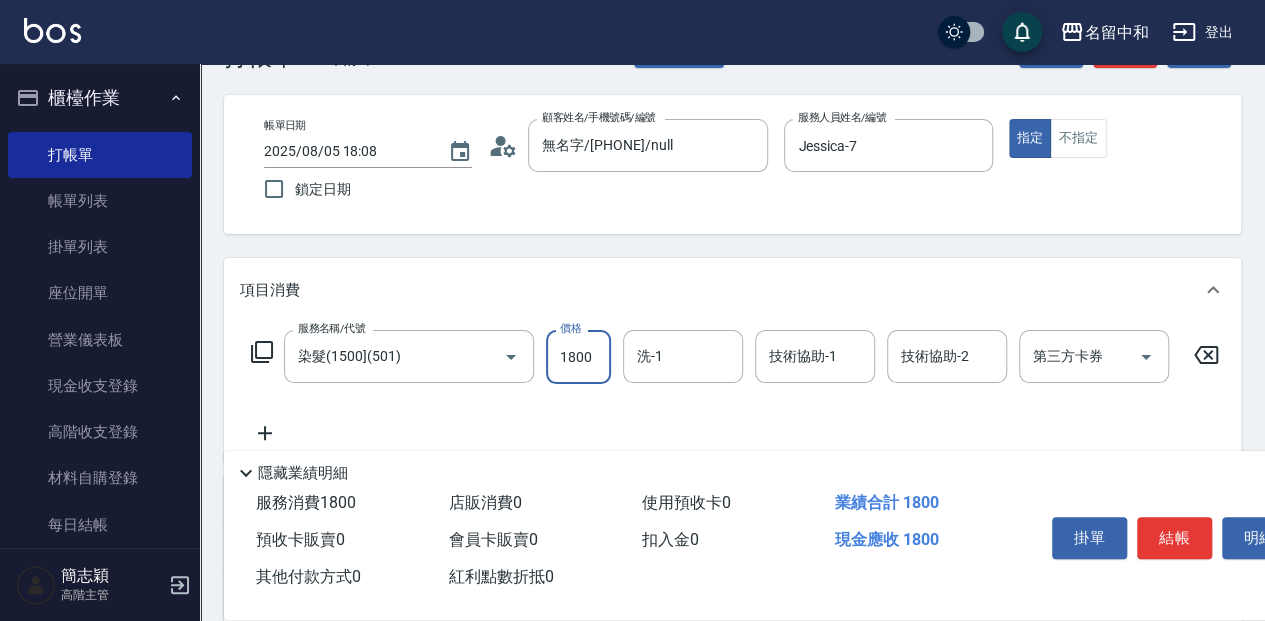 type on "1800" 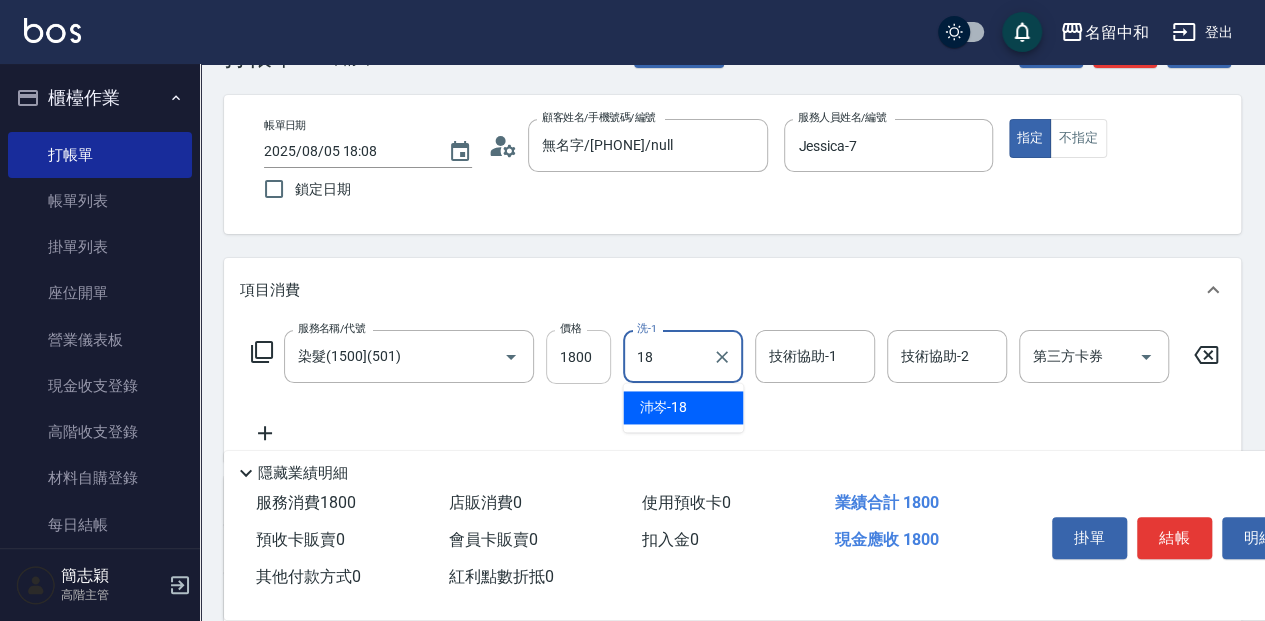 type on "[NAME]-18" 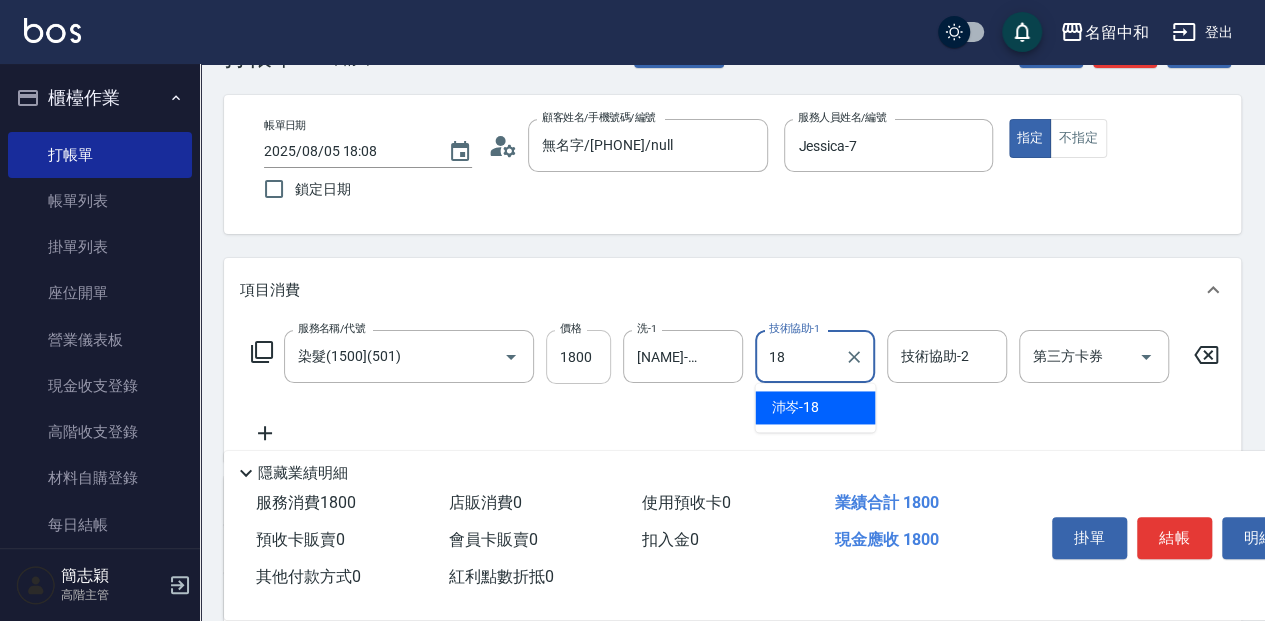 type on "[NAME]-18" 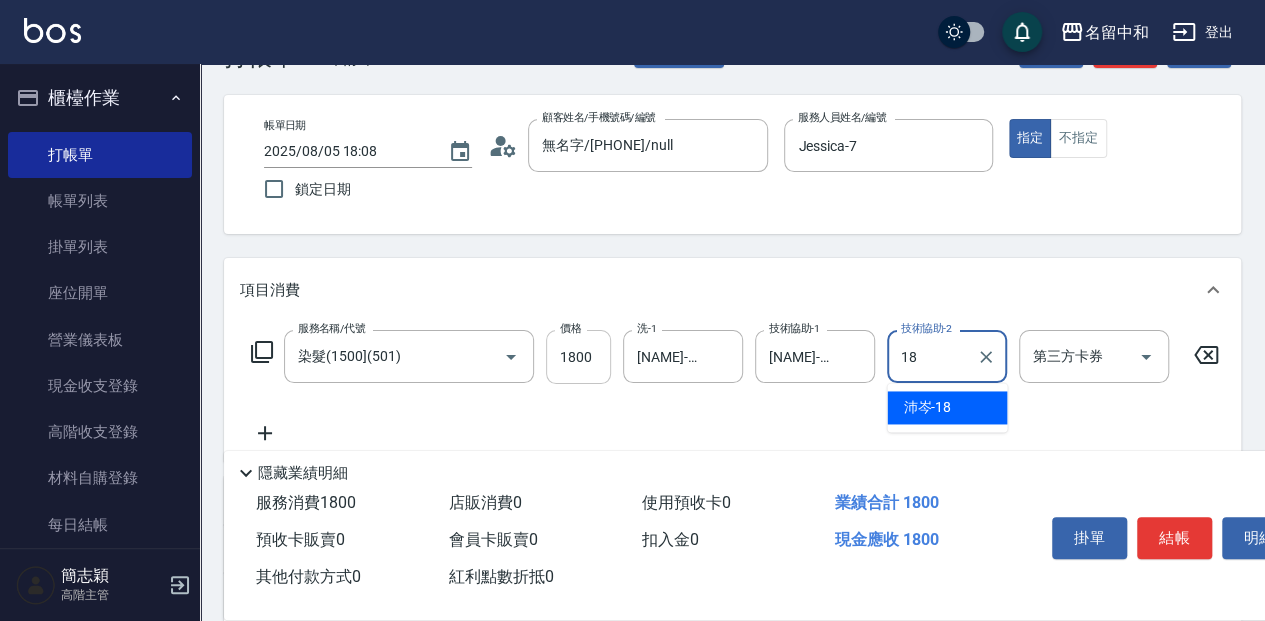type on "[NAME]-18" 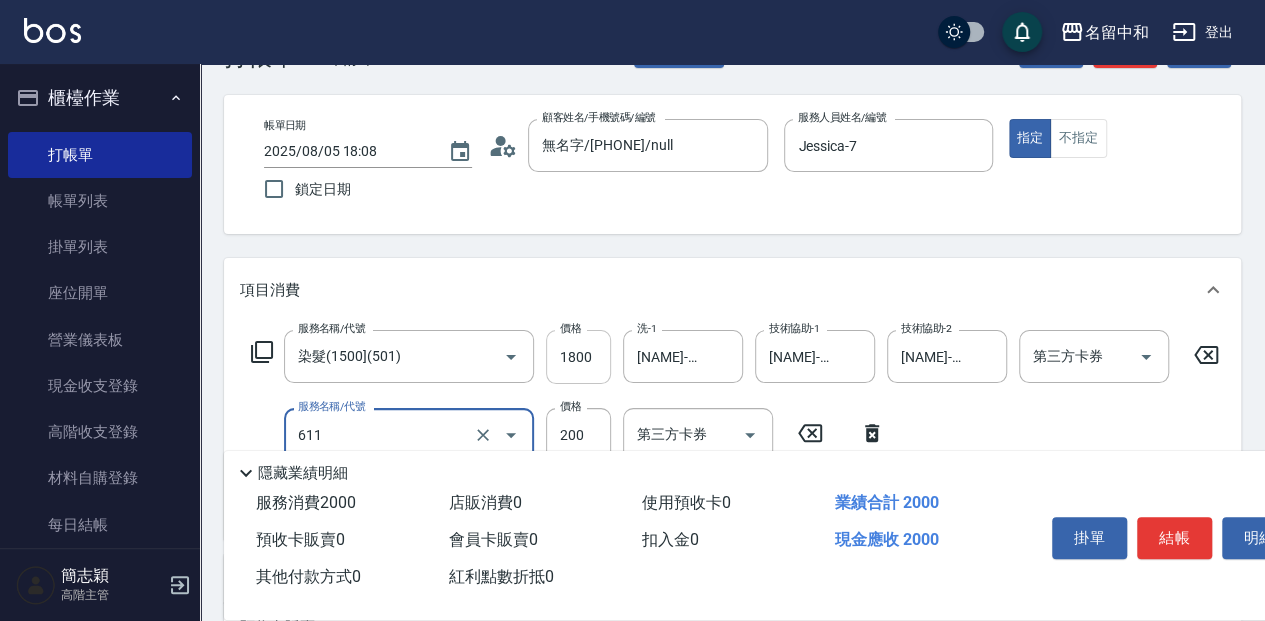 type on "染.頭皮隔離(611)" 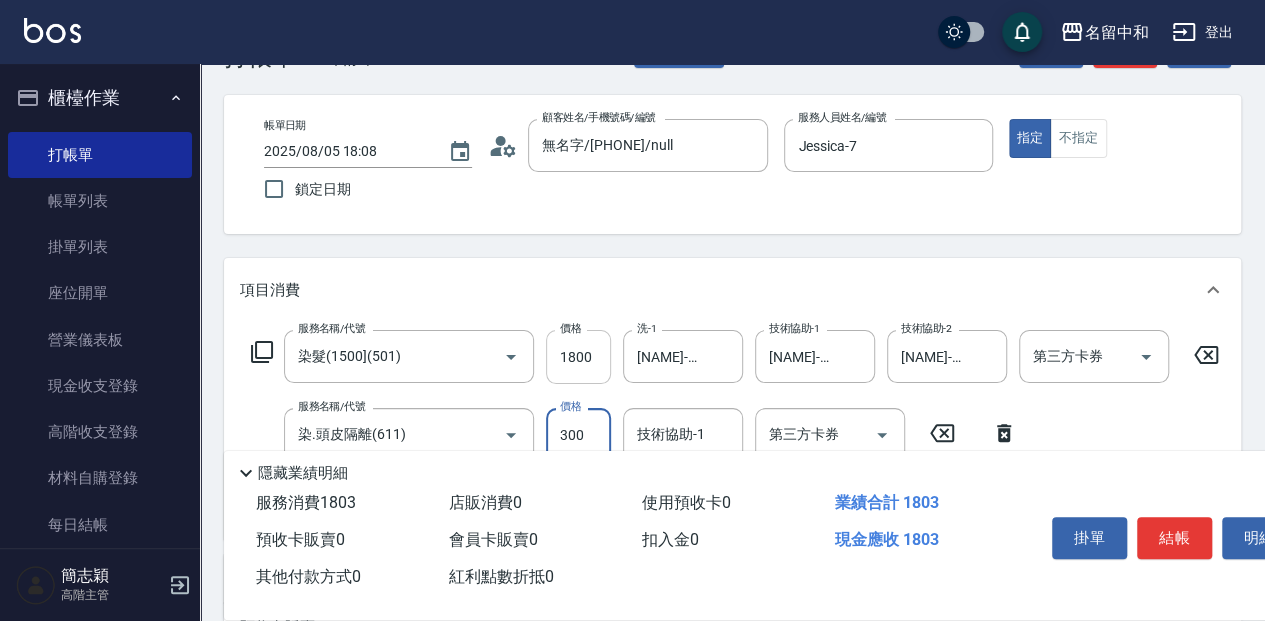 type on "300" 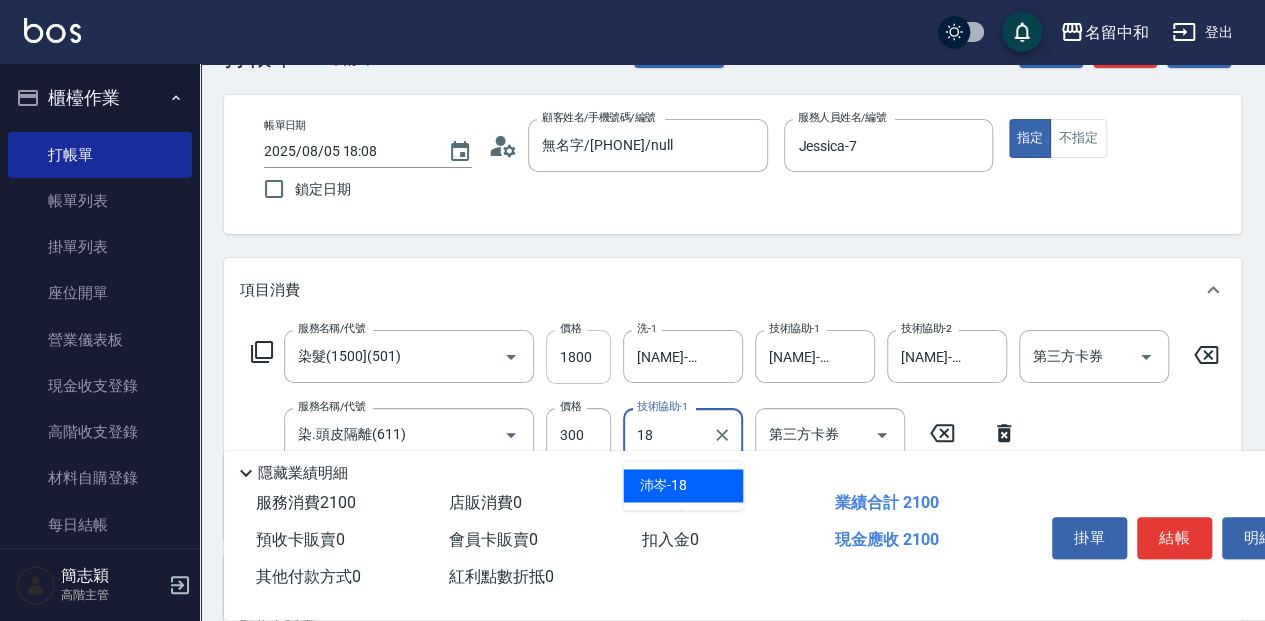 type on "[NAME]-18" 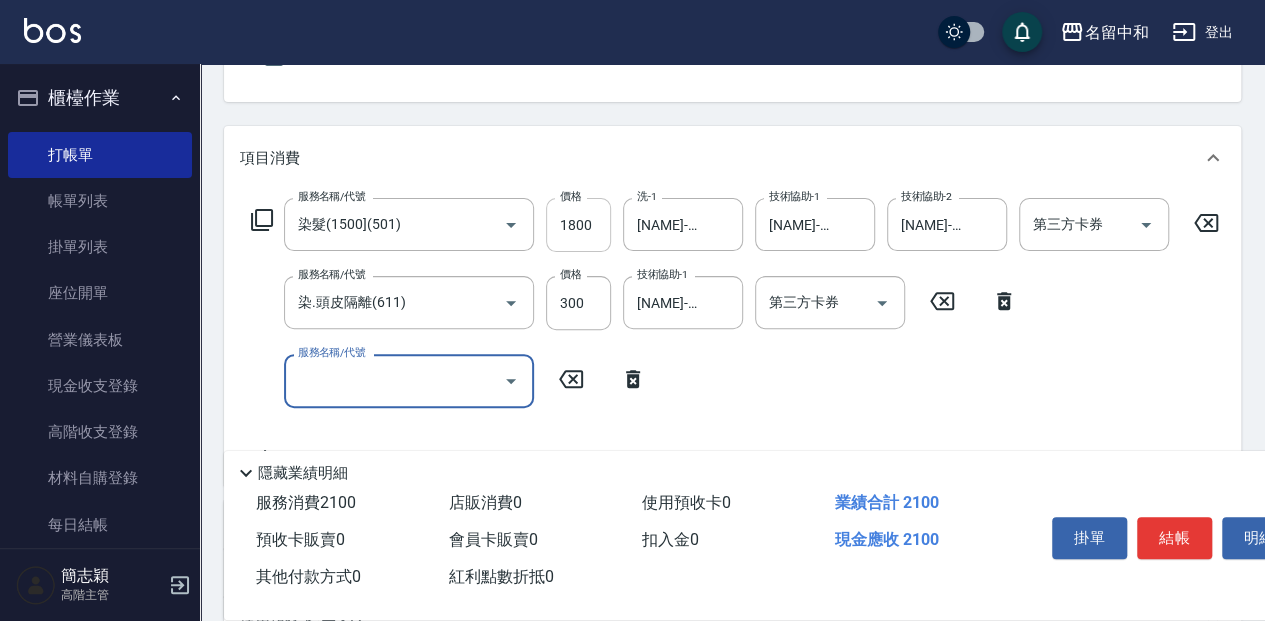 scroll, scrollTop: 200, scrollLeft: 0, axis: vertical 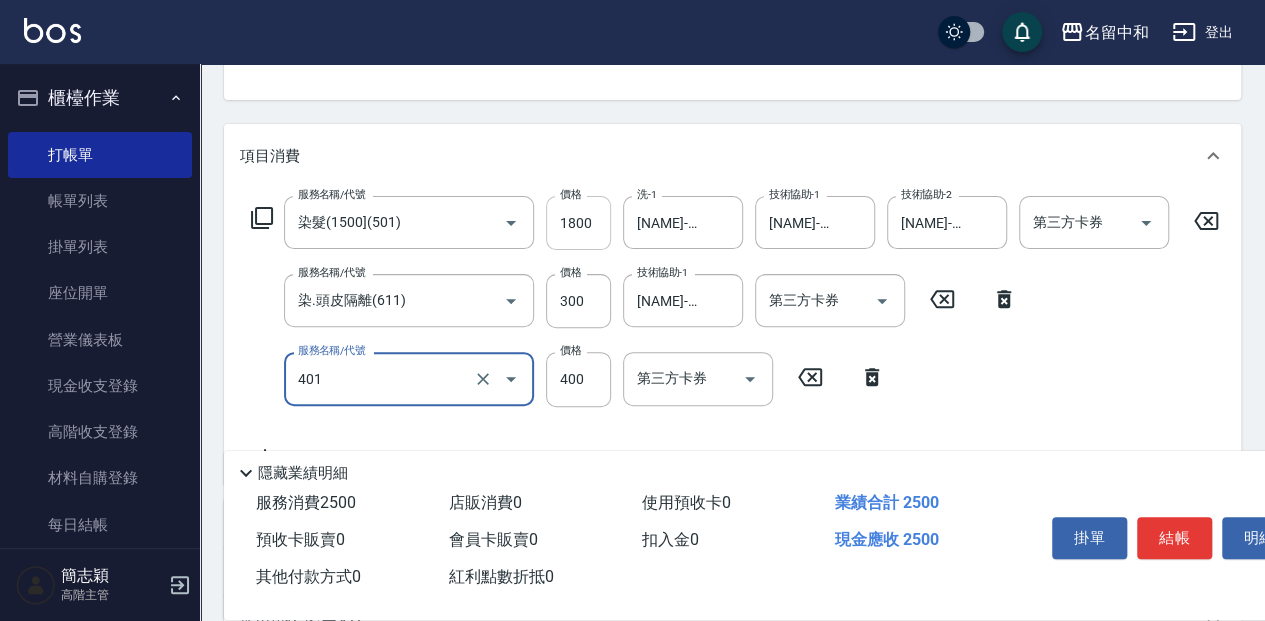 type on "剪髮(400)(401)" 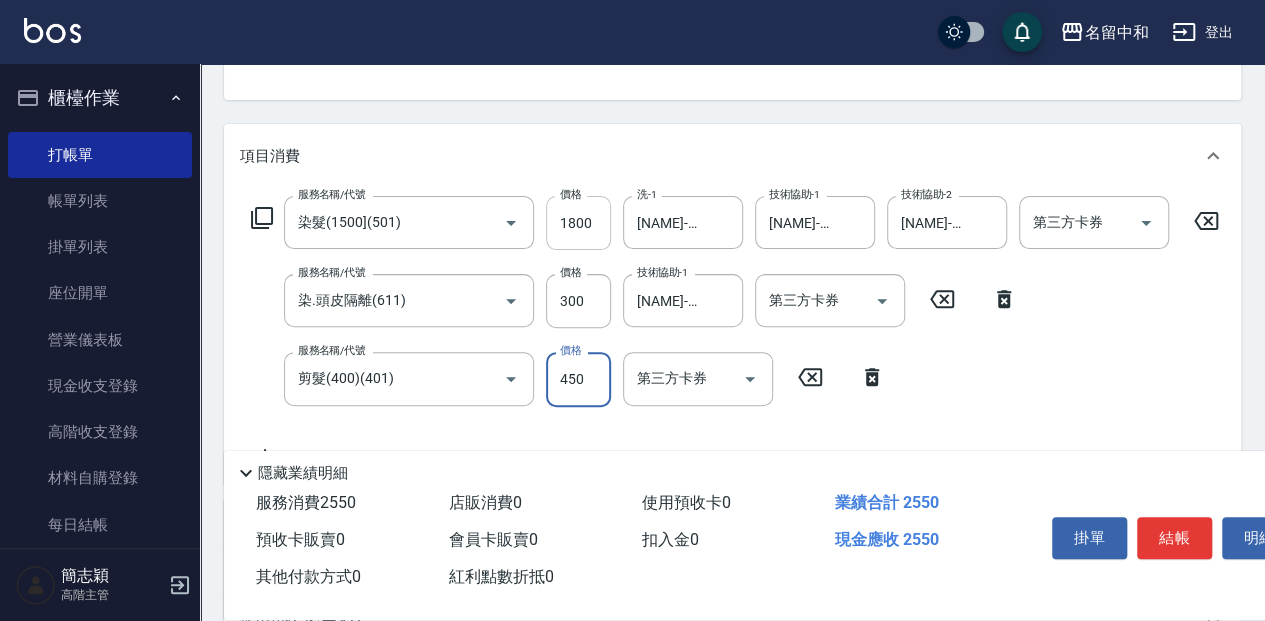 type on "450" 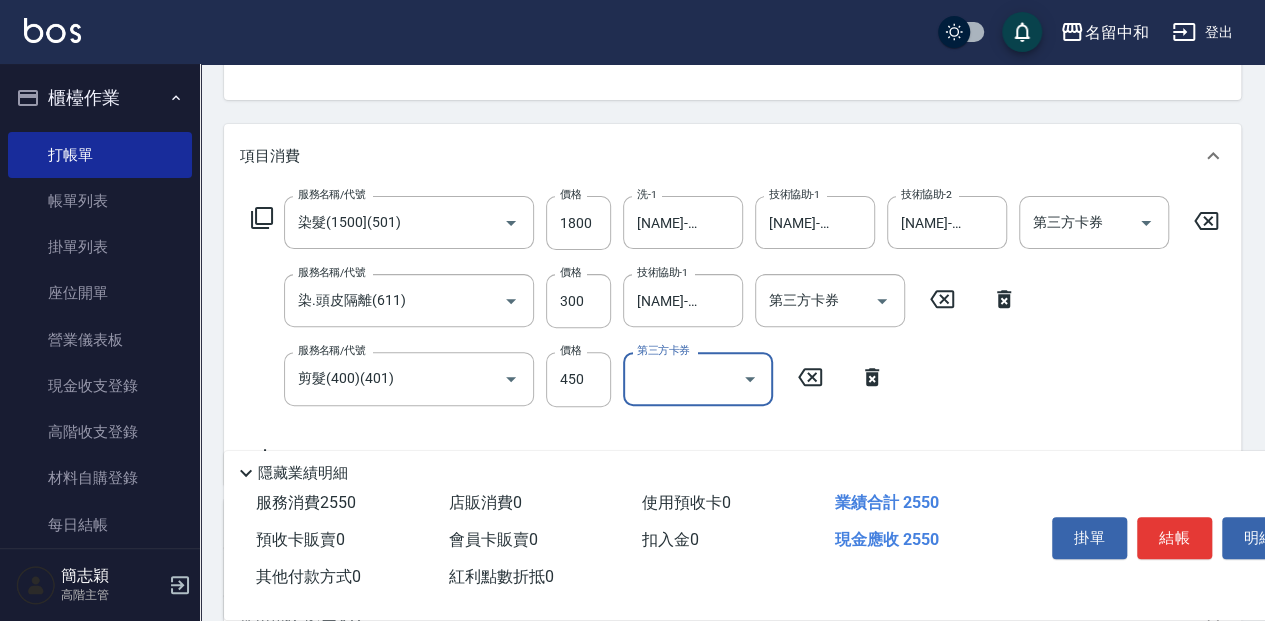 drag, startPoint x: 1178, startPoint y: 522, endPoint x: 1160, endPoint y: 500, distance: 28.42534 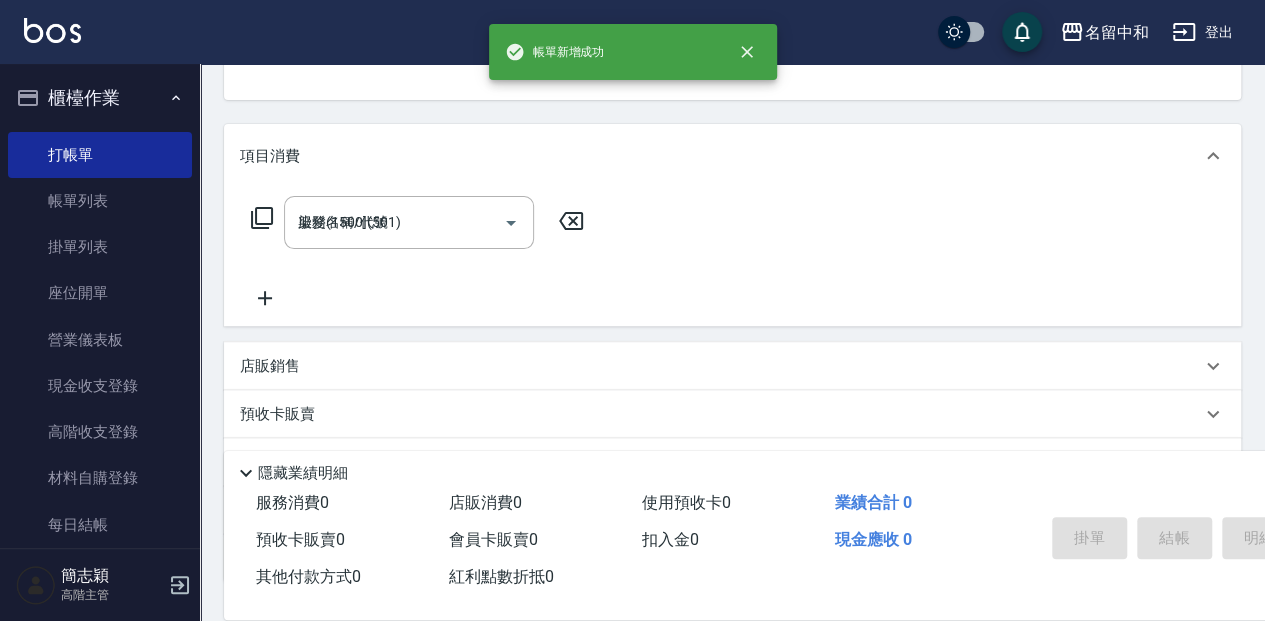 type on "2025/08/05 18:09" 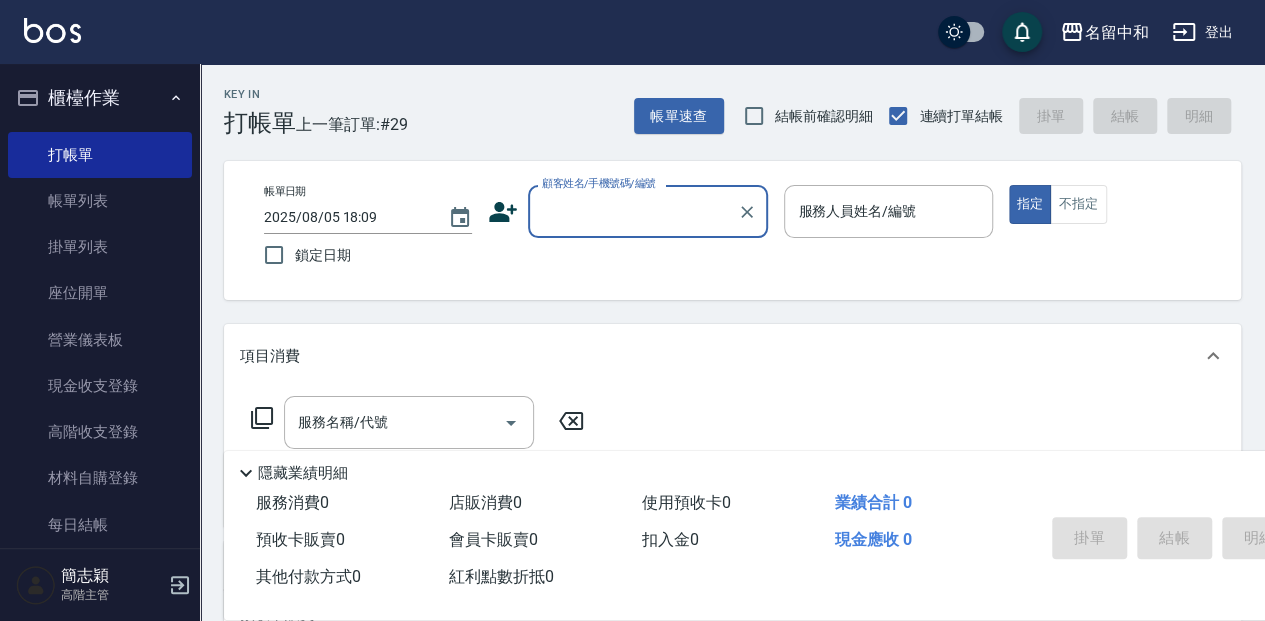 scroll, scrollTop: 0, scrollLeft: 0, axis: both 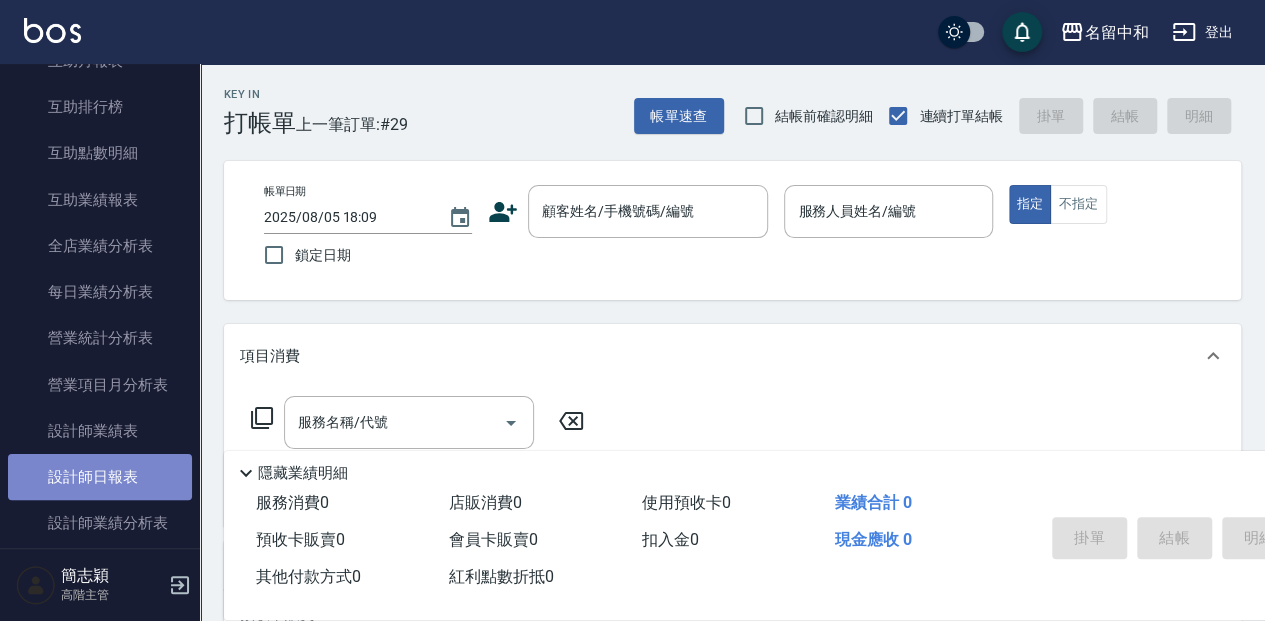 click on "設計師日報表" at bounding box center (100, 477) 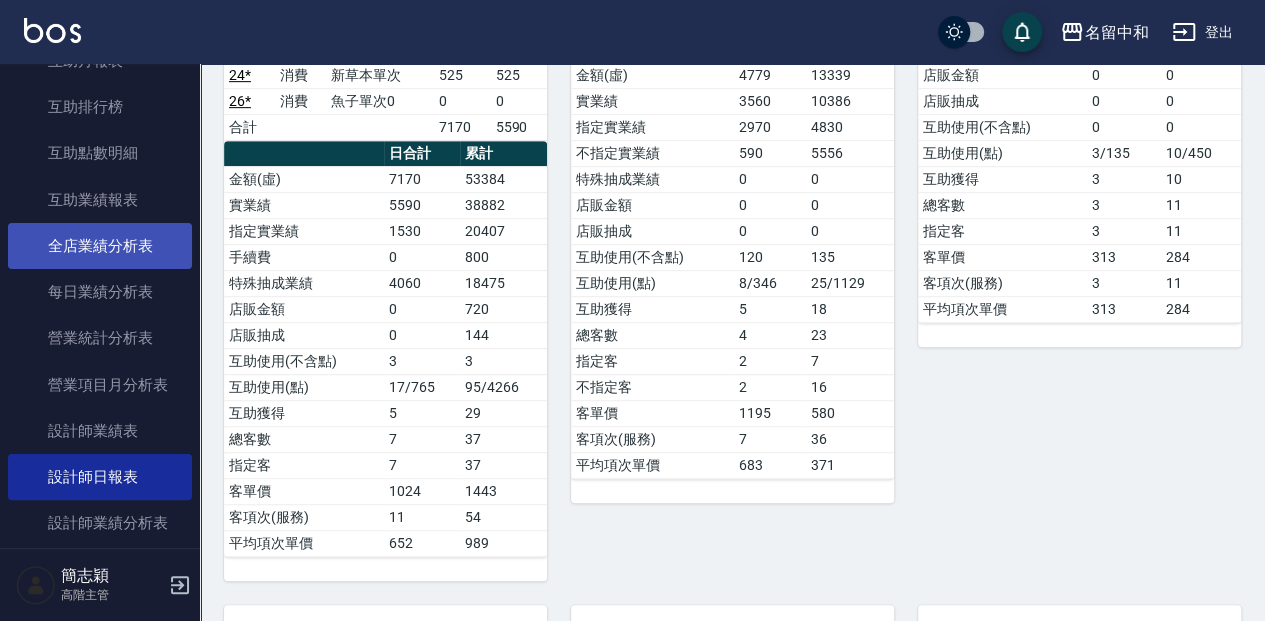 scroll, scrollTop: 466, scrollLeft: 0, axis: vertical 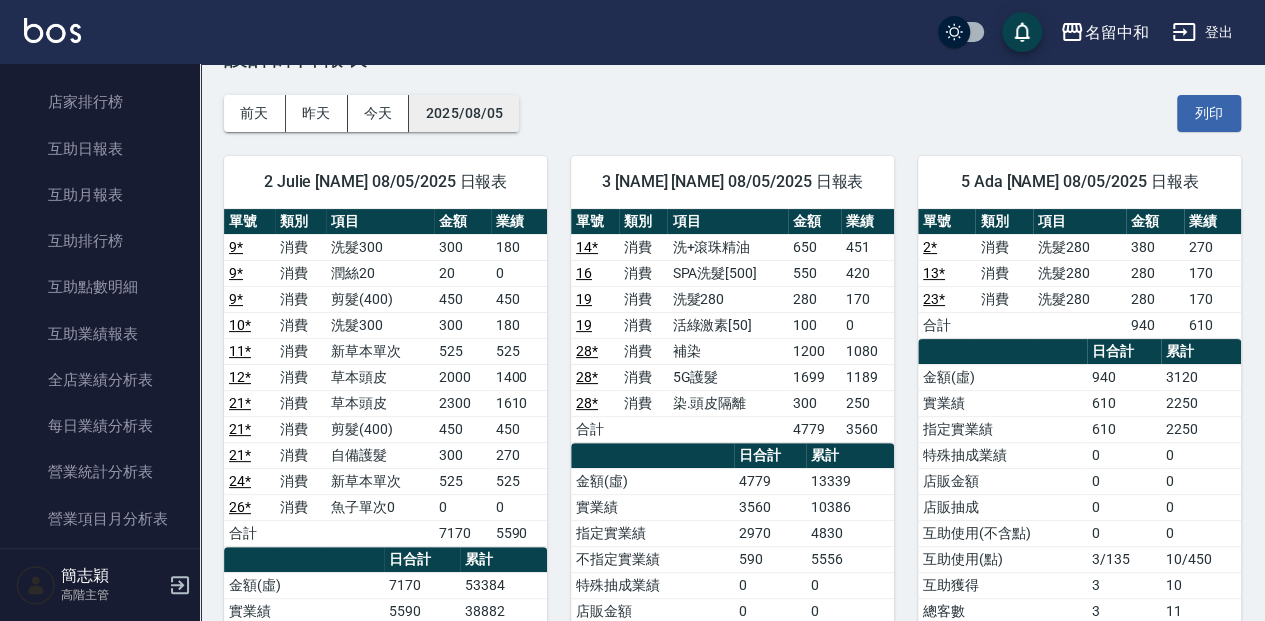 click on "2025/08/05" at bounding box center (464, 113) 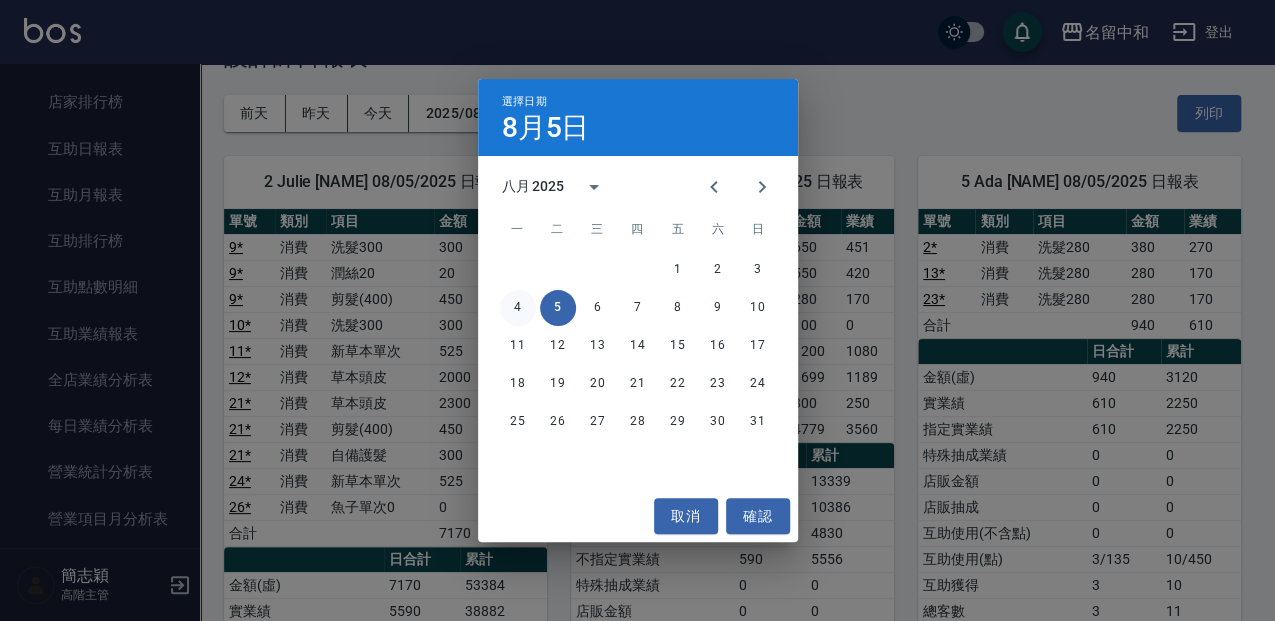 click on "4" at bounding box center [518, 308] 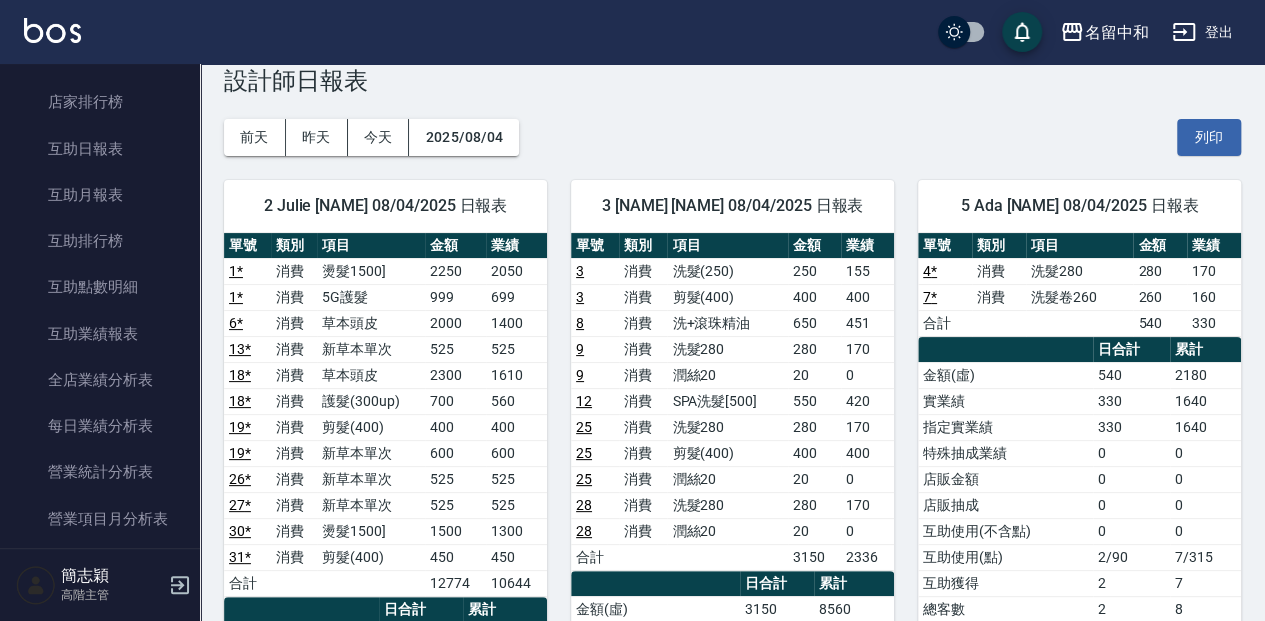 scroll, scrollTop: 133, scrollLeft: 0, axis: vertical 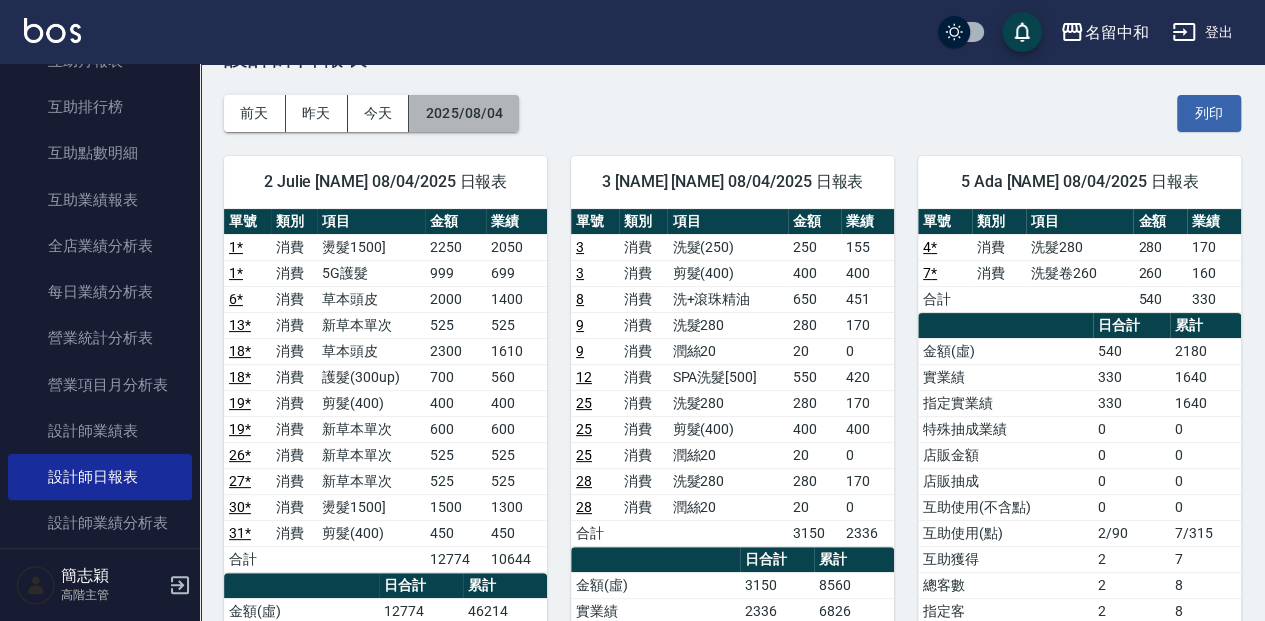 click on "2025/08/04" at bounding box center (464, 113) 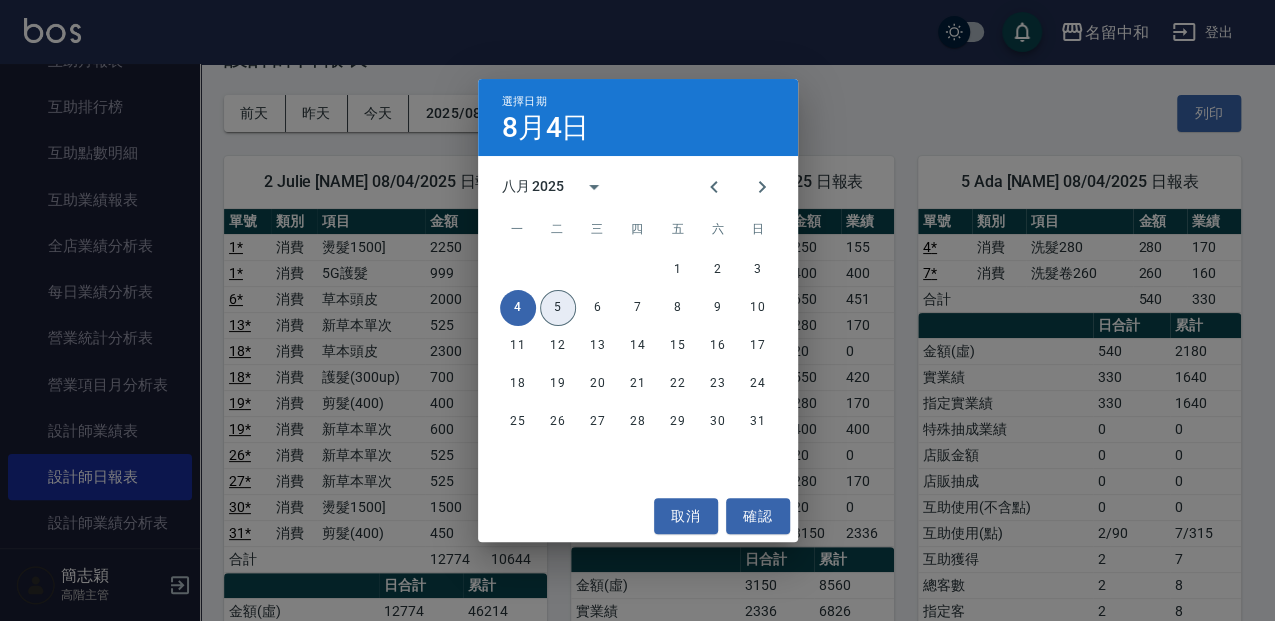 click on "5" at bounding box center [558, 308] 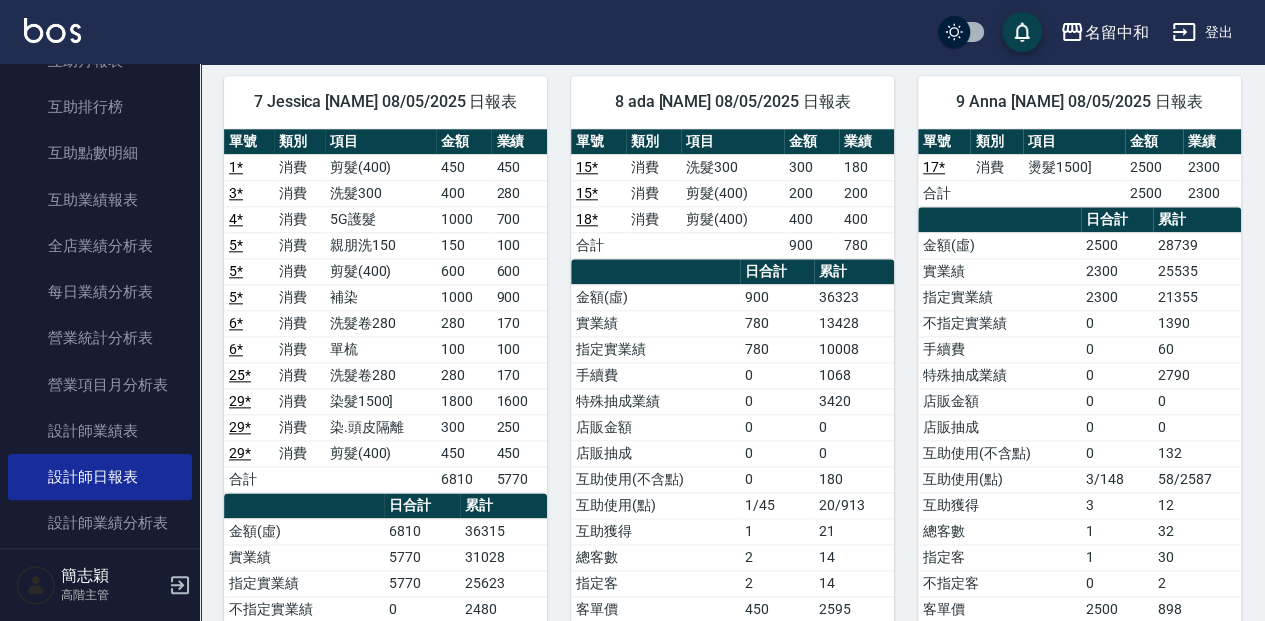 scroll, scrollTop: 933, scrollLeft: 0, axis: vertical 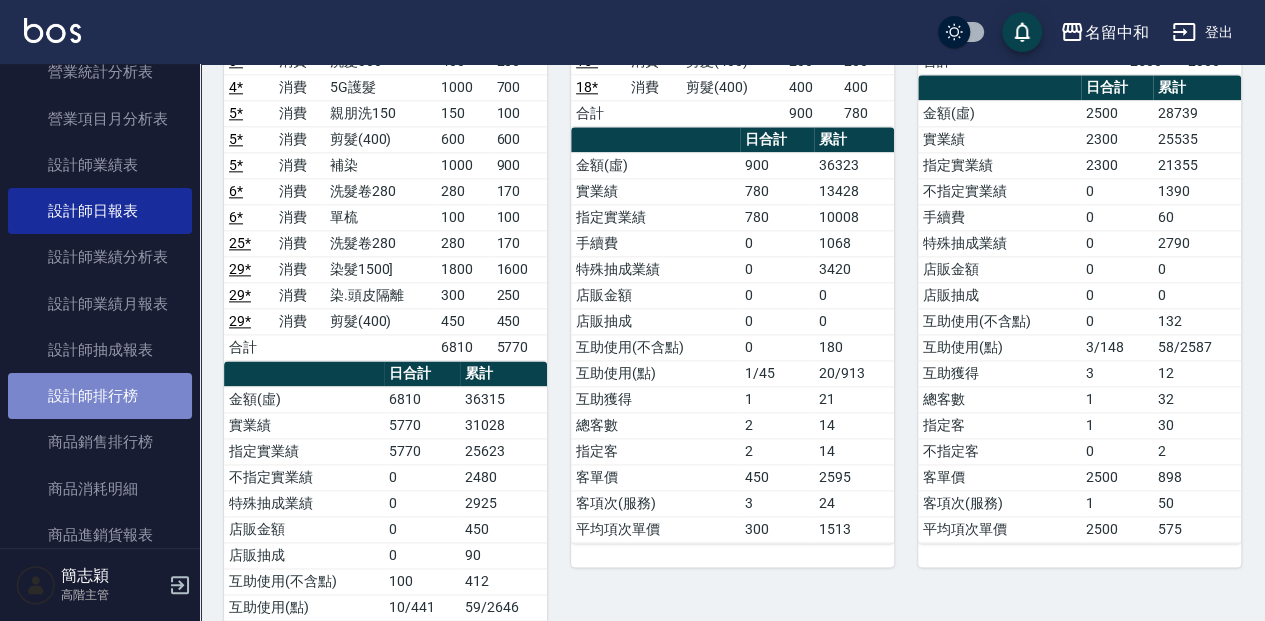 click on "設計師排行榜" at bounding box center [100, 396] 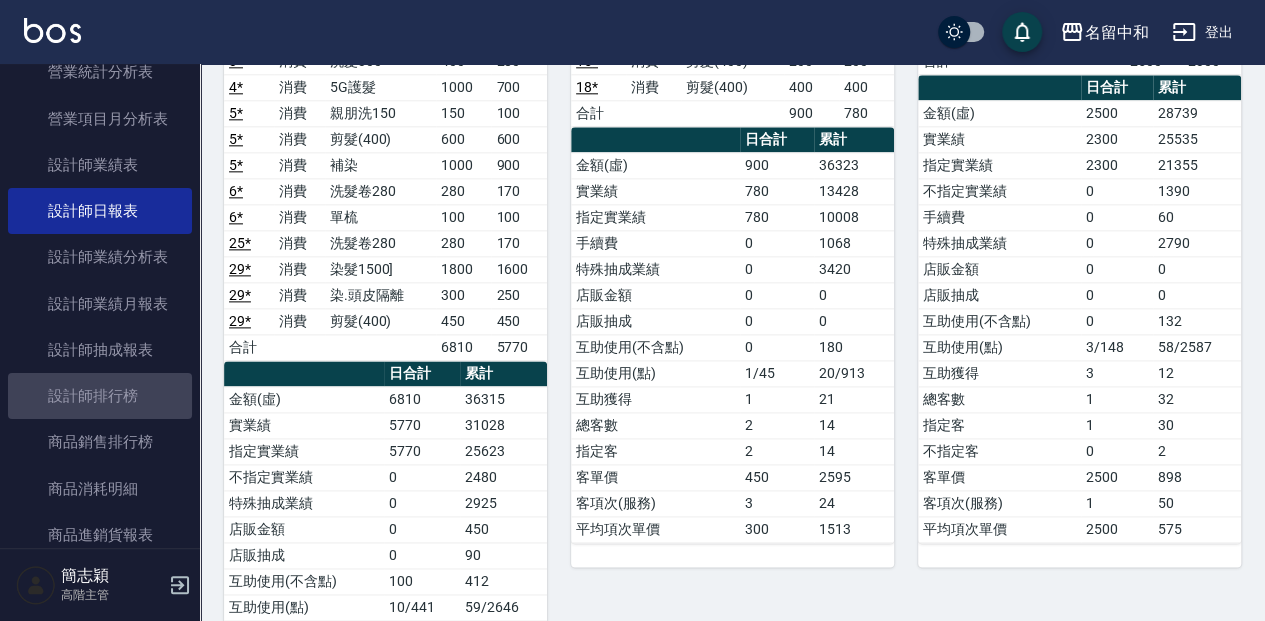 scroll, scrollTop: 0, scrollLeft: 0, axis: both 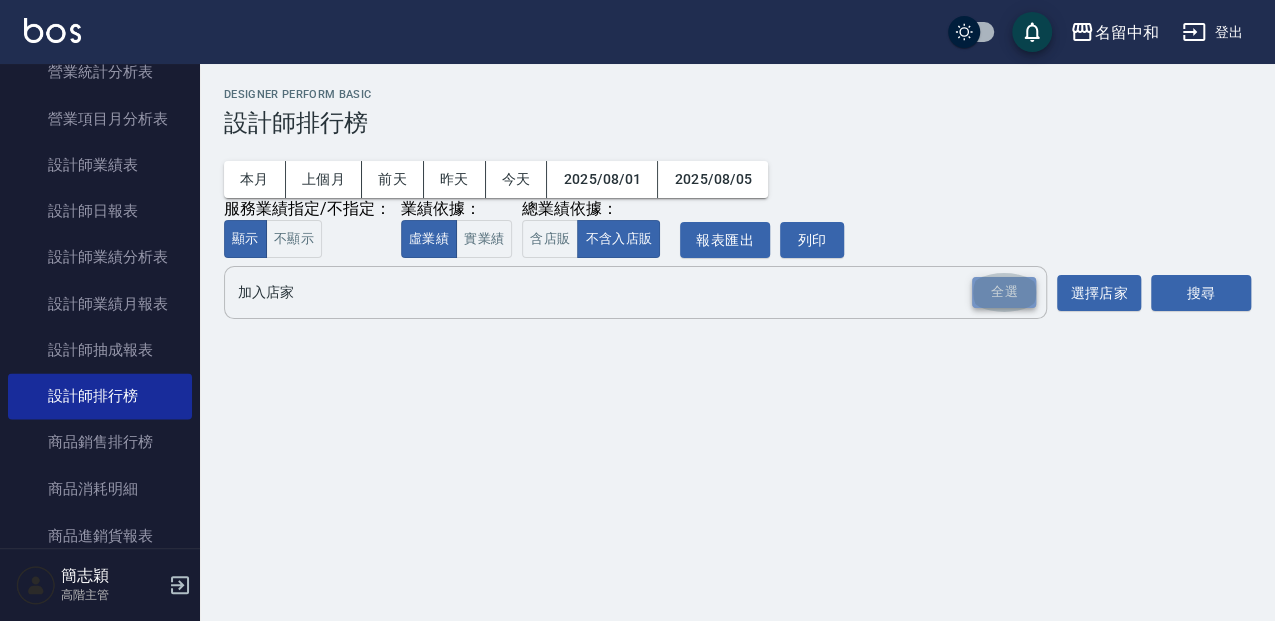 click on "全選" at bounding box center (1004, 292) 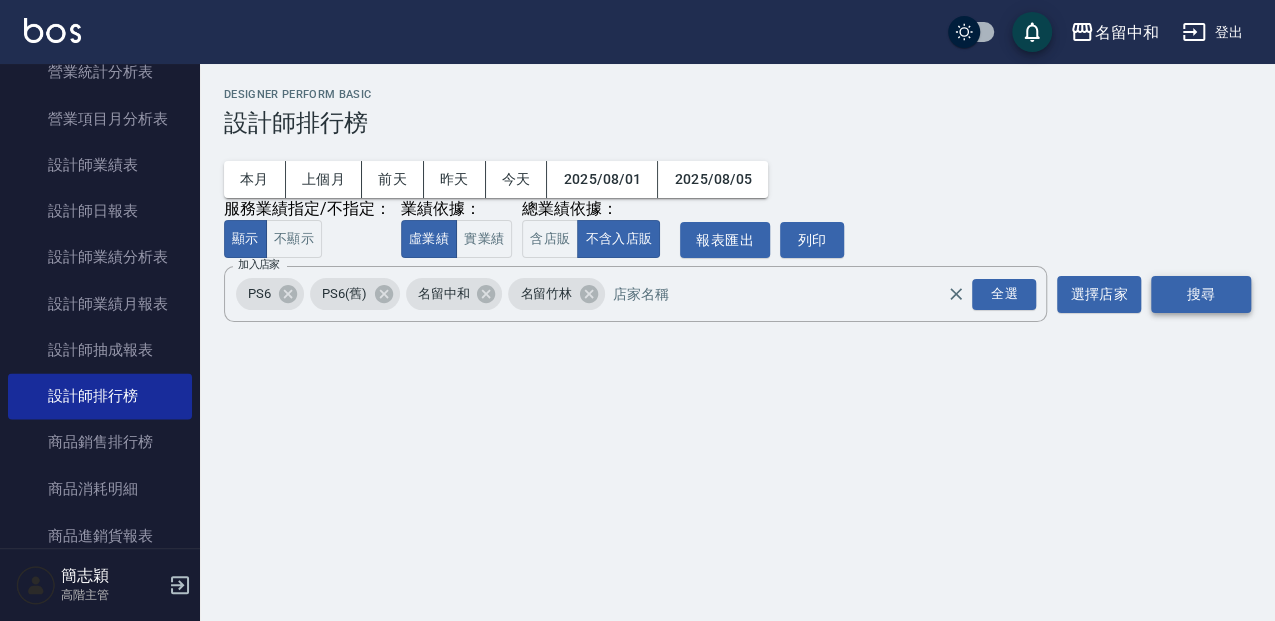 click on "搜尋" at bounding box center [1201, 294] 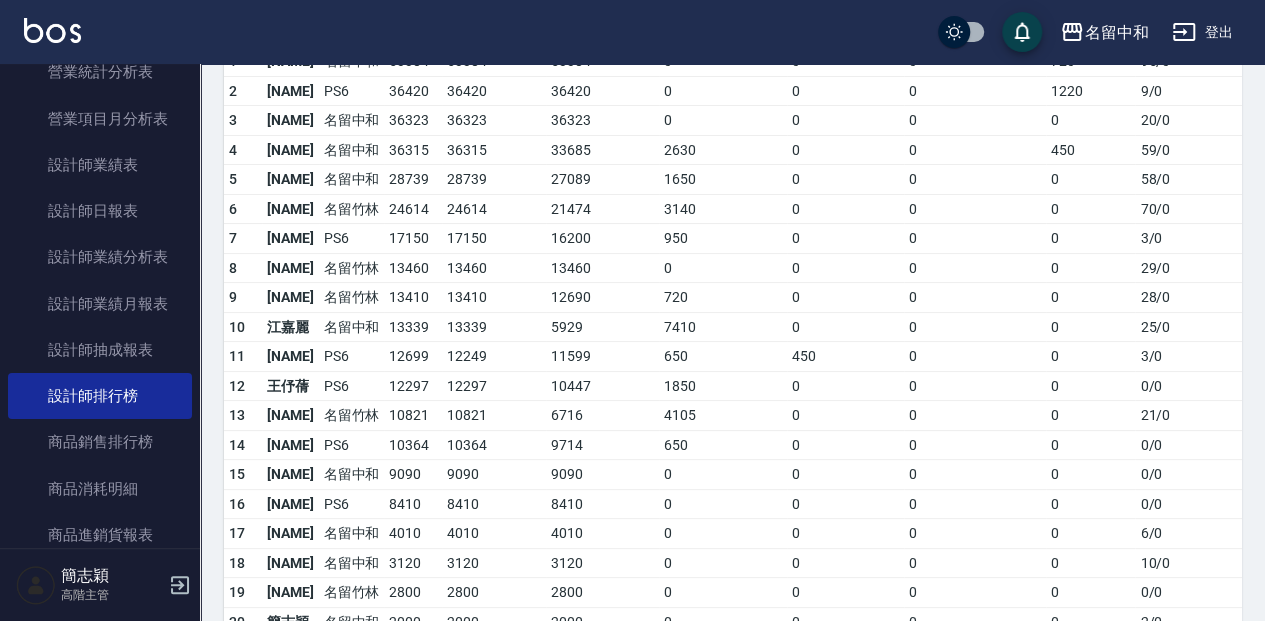 scroll, scrollTop: 333, scrollLeft: 0, axis: vertical 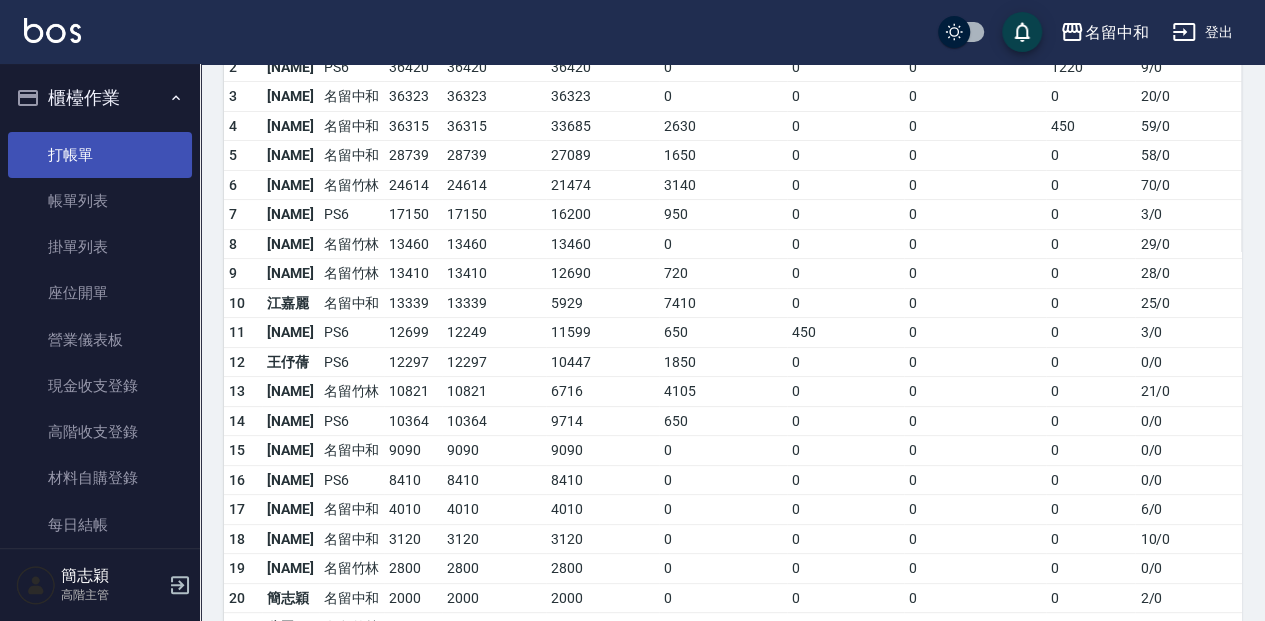 click on "打帳單" at bounding box center [100, 155] 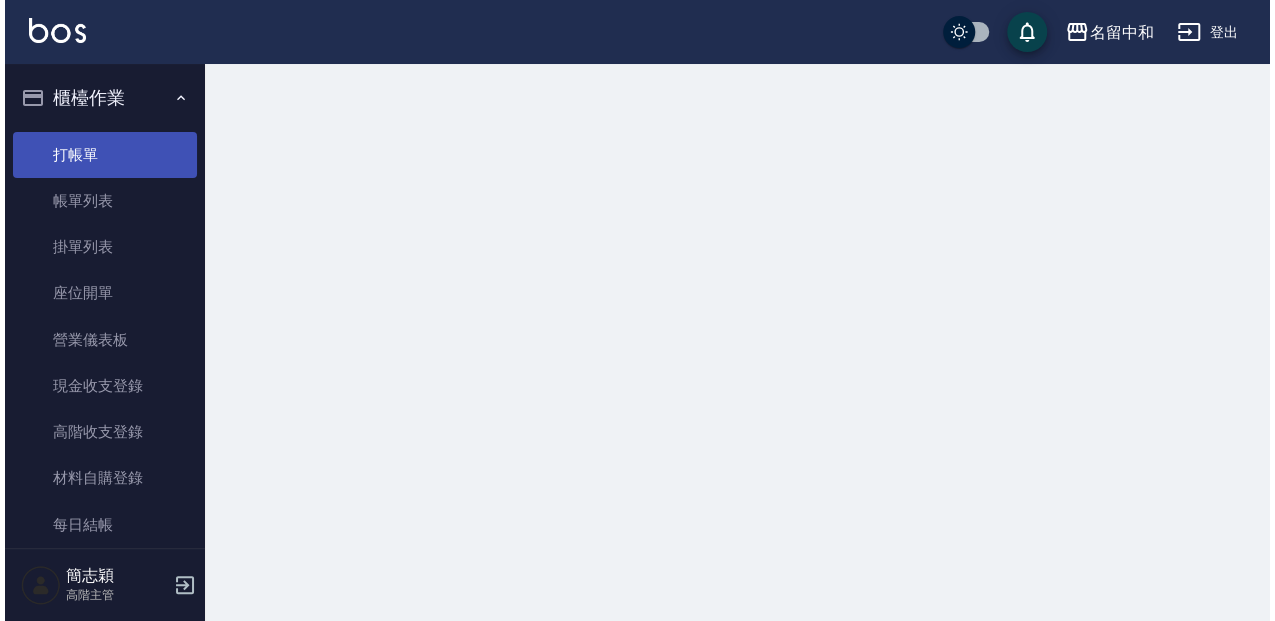 scroll, scrollTop: 0, scrollLeft: 0, axis: both 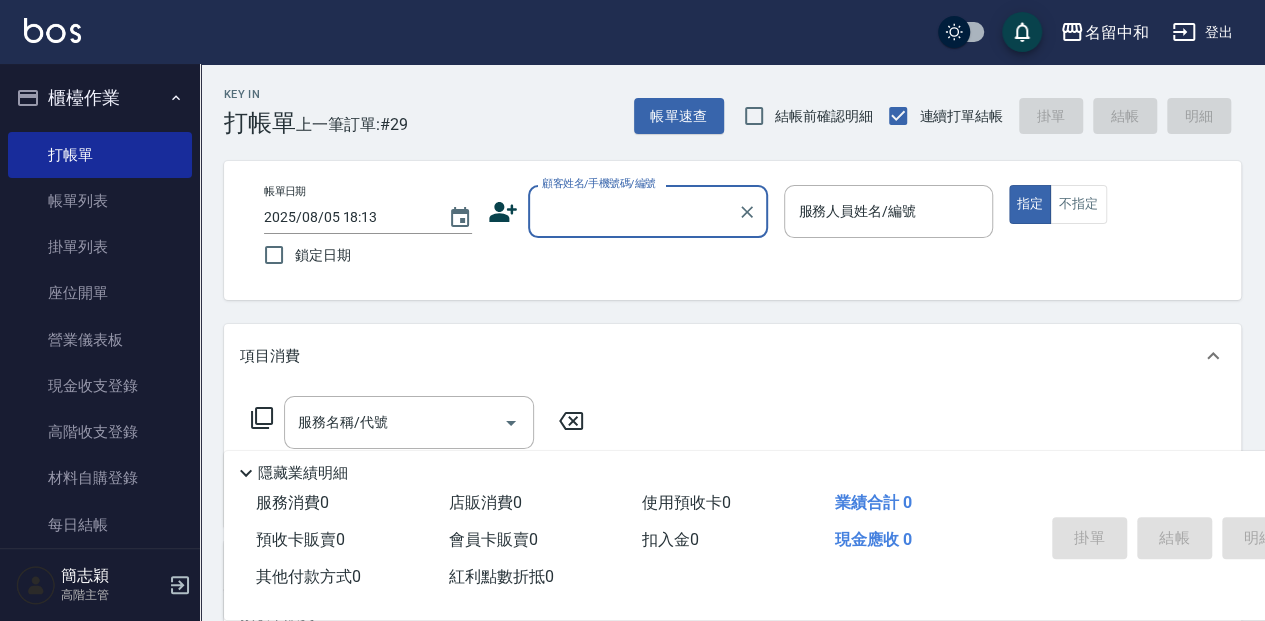 click on "顧客姓名/手機號碼/編號" at bounding box center [633, 211] 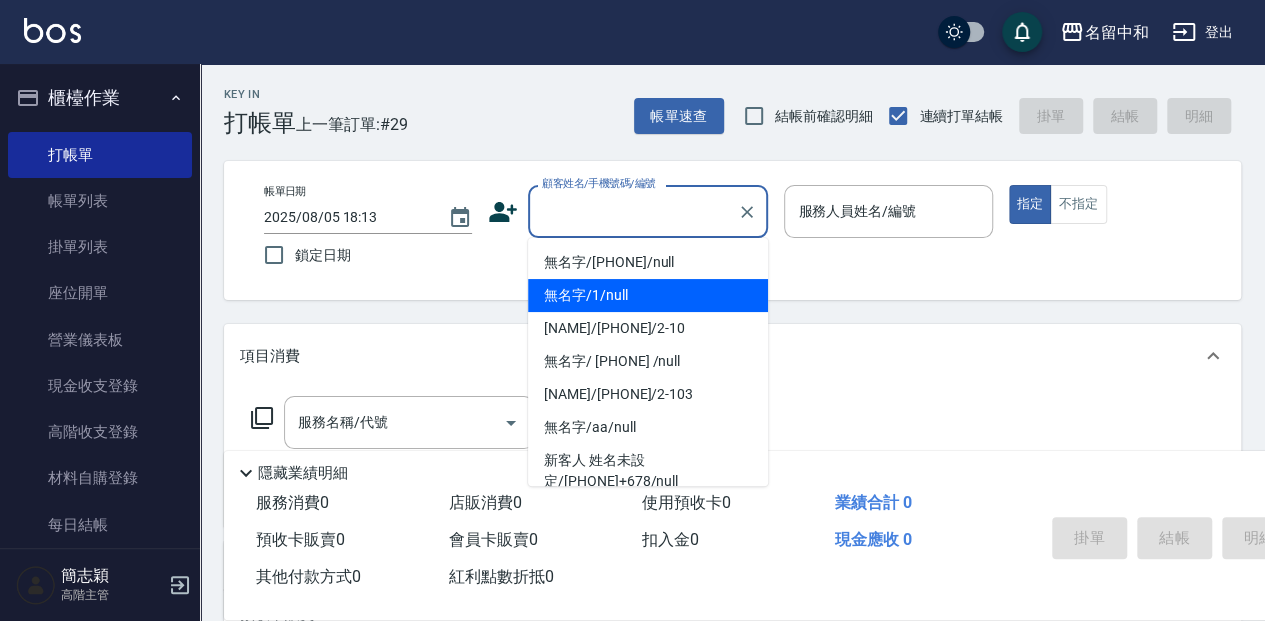 click on "無名字/1/null" at bounding box center [648, 295] 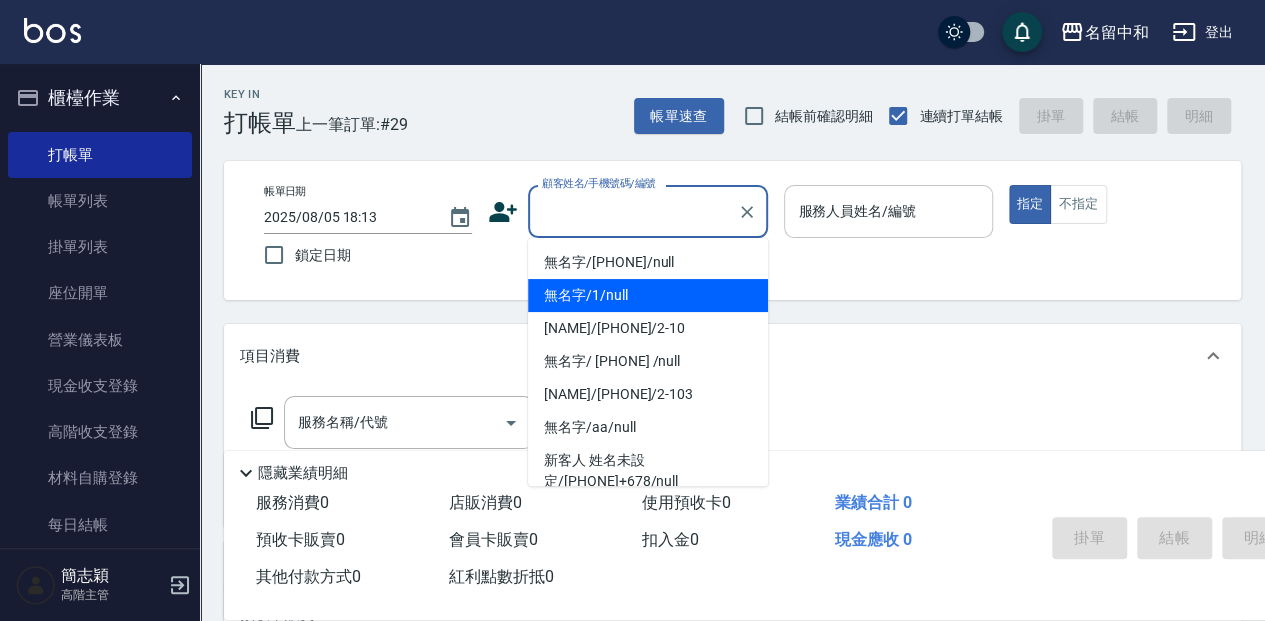 type on "無名字/1/null" 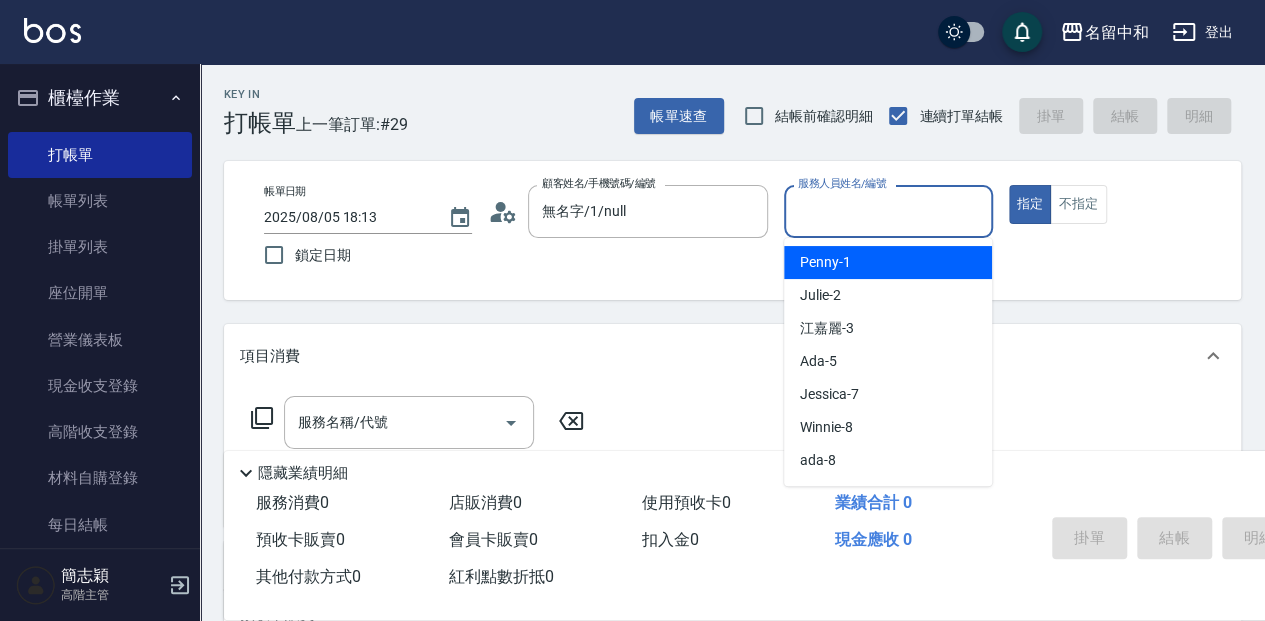 click on "服務人員姓名/編號" at bounding box center (888, 211) 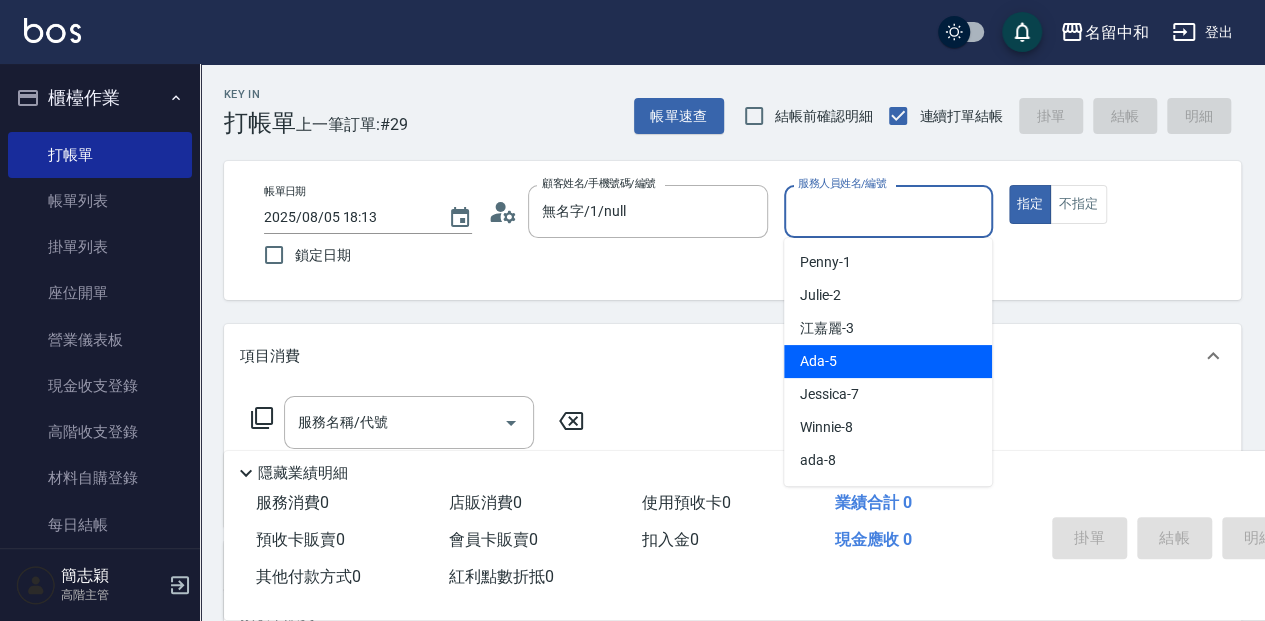 click on "Ada -5" at bounding box center (888, 361) 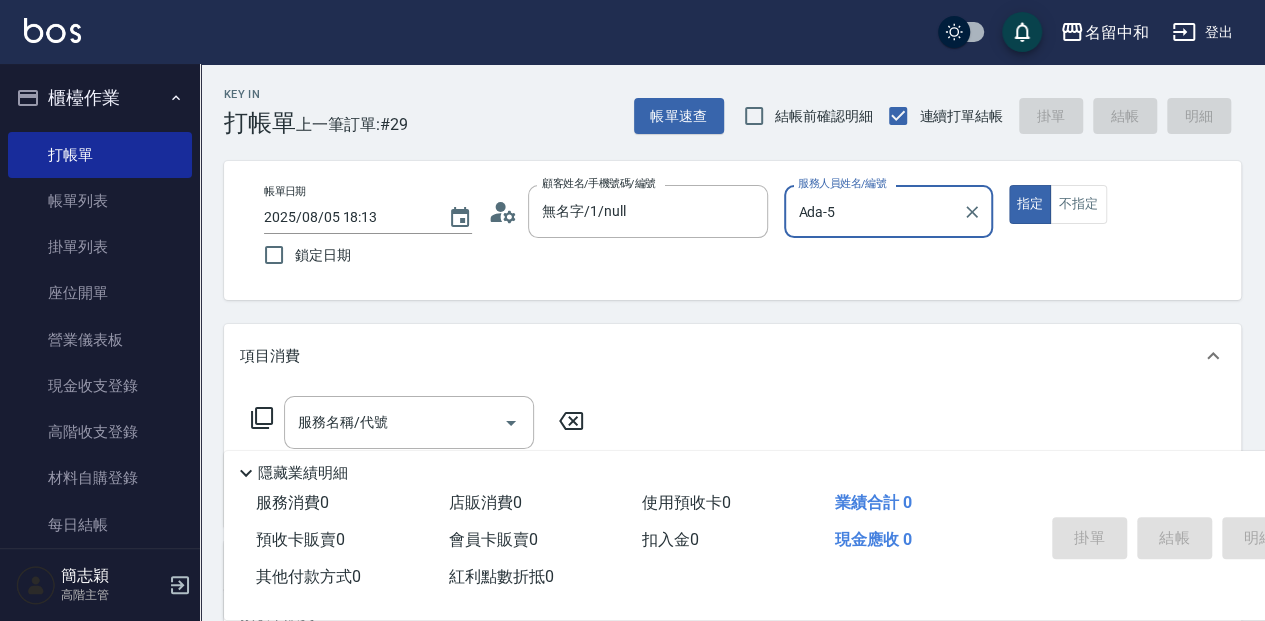 type on "Ada-5" 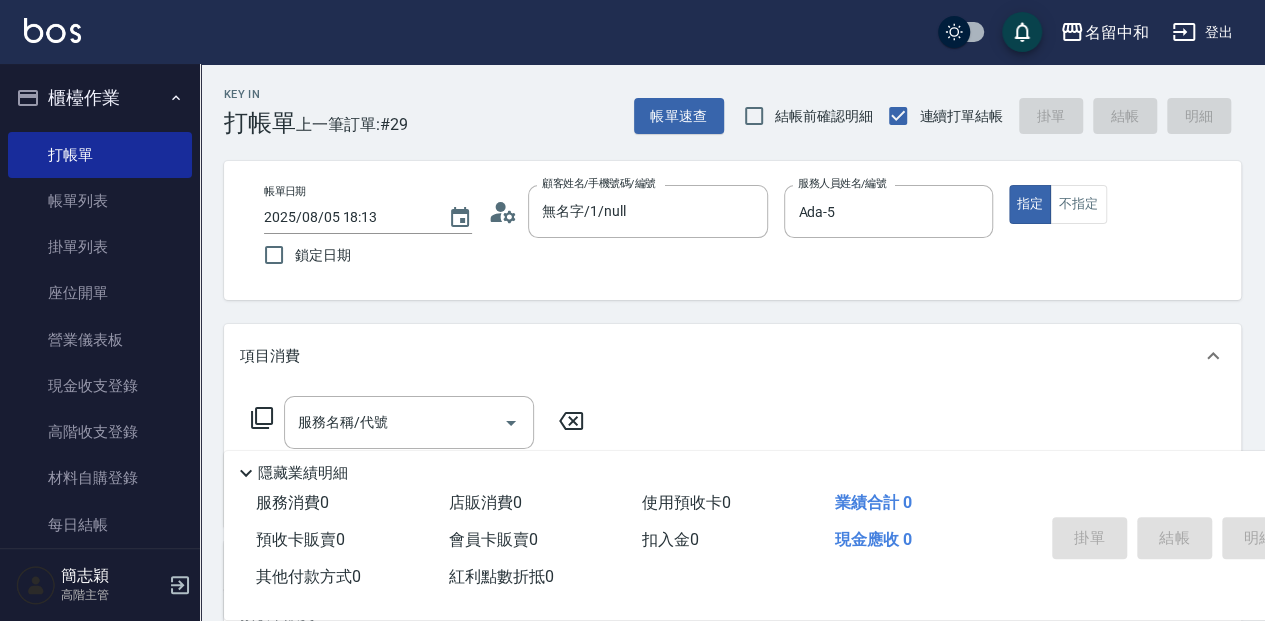 click 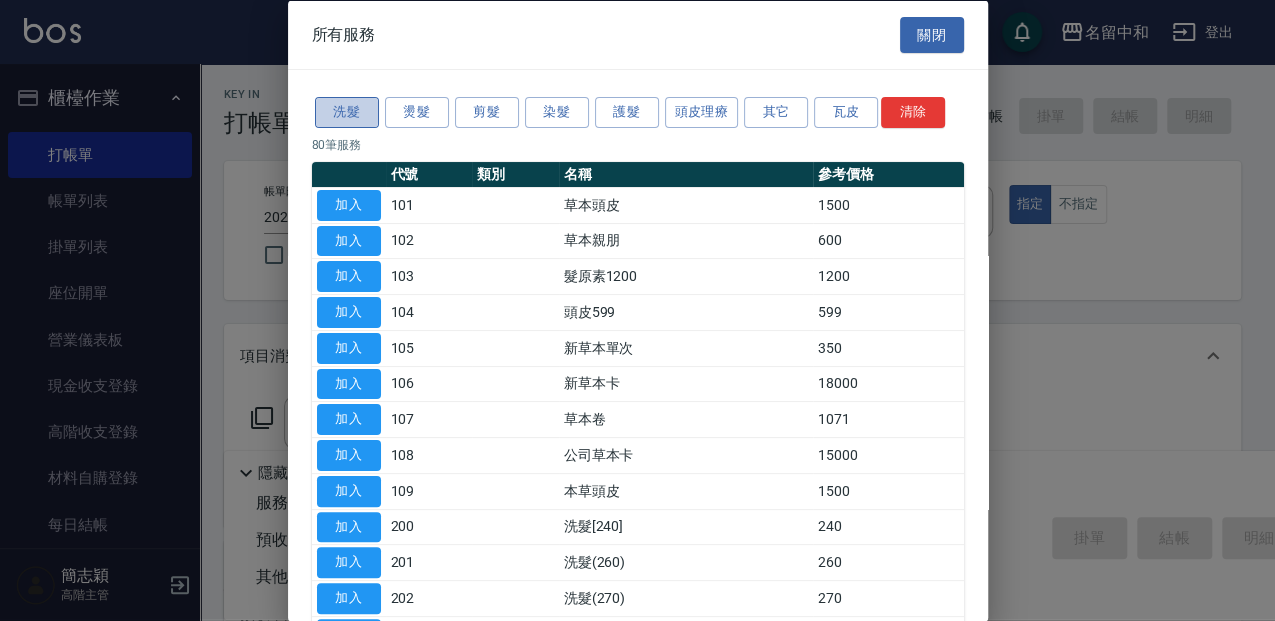 click on "洗髮" at bounding box center (347, 112) 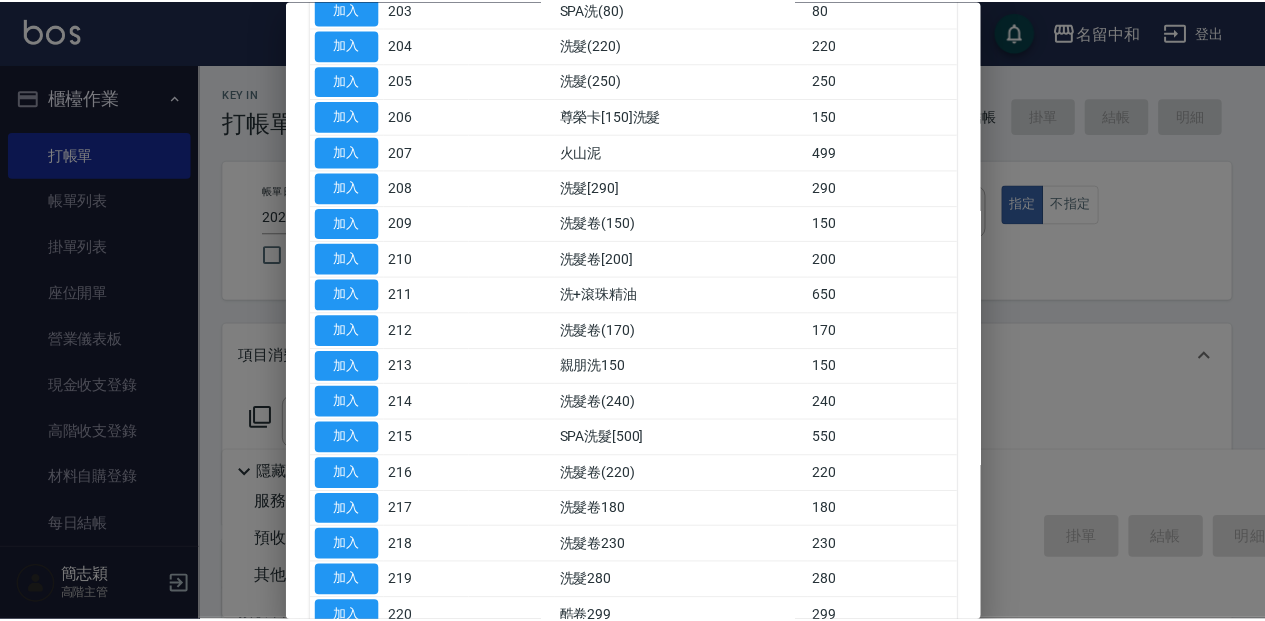 scroll, scrollTop: 333, scrollLeft: 0, axis: vertical 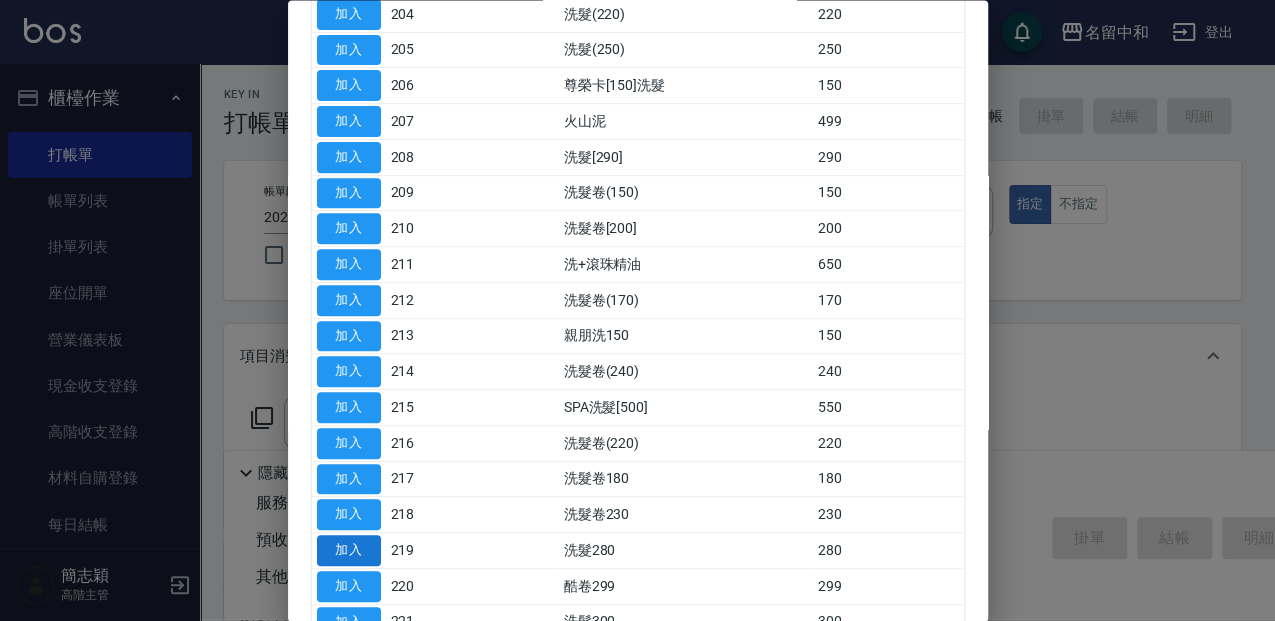 click on "加入" at bounding box center (349, 551) 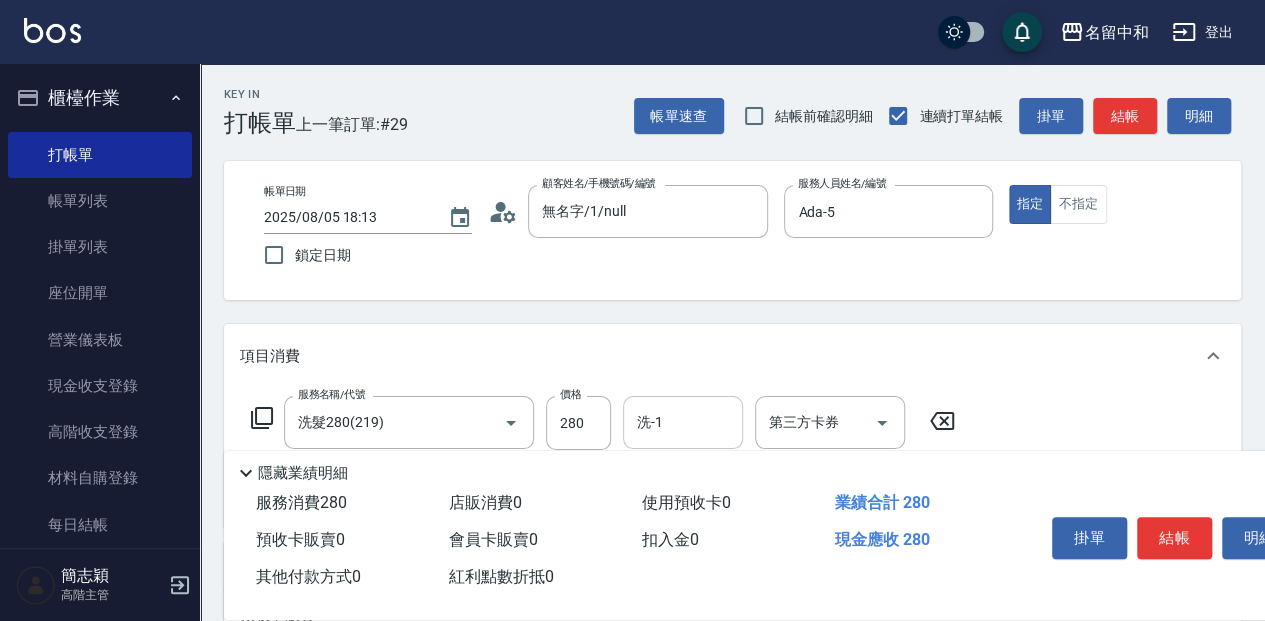 click on "洗-1 洗-1" at bounding box center (683, 422) 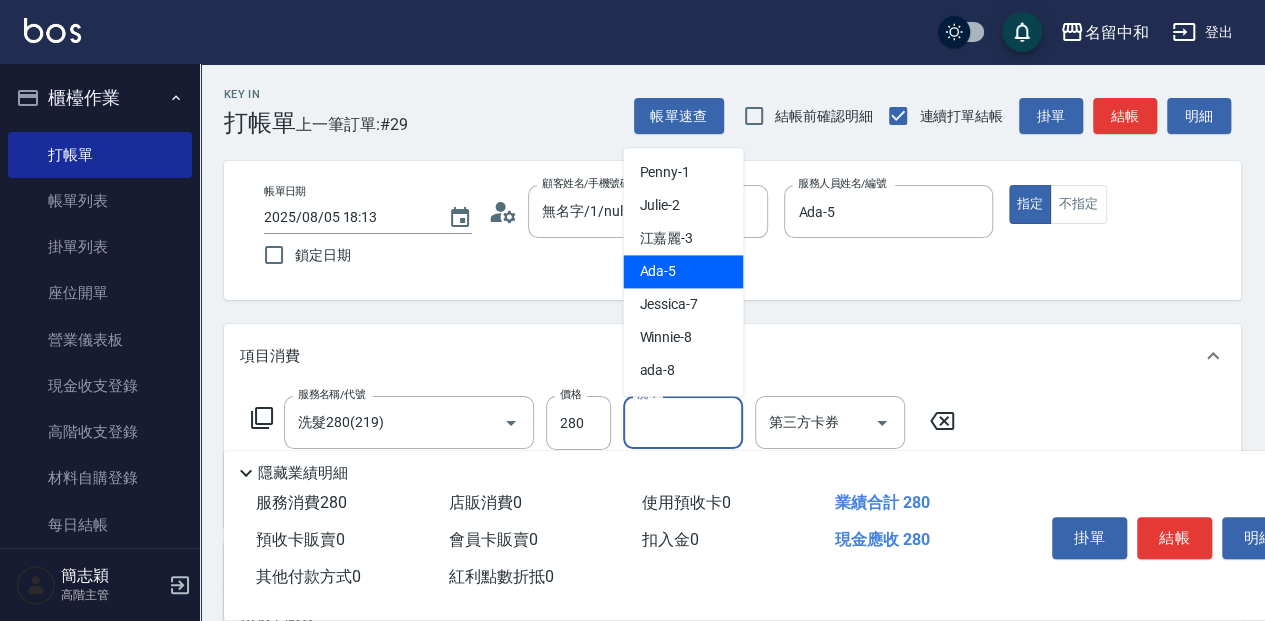 click on "Ada -5" at bounding box center [683, 271] 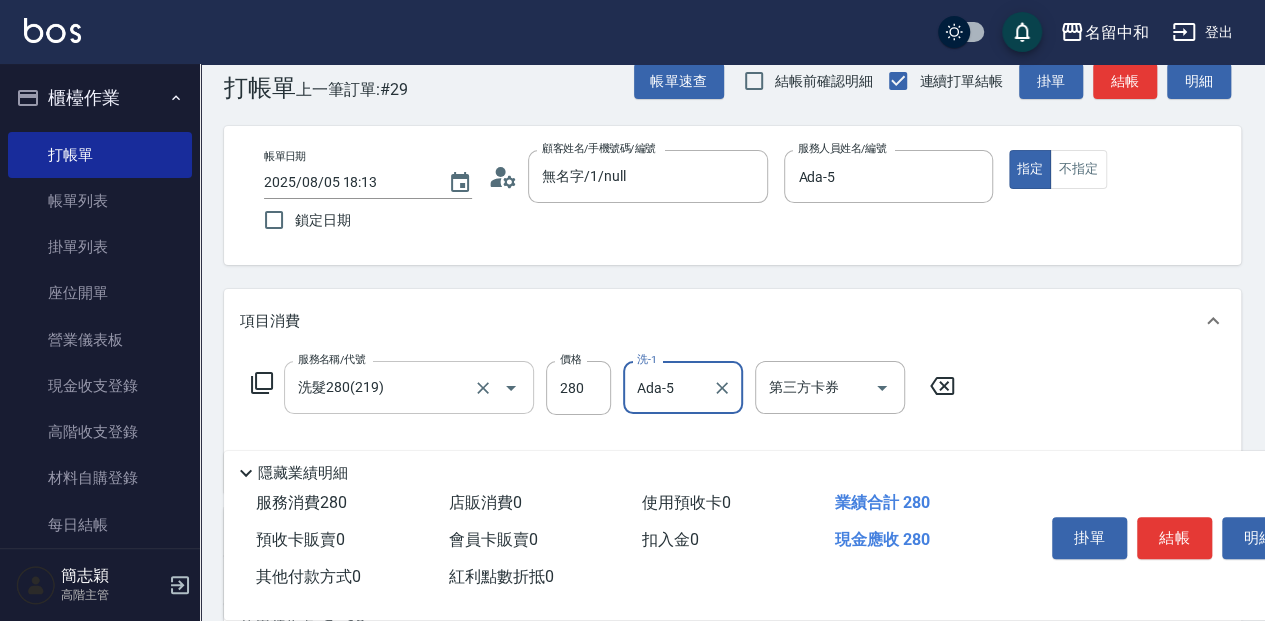 scroll, scrollTop: 66, scrollLeft: 0, axis: vertical 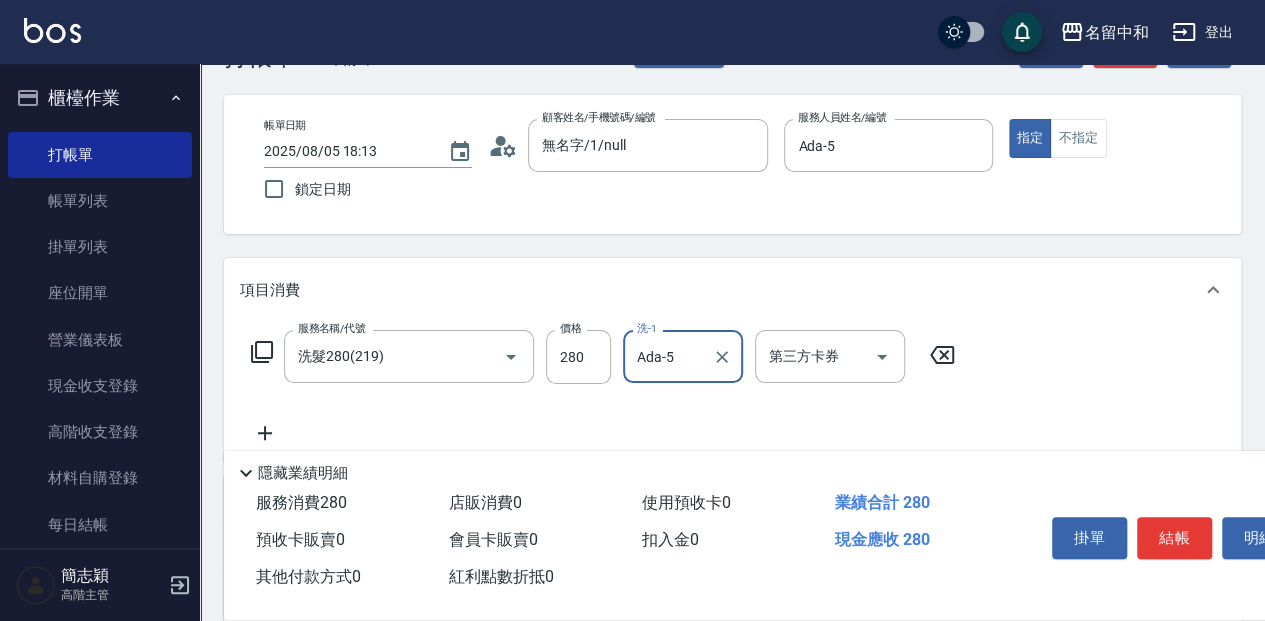 click 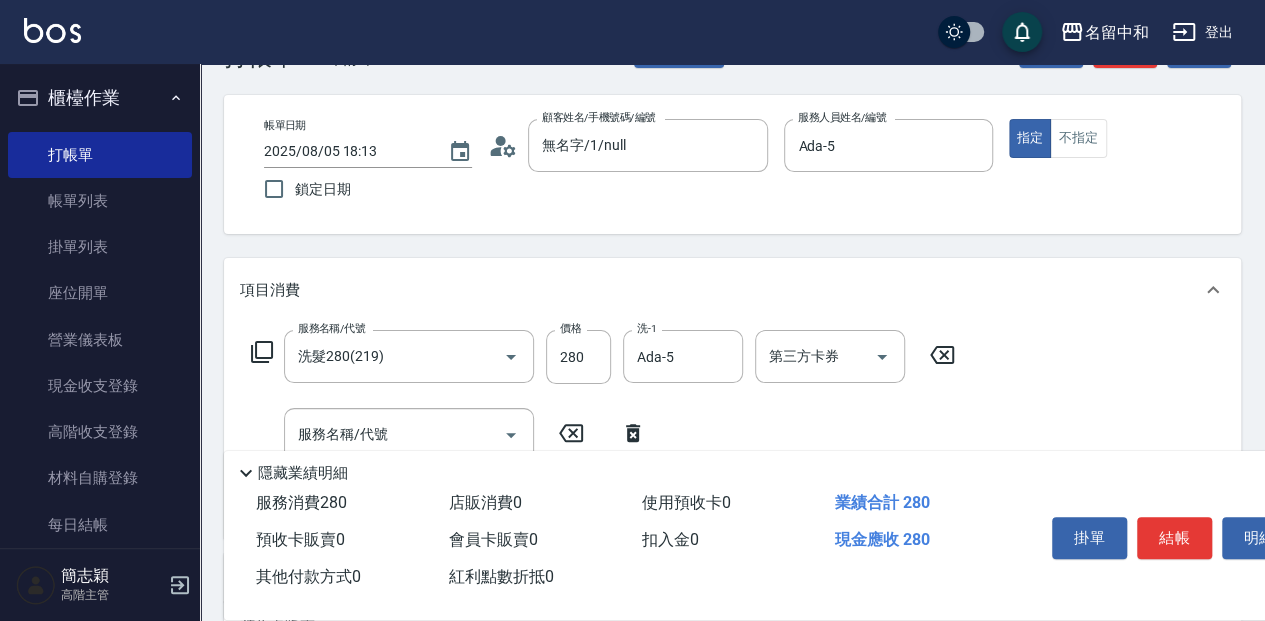 click 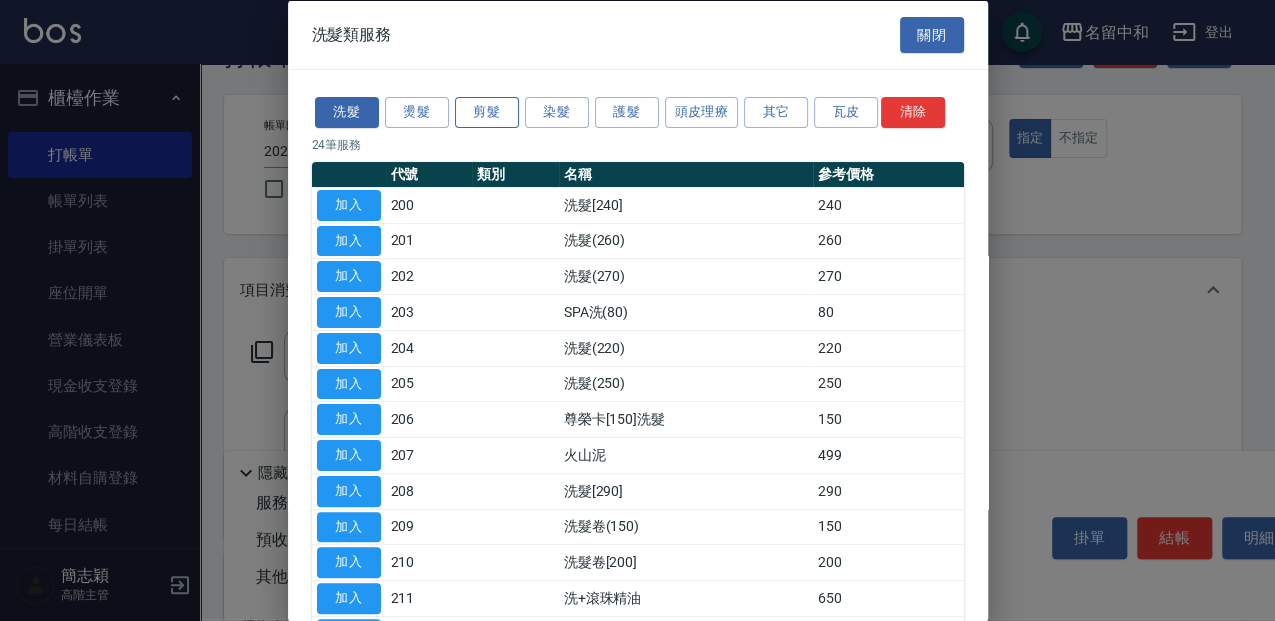 click on "剪髮" at bounding box center [487, 112] 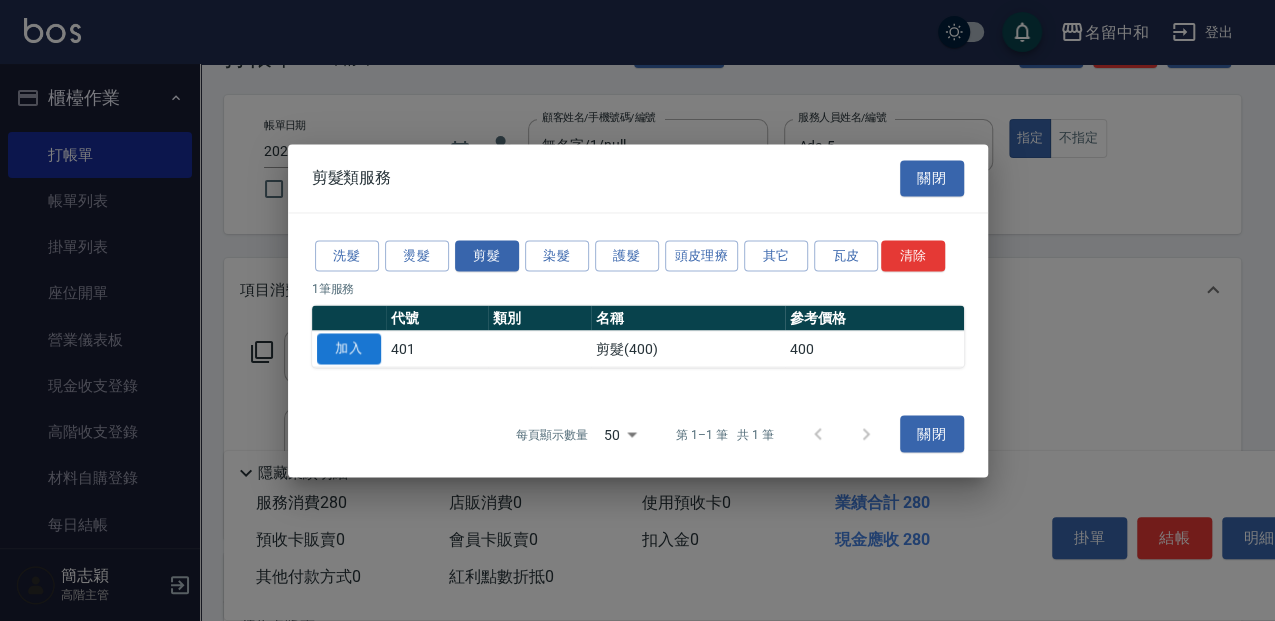 click on "加入" at bounding box center (349, 348) 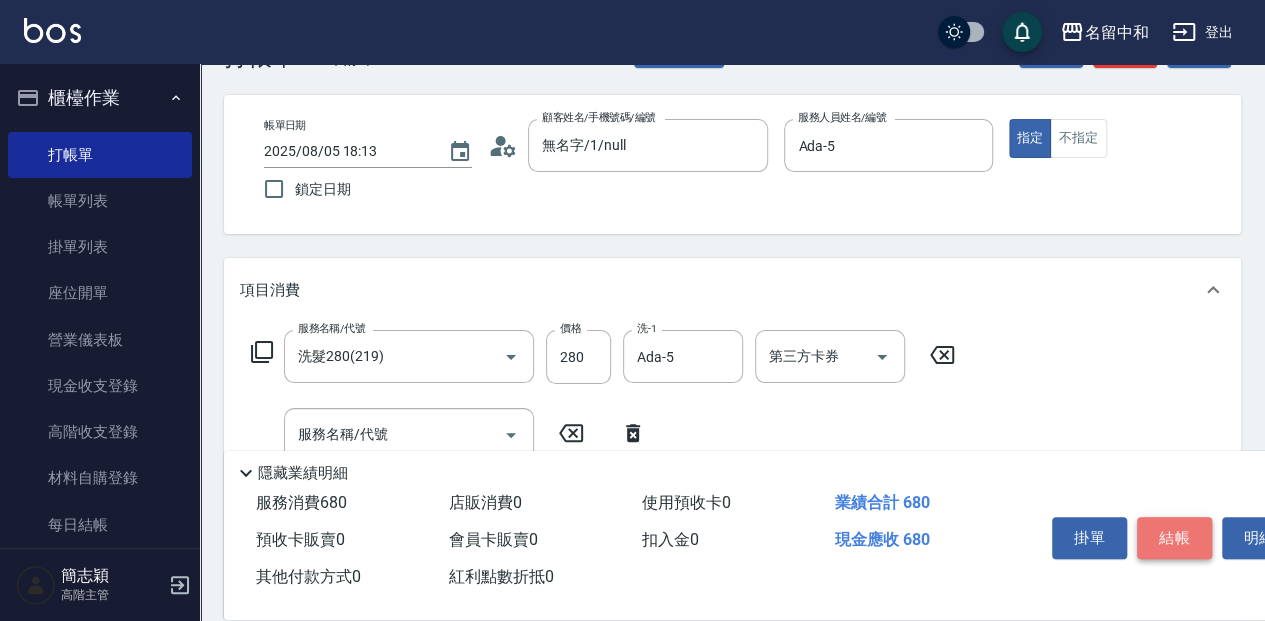 click on "結帳" at bounding box center [1174, 538] 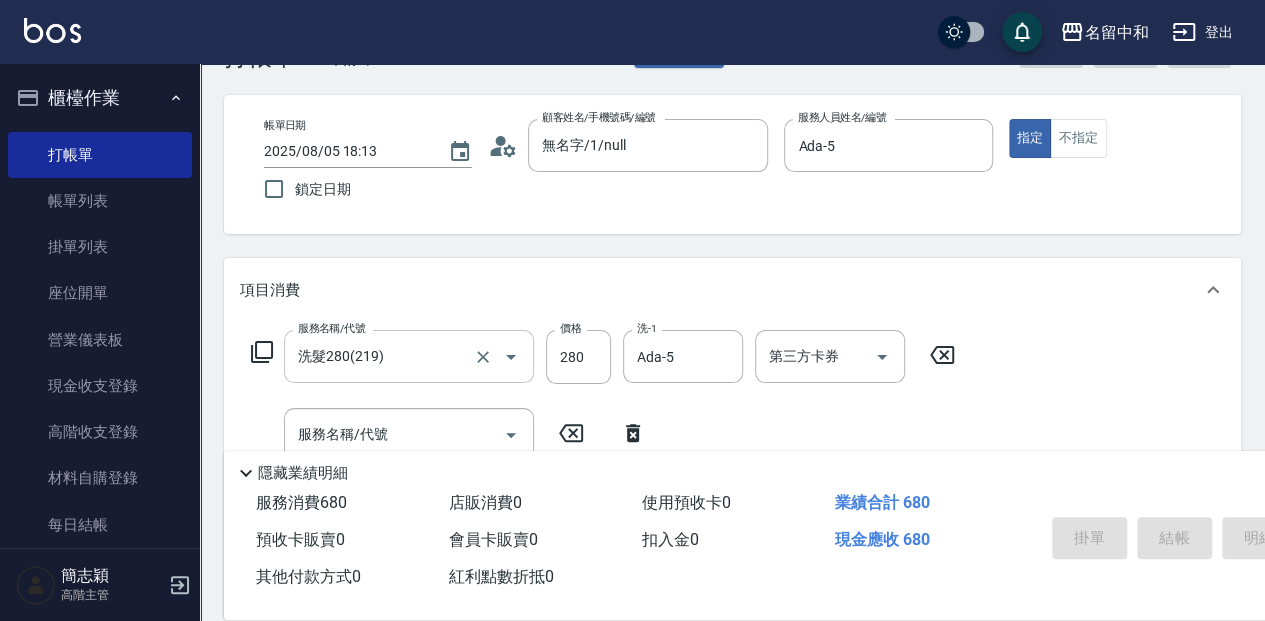 type on "2025/08/05 18:22" 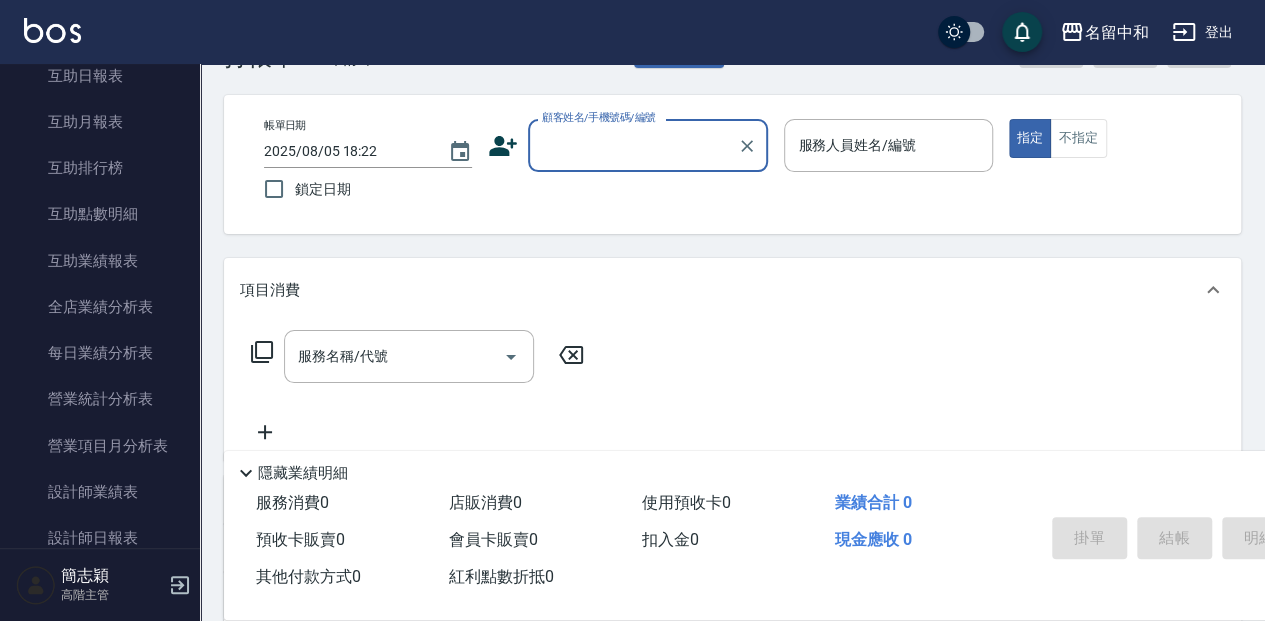 scroll, scrollTop: 1200, scrollLeft: 0, axis: vertical 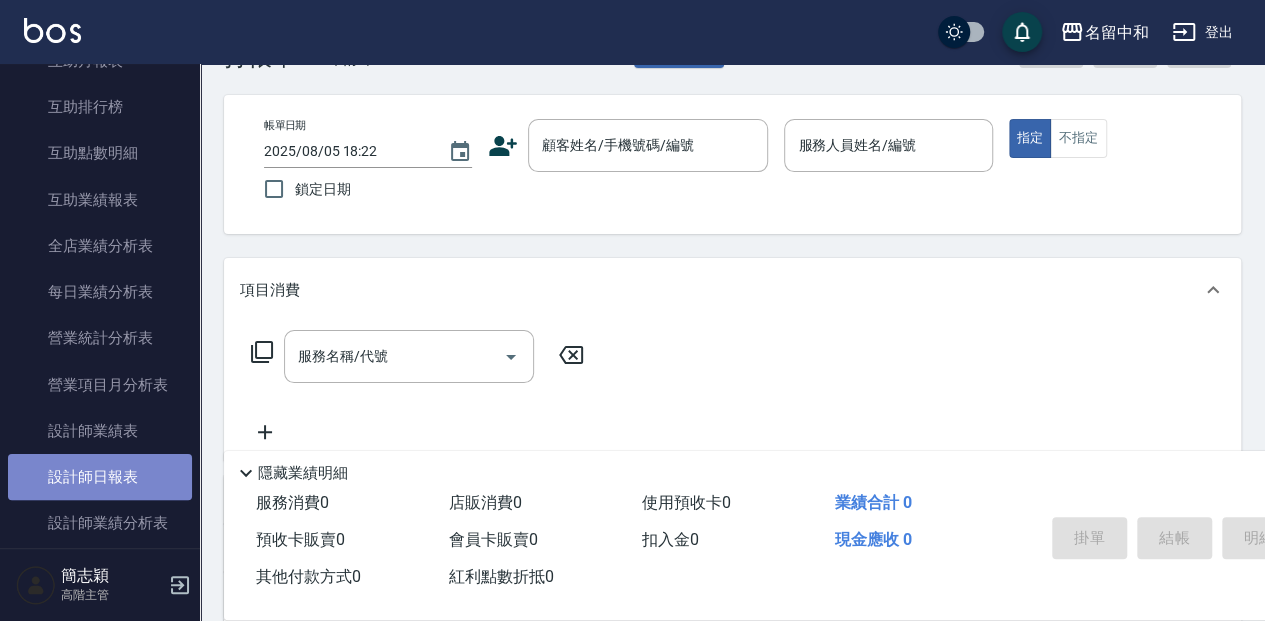 click on "設計師日報表" at bounding box center [100, 477] 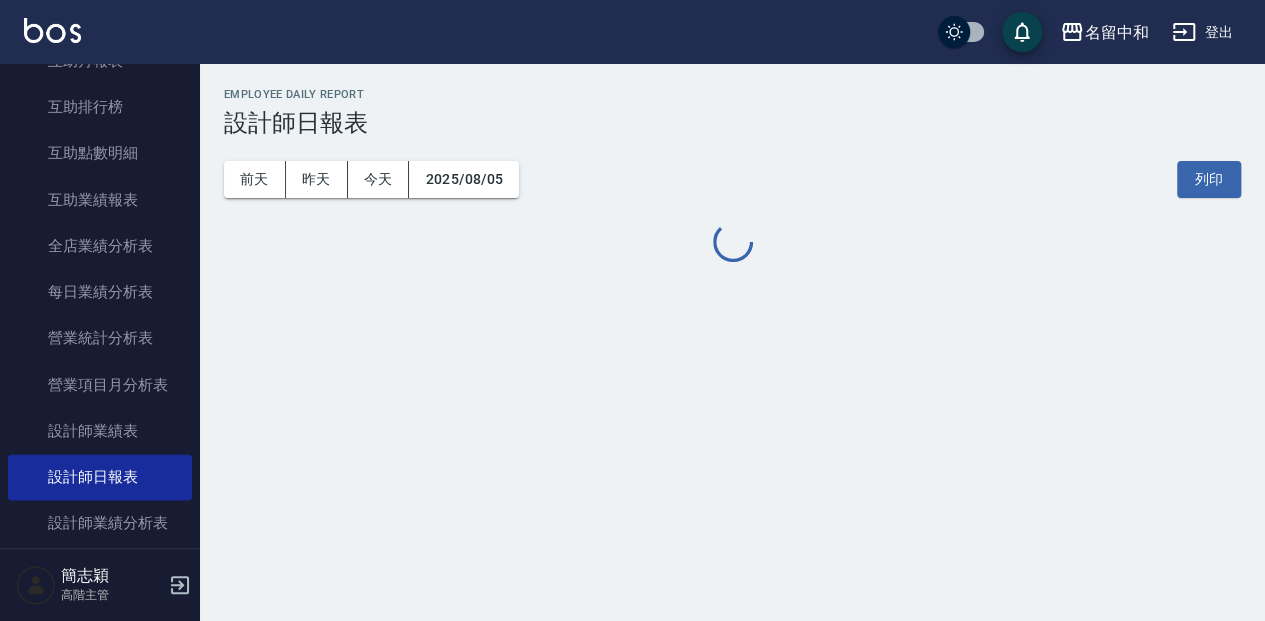 scroll, scrollTop: 0, scrollLeft: 0, axis: both 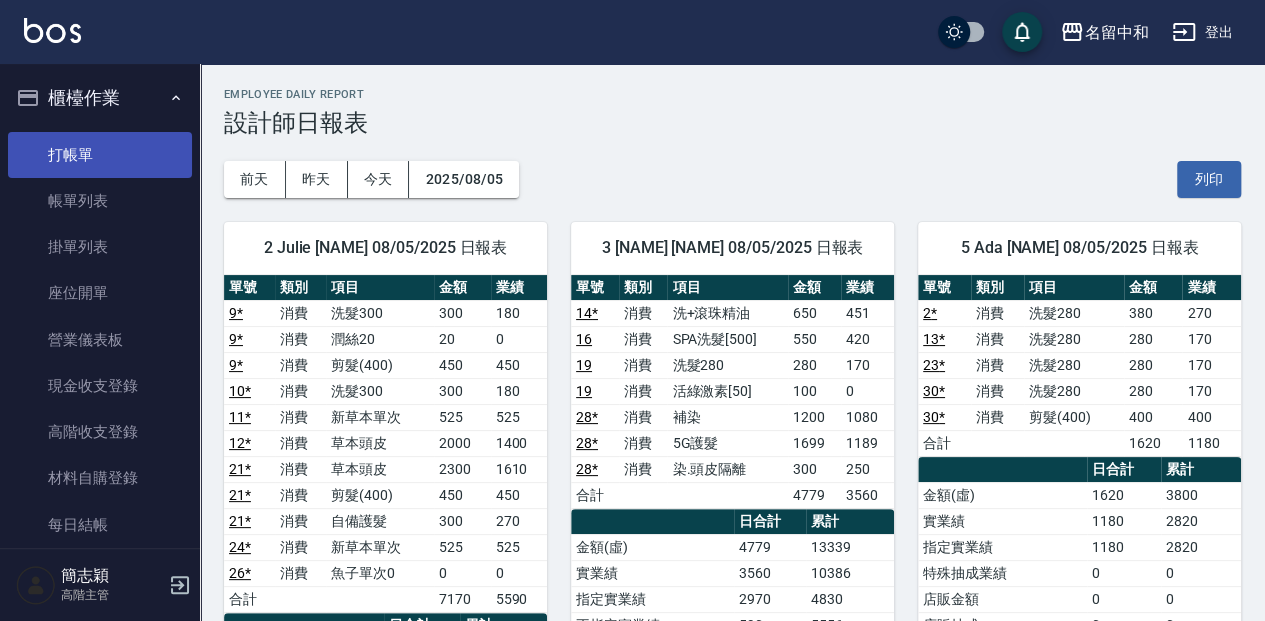 click on "打帳單" at bounding box center [100, 155] 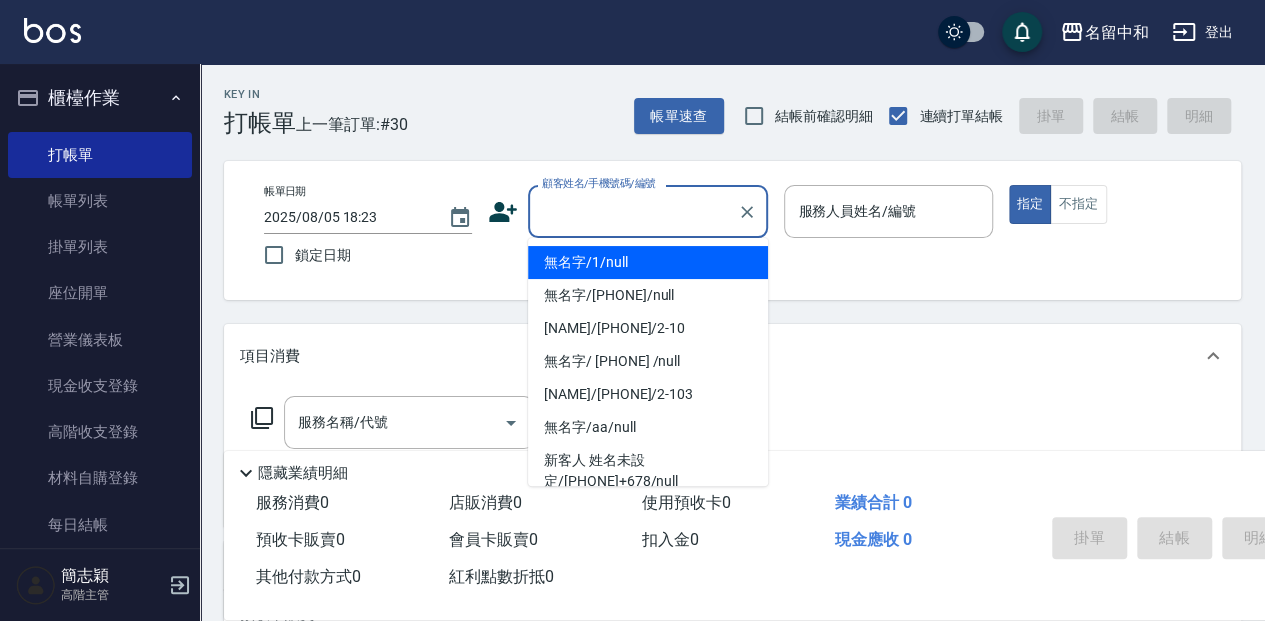 click on "顧客姓名/手機號碼/編號" at bounding box center [633, 211] 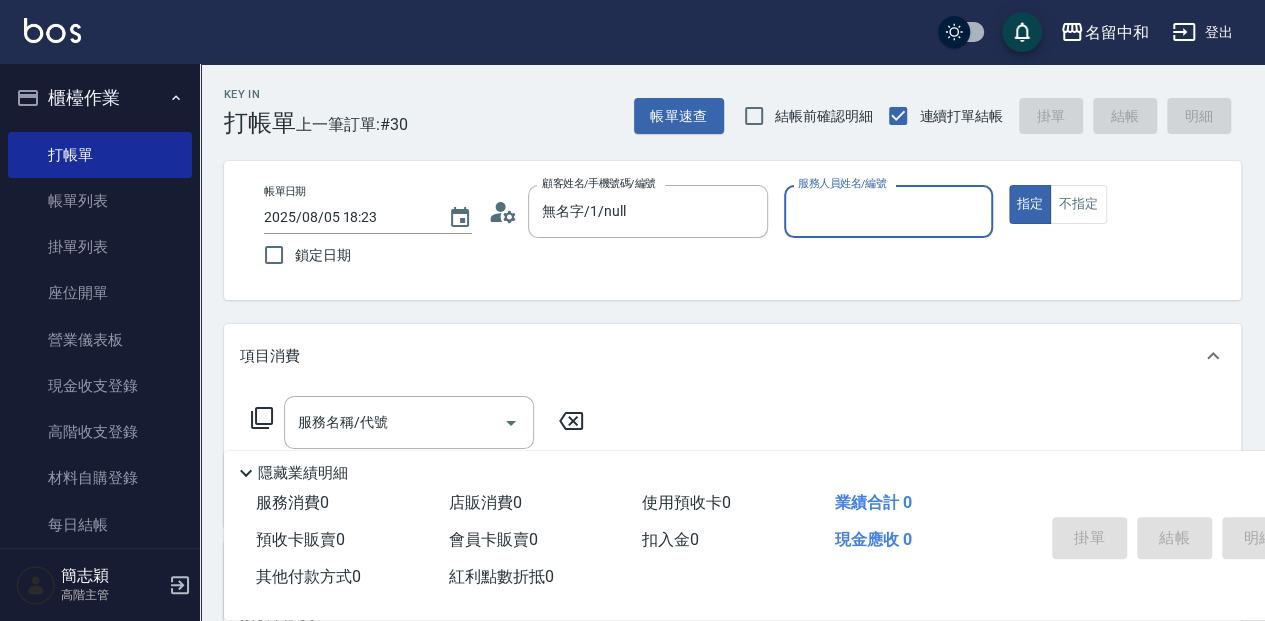 type on "無名字/1/null" 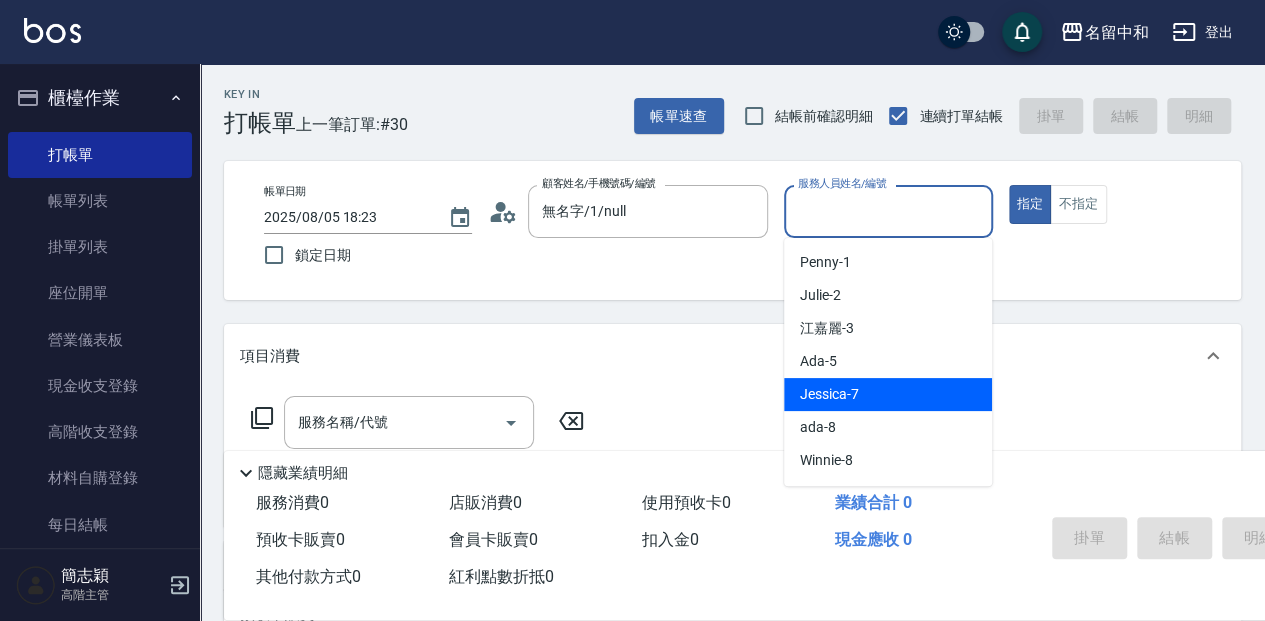 click on "Jessica-7" at bounding box center (888, 394) 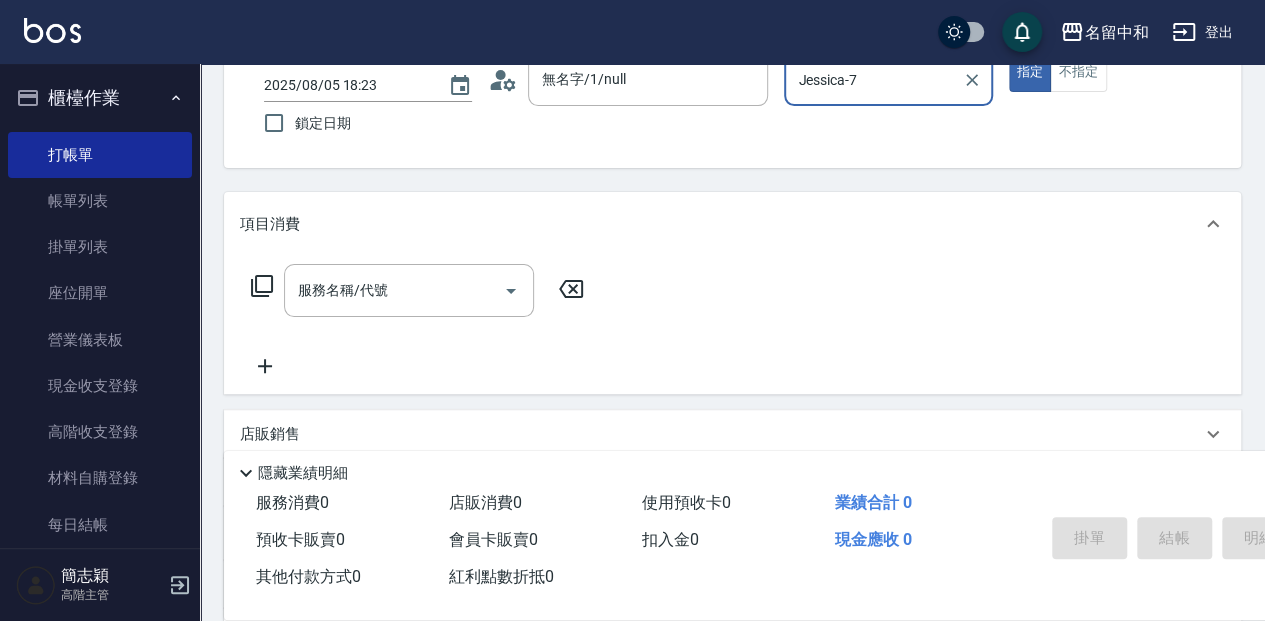 scroll, scrollTop: 133, scrollLeft: 0, axis: vertical 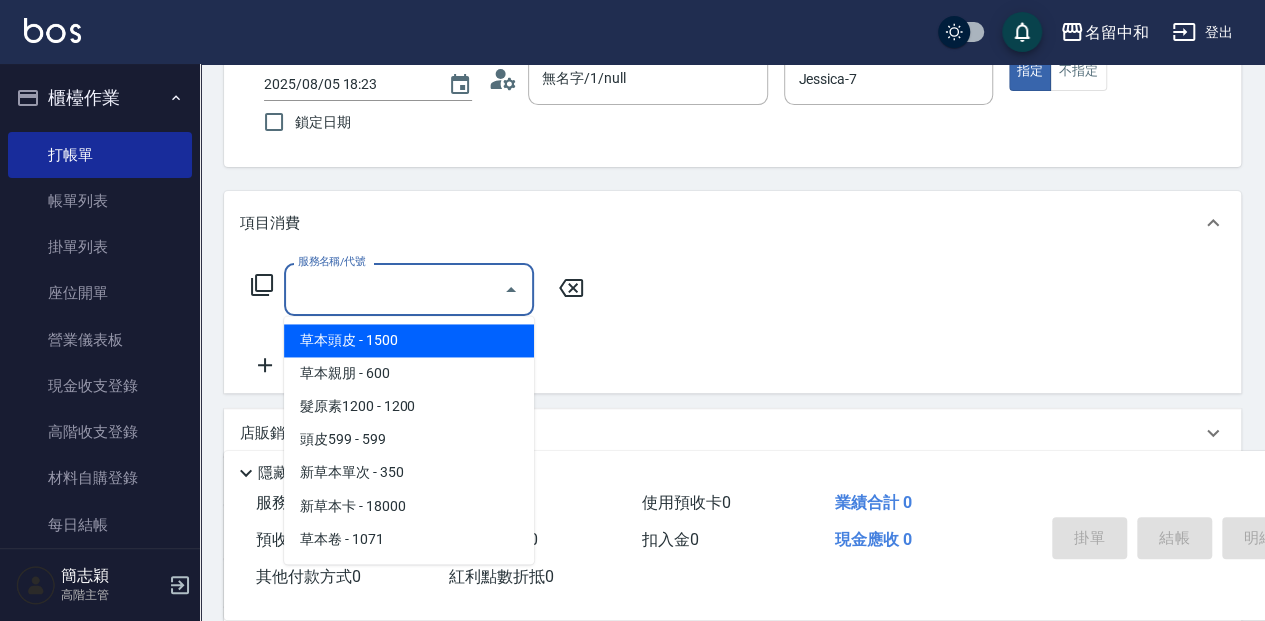 click on "服務名稱/代號" at bounding box center (394, 289) 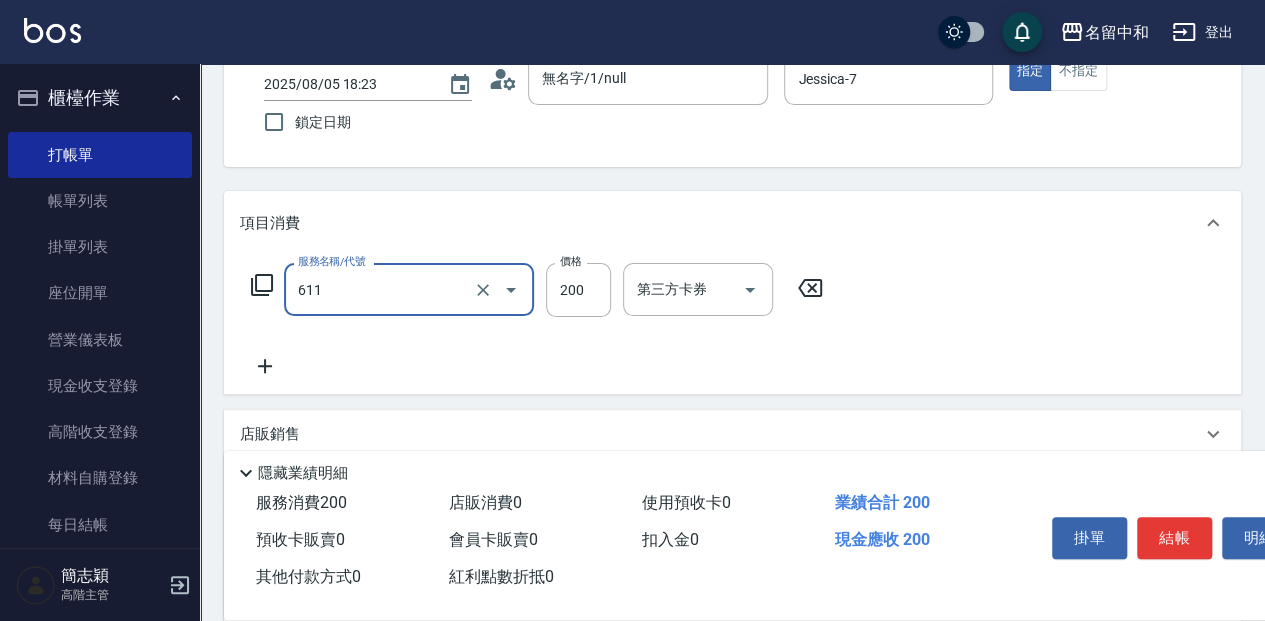 type on "染.頭皮隔離(611)" 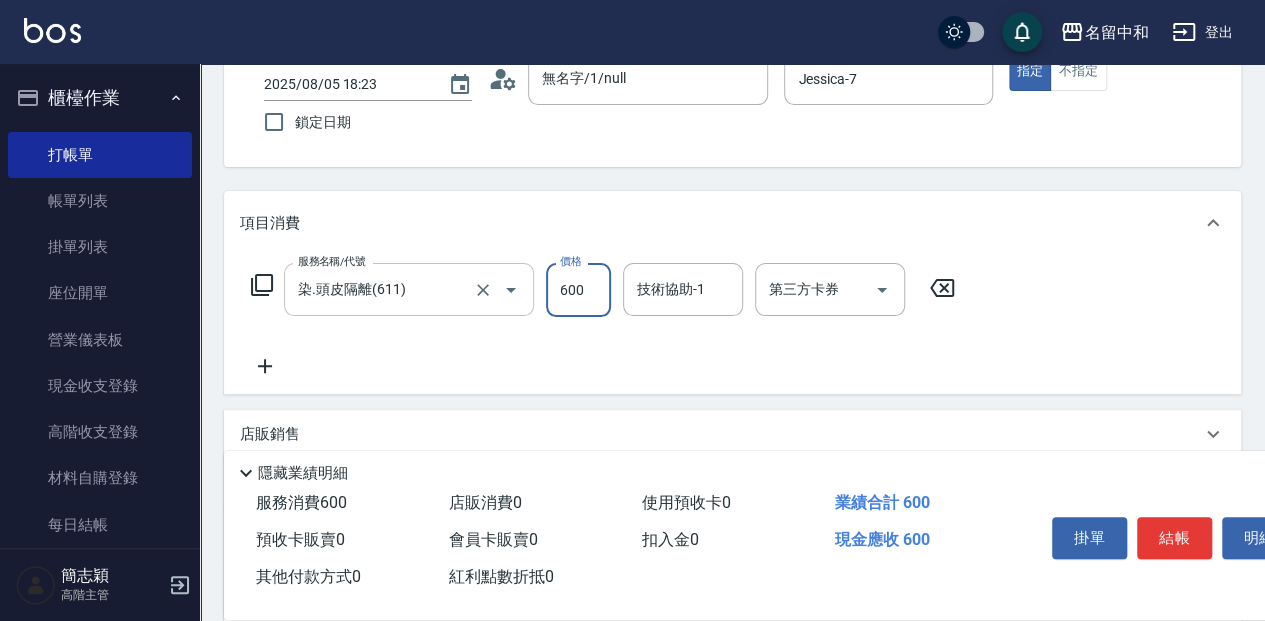 type on "600" 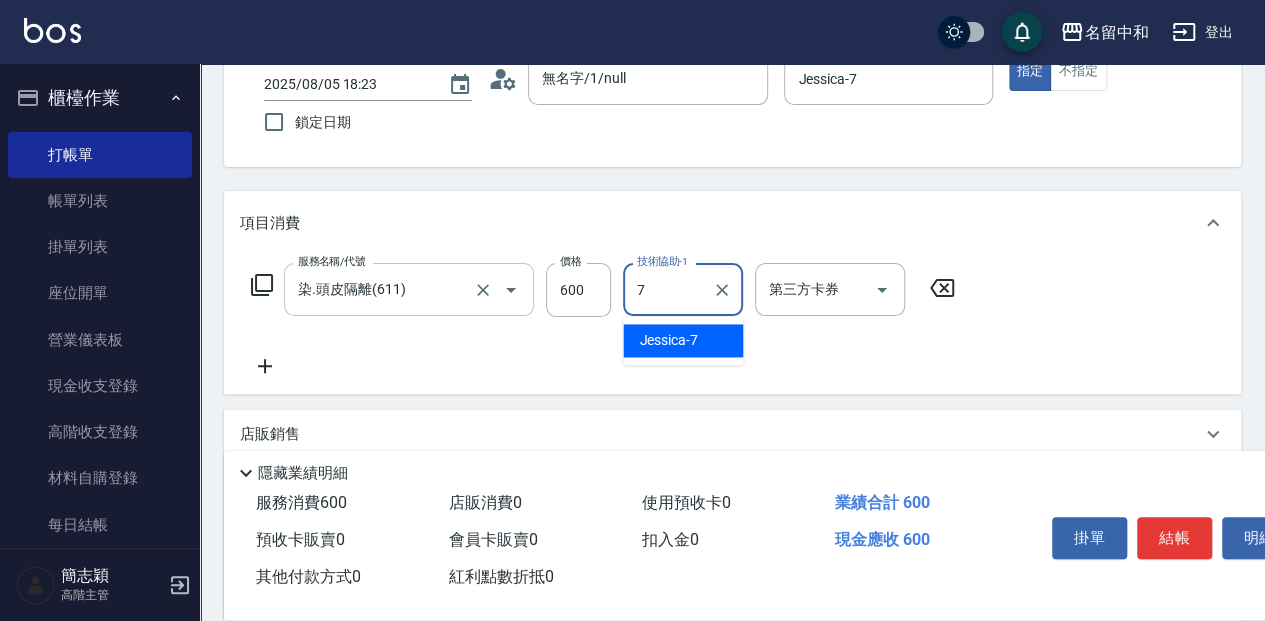 type on "Jessica-7" 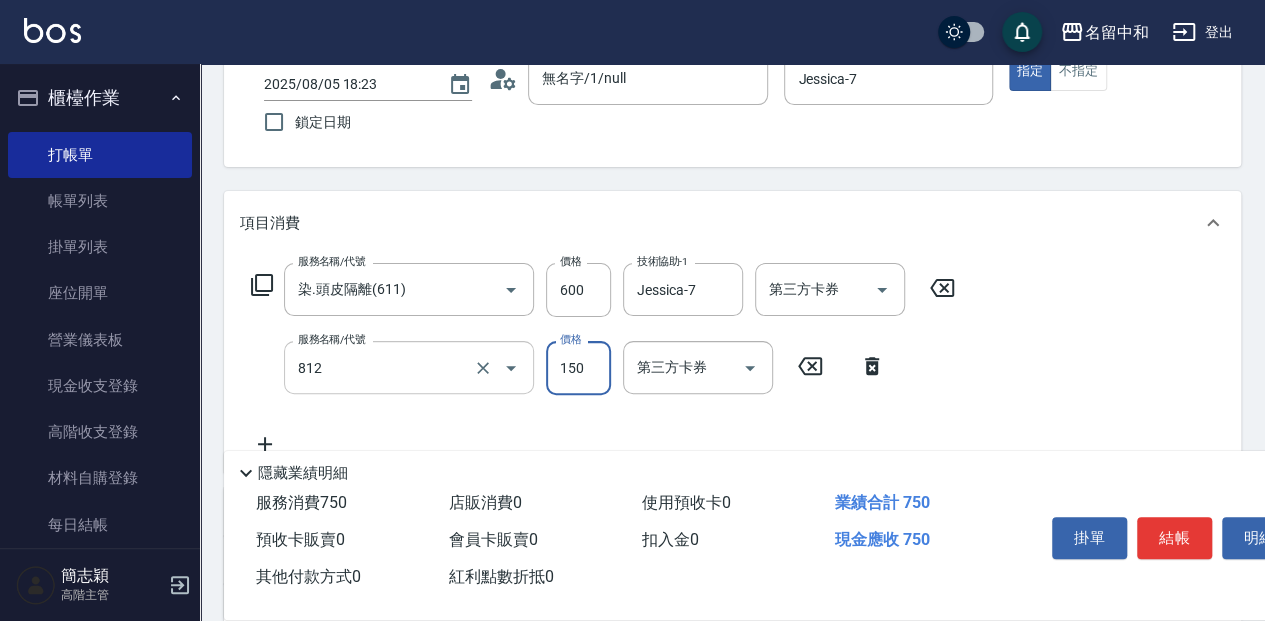 type on "單梳(812)" 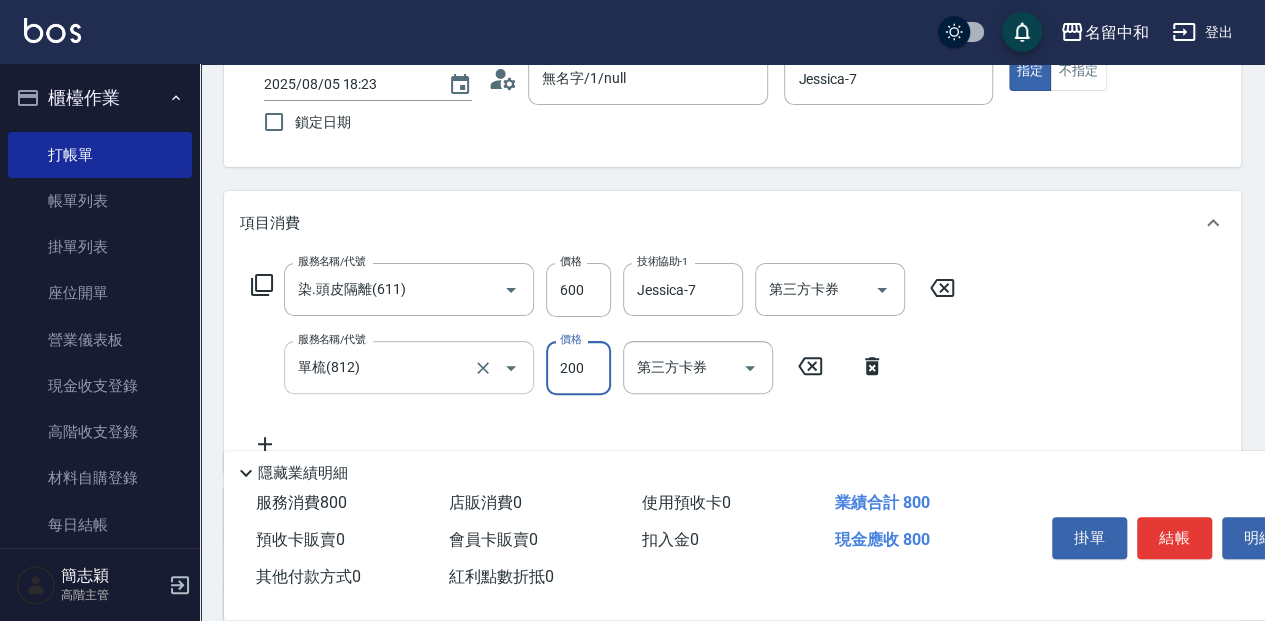 type on "200" 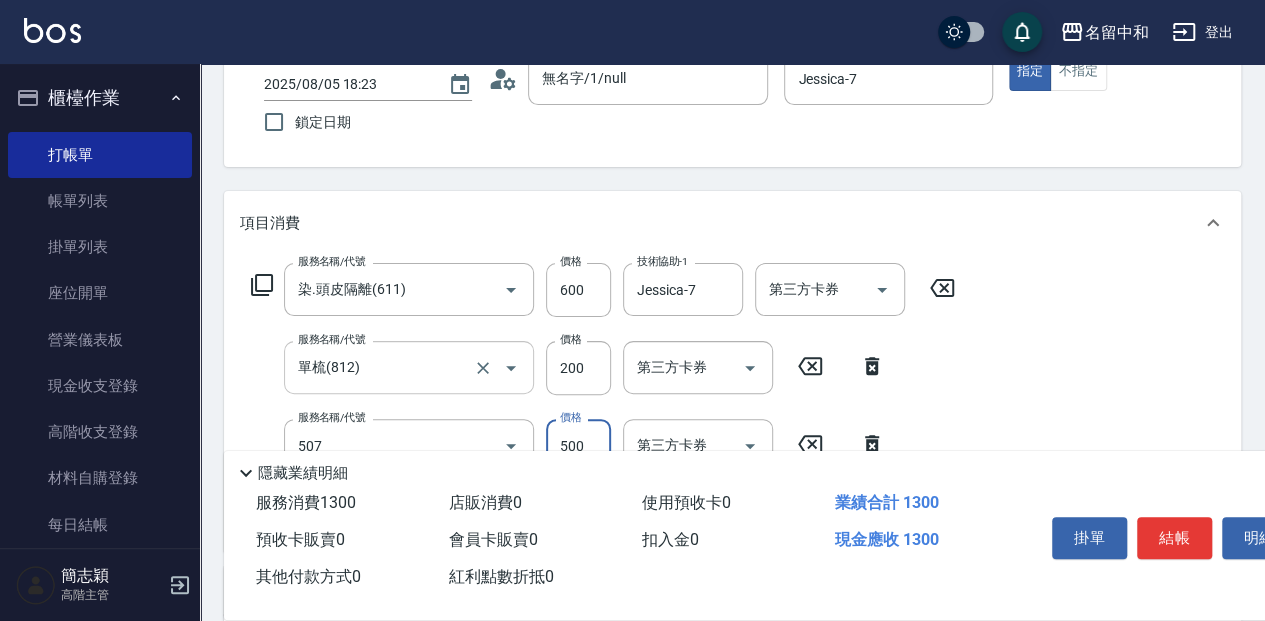 type on "補染(507)" 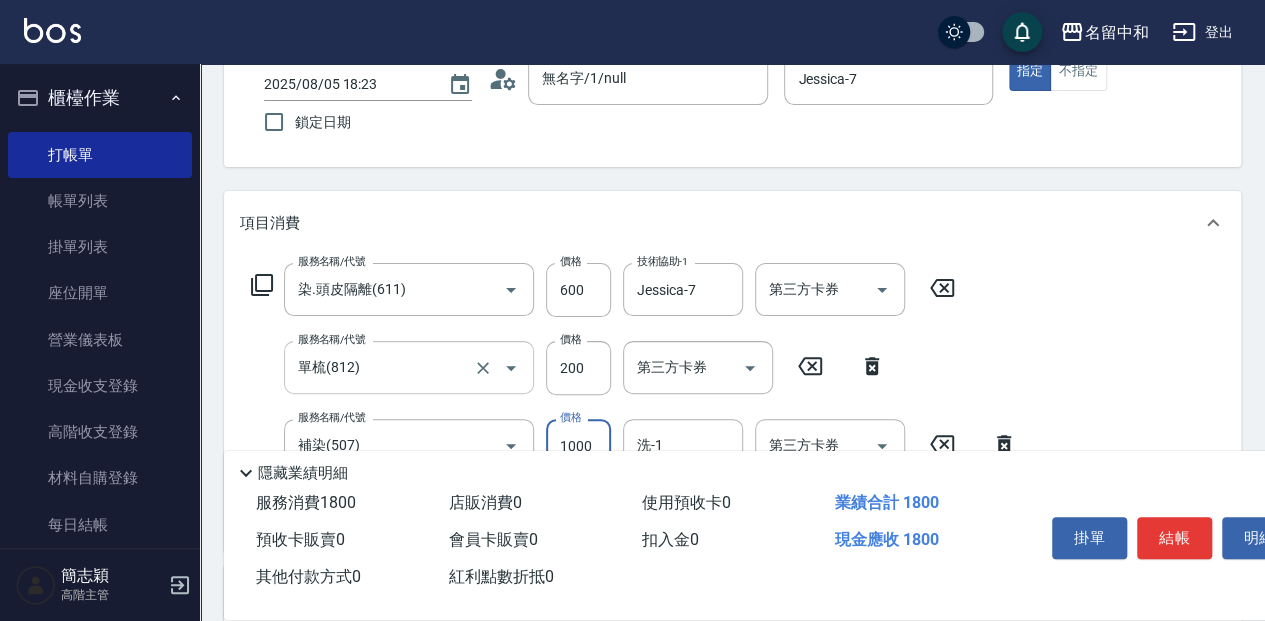 type on "1000" 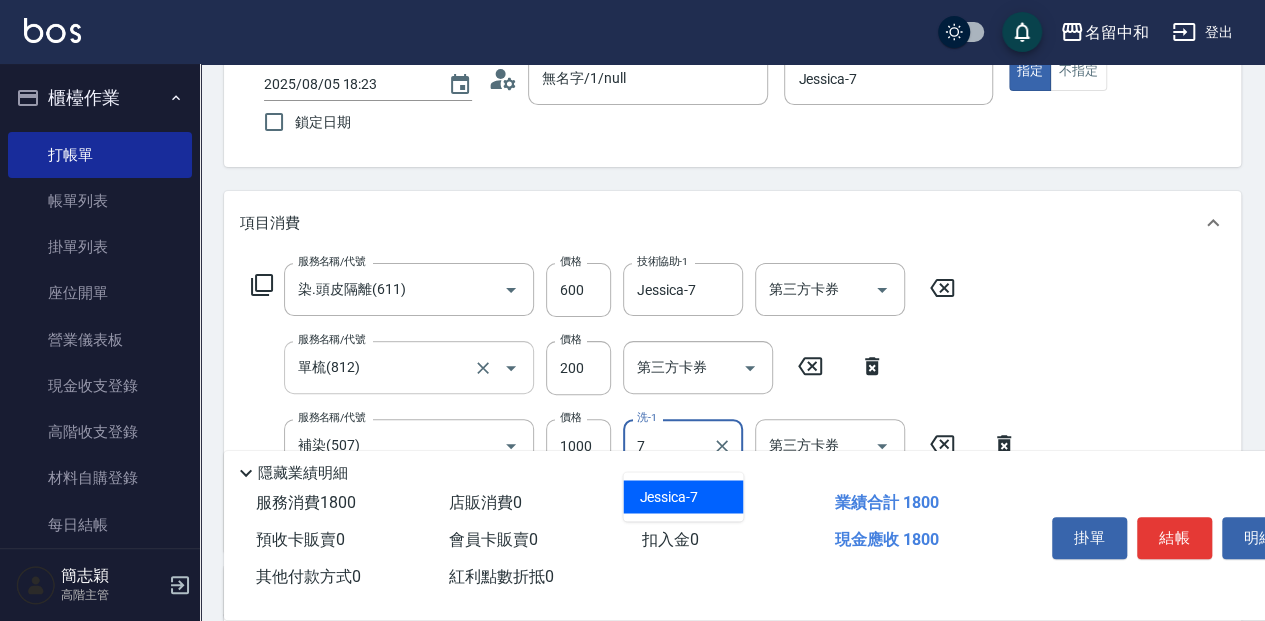type on "Jessica-7" 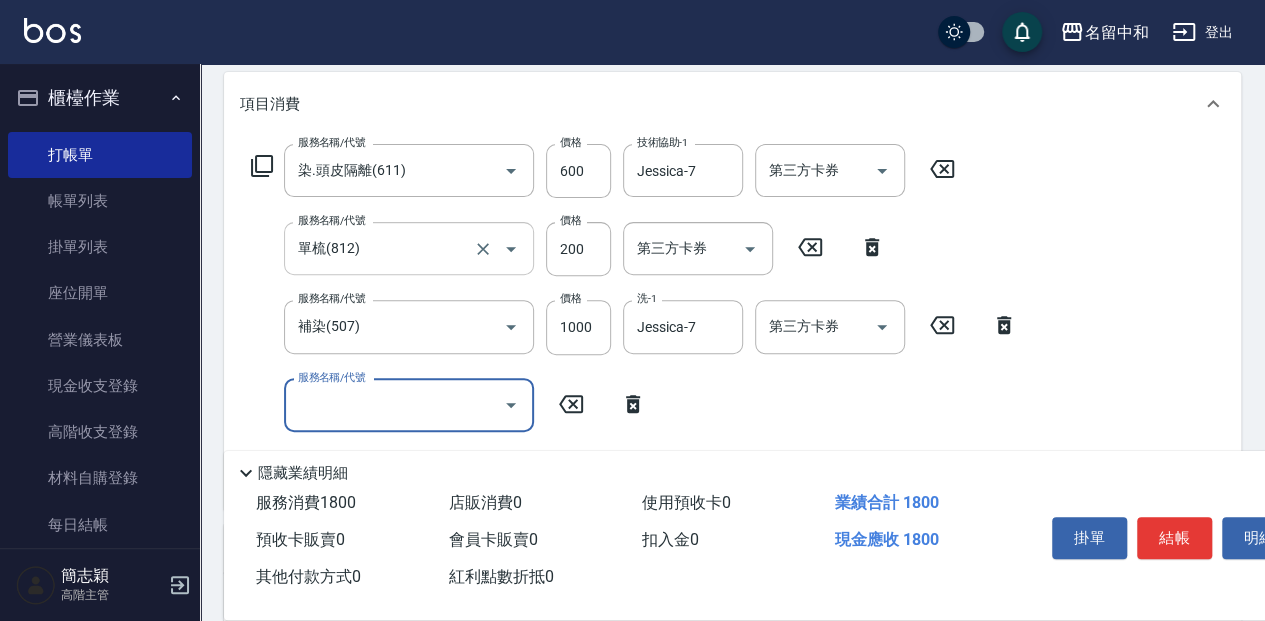 scroll, scrollTop: 266, scrollLeft: 0, axis: vertical 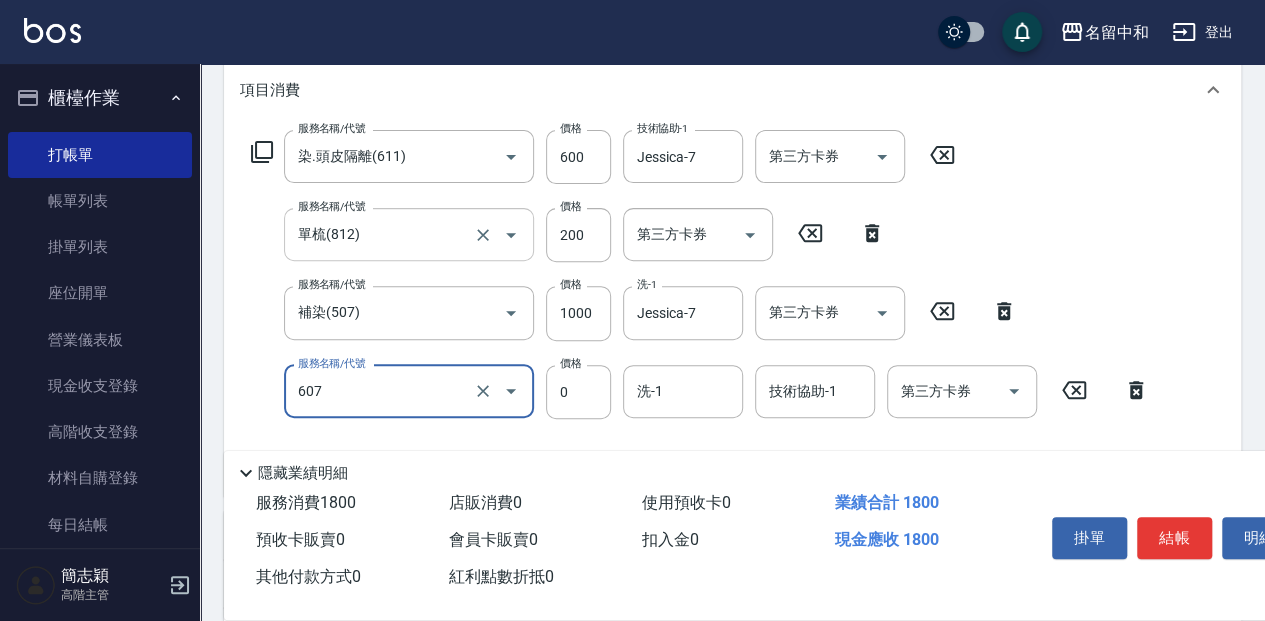 type on "魚子單次0(607)" 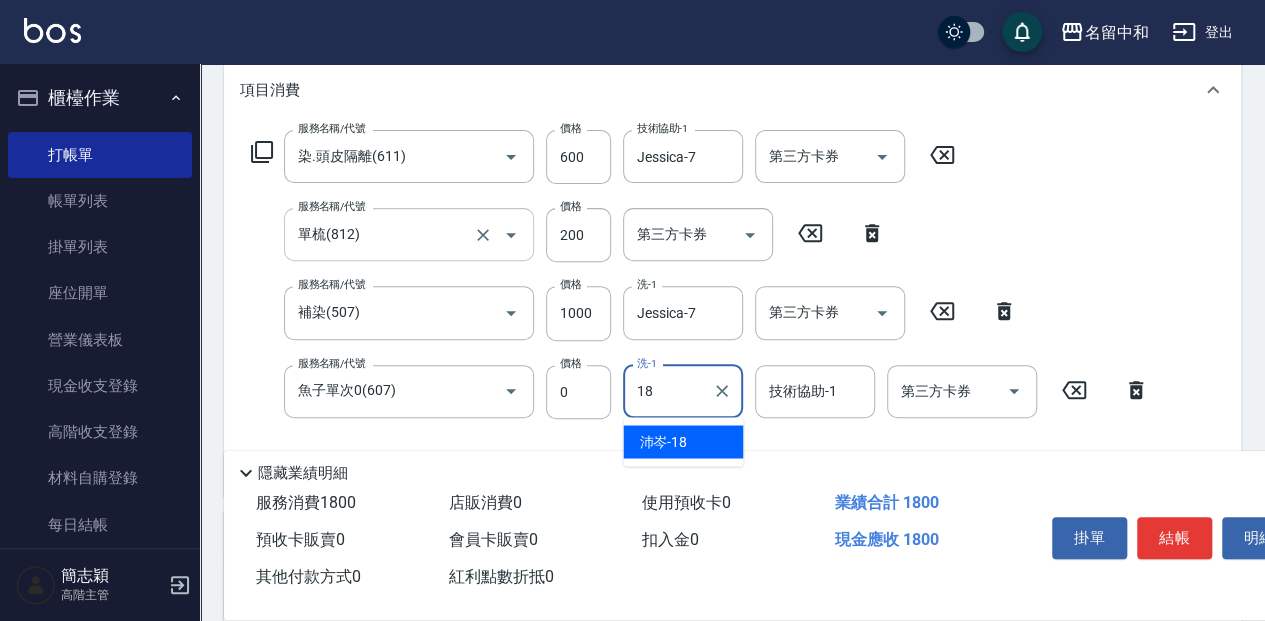 type on "[NAME]-18" 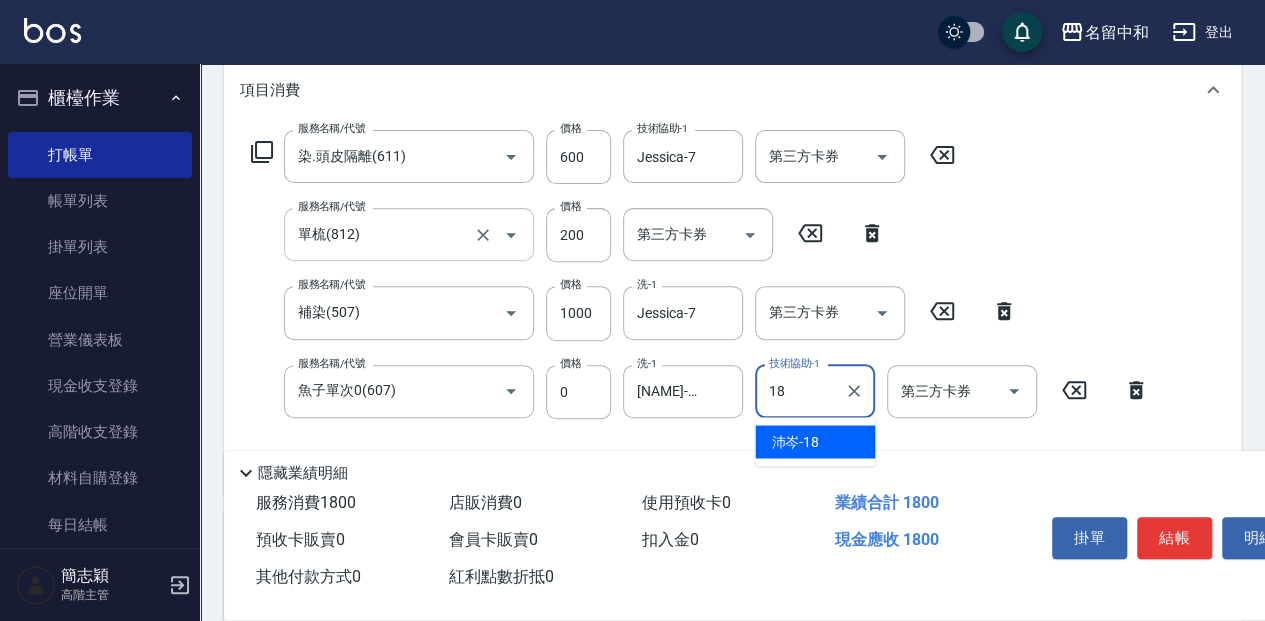 type on "[NAME]-18" 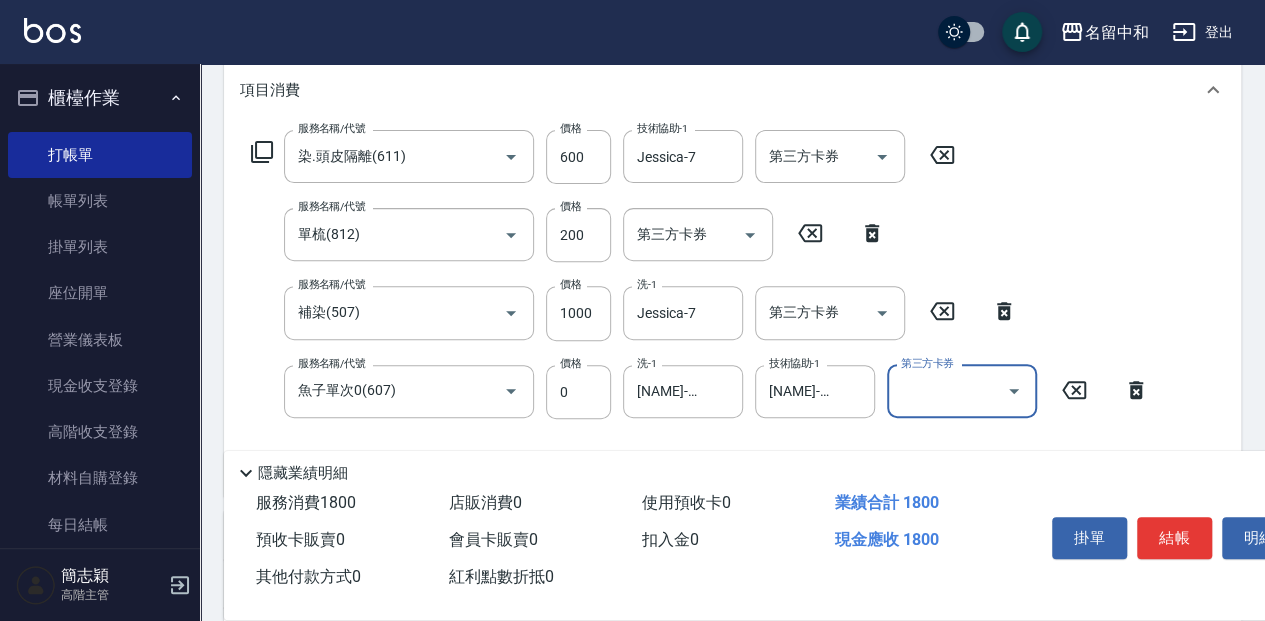 click on "結帳" at bounding box center (1174, 538) 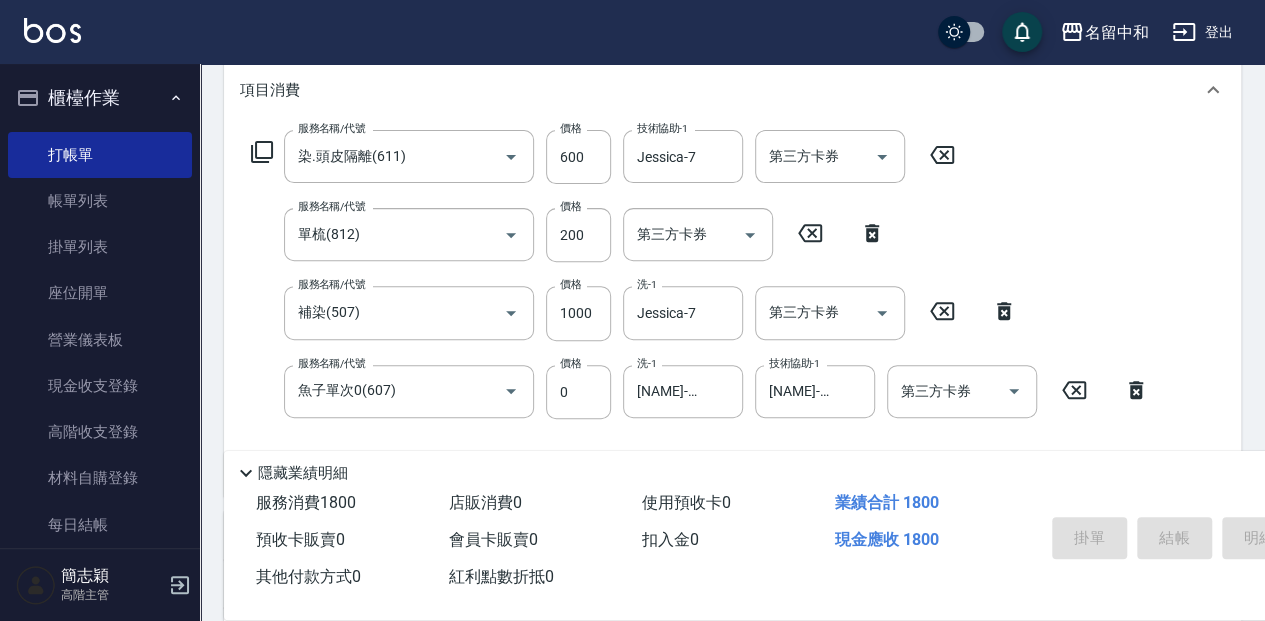type on "2025/08/05 18:32" 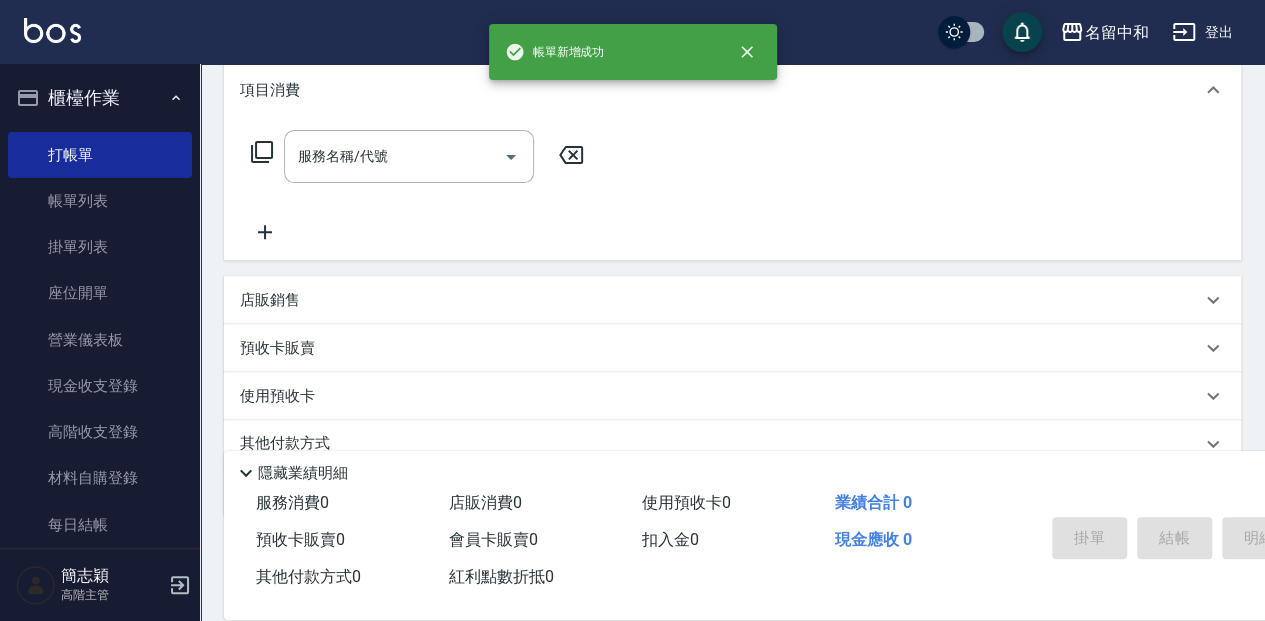 scroll, scrollTop: 0, scrollLeft: 0, axis: both 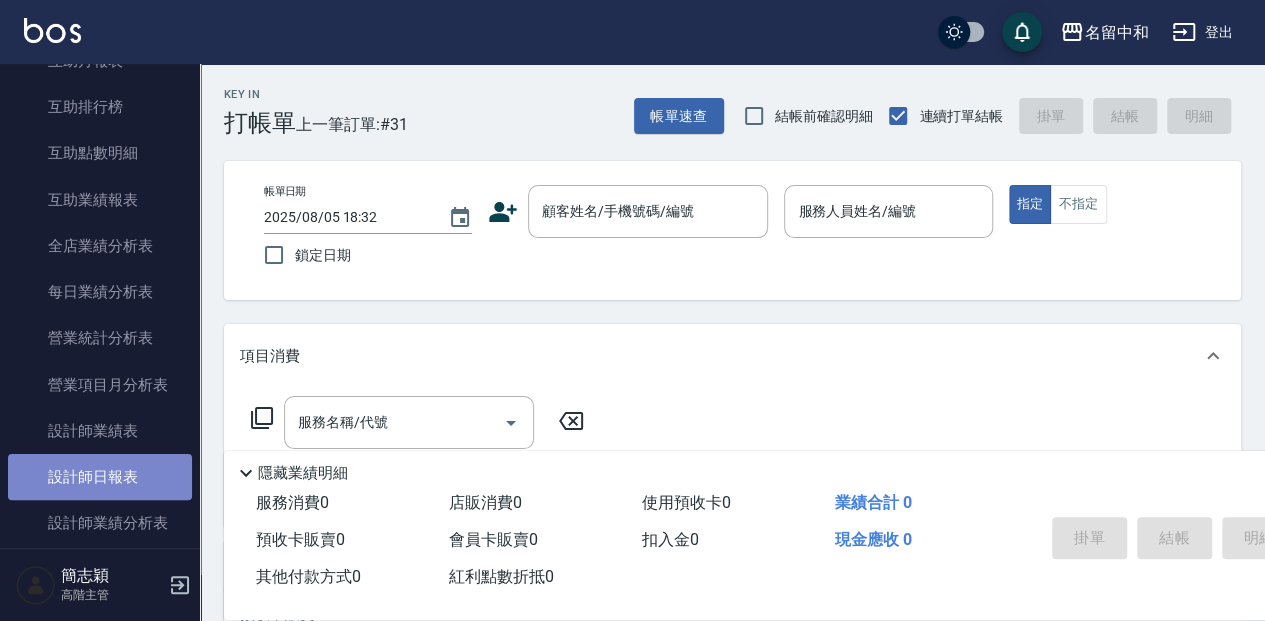 click on "設計師日報表" at bounding box center (100, 477) 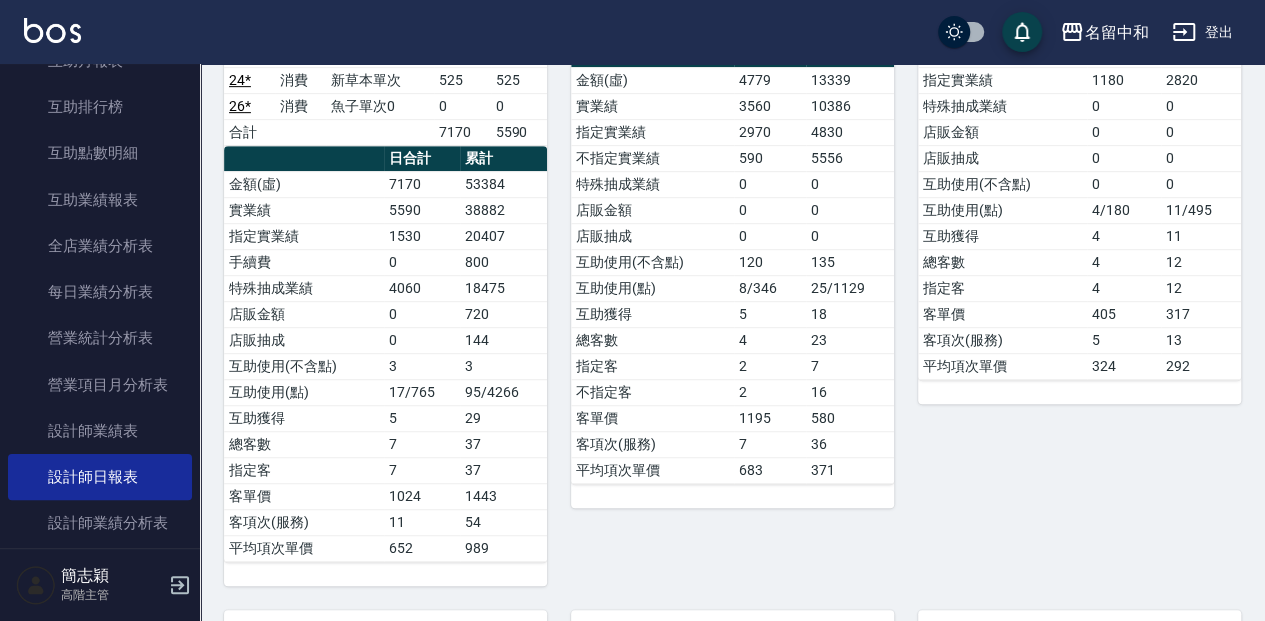 scroll, scrollTop: 466, scrollLeft: 0, axis: vertical 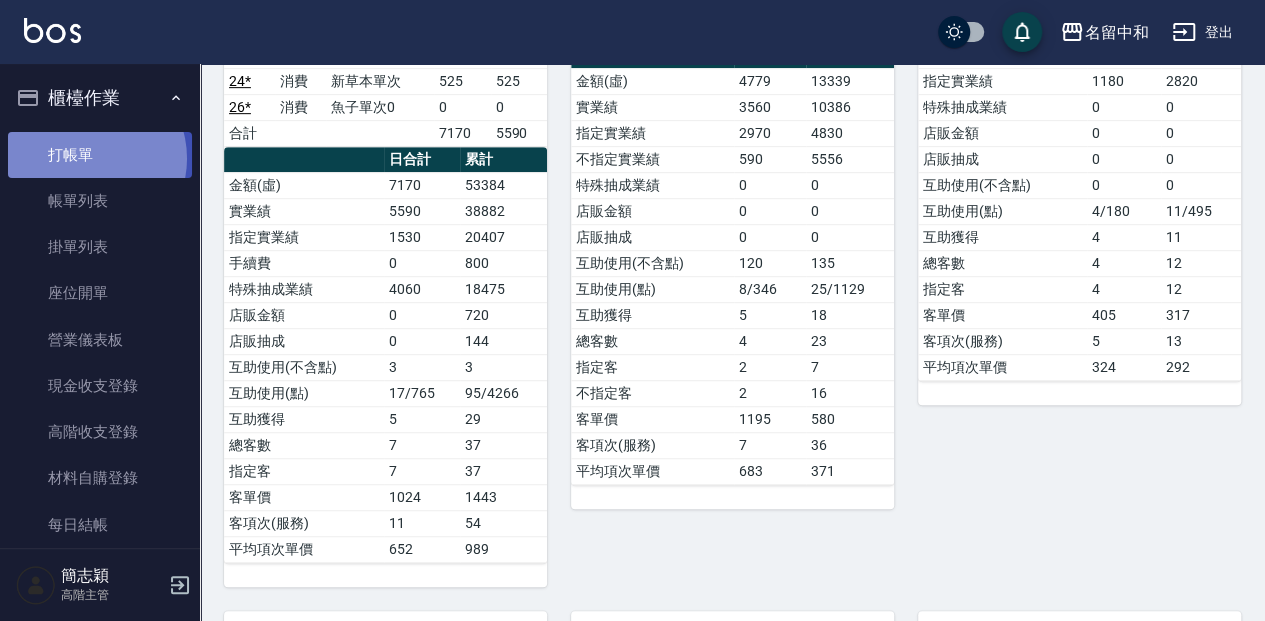 click on "打帳單" at bounding box center (100, 155) 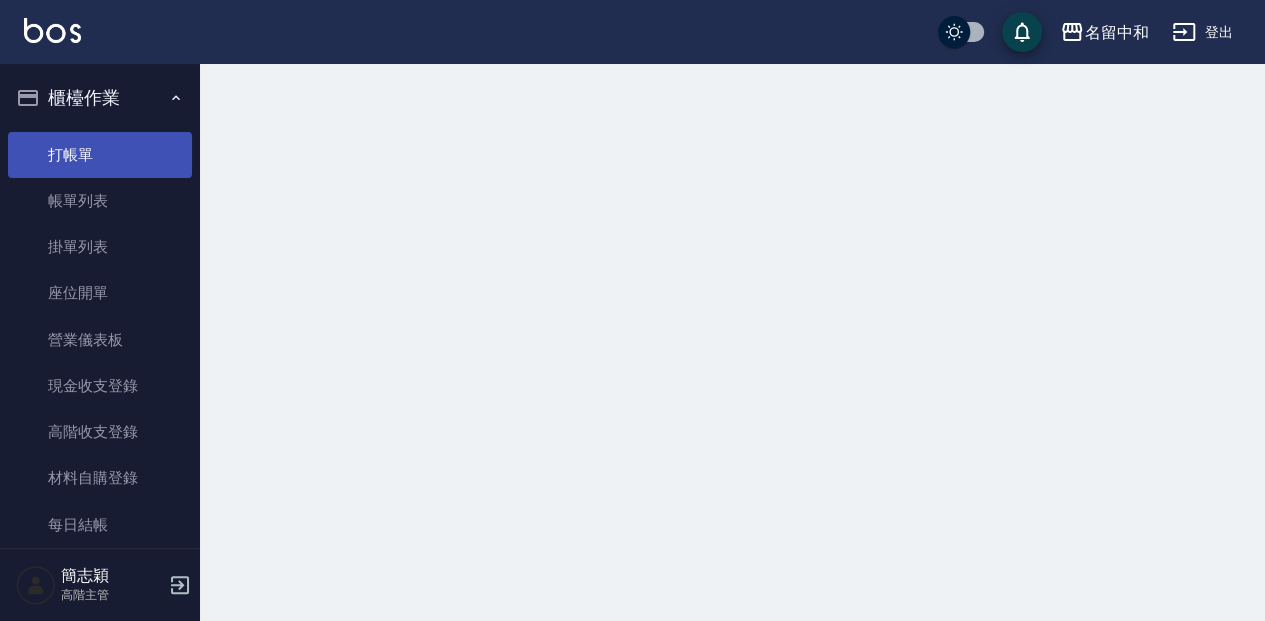 scroll, scrollTop: 0, scrollLeft: 0, axis: both 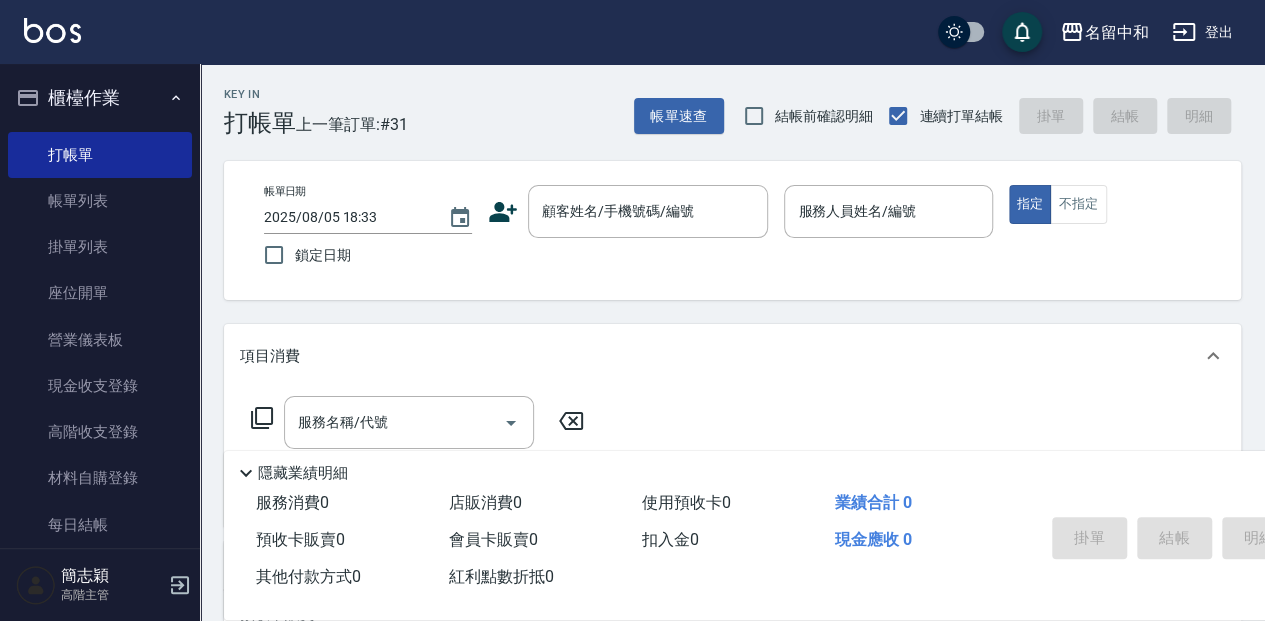 click on "項目消費" at bounding box center [732, 356] 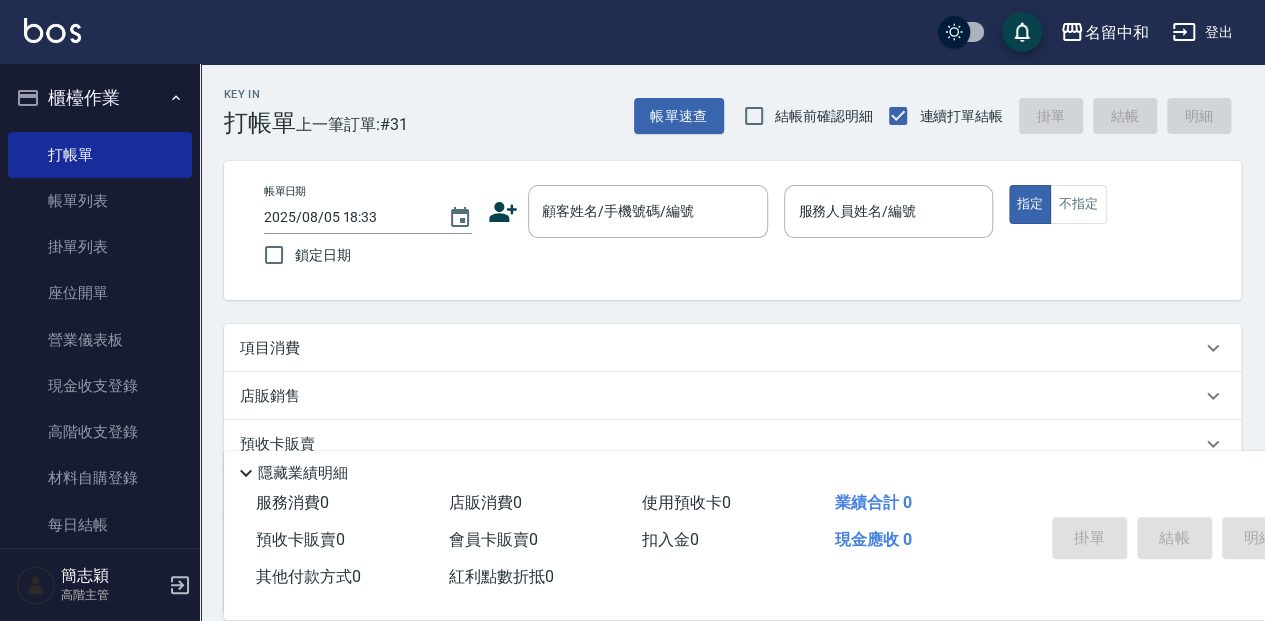 click on "帳單日期 2025/08/05 18:33 鎖定日期 顧客姓名/手機號碼/編號 顧客姓名/手機號碼/編號 服務人員姓名/編號 服務人員姓名/編號 指定 不指定" at bounding box center [732, 230] 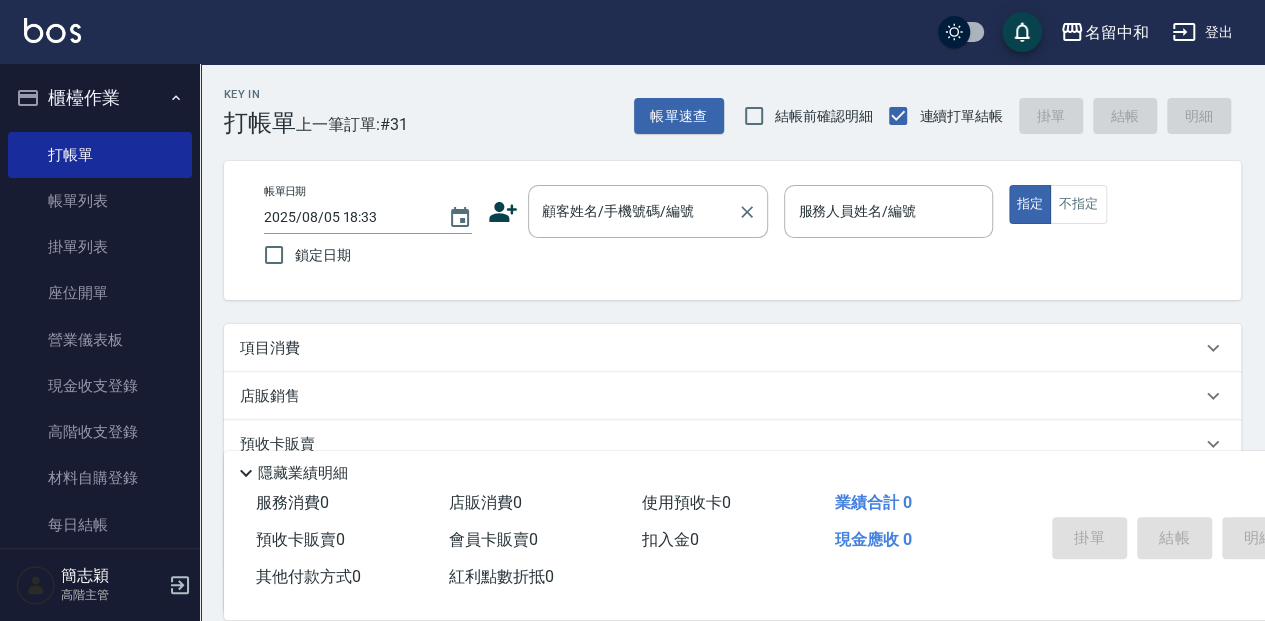 click on "顧客姓名/手機號碼/編號" at bounding box center [633, 211] 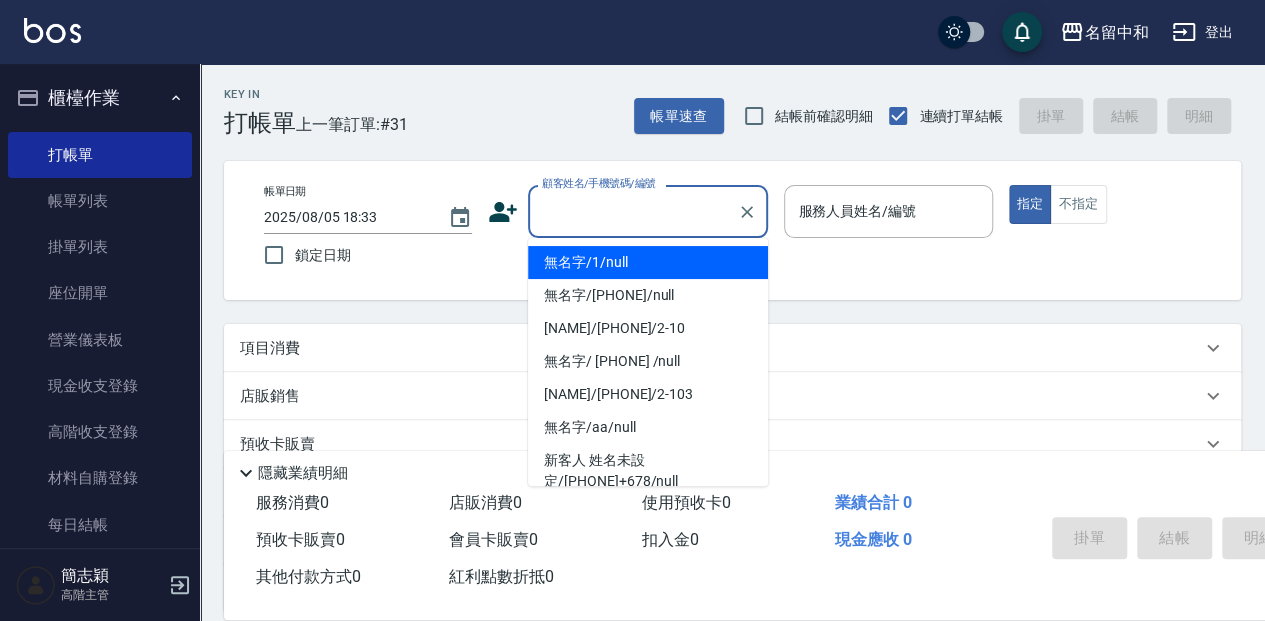 click on "無名字/1/null" at bounding box center (648, 262) 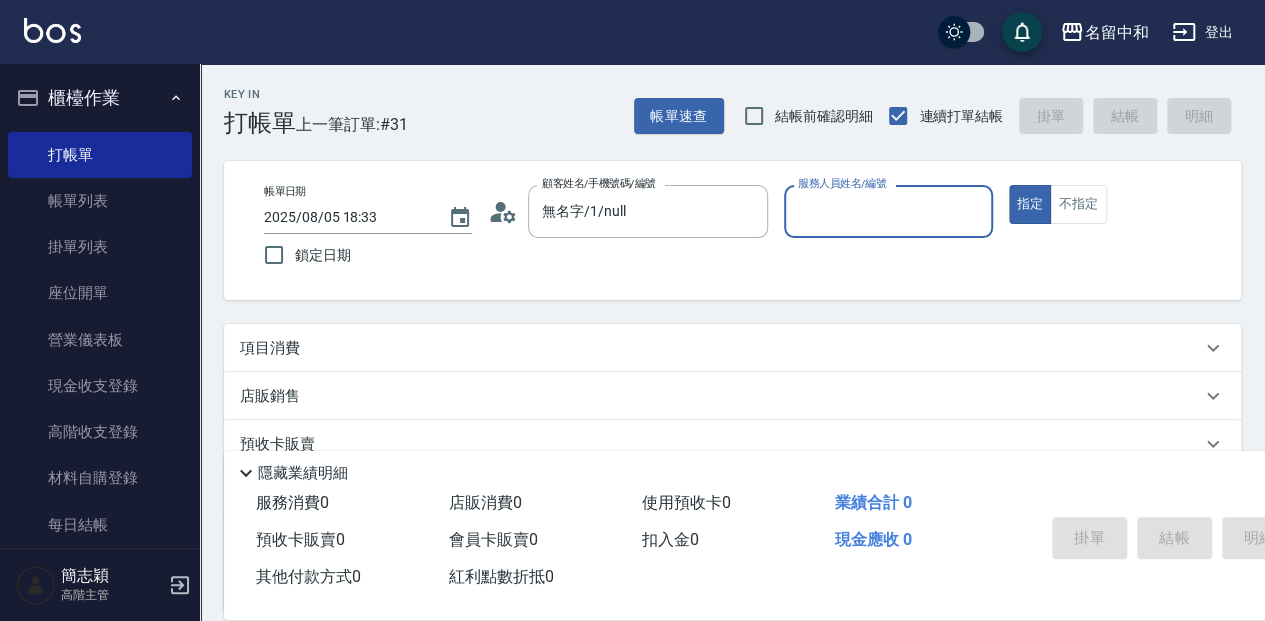 click on "服務人員姓名/編號 服務人員姓名/編號" at bounding box center [888, 211] 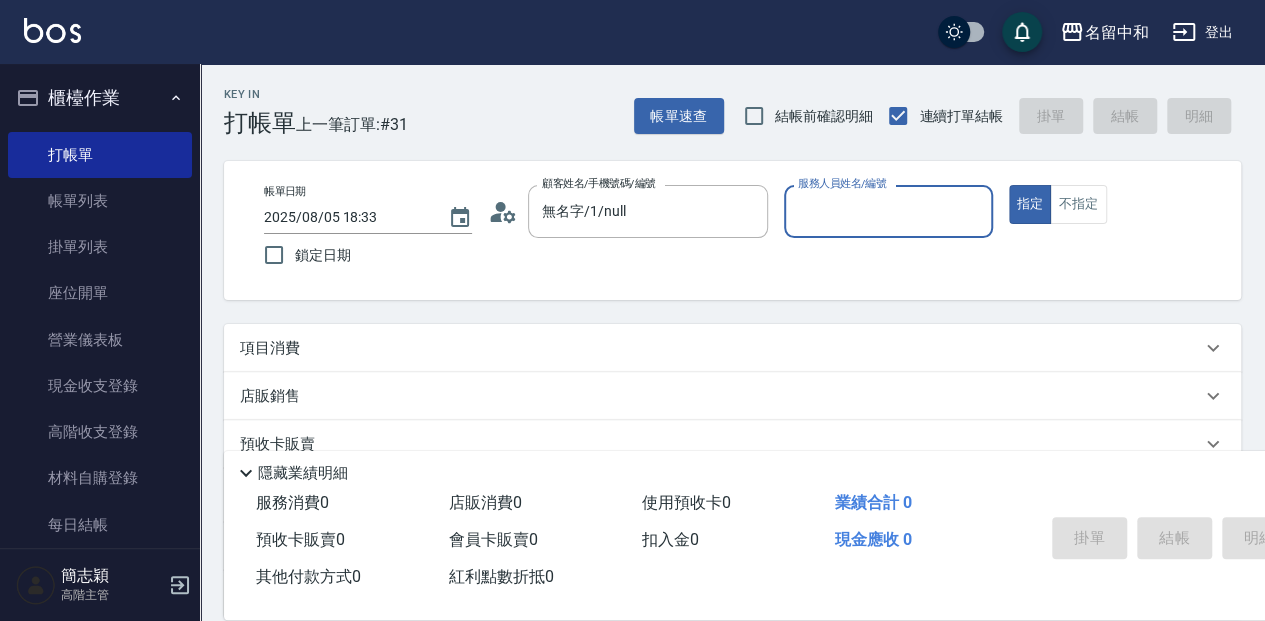 click on "服務人員姓名/編號" at bounding box center [888, 211] 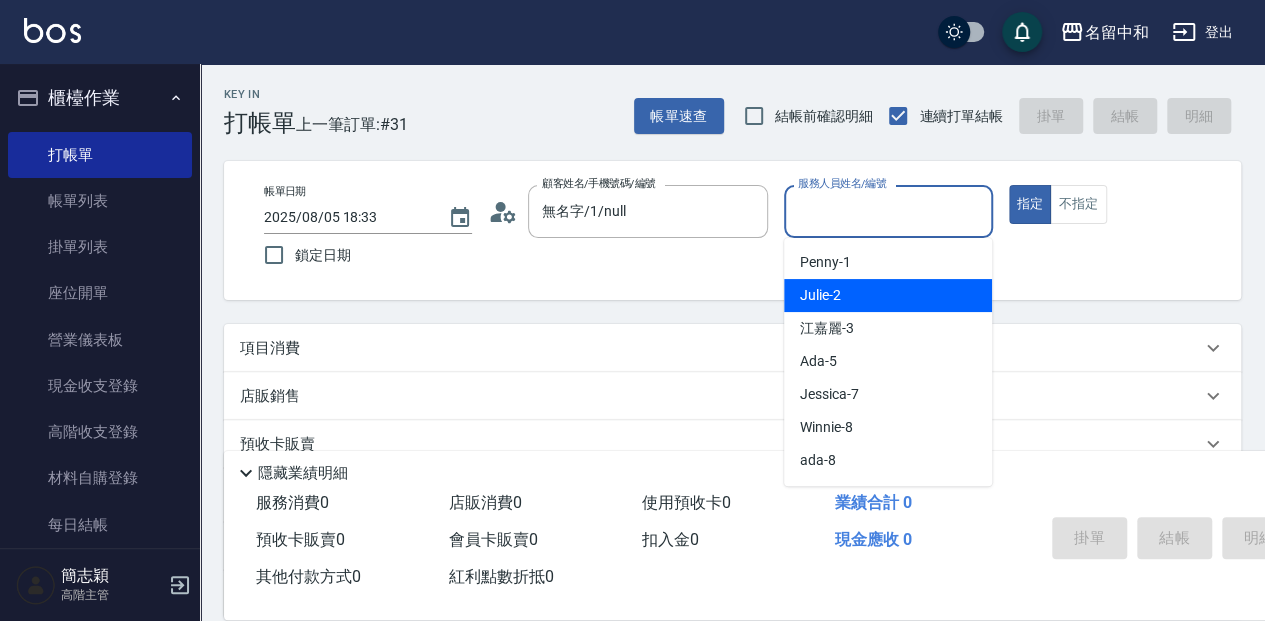 click on "Julie -2" at bounding box center (888, 295) 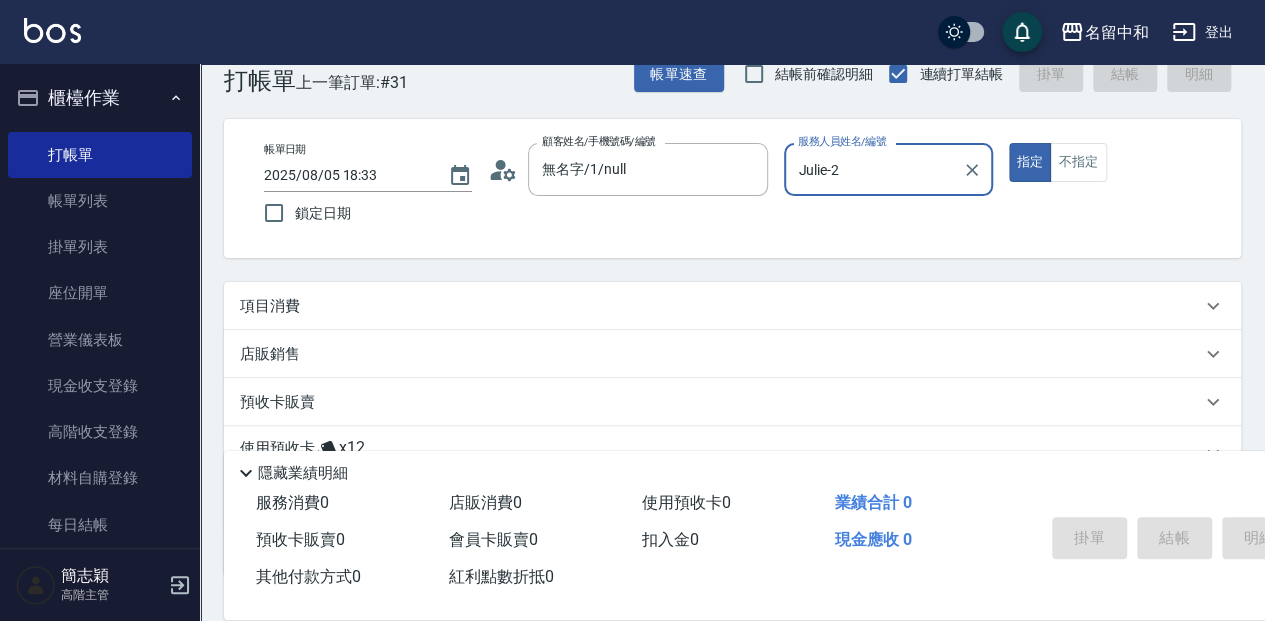 scroll, scrollTop: 66, scrollLeft: 0, axis: vertical 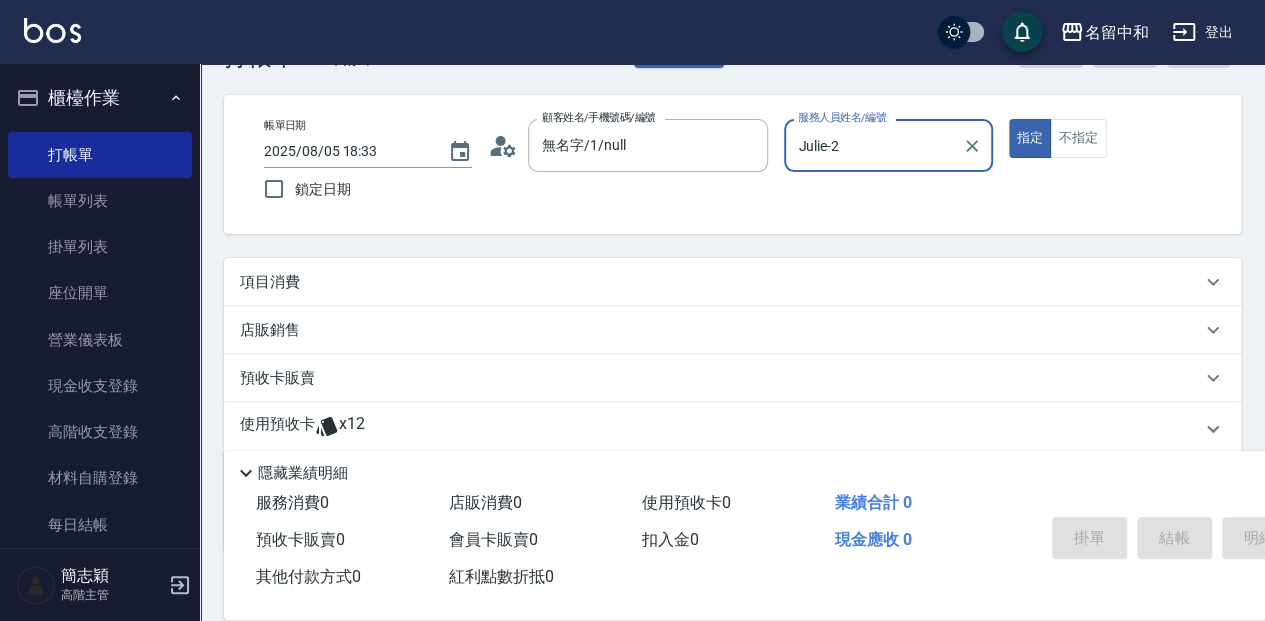 click on "項目消費" at bounding box center [732, 282] 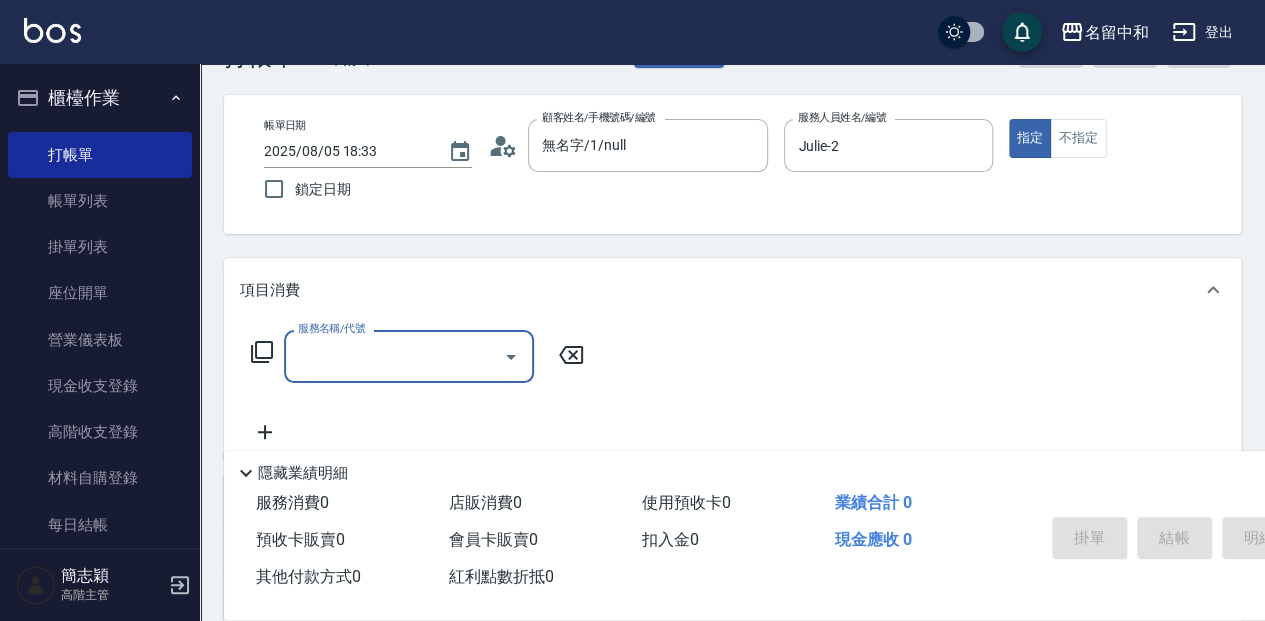 scroll, scrollTop: 0, scrollLeft: 0, axis: both 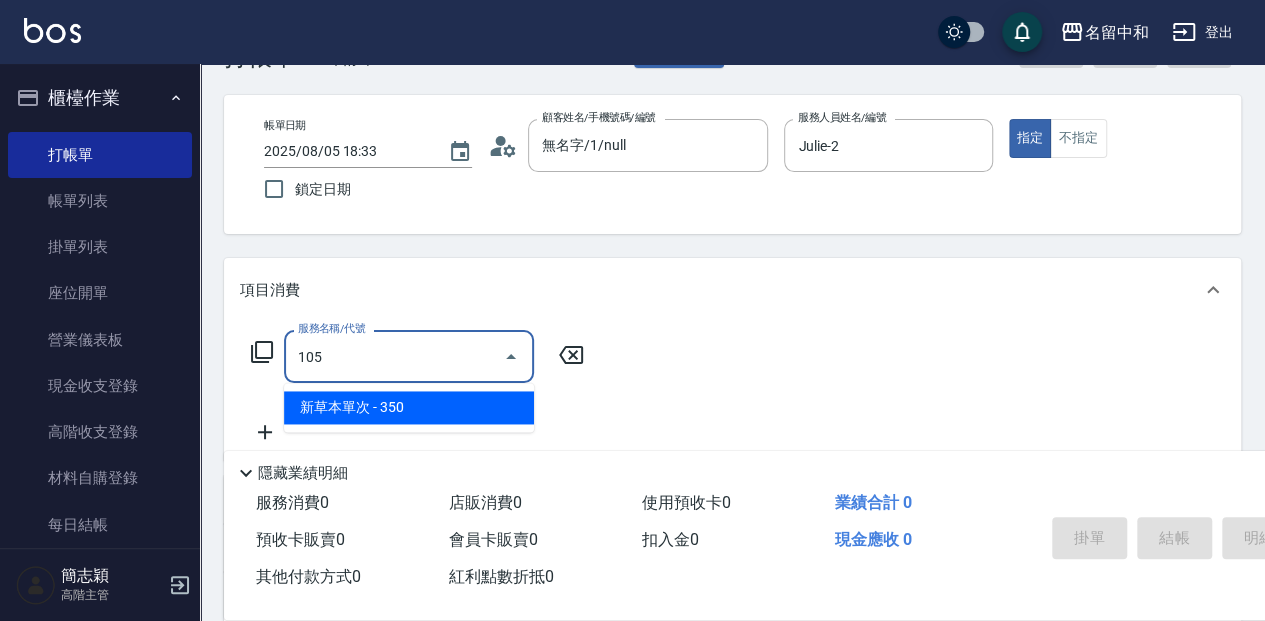 type on "新草本單次(105)" 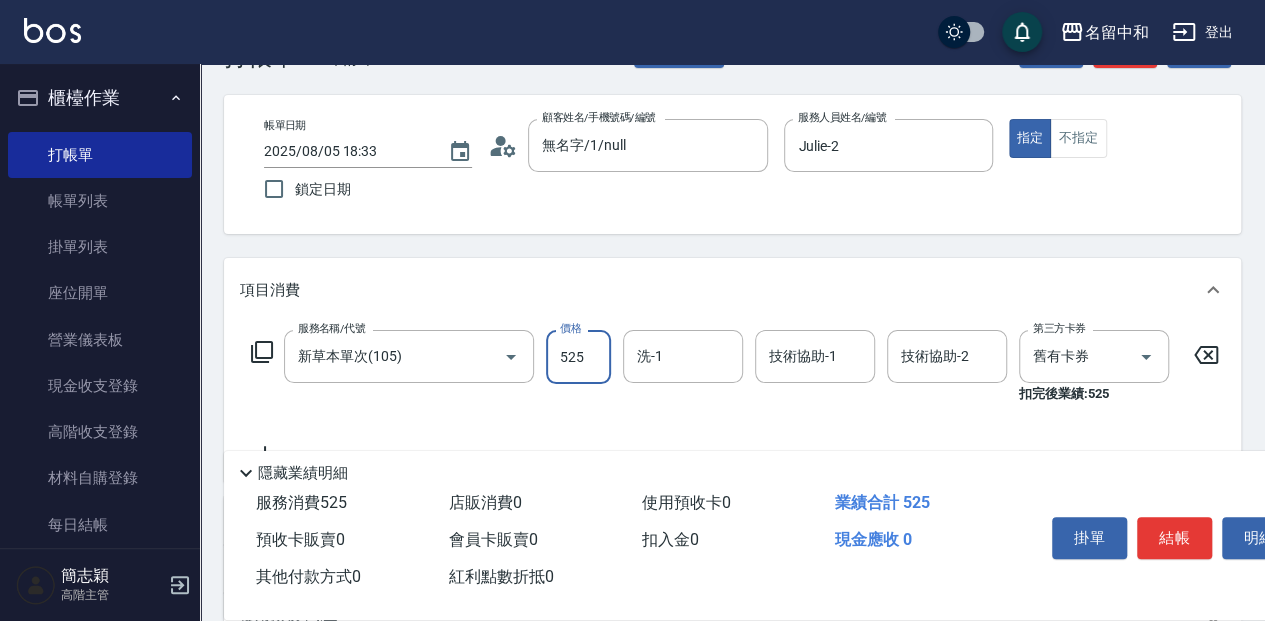 type on "525" 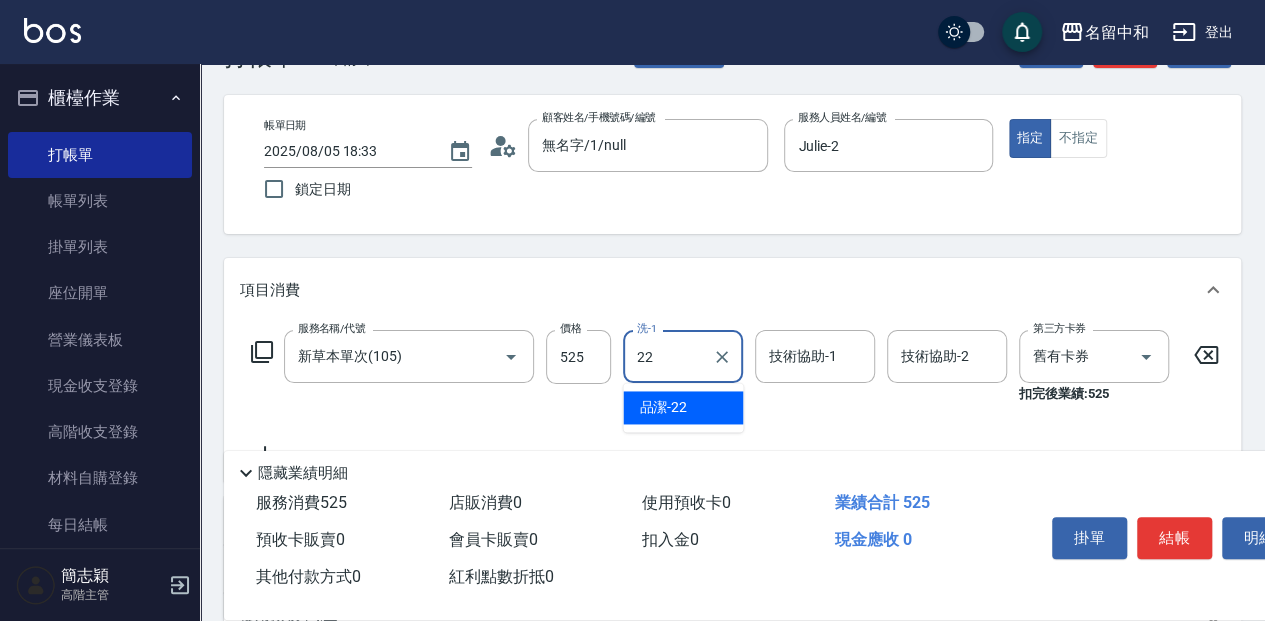 type on "[NAME]-22" 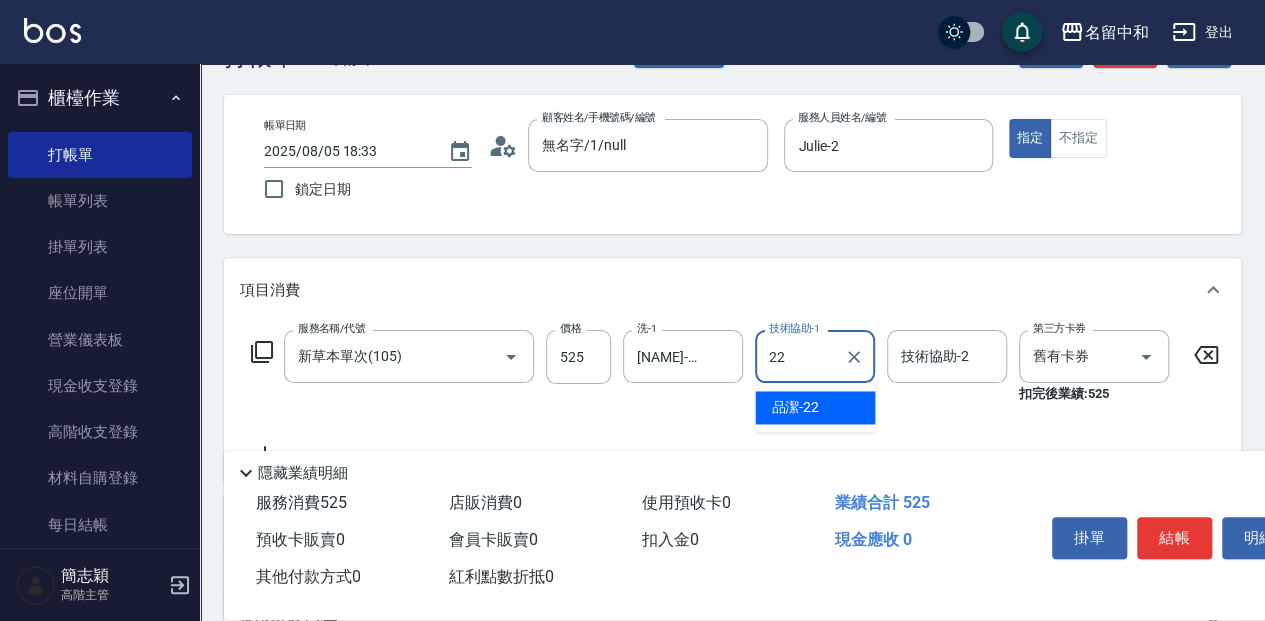 type on "[NAME]-22" 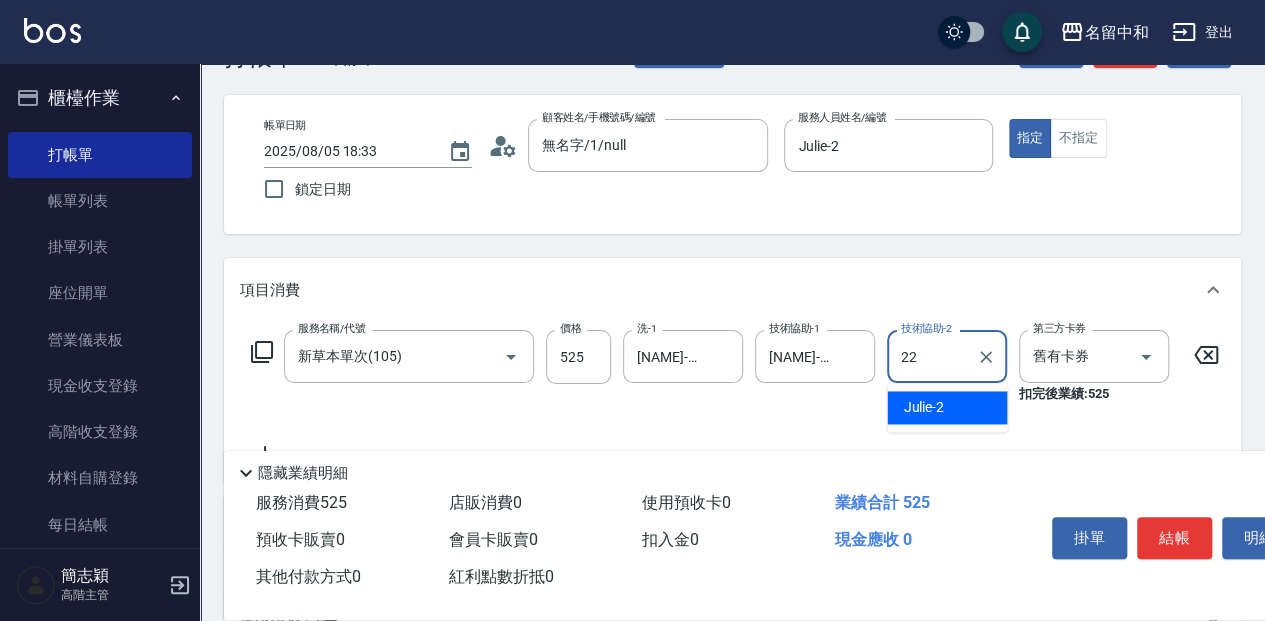 type on "[NAME]-22" 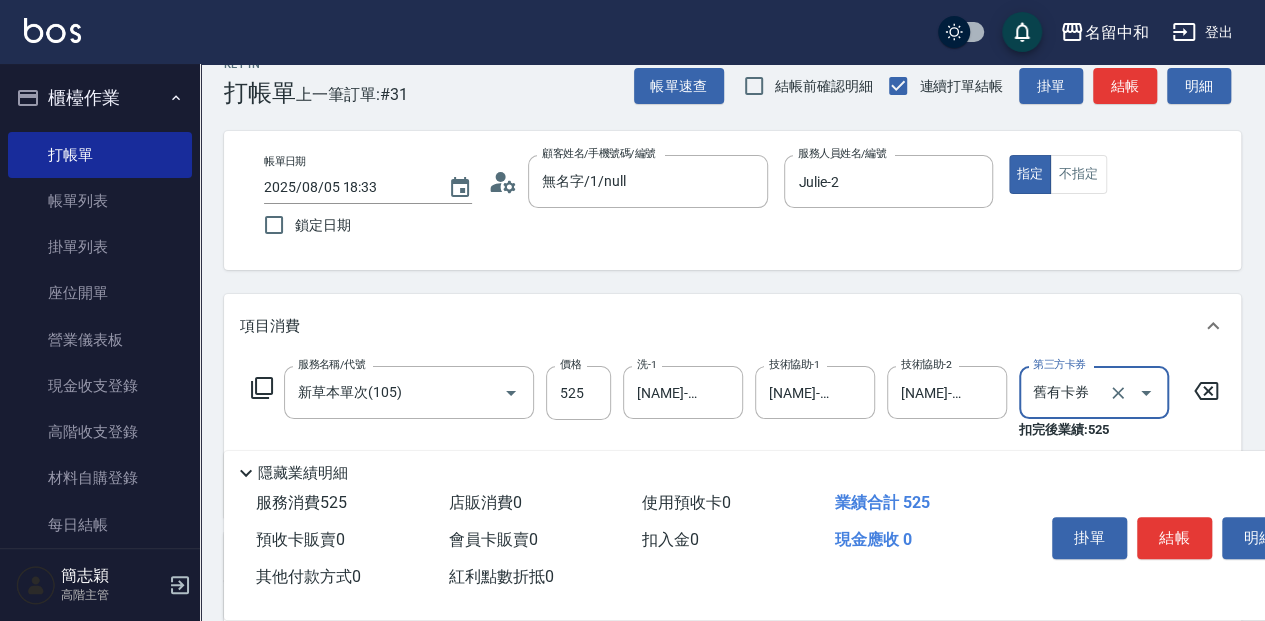 scroll, scrollTop: 0, scrollLeft: 0, axis: both 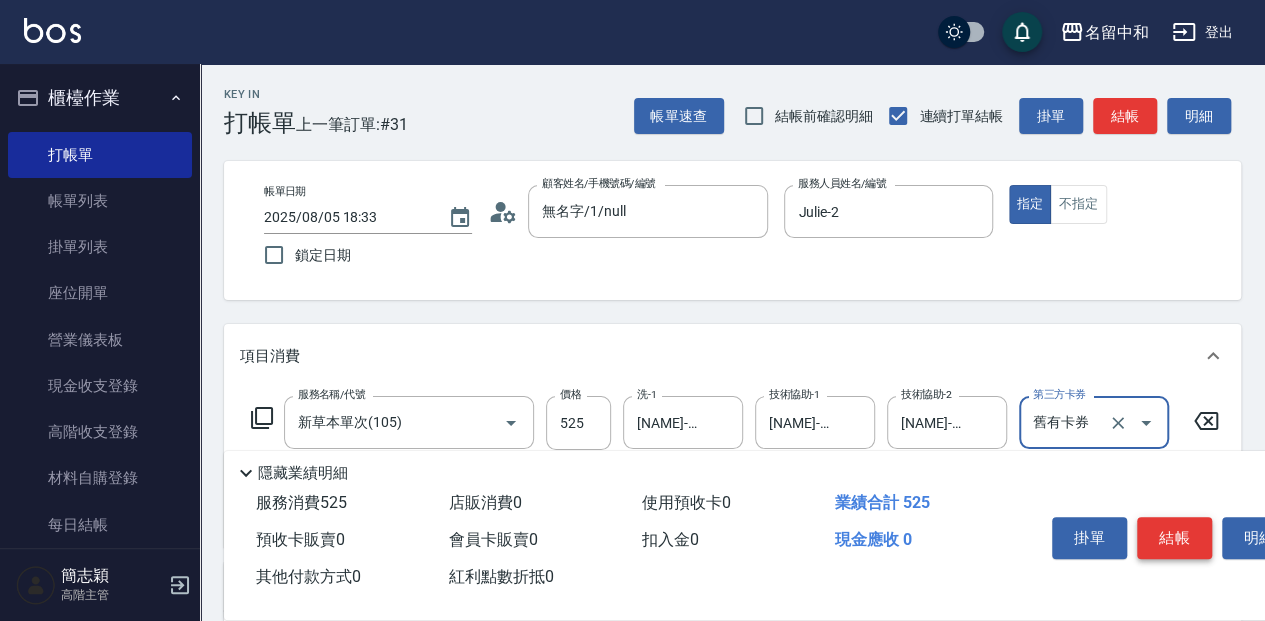 click on "結帳" at bounding box center [1174, 538] 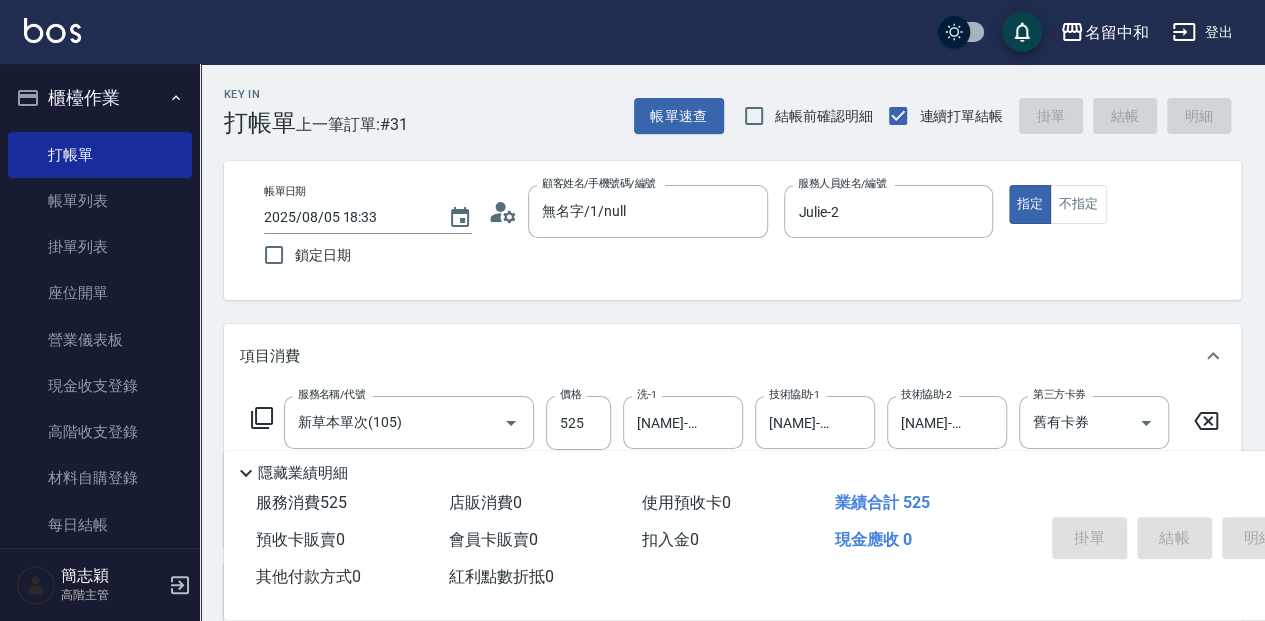 type on "2025/08/05 19:16" 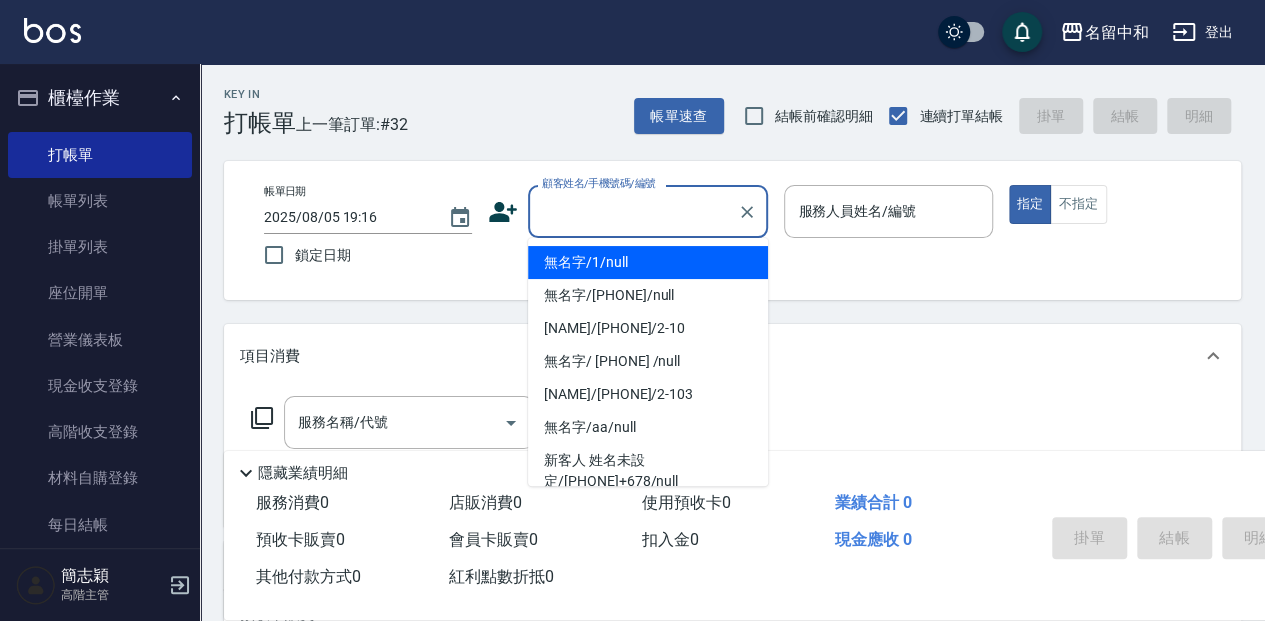 click on "顧客姓名/手機號碼/編號" at bounding box center (633, 211) 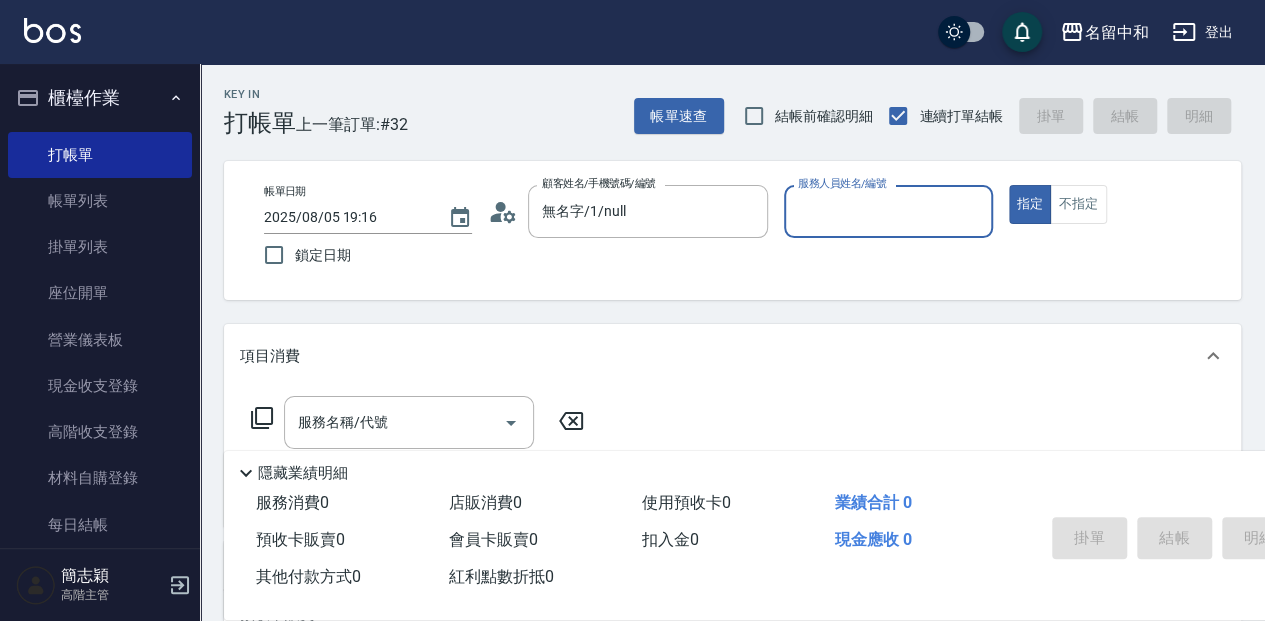 click on "服務人員姓名/編號" at bounding box center (888, 211) 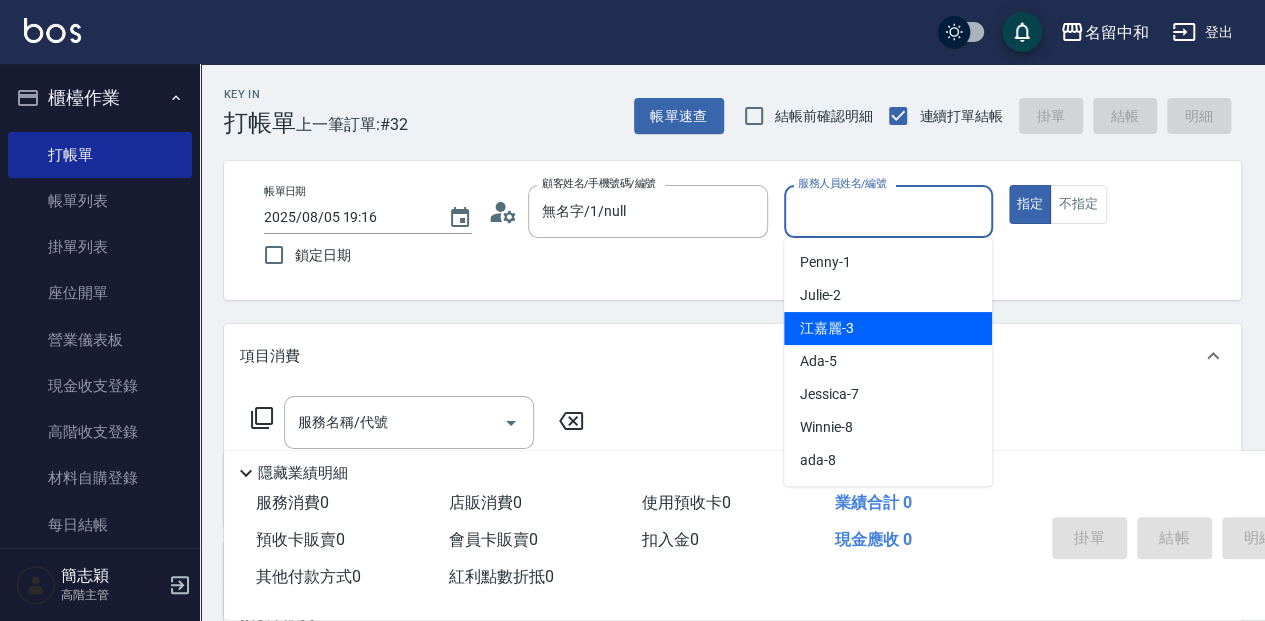 click on "江嘉麗 -3" at bounding box center [888, 328] 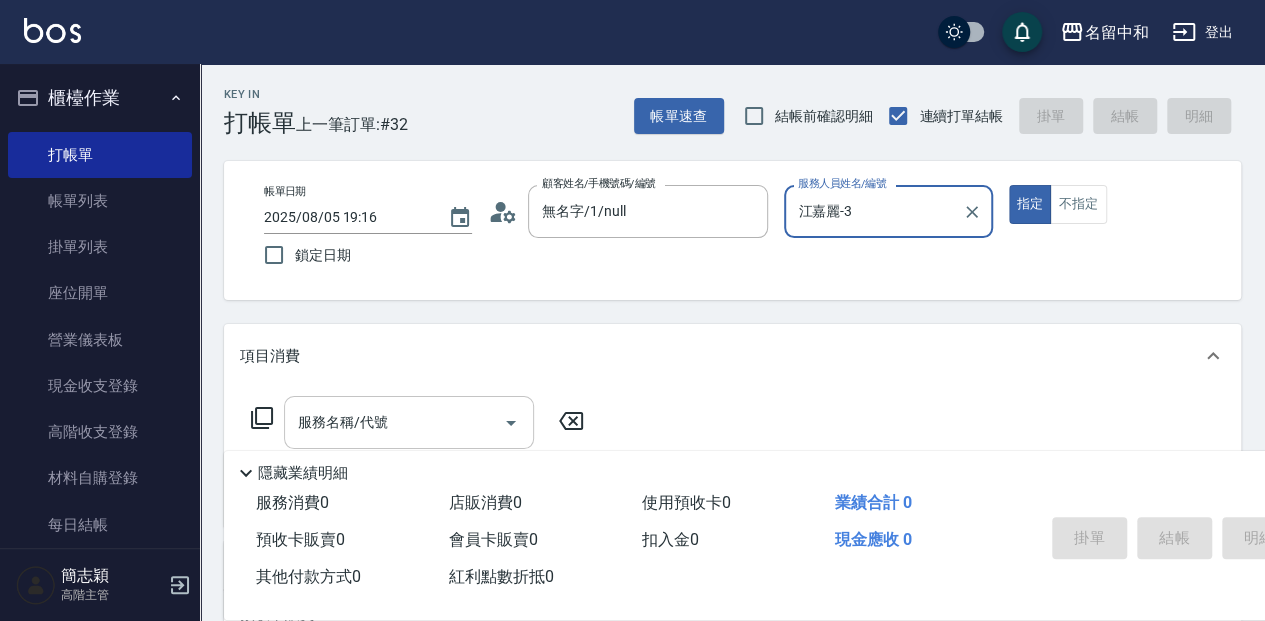 click on "服務名稱/代號" at bounding box center [394, 422] 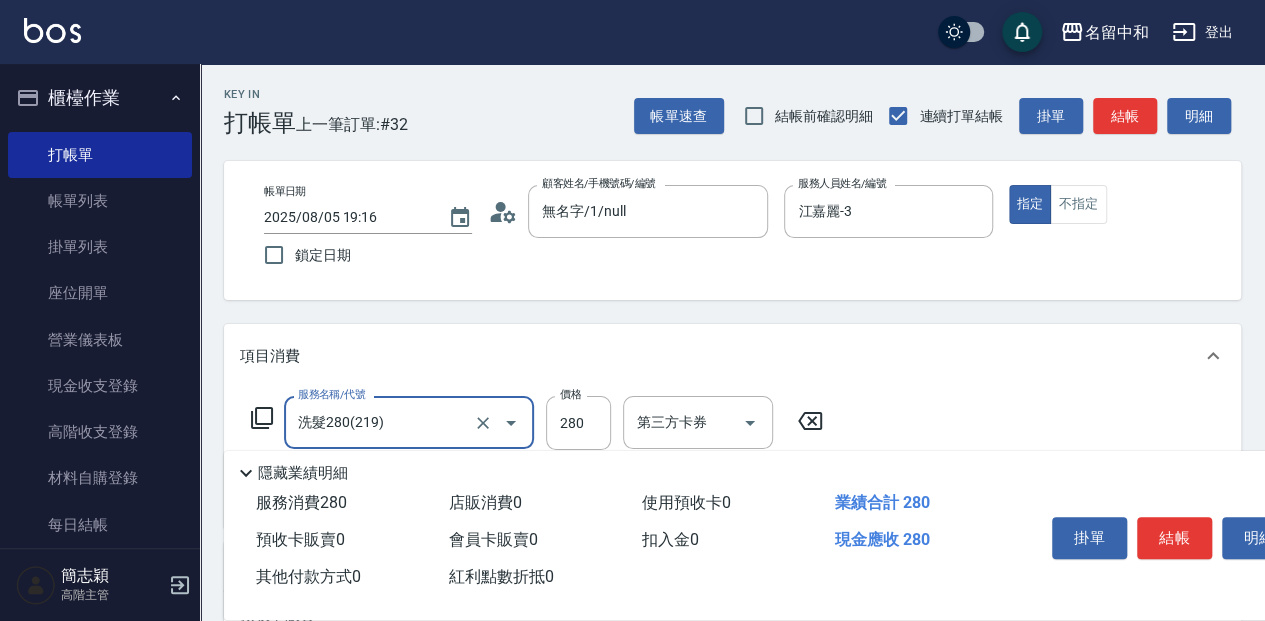 type on "洗髮280(219)" 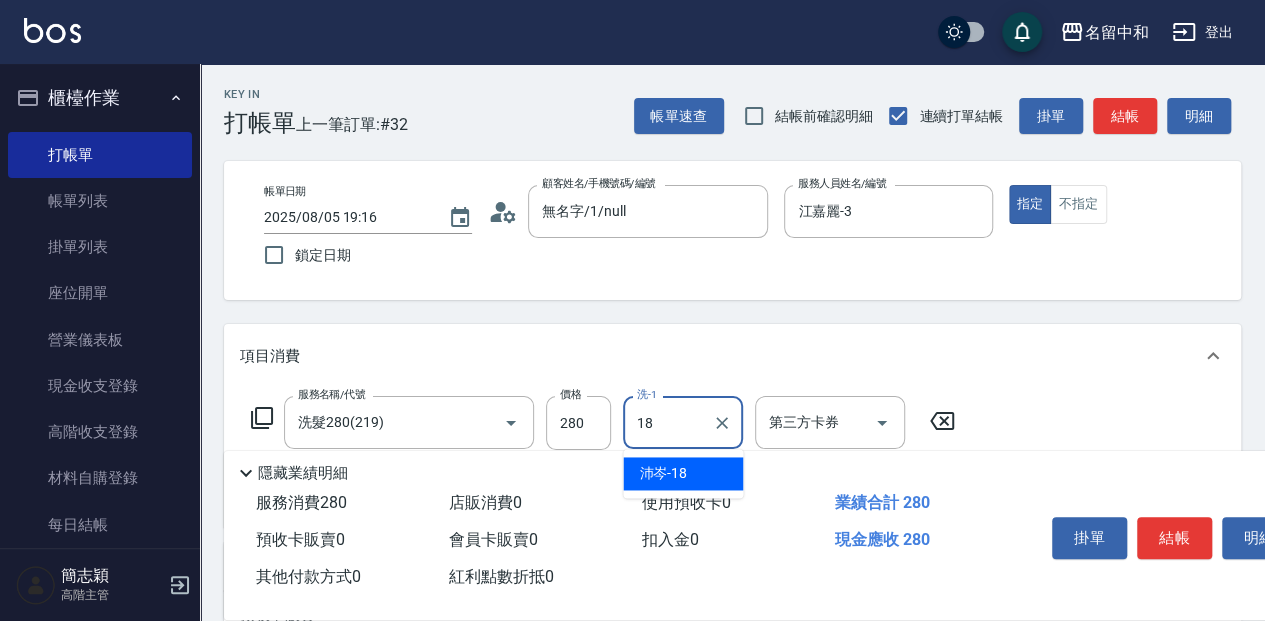 type on "[NAME]-18" 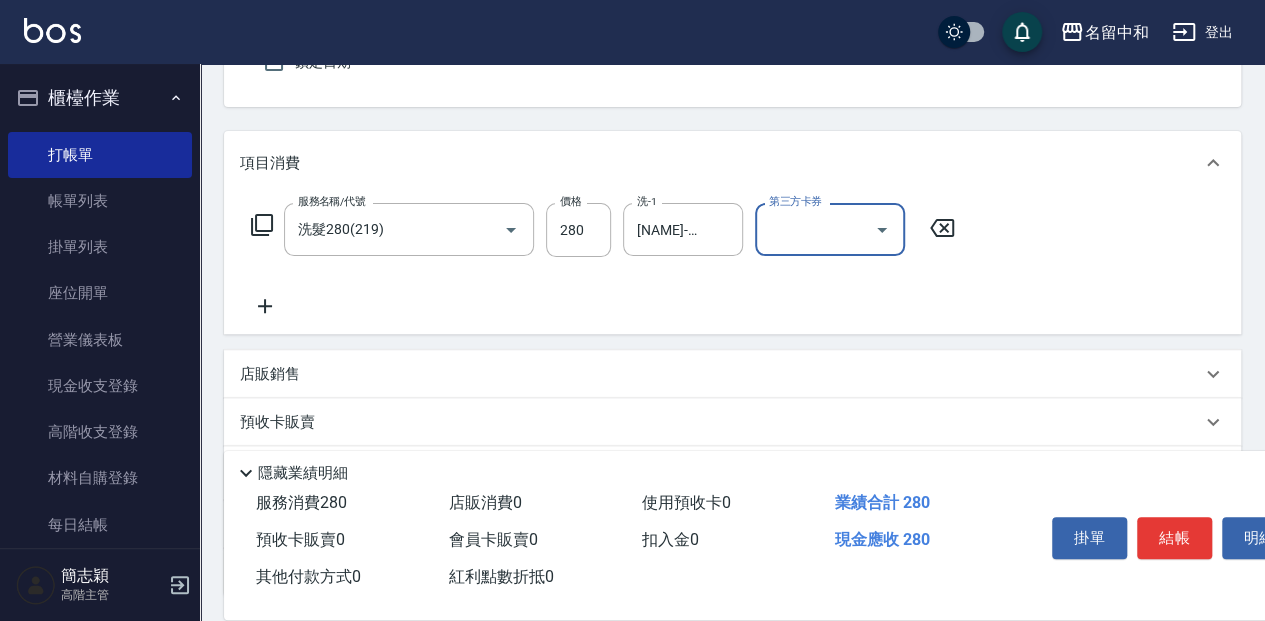 scroll, scrollTop: 266, scrollLeft: 0, axis: vertical 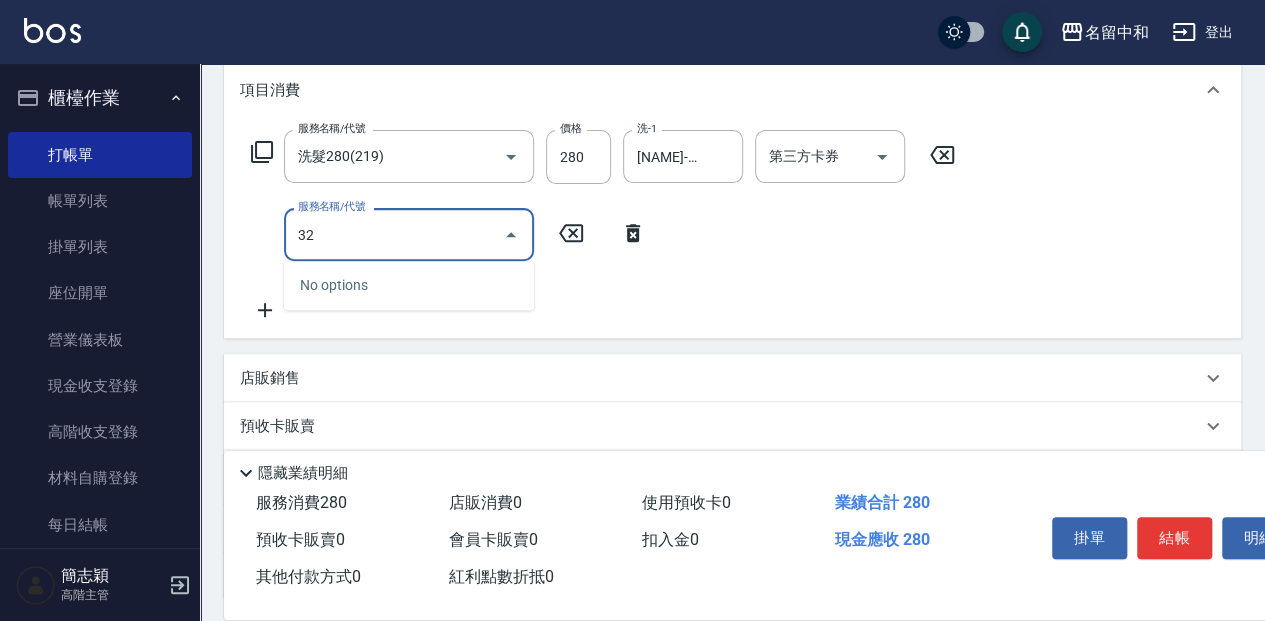 type on "3" 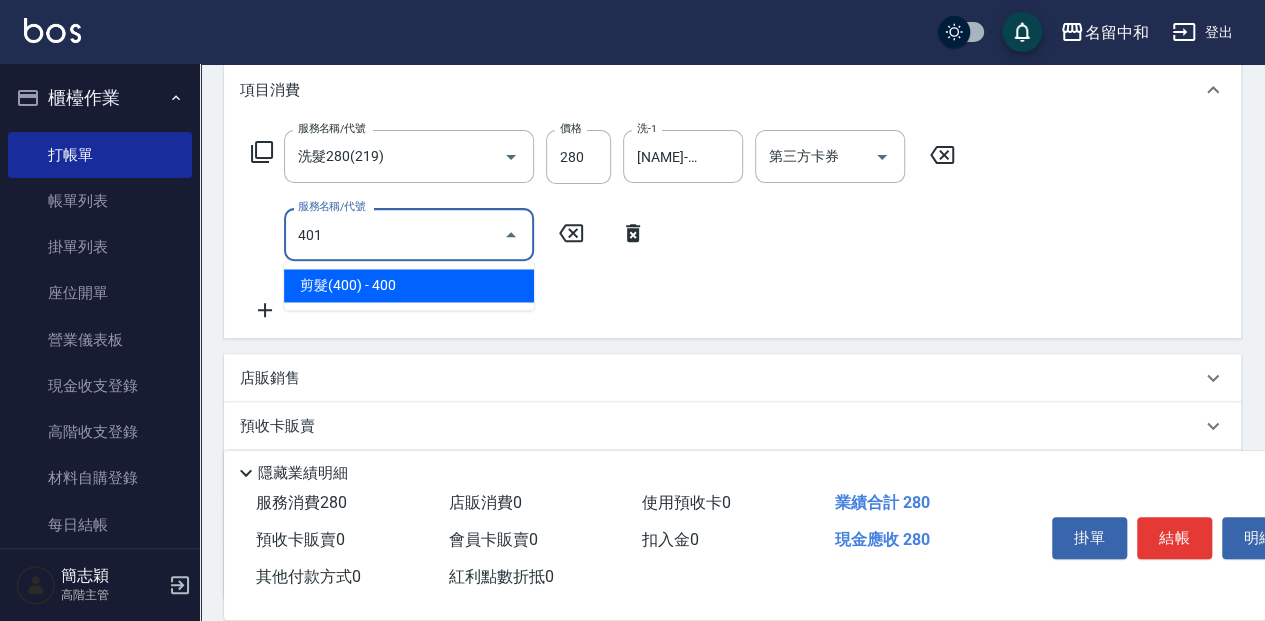 type on "剪髮(400)(401)" 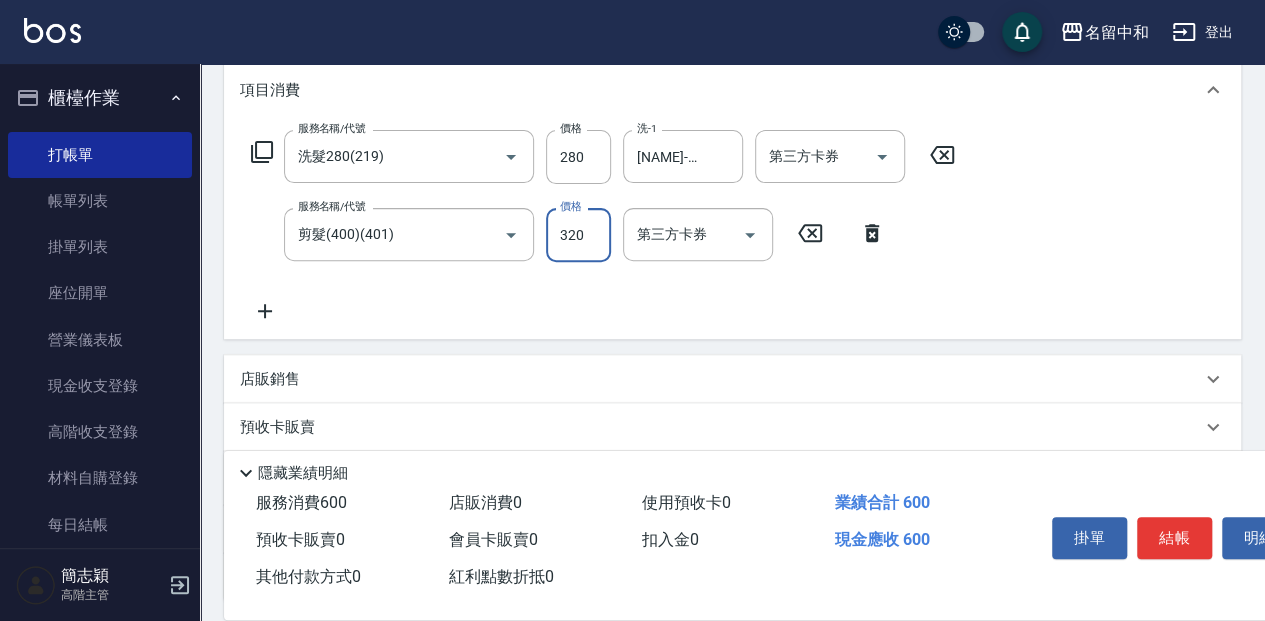 type on "320" 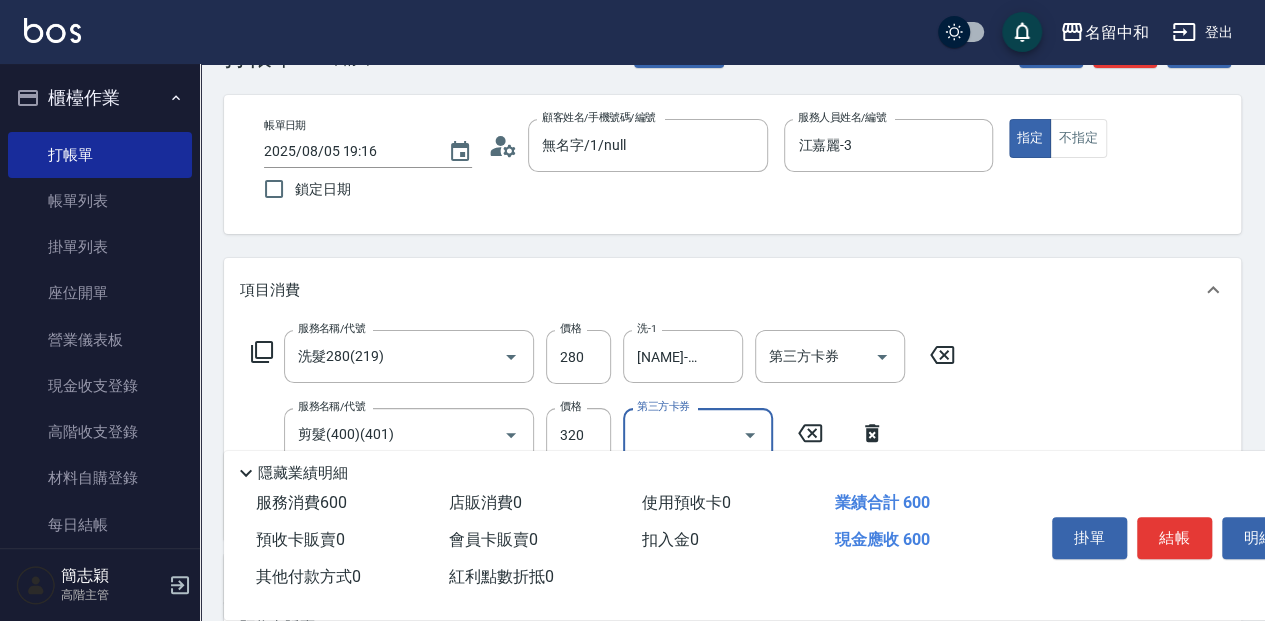 scroll, scrollTop: 0, scrollLeft: 0, axis: both 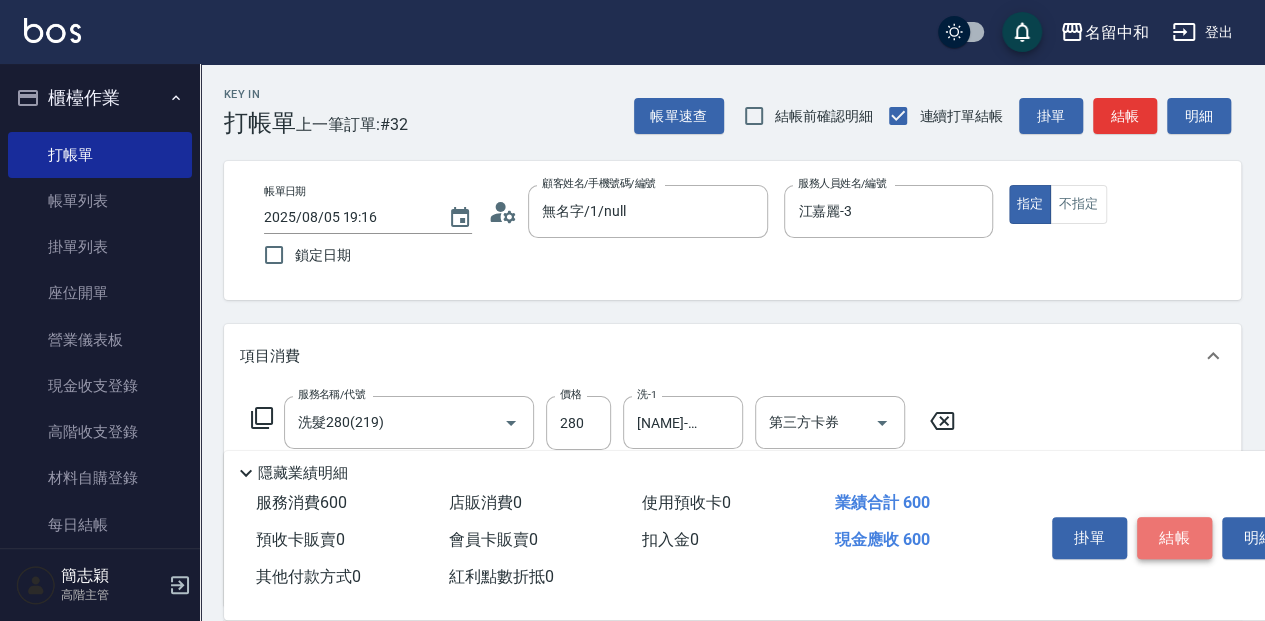 click on "結帳" at bounding box center (1174, 538) 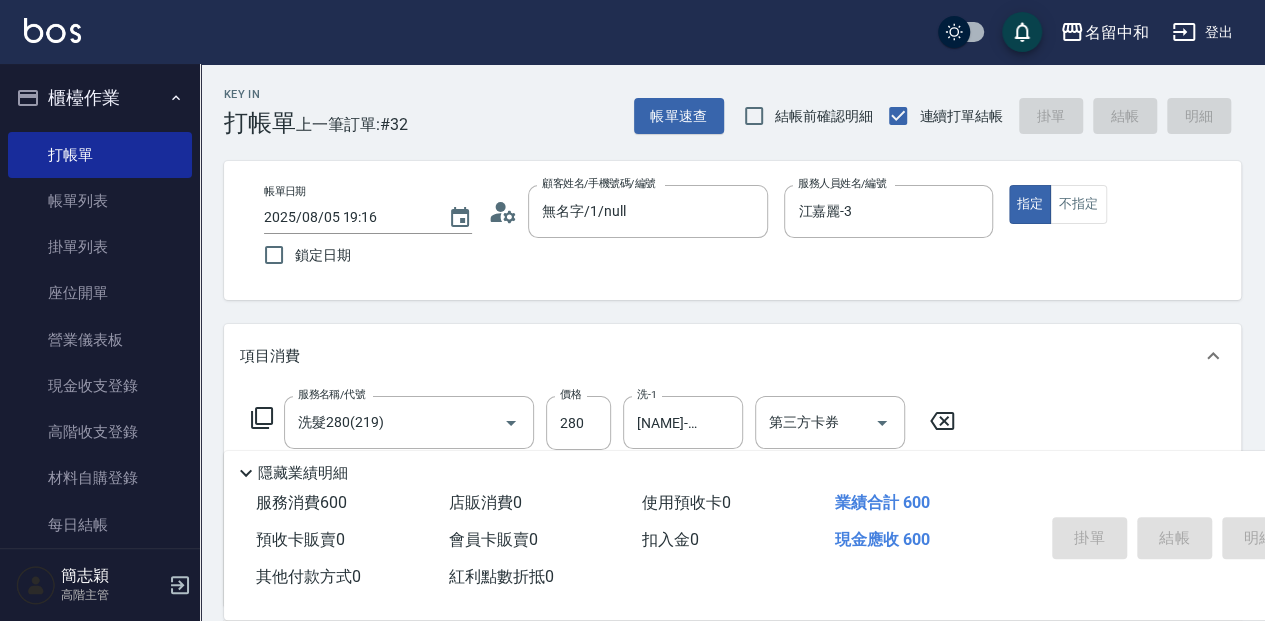 type on "2025/08/05 19:20" 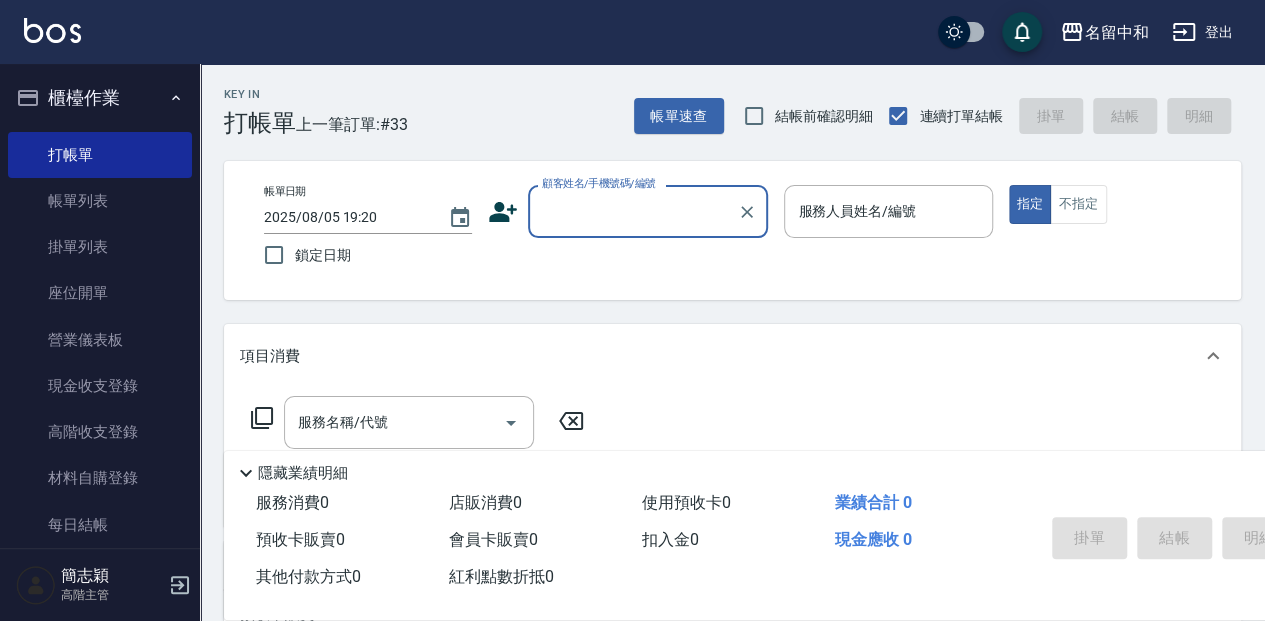 click on "顧客姓名/手機號碼/編號" at bounding box center (633, 211) 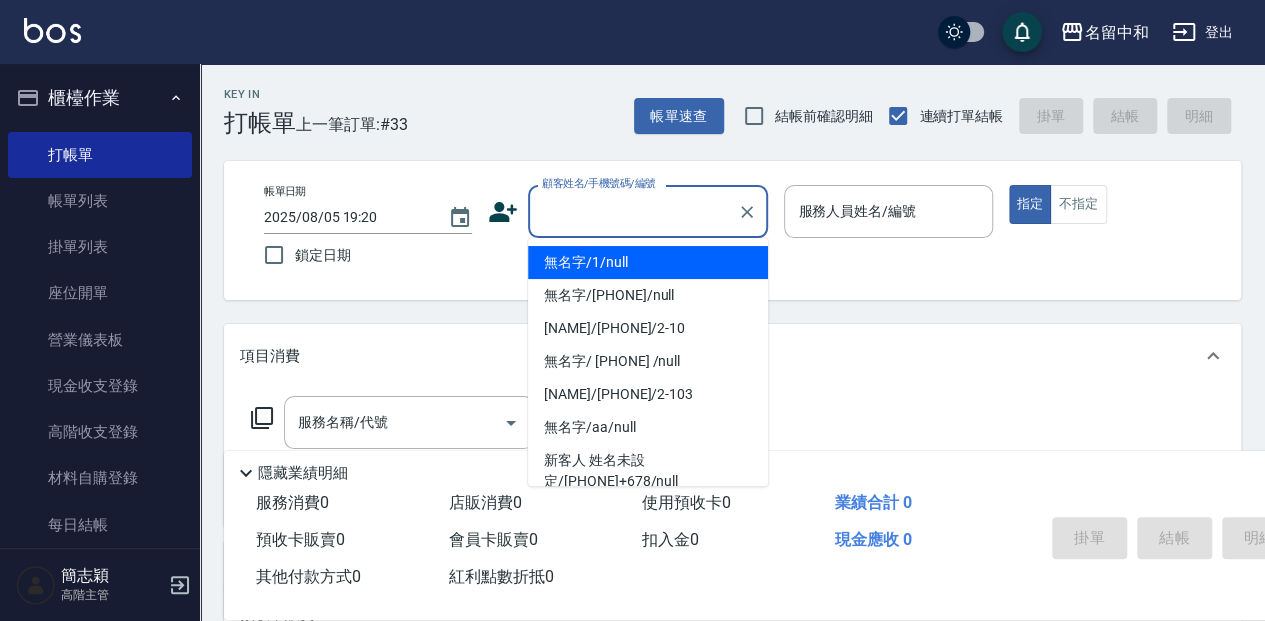 click on "無名字/1/null" at bounding box center [648, 262] 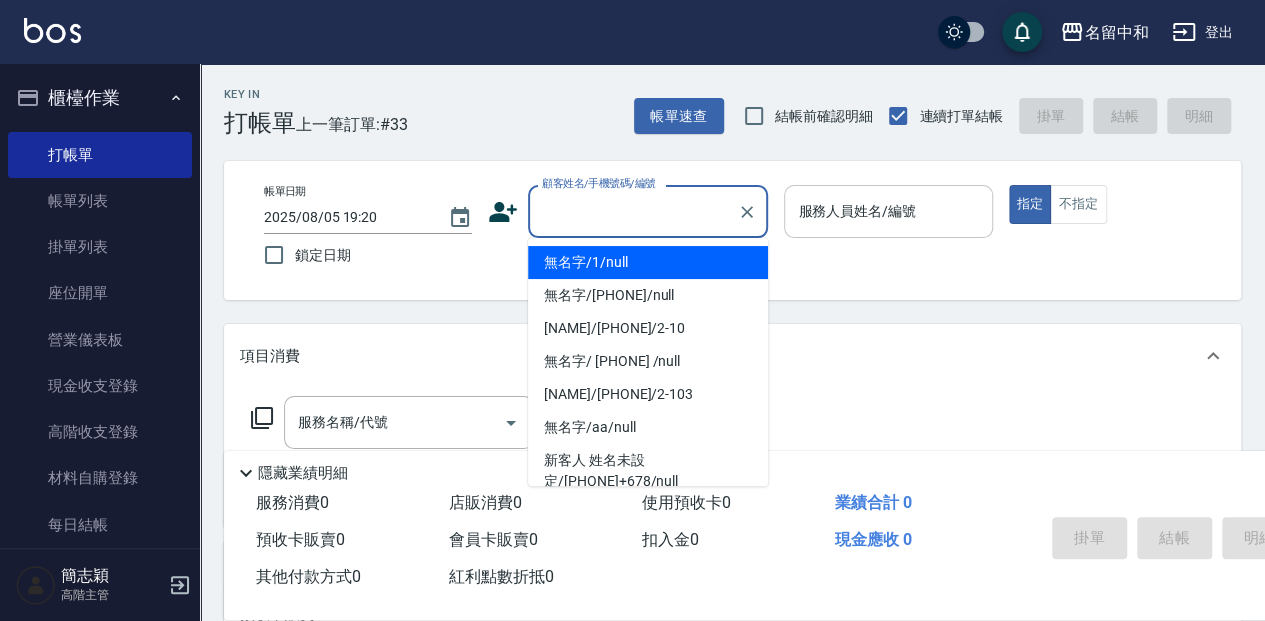 type on "無名字/1/null" 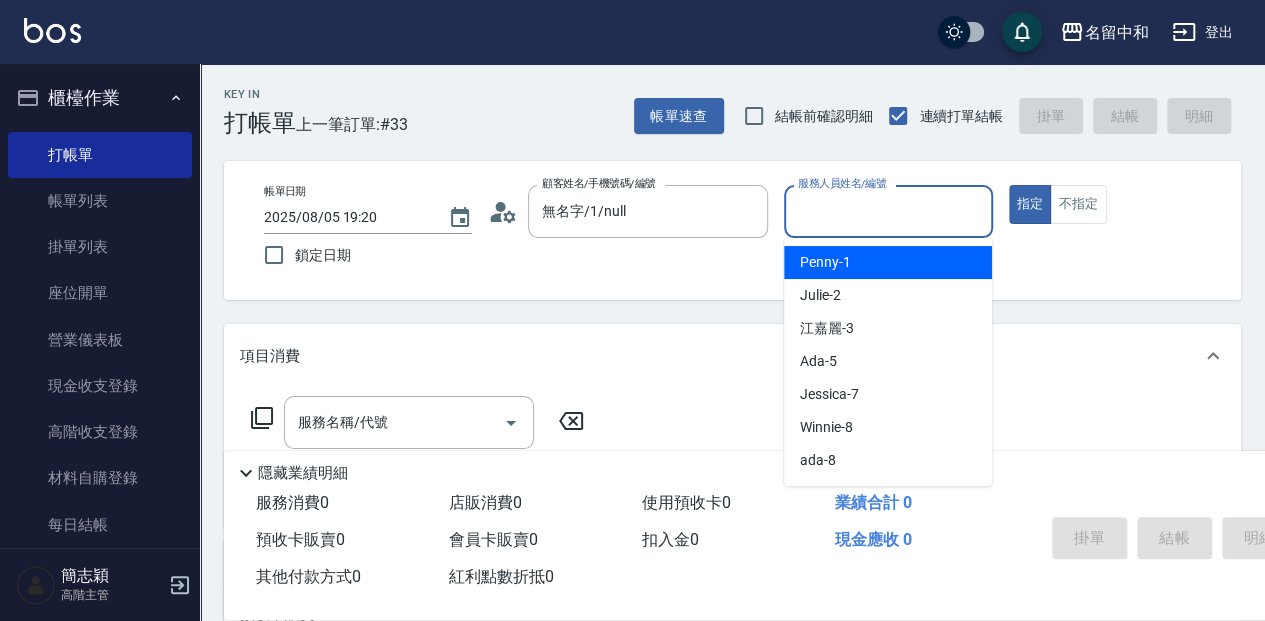 click on "服務人員姓名/編號" at bounding box center [888, 211] 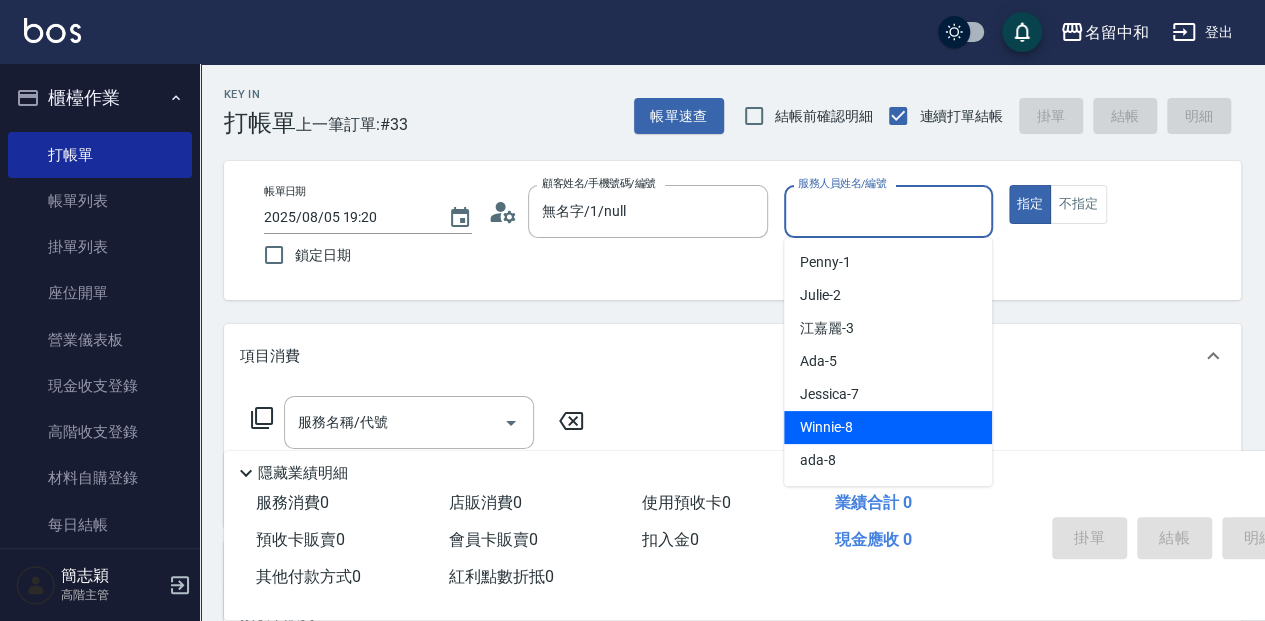 click on "Winnie -8" at bounding box center (888, 427) 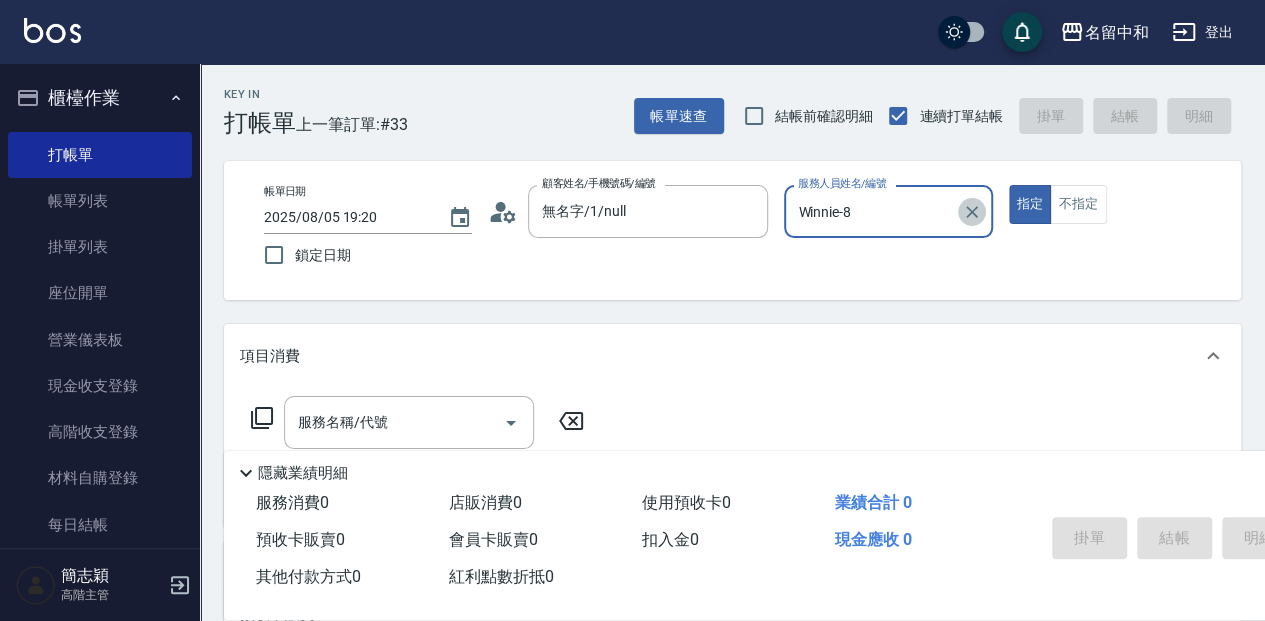 click 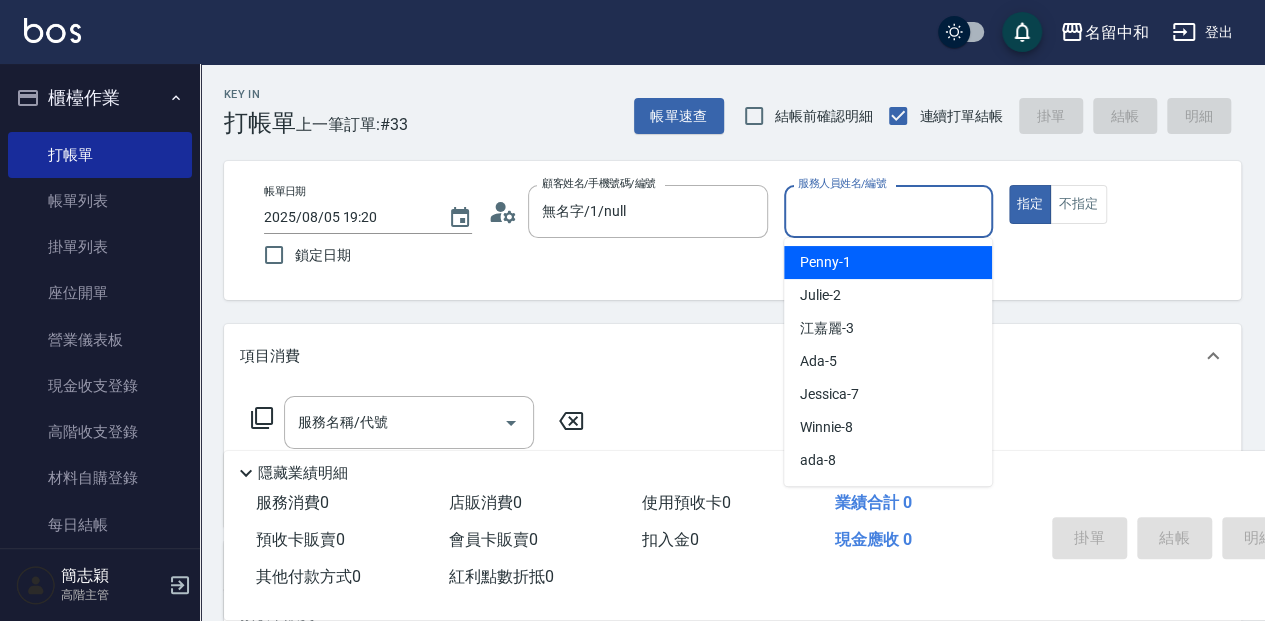 click on "服務人員姓名/編號" at bounding box center (888, 211) 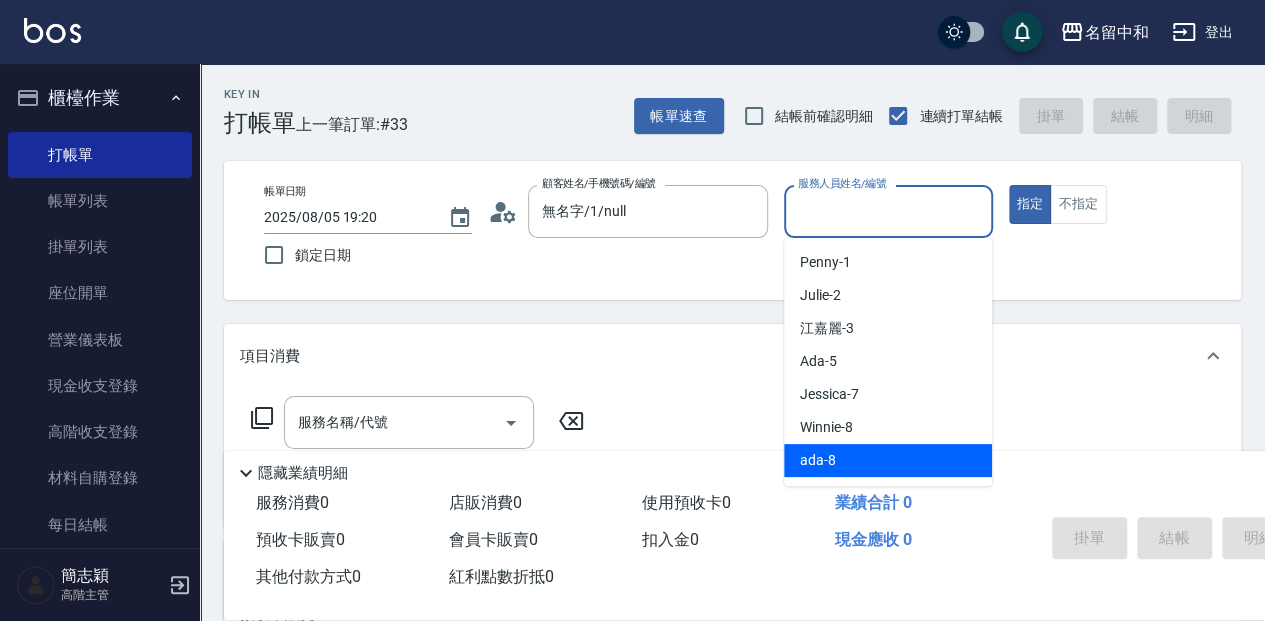 click on "ada -8" at bounding box center (888, 460) 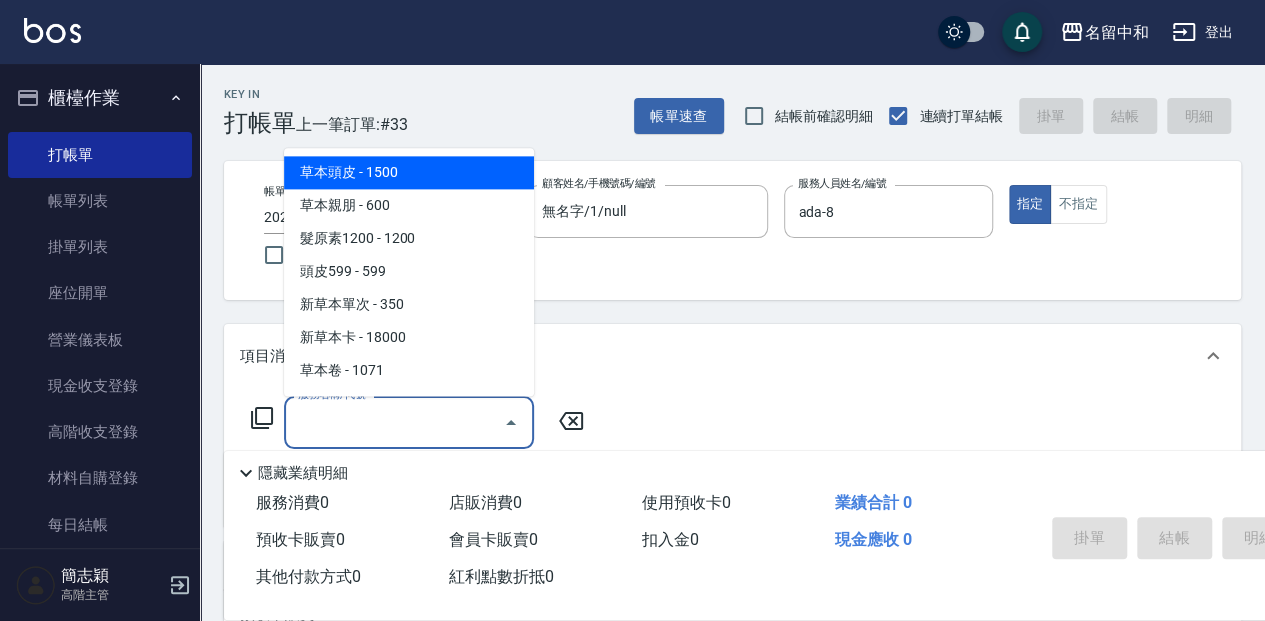click on "服務名稱/代號" at bounding box center (394, 422) 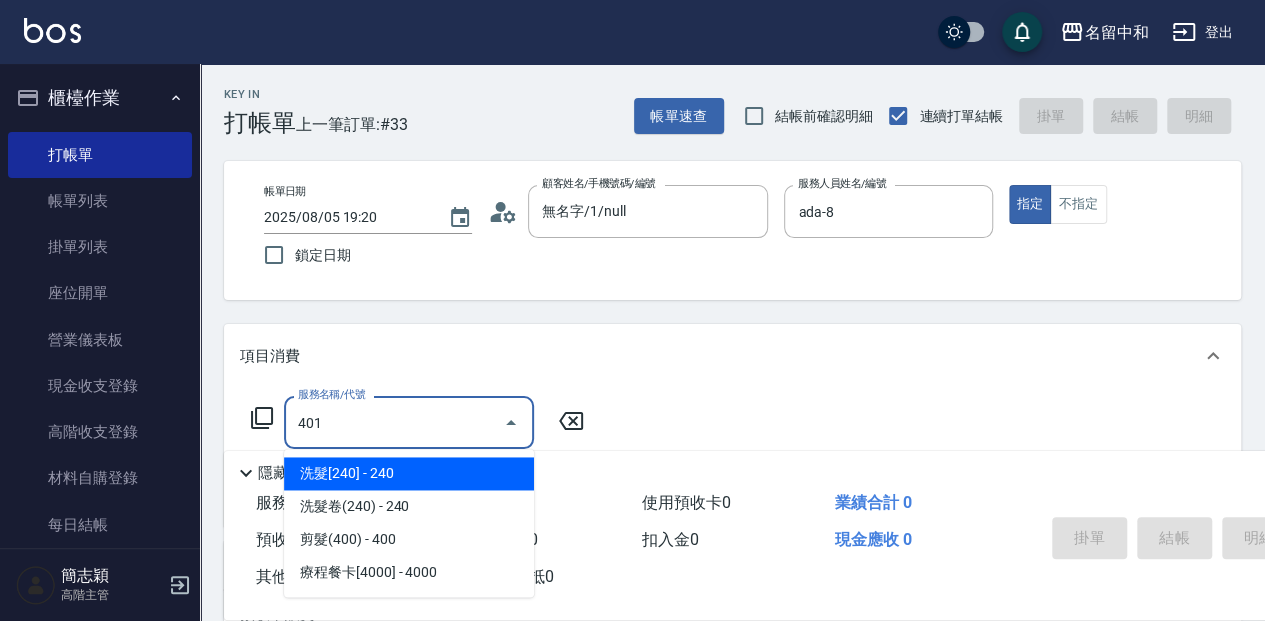 type on "剪髮(400)(401)" 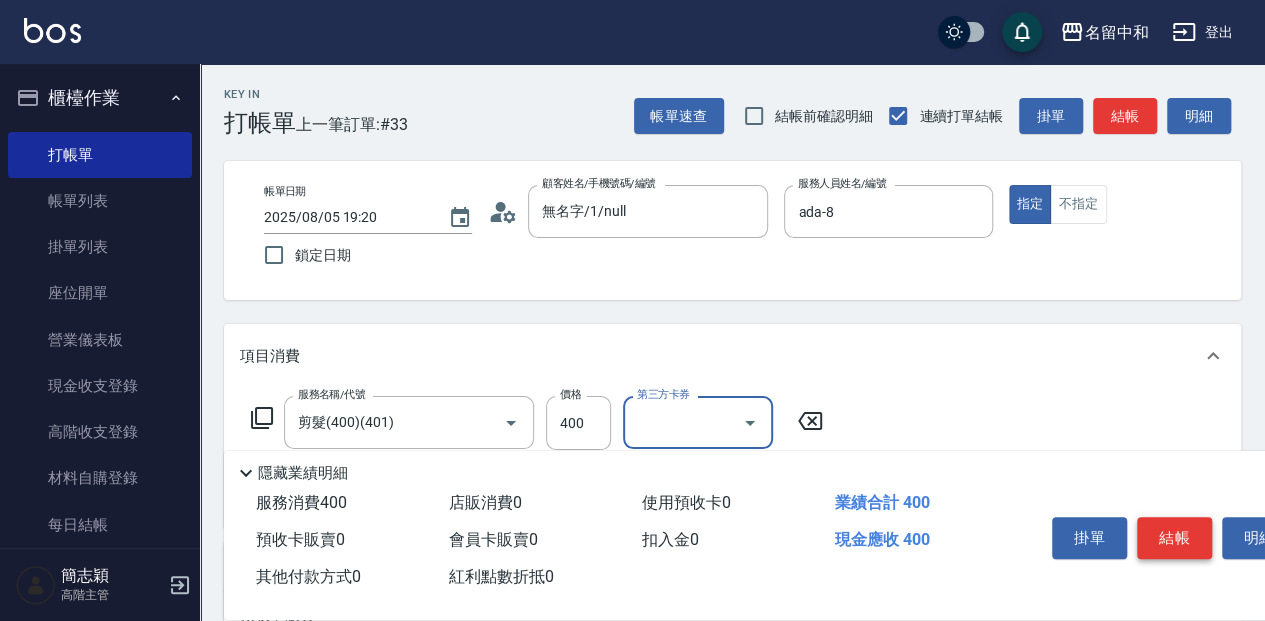 click on "結帳" at bounding box center (1174, 538) 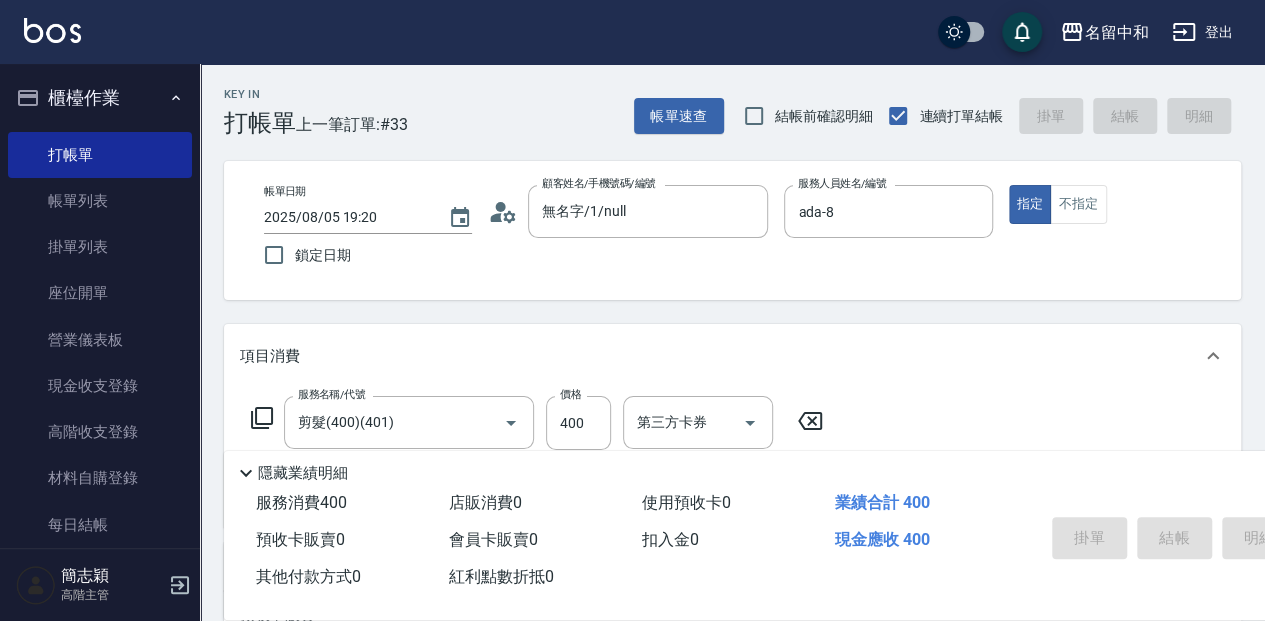 type on "2025/08/05 19:21" 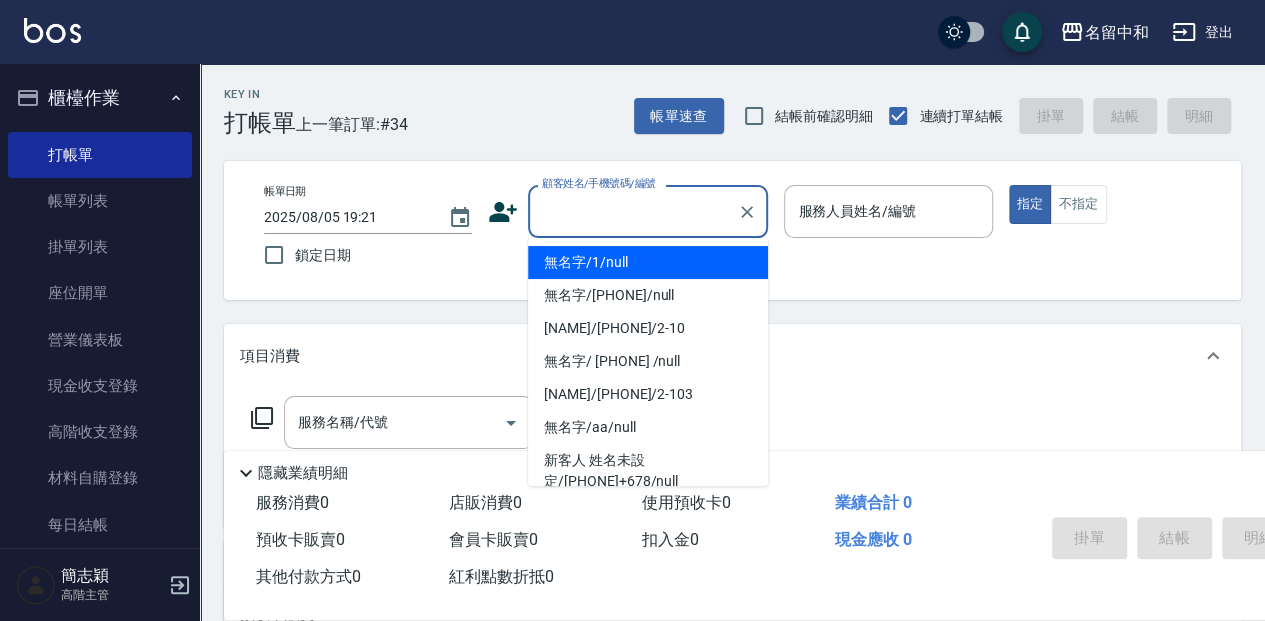 click on "顧客姓名/手機號碼/編號" at bounding box center (633, 211) 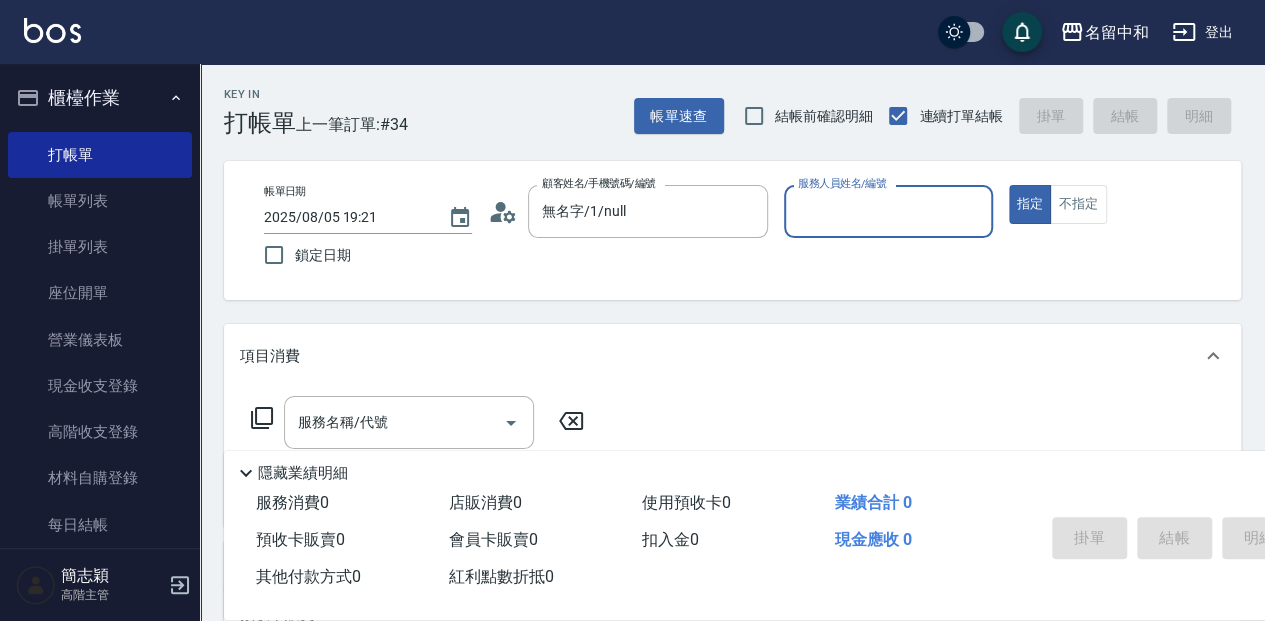 click on "服務人員姓名/編號" at bounding box center (888, 211) 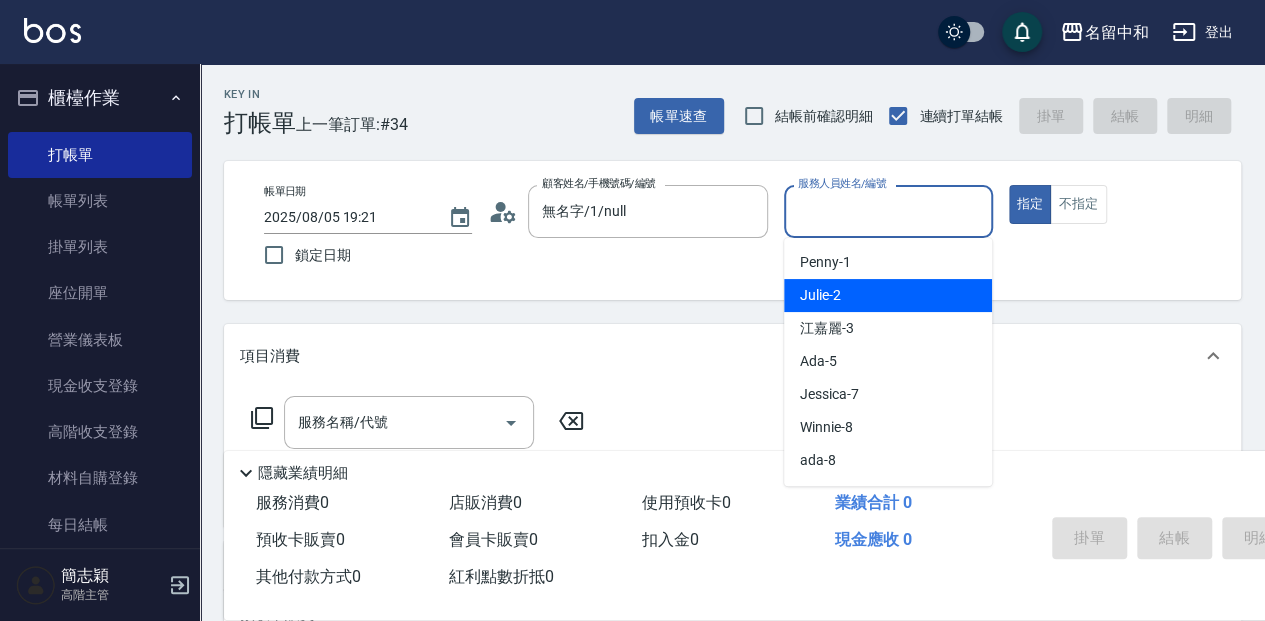 click on "Julie -2" at bounding box center [888, 295] 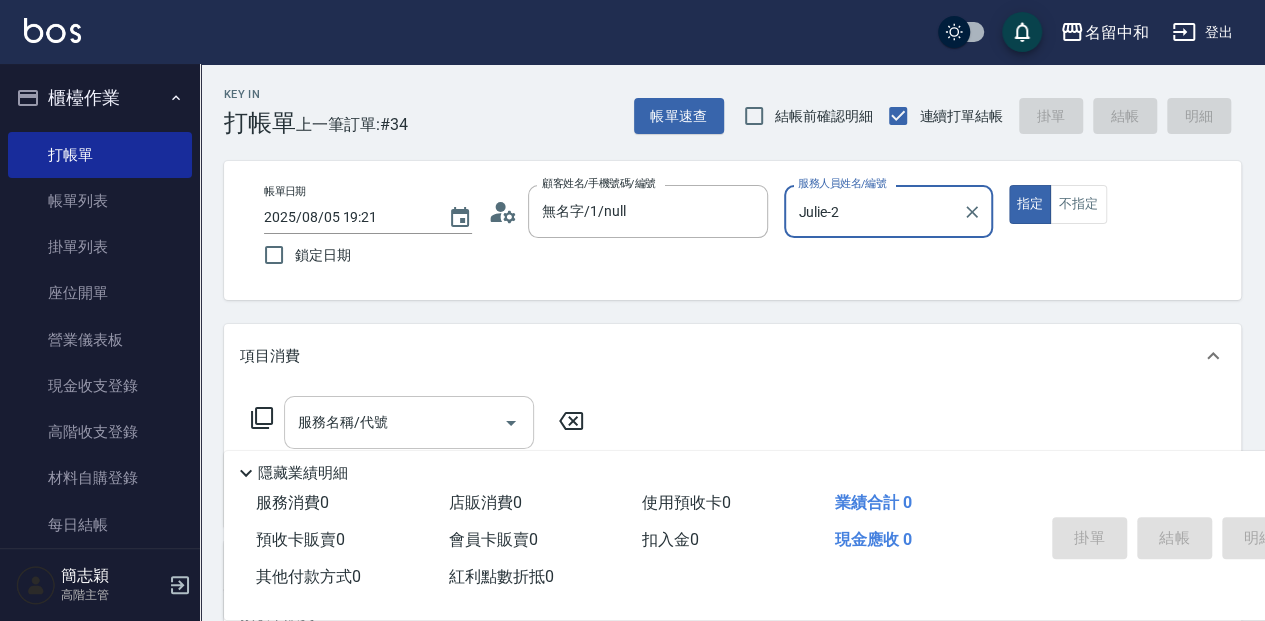 drag, startPoint x: 392, startPoint y: 431, endPoint x: 404, endPoint y: 436, distance: 13 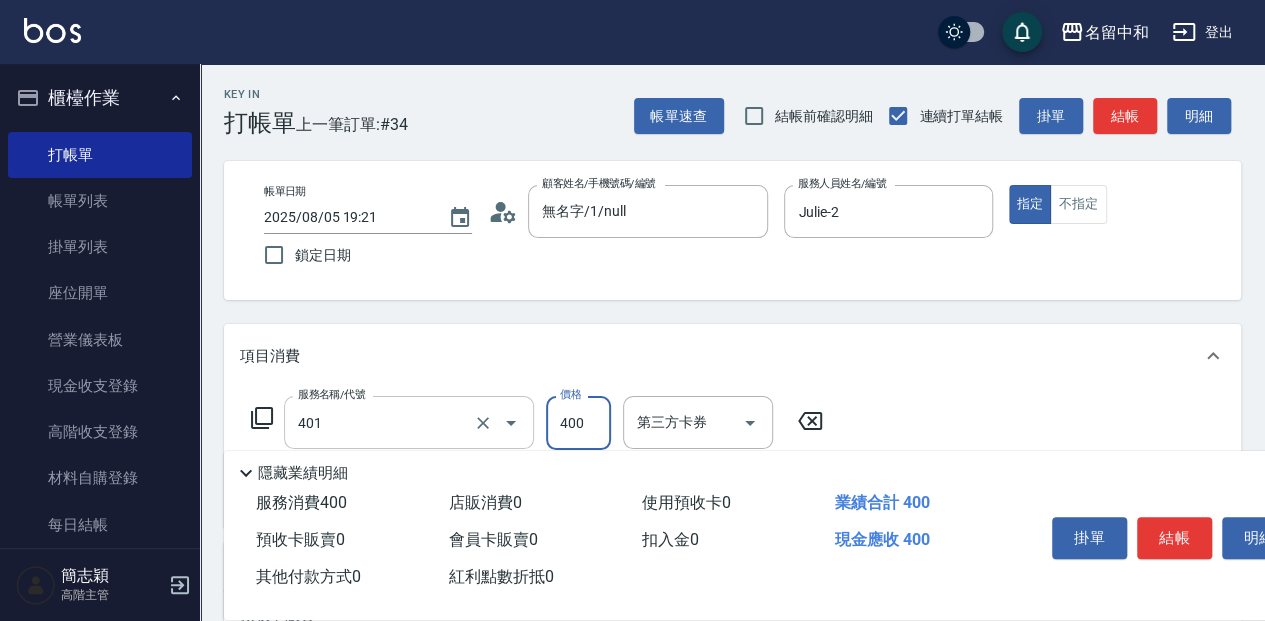 type on "剪髮(400)(401)" 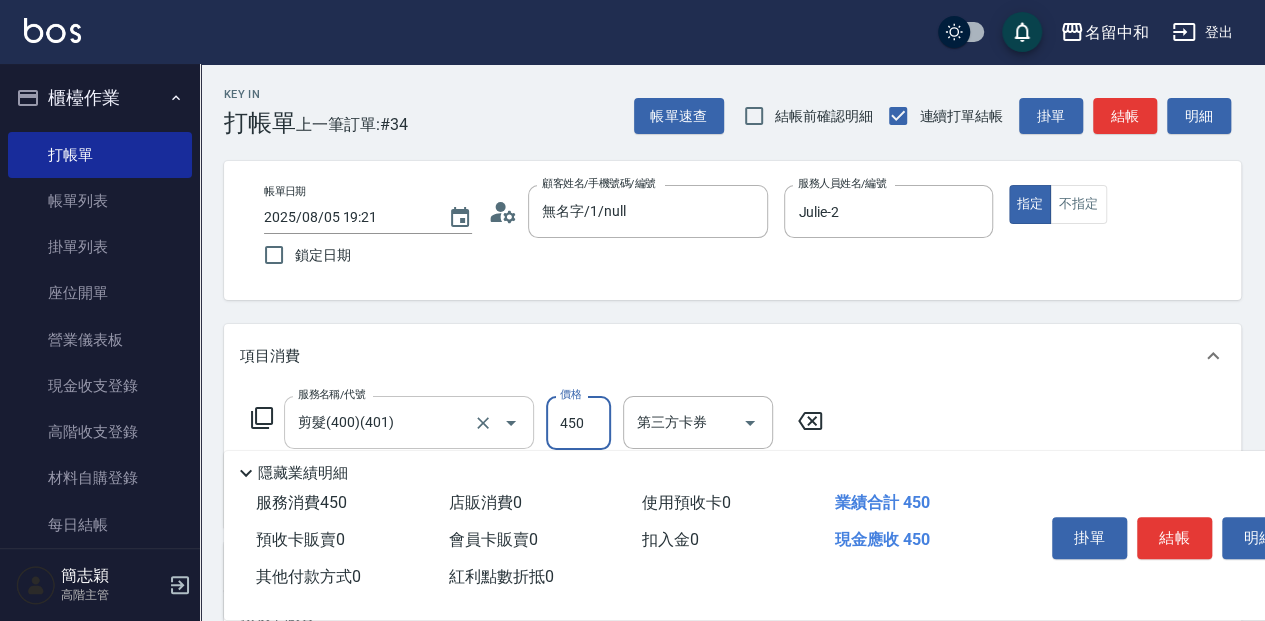 type on "450" 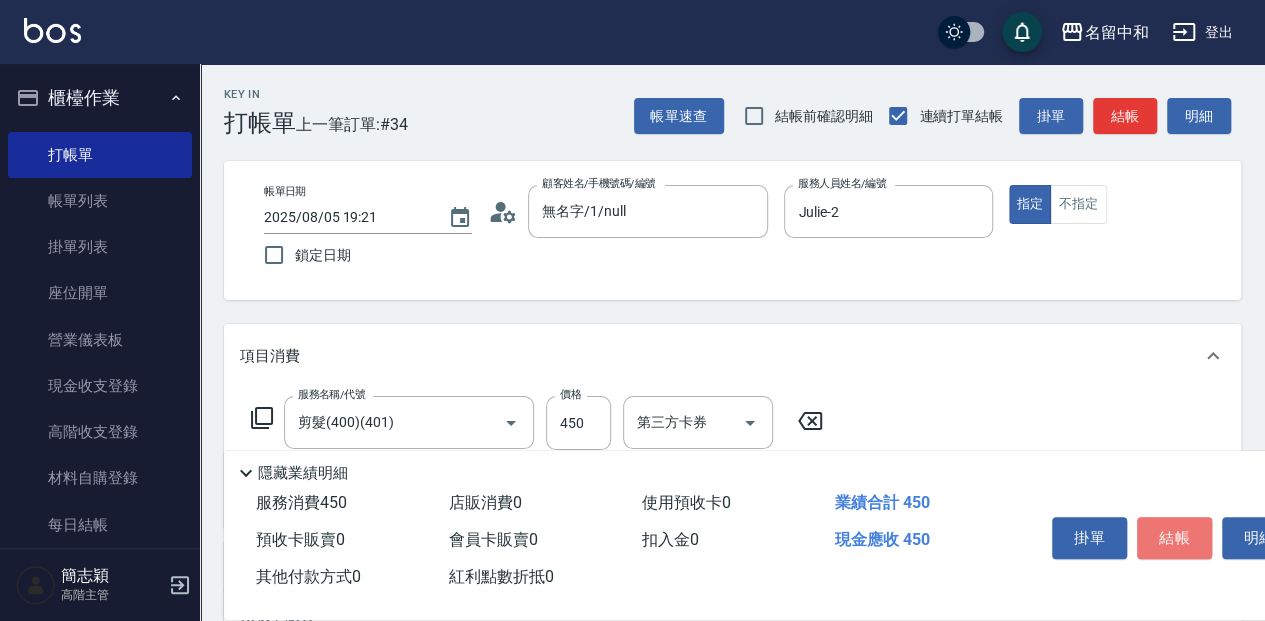 click on "結帳" at bounding box center (1174, 538) 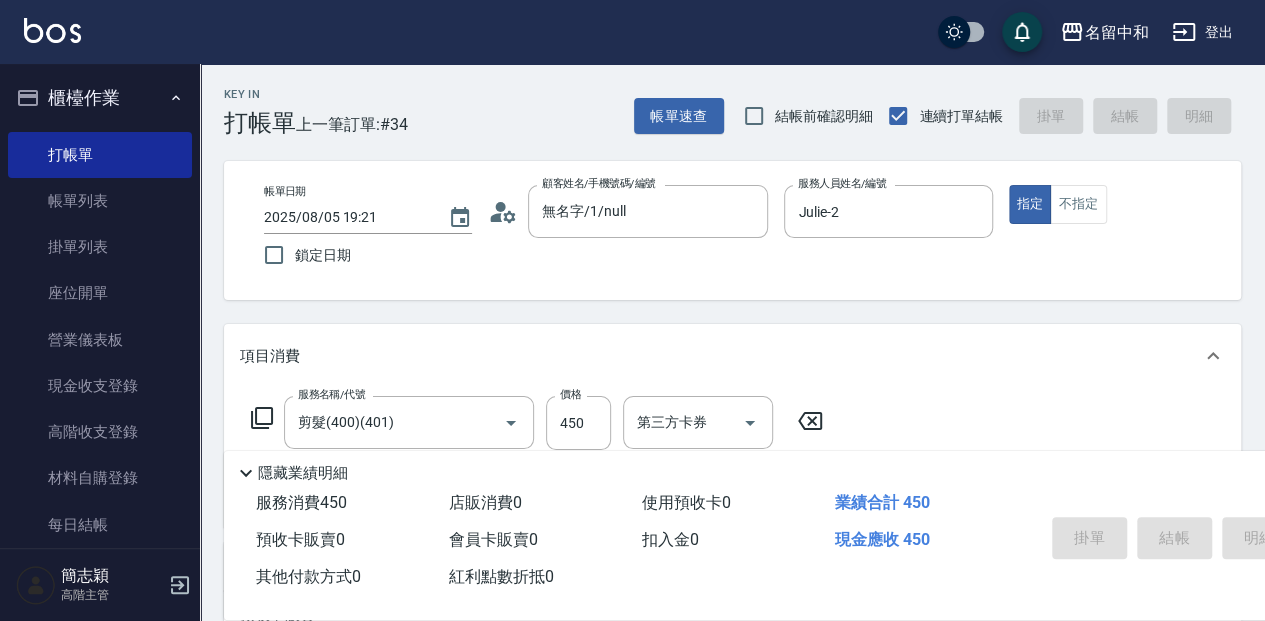 type 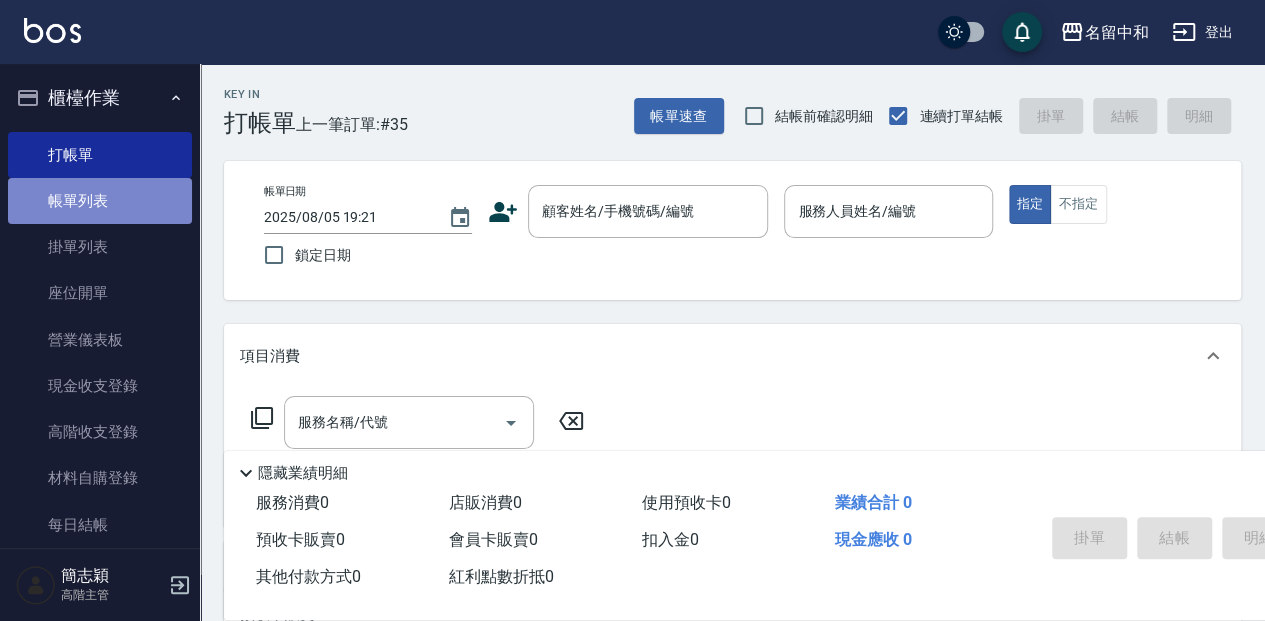 click on "帳單列表" at bounding box center [100, 201] 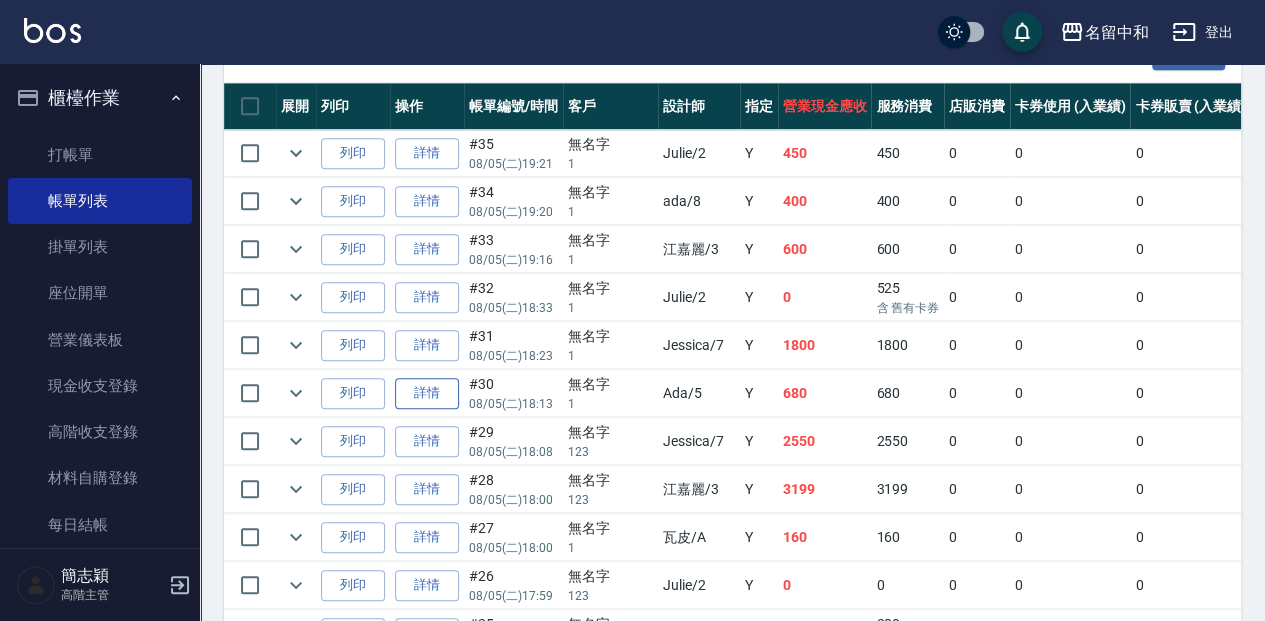scroll, scrollTop: 600, scrollLeft: 0, axis: vertical 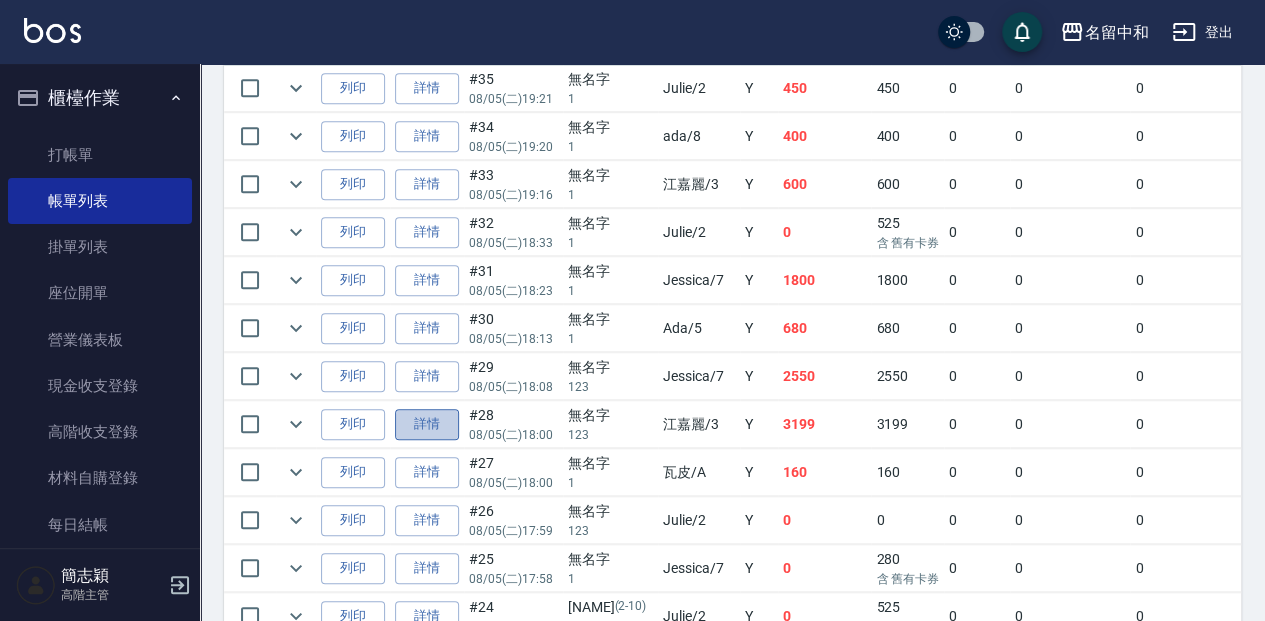 click on "詳情" at bounding box center (427, 424) 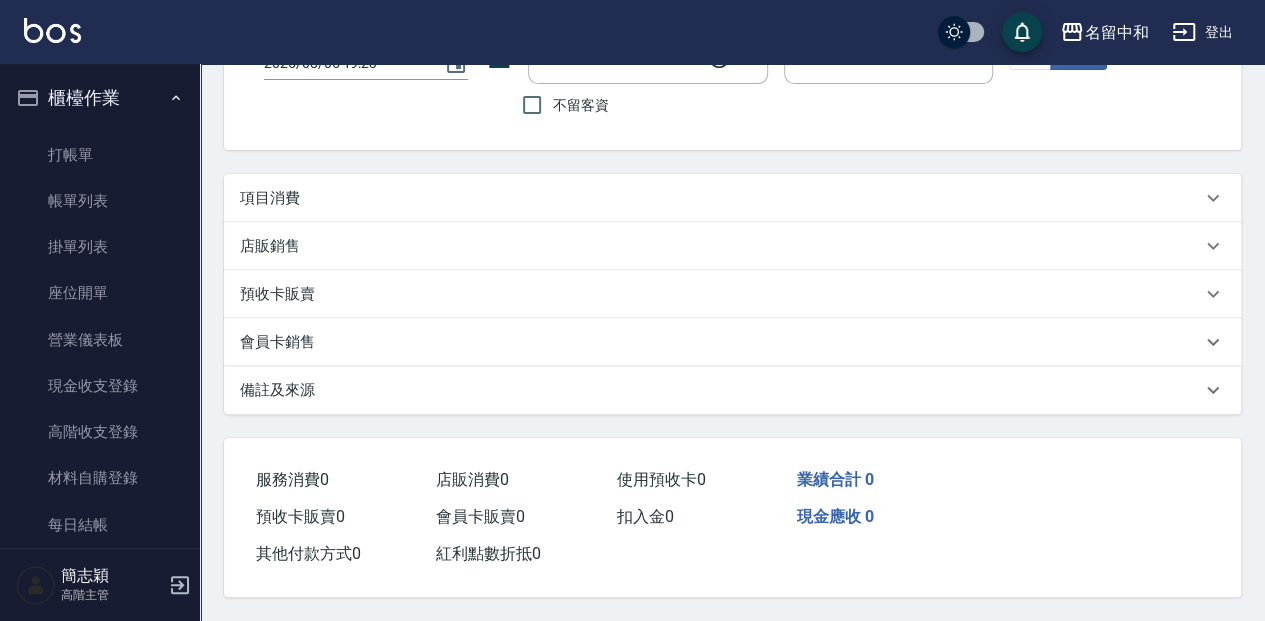 scroll, scrollTop: 0, scrollLeft: 0, axis: both 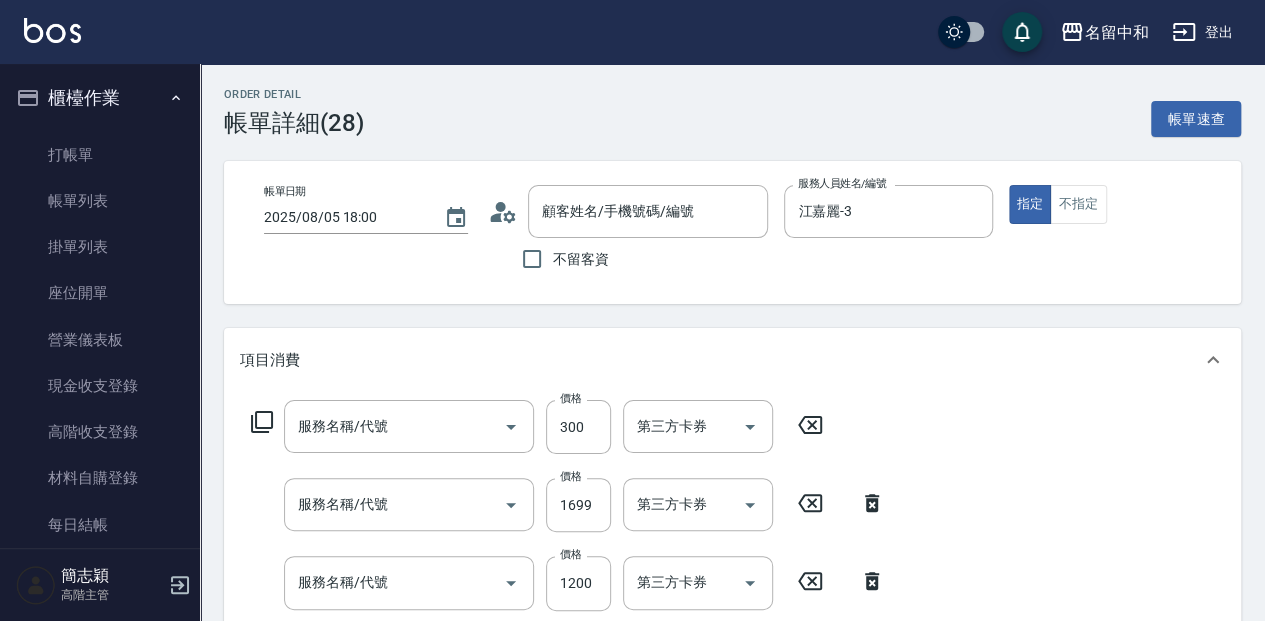 type on "2025/08/05 18:00" 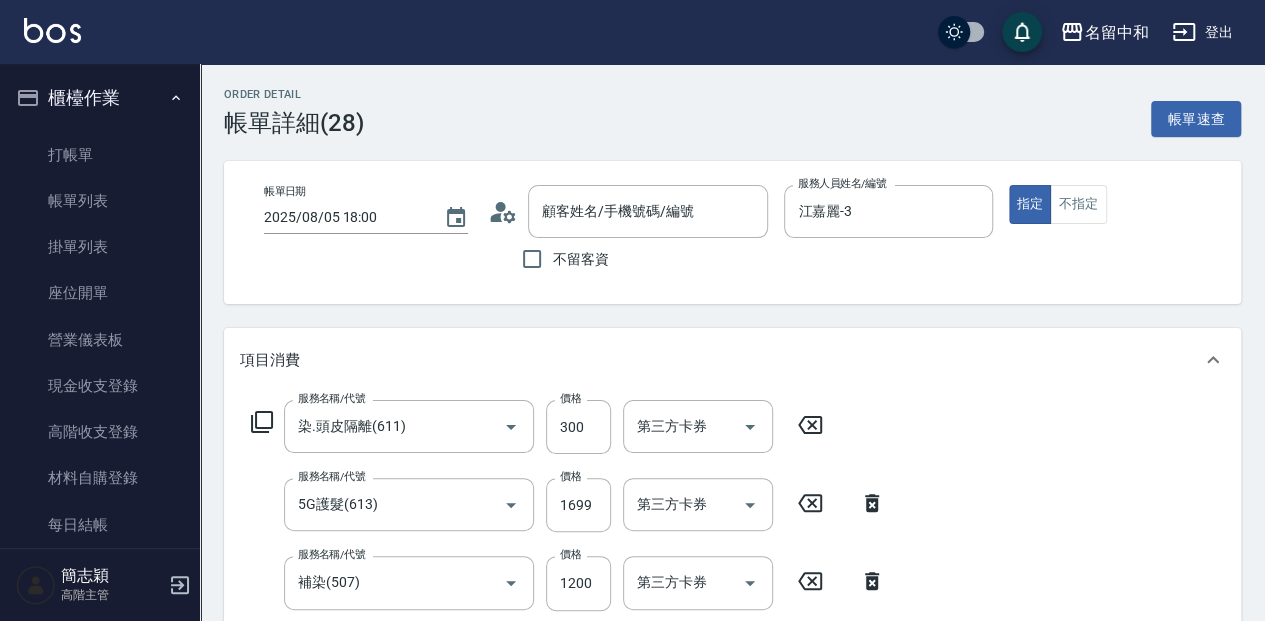 type on "染.頭皮隔離(611)" 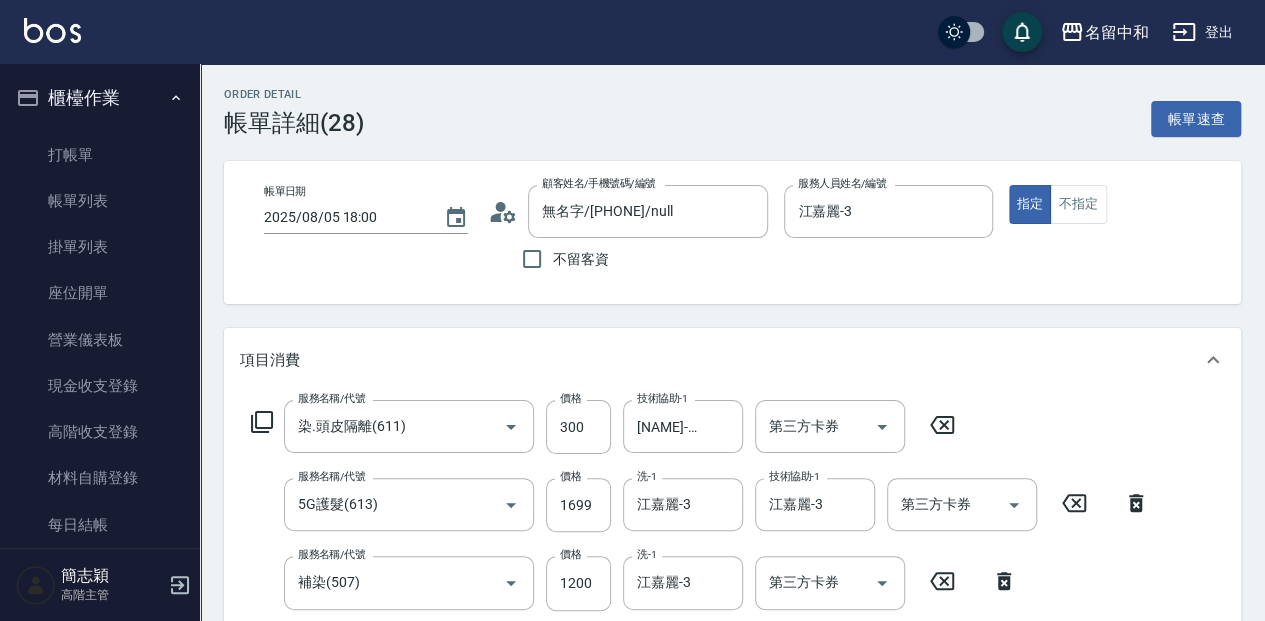 type on "無名字/[PHONE]/null" 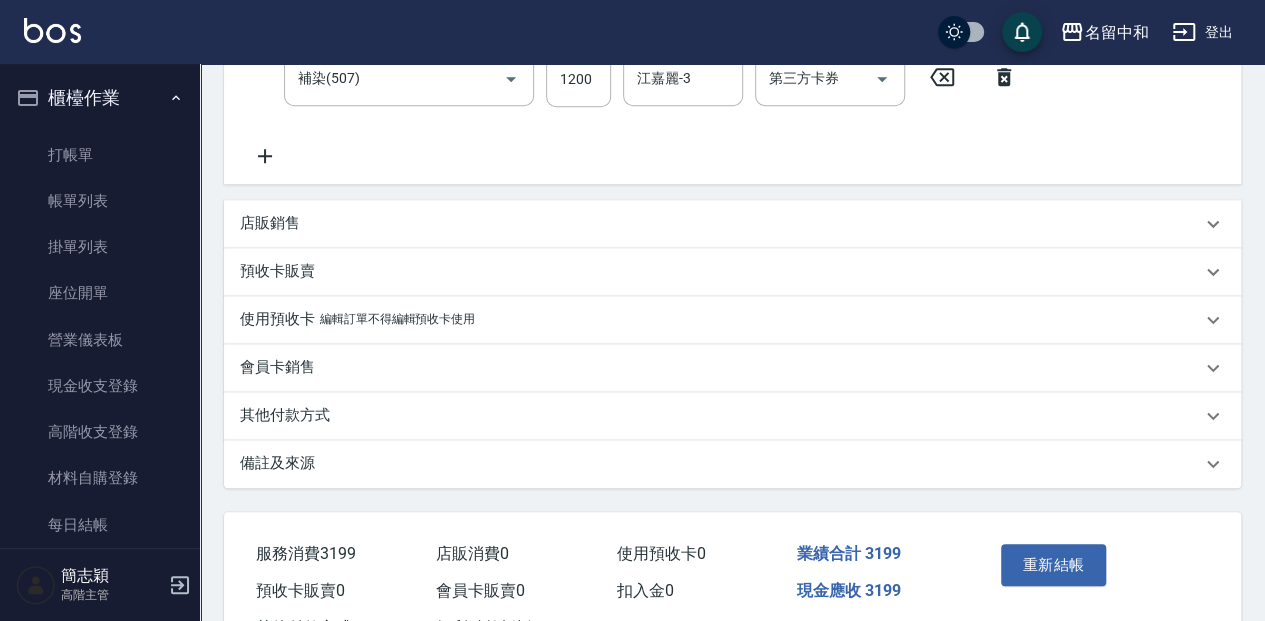 scroll, scrollTop: 584, scrollLeft: 0, axis: vertical 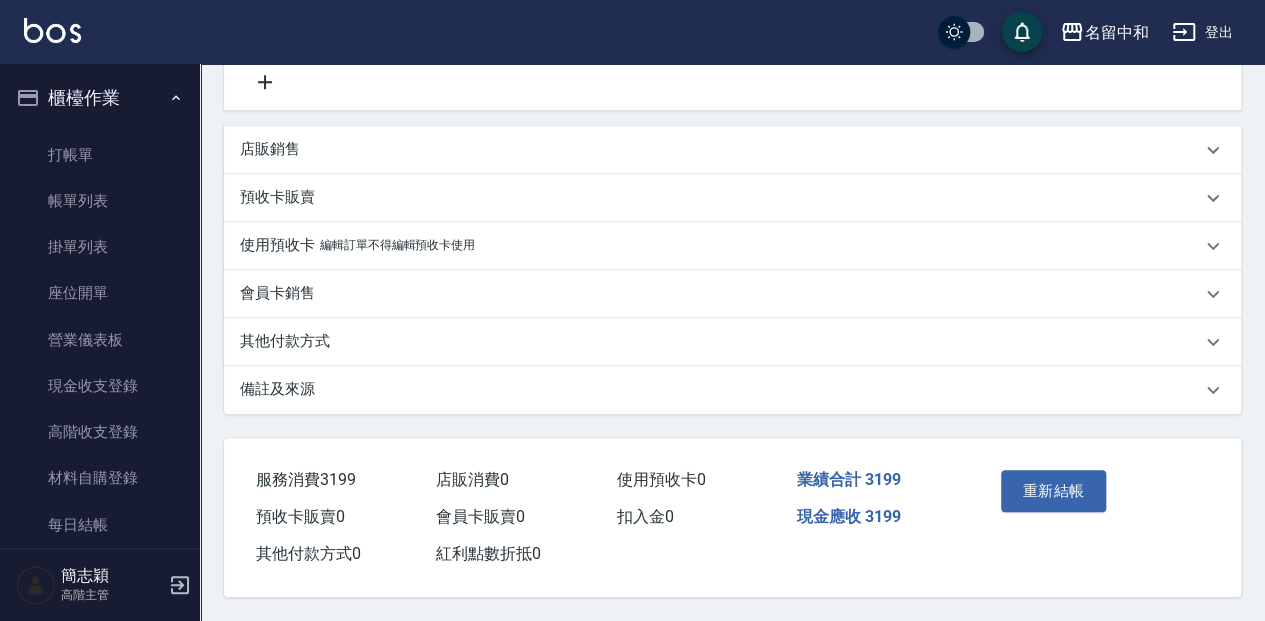 click on "其他付款方式" at bounding box center (720, 341) 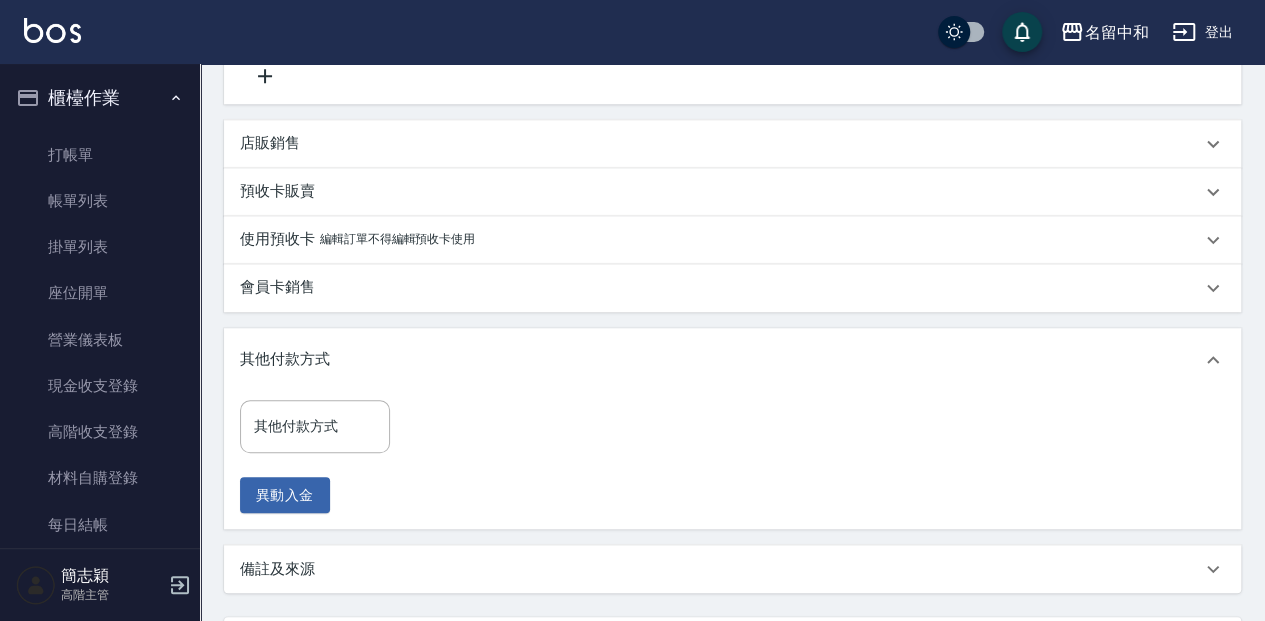 click on "預收卡販賣" at bounding box center (720, 191) 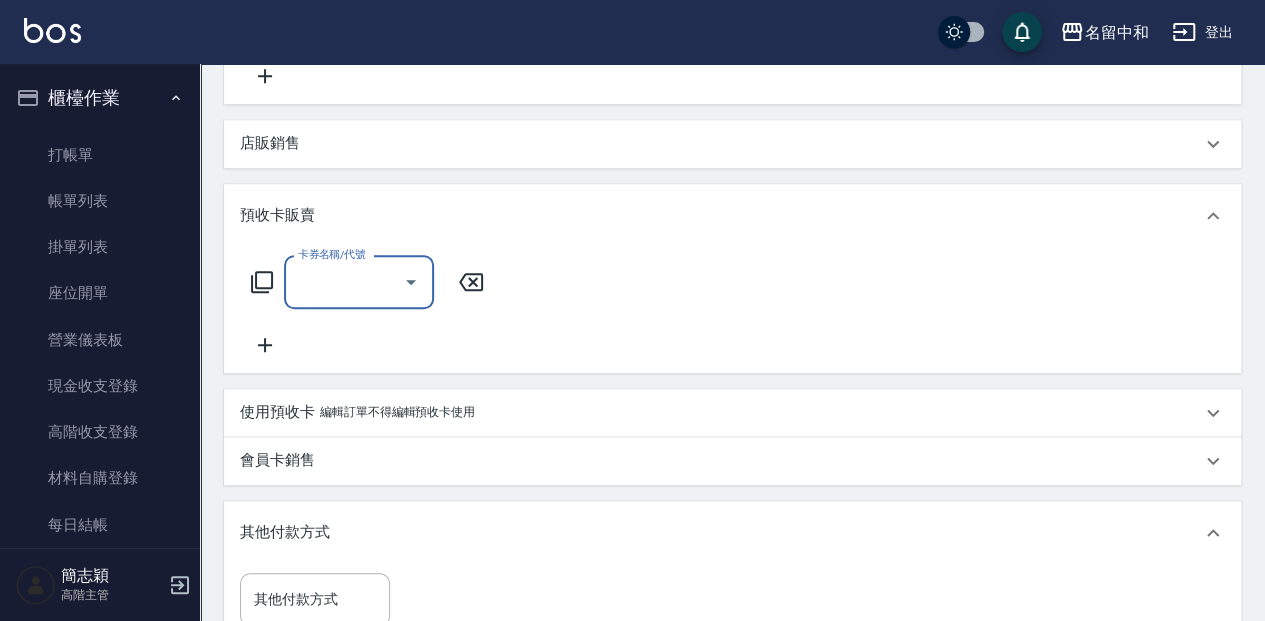 scroll, scrollTop: 0, scrollLeft: 0, axis: both 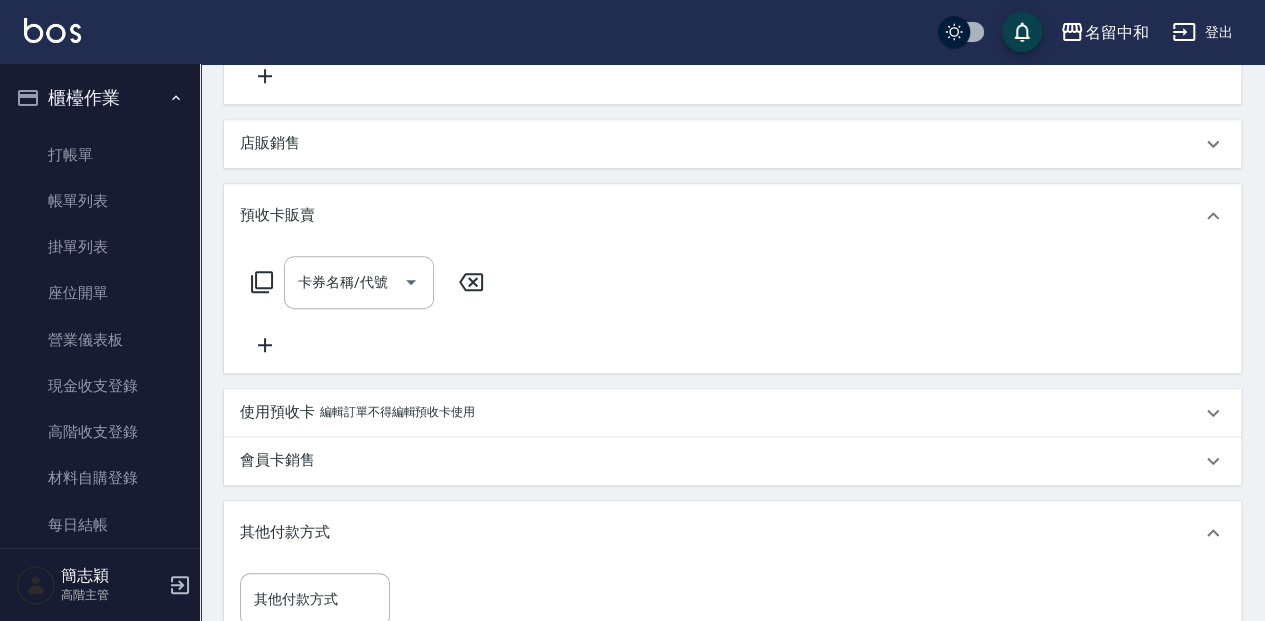 click on "店販銷售" at bounding box center (720, 143) 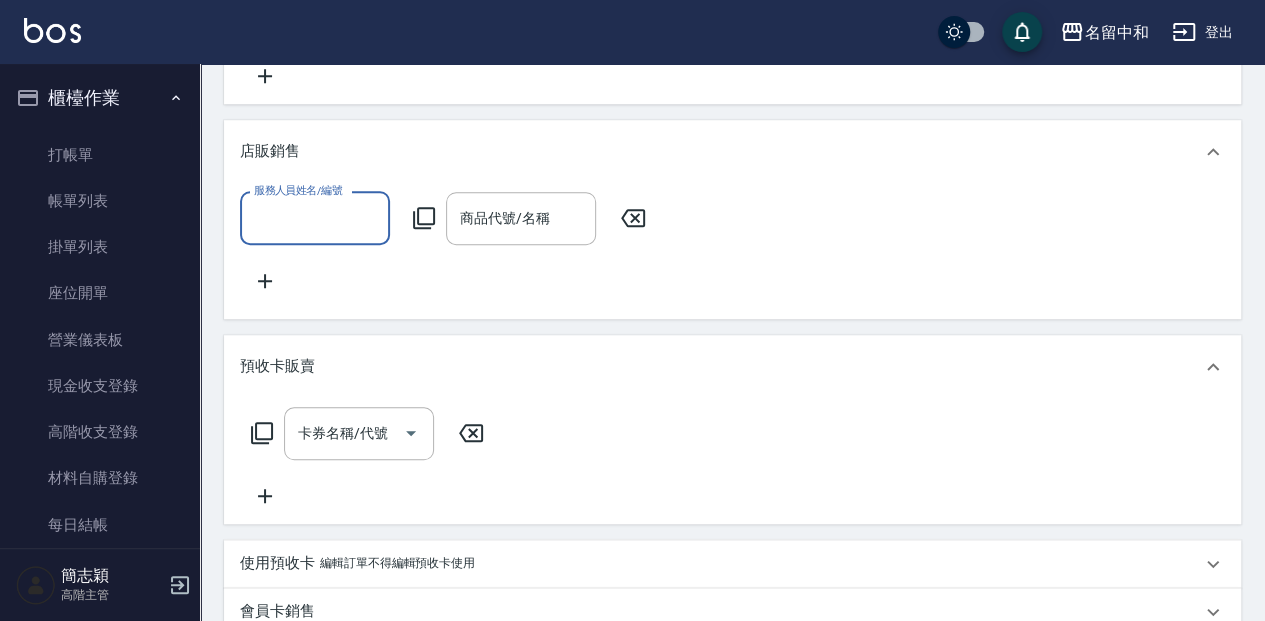 scroll, scrollTop: 0, scrollLeft: 0, axis: both 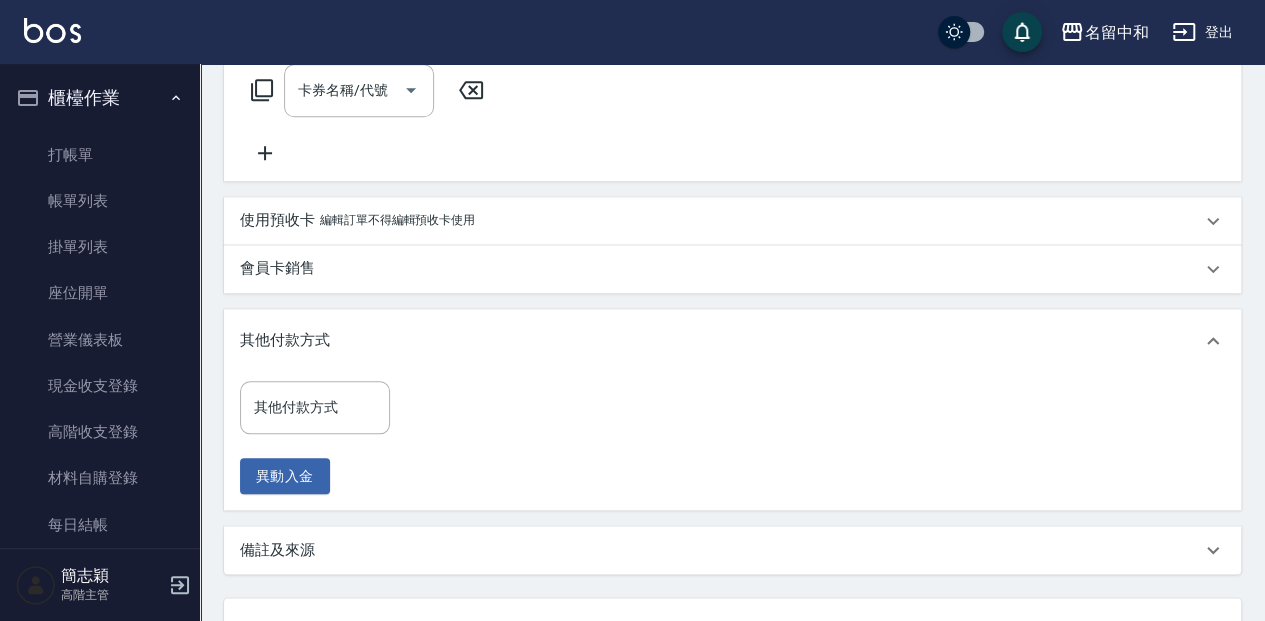 click on "其他付款方式 其他付款方式 異動入金" at bounding box center [732, 442] 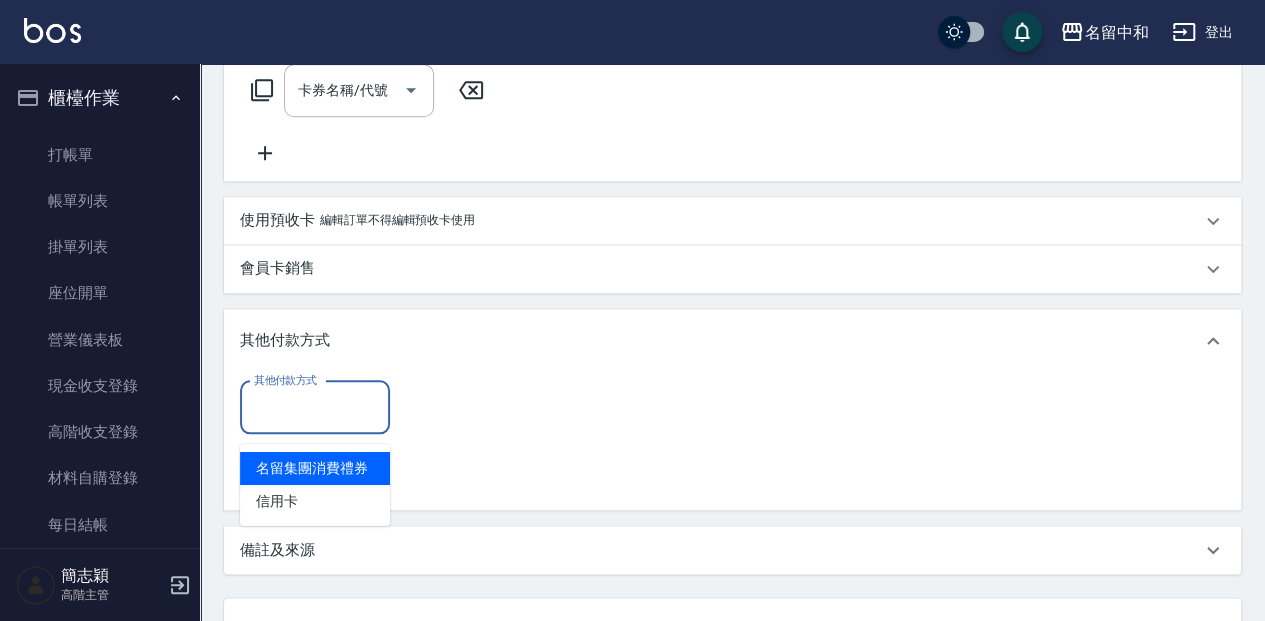 click on "其他付款方式" at bounding box center [315, 407] 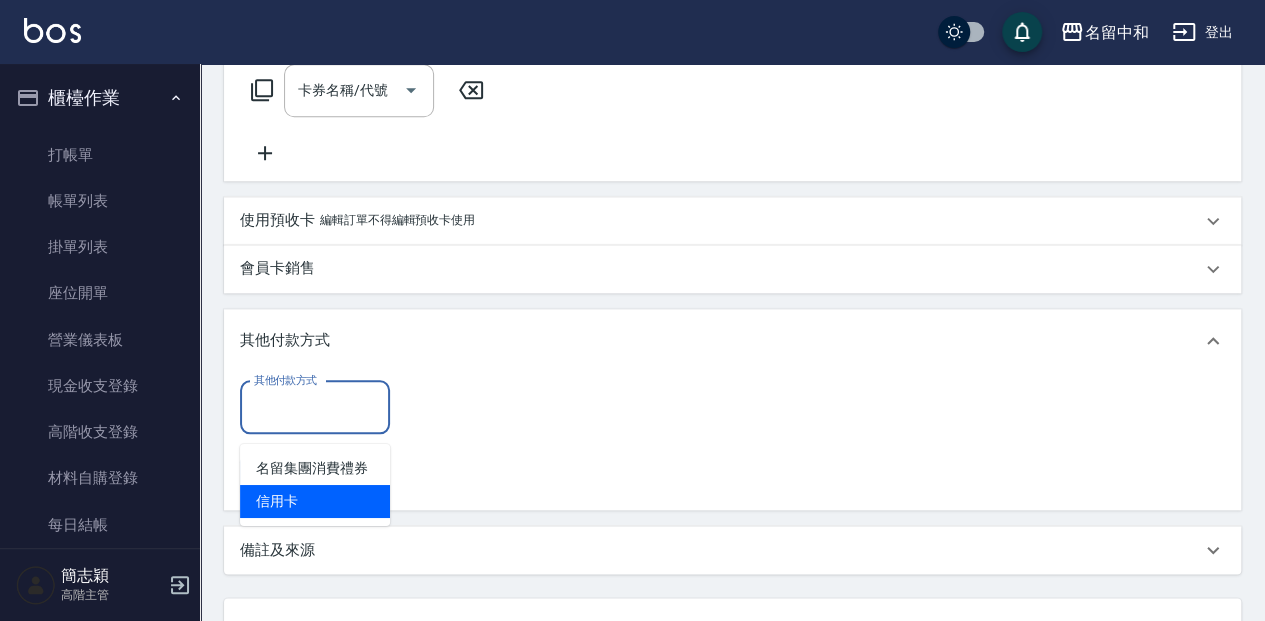 click on "信用卡" at bounding box center (315, 501) 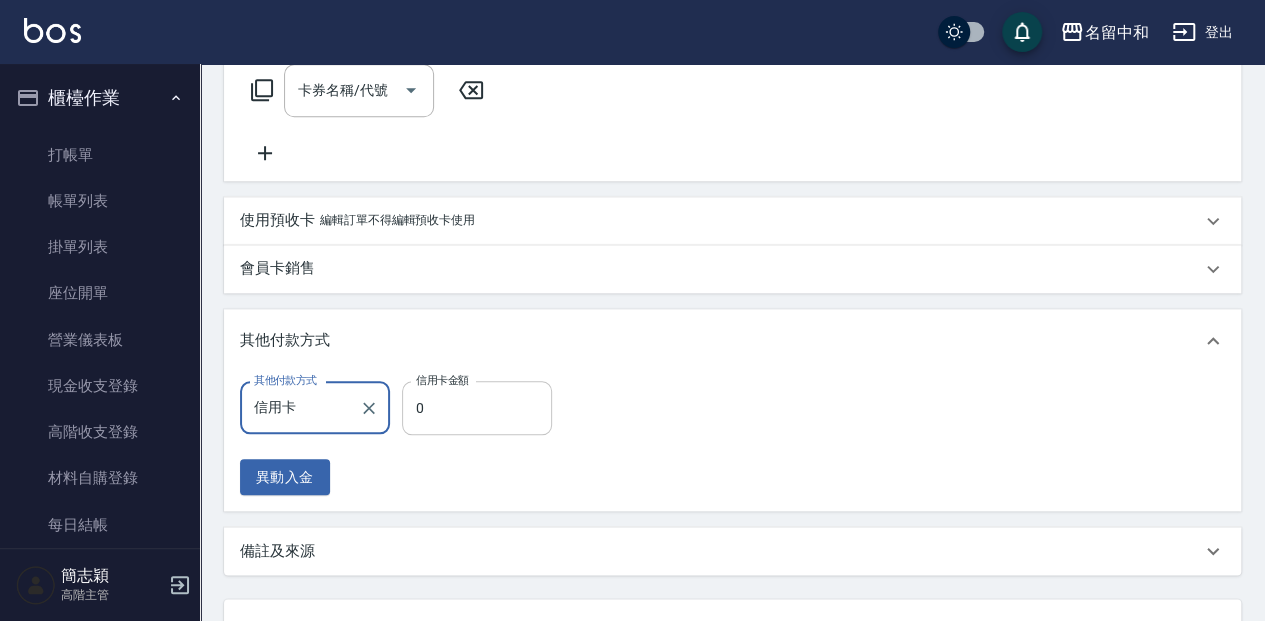 click on "0" at bounding box center (477, 408) 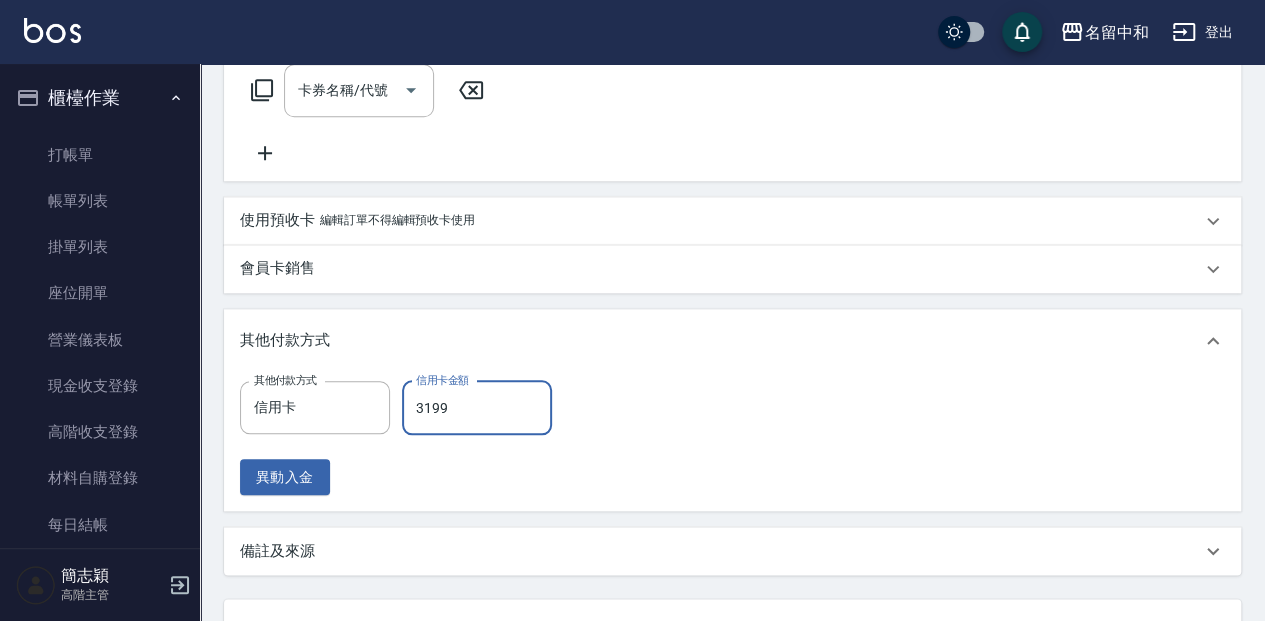 type on "3199" 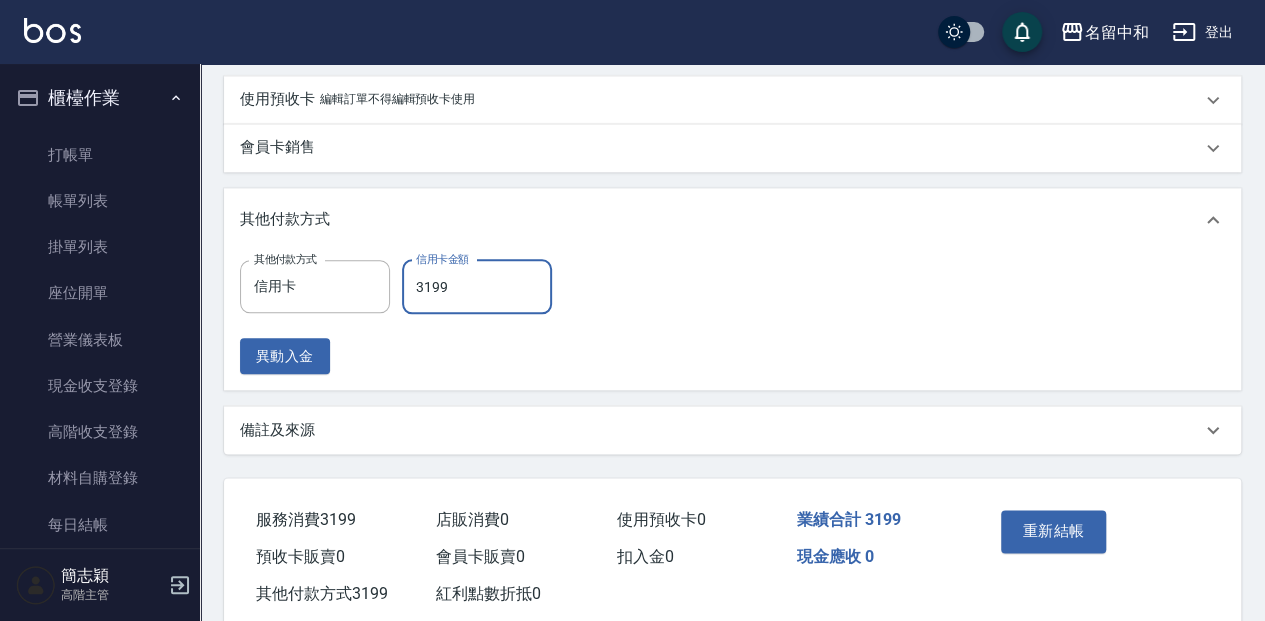 scroll, scrollTop: 1050, scrollLeft: 0, axis: vertical 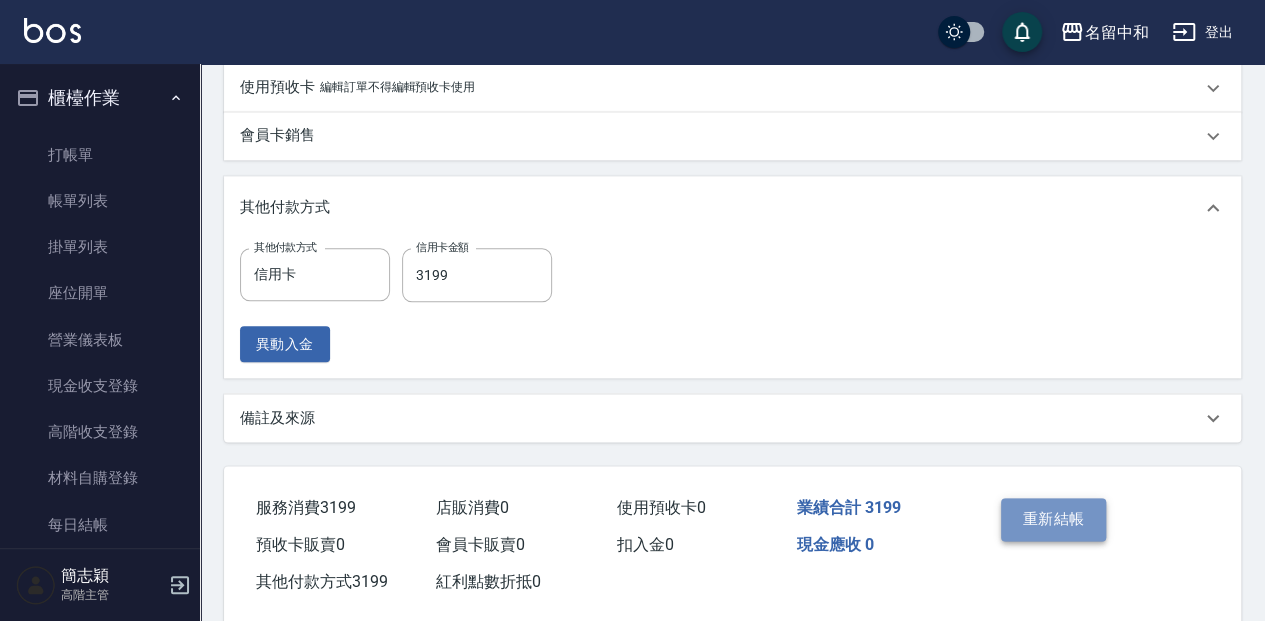click on "重新結帳" at bounding box center (1054, 519) 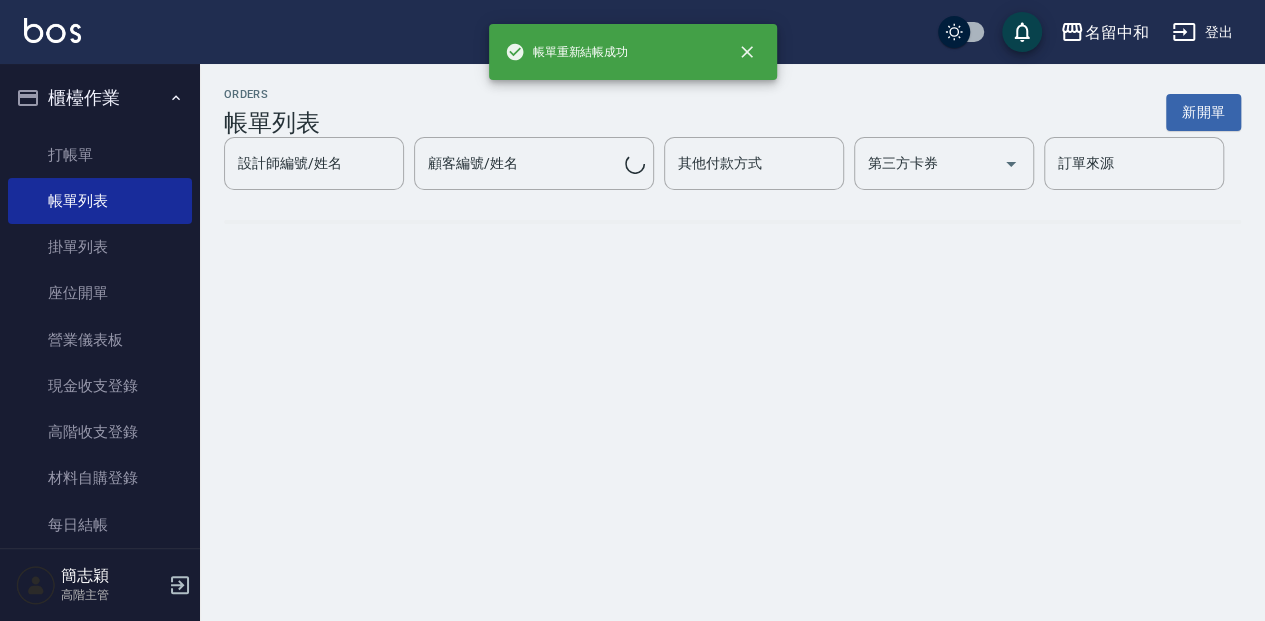 scroll, scrollTop: 0, scrollLeft: 0, axis: both 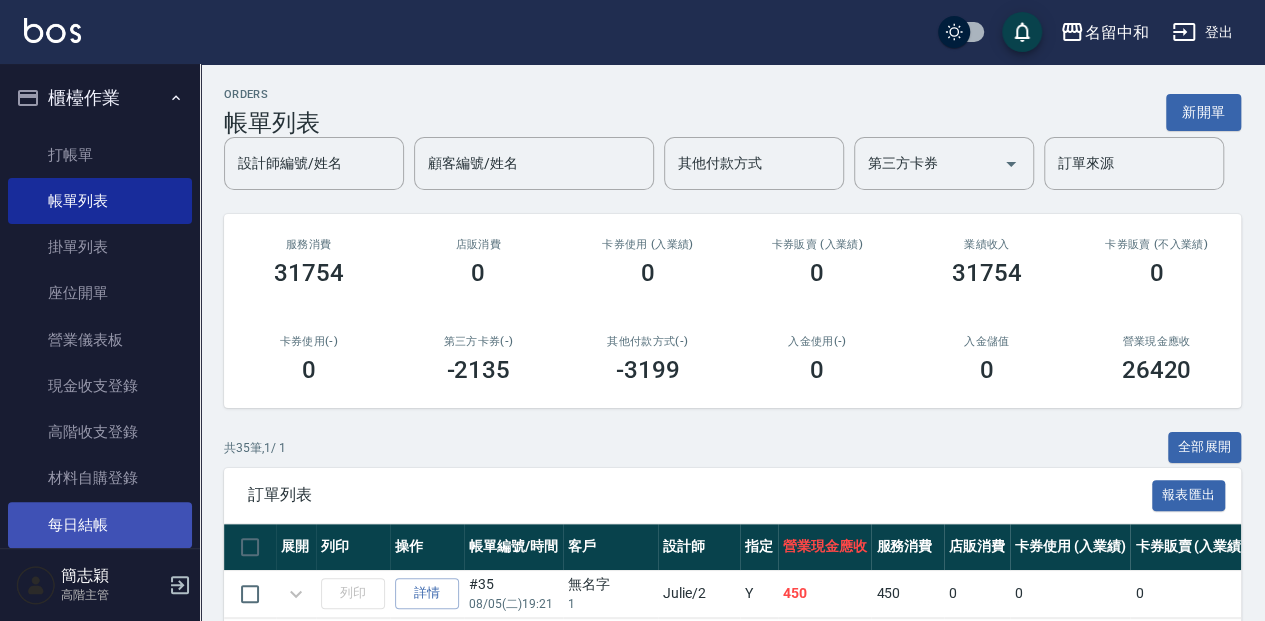 click on "每日結帳" at bounding box center (100, 525) 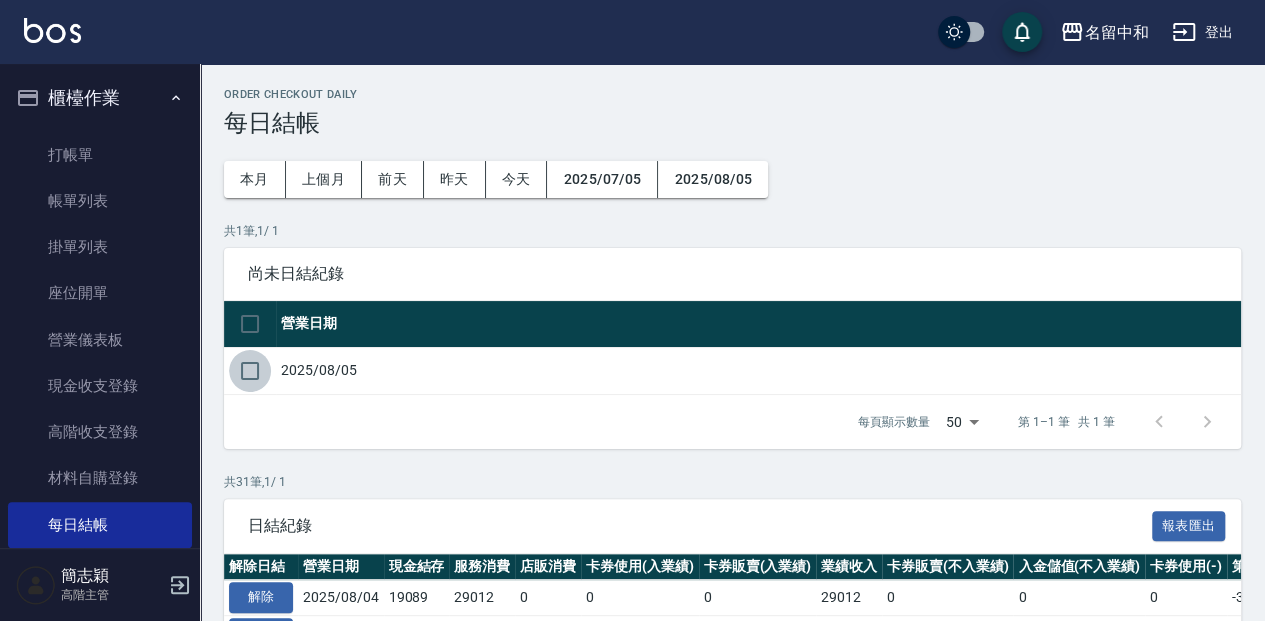 click at bounding box center [250, 371] 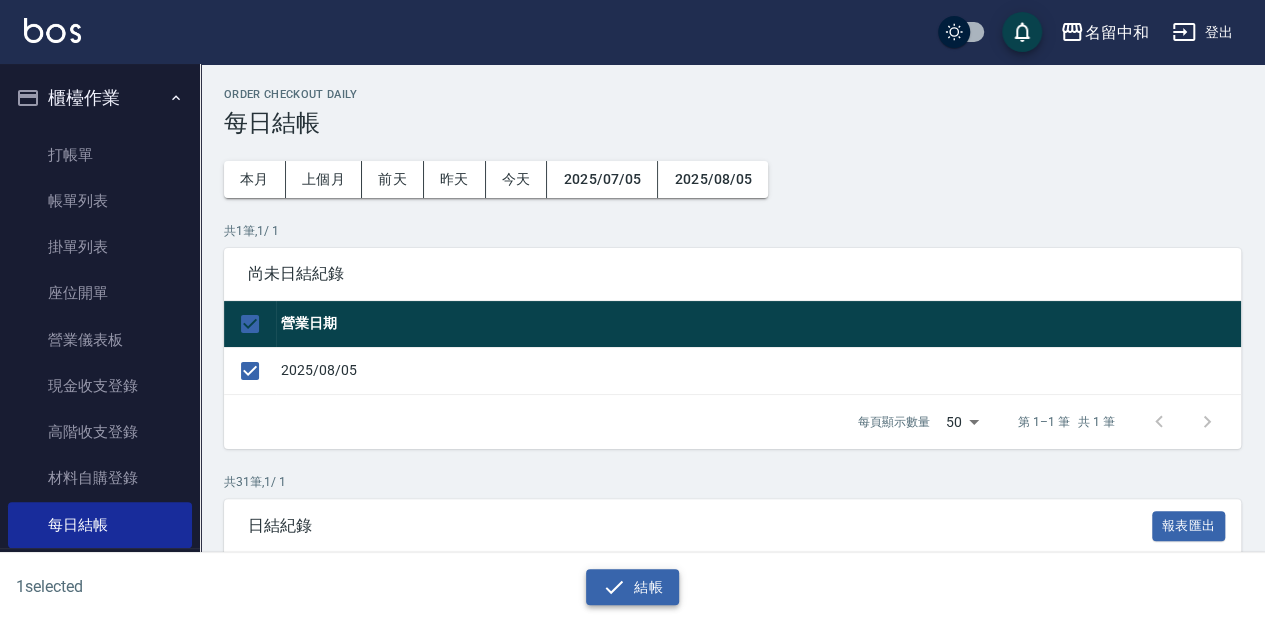 click on "結帳" at bounding box center [632, 587] 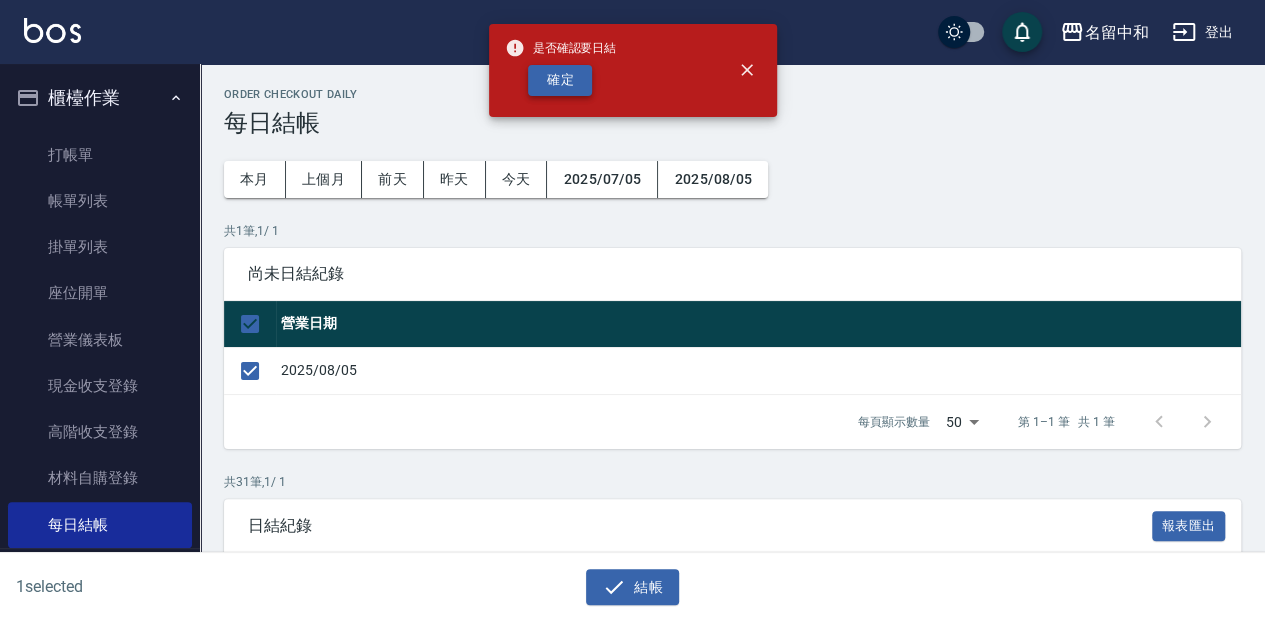 click on "確定" at bounding box center [560, 80] 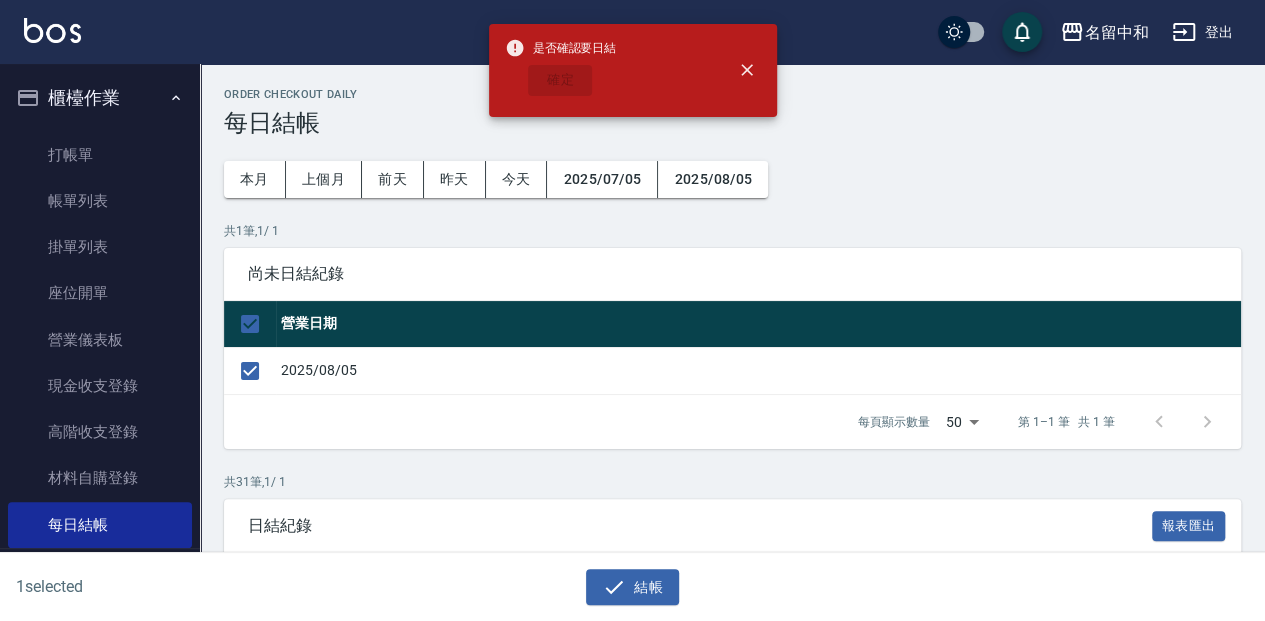 checkbox on "false" 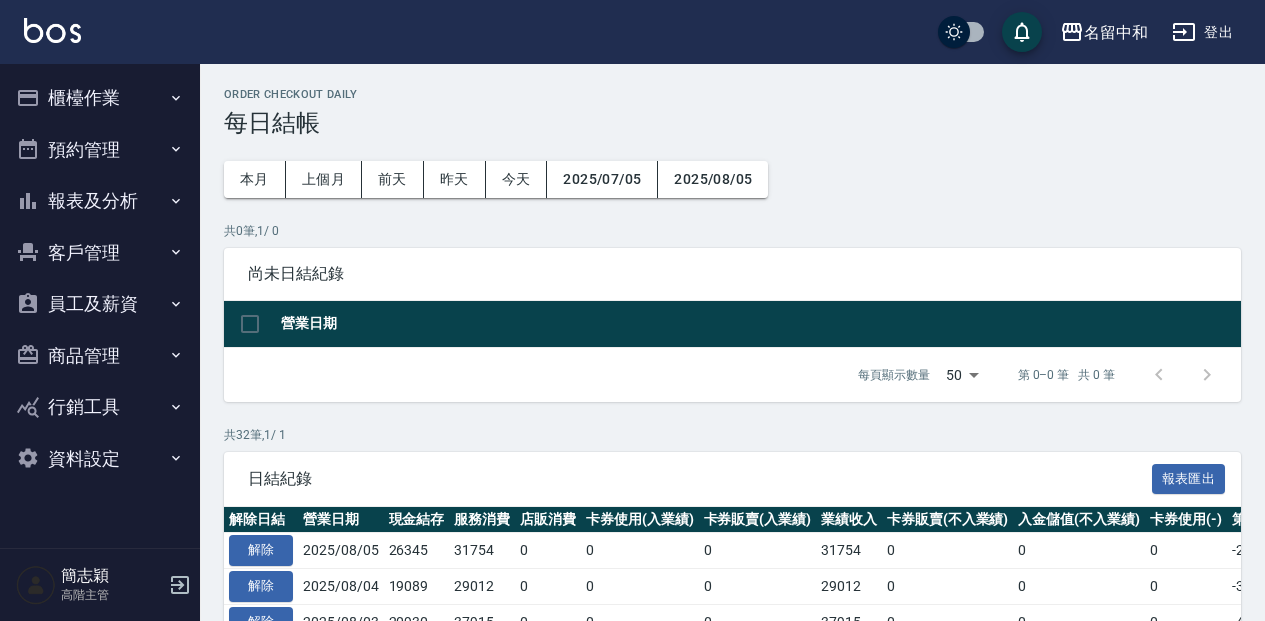 scroll, scrollTop: 0, scrollLeft: 0, axis: both 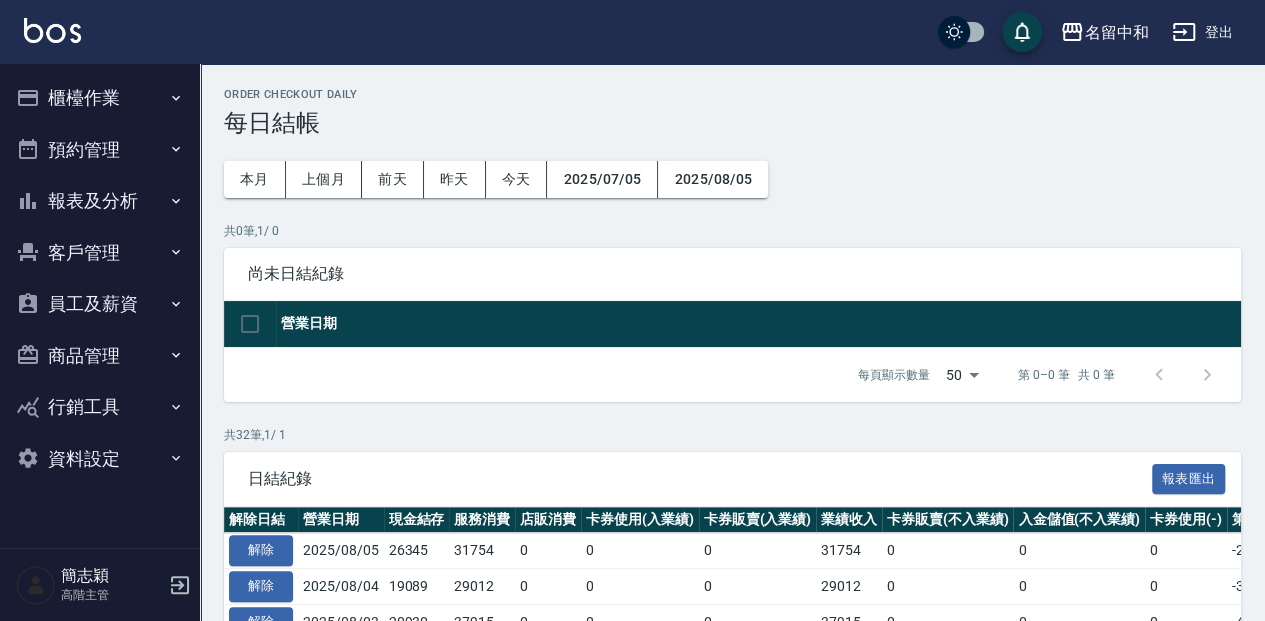 drag, startPoint x: 0, startPoint y: 0, endPoint x: 78, endPoint y: 201, distance: 215.6038 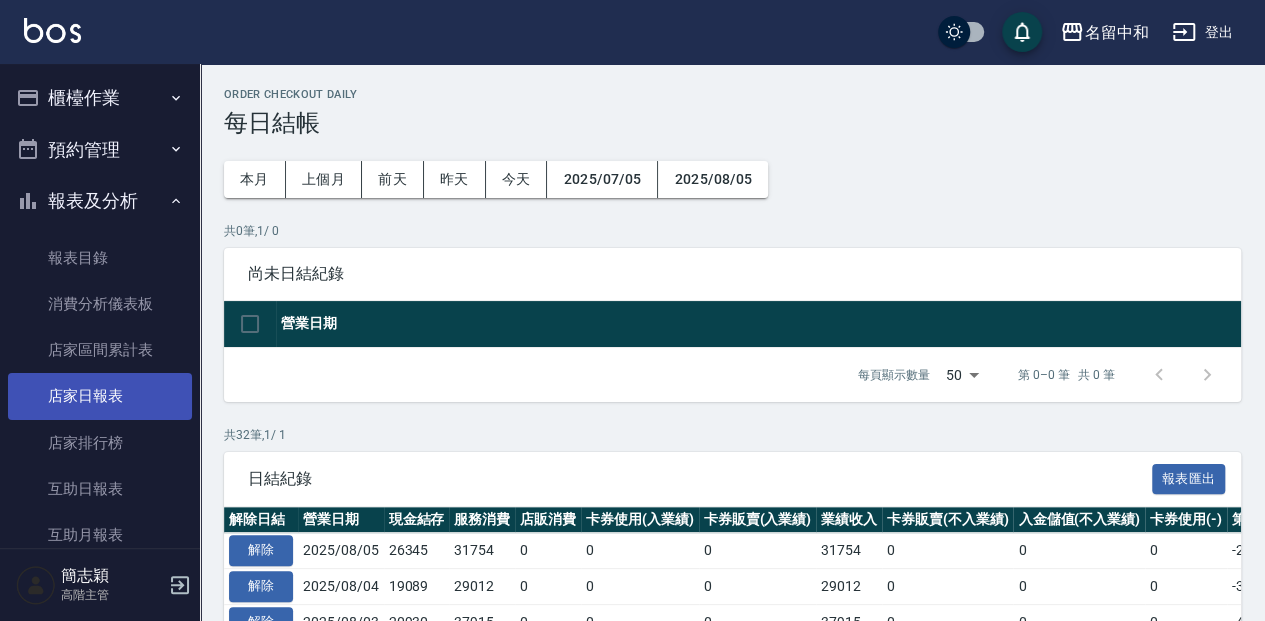 click on "店家日報表" at bounding box center [100, 396] 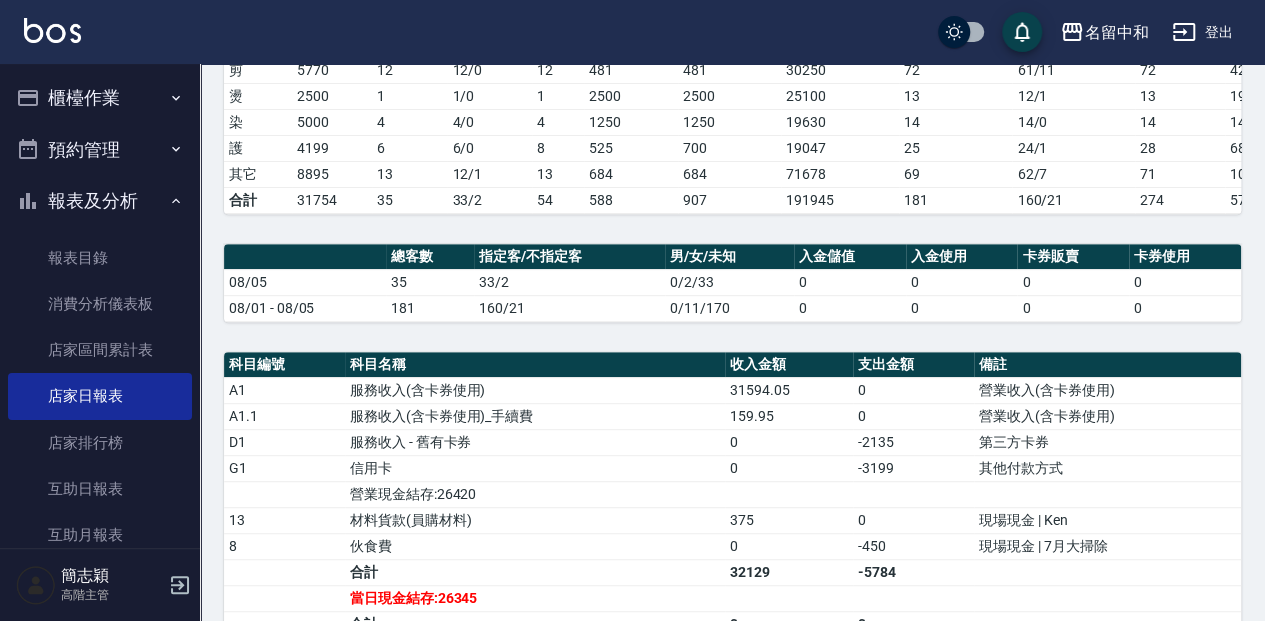scroll, scrollTop: 333, scrollLeft: 0, axis: vertical 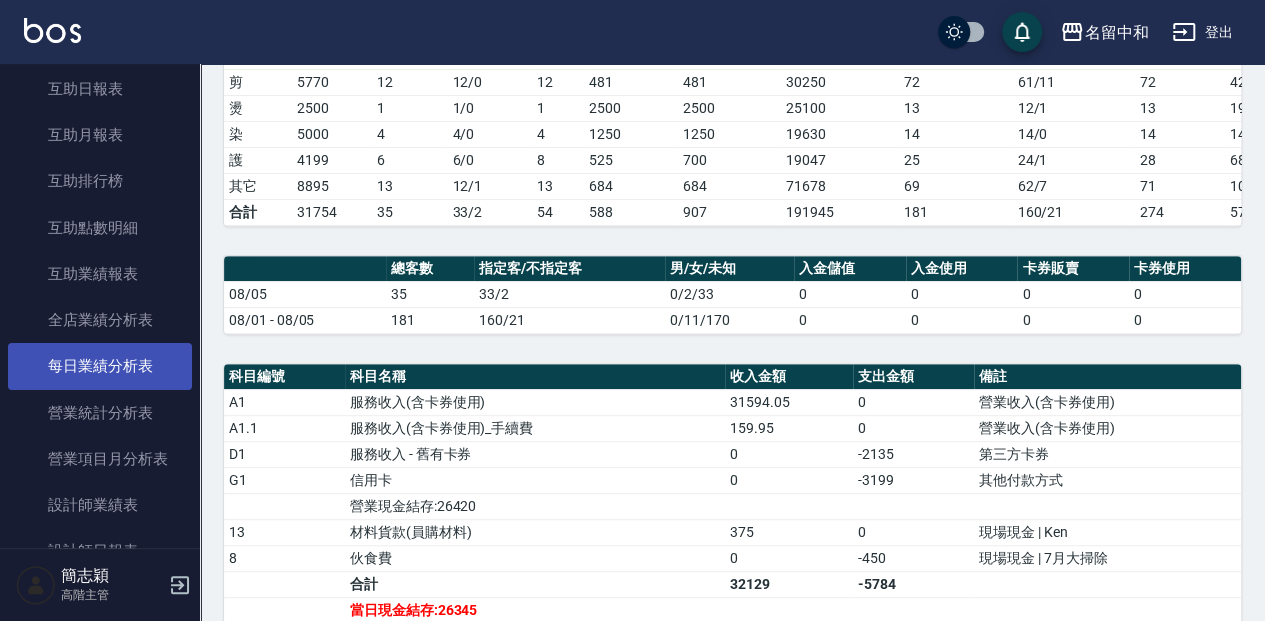 click on "每日業績分析表" at bounding box center [100, 366] 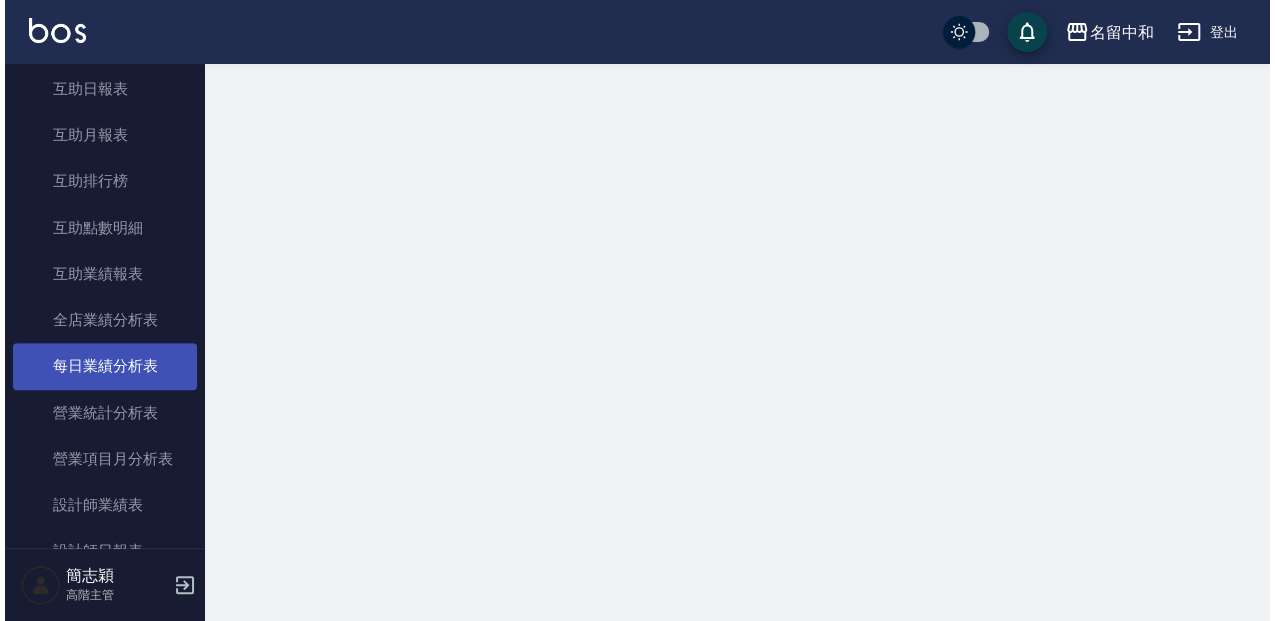 scroll, scrollTop: 0, scrollLeft: 0, axis: both 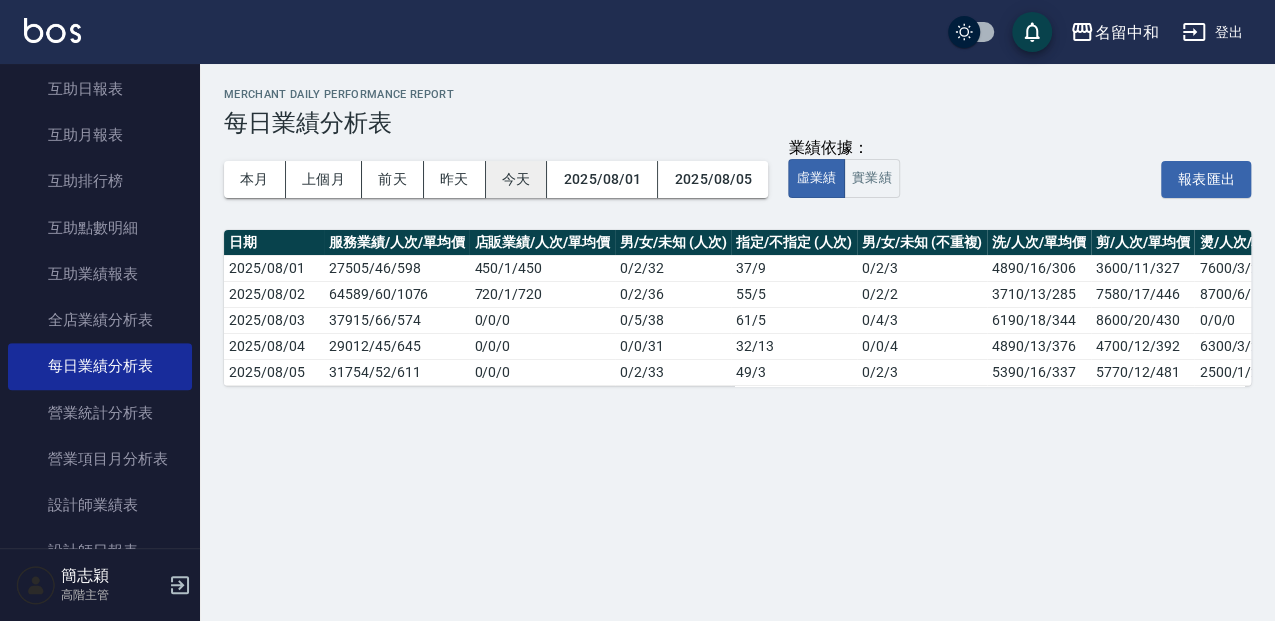 click on "今天" at bounding box center [517, 179] 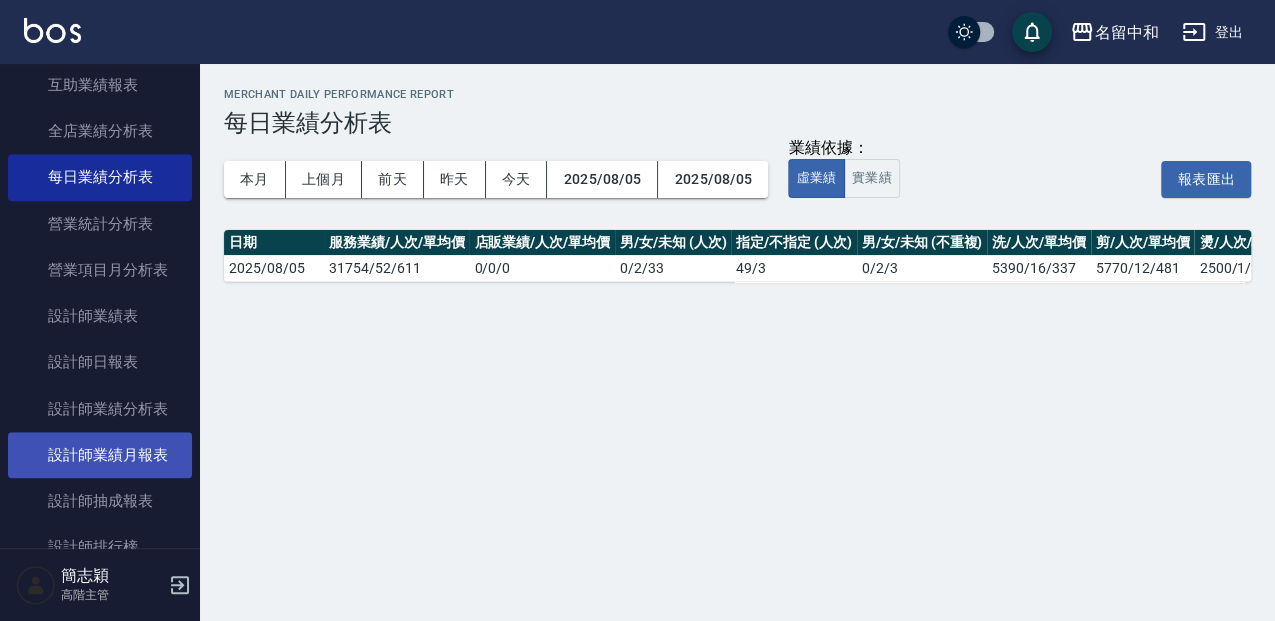 scroll, scrollTop: 600, scrollLeft: 0, axis: vertical 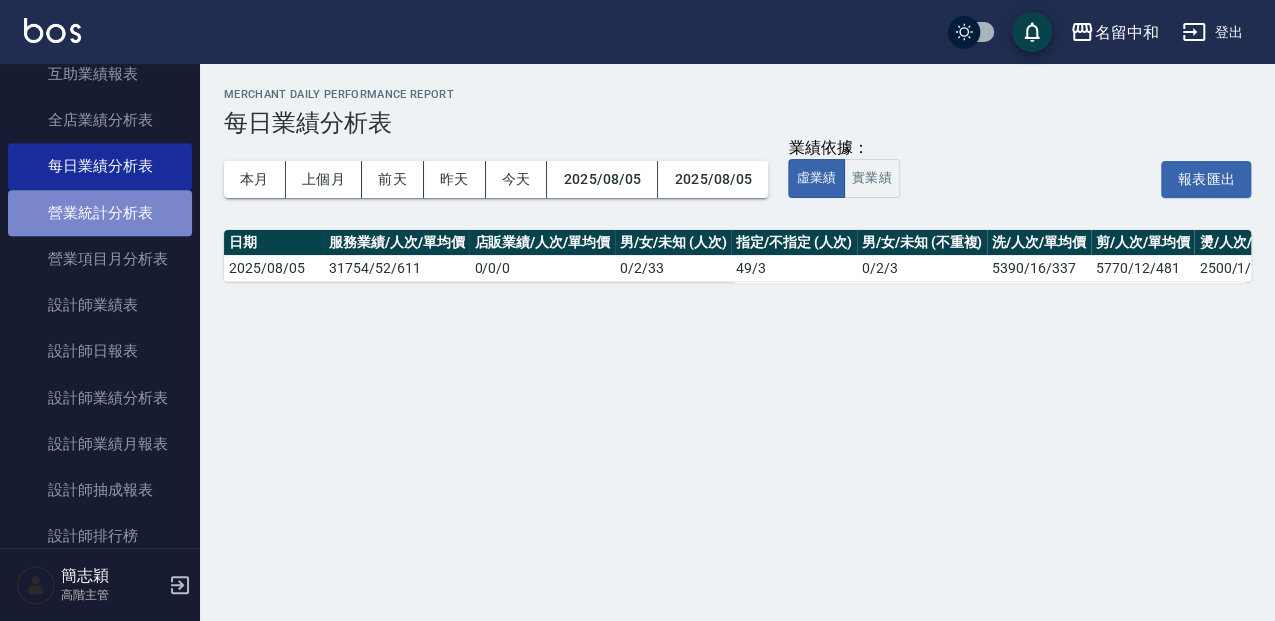 click on "營業統計分析表" at bounding box center [100, 213] 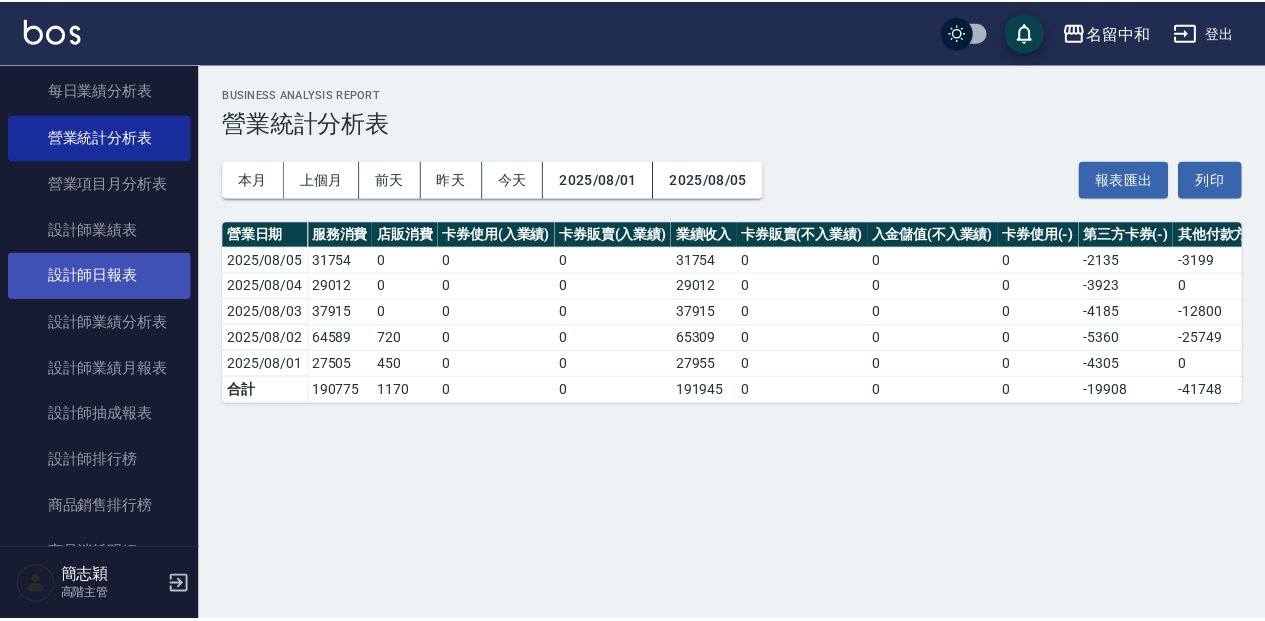 scroll, scrollTop: 800, scrollLeft: 0, axis: vertical 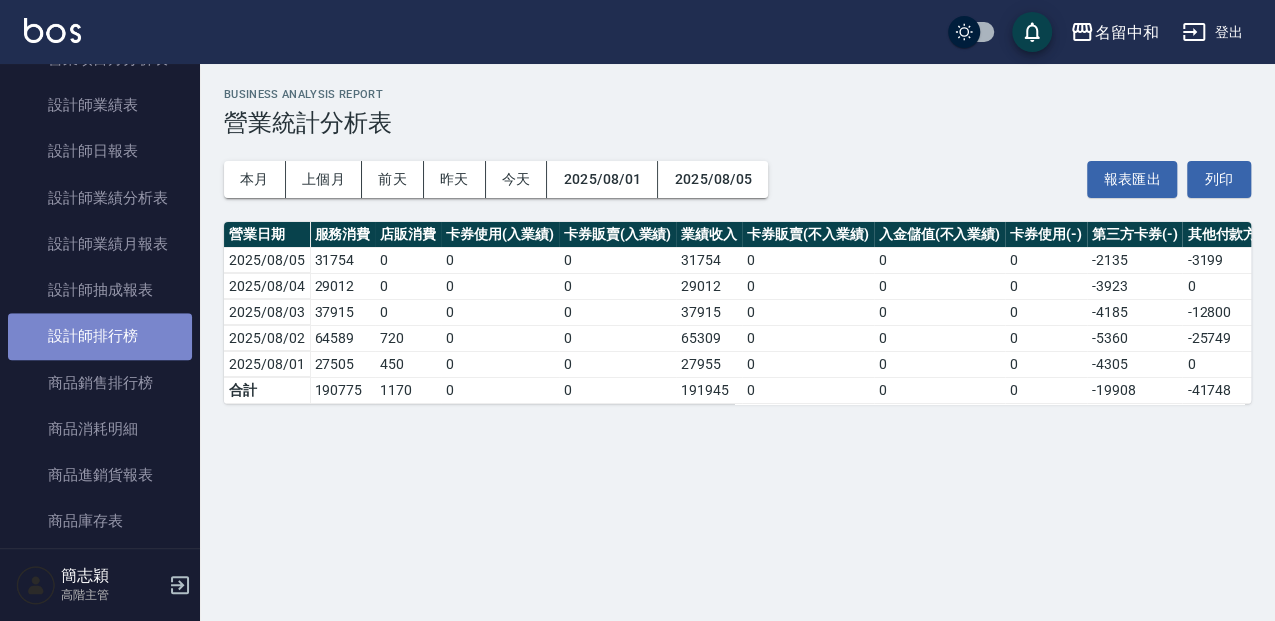 click on "設計師排行榜" at bounding box center (100, 336) 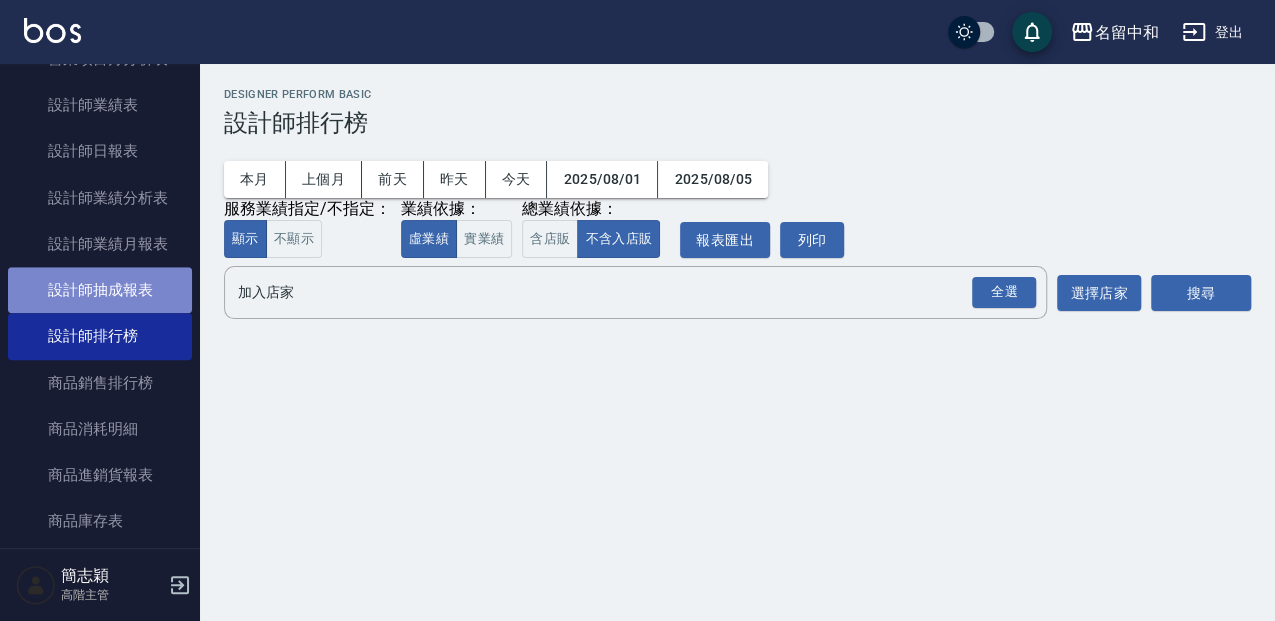 click on "設計師抽成報表" at bounding box center [100, 290] 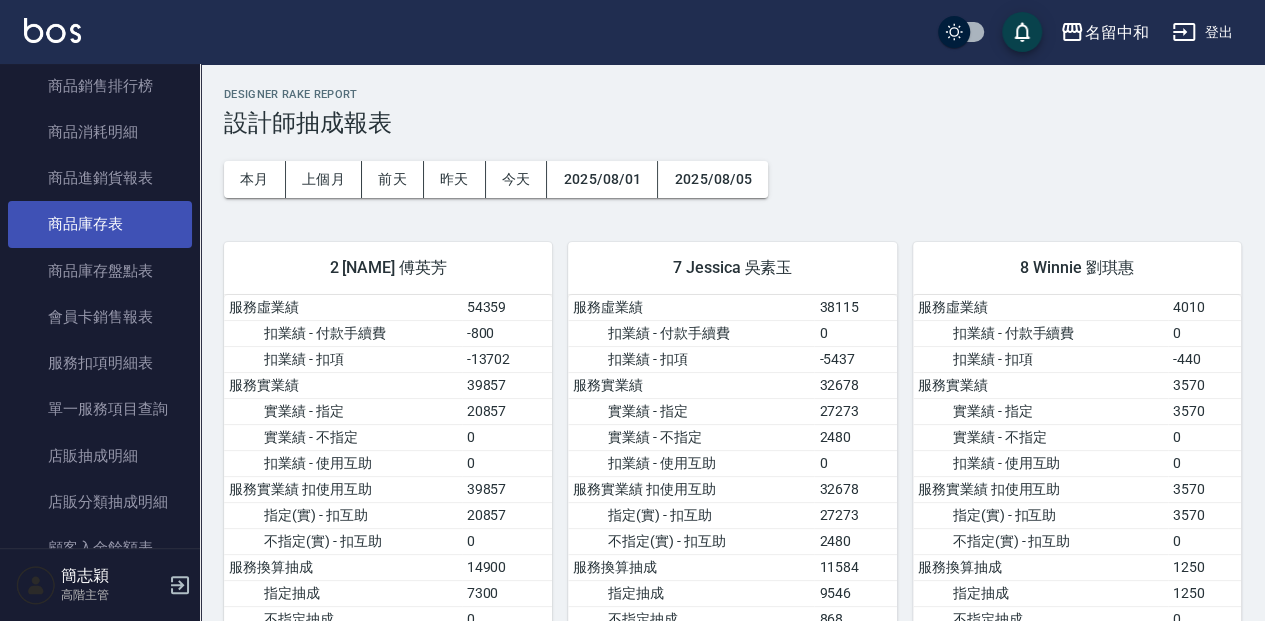 scroll, scrollTop: 1066, scrollLeft: 0, axis: vertical 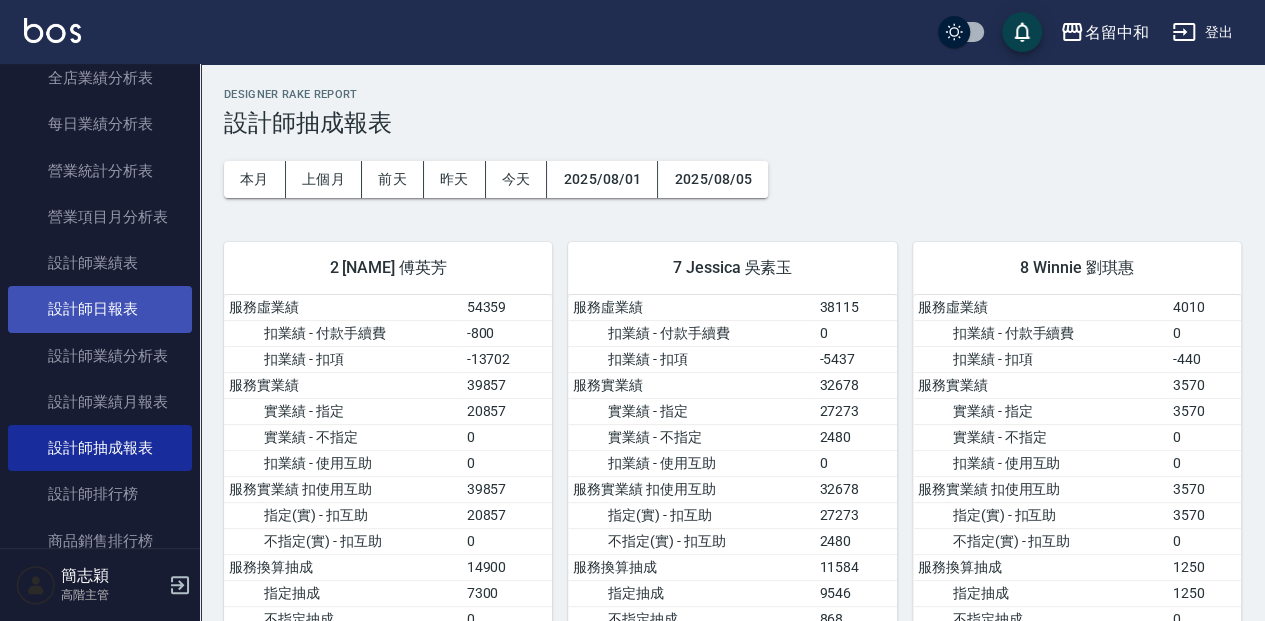 click on "設計師日報表" at bounding box center [100, 309] 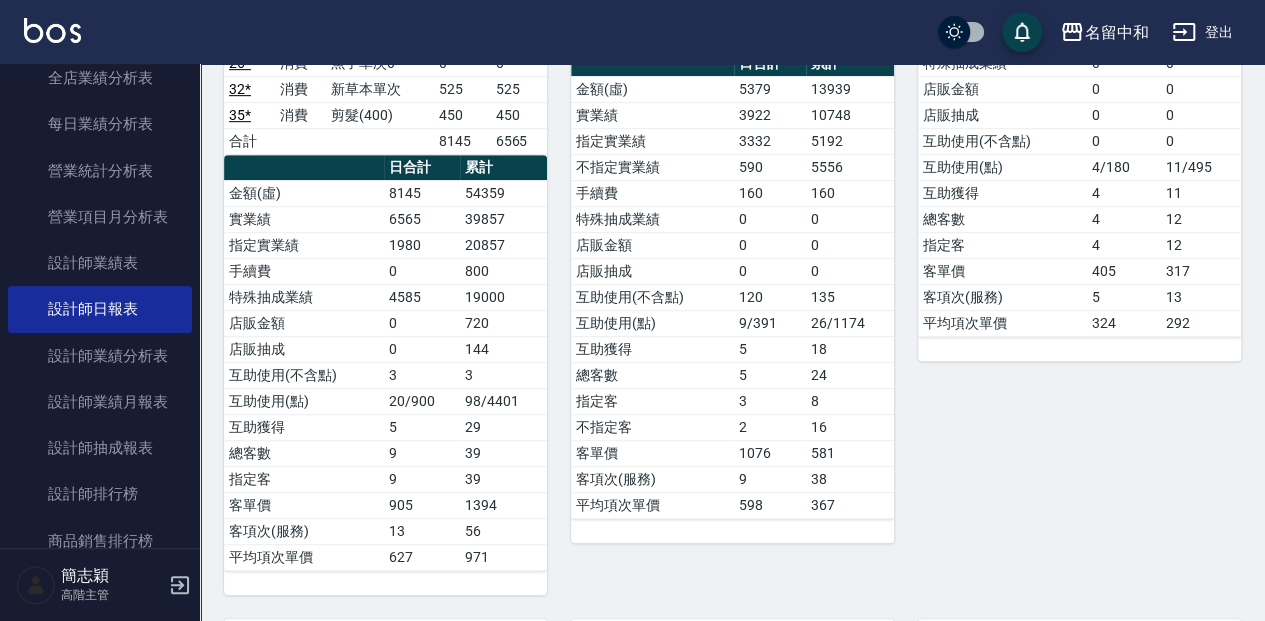 scroll, scrollTop: 533, scrollLeft: 0, axis: vertical 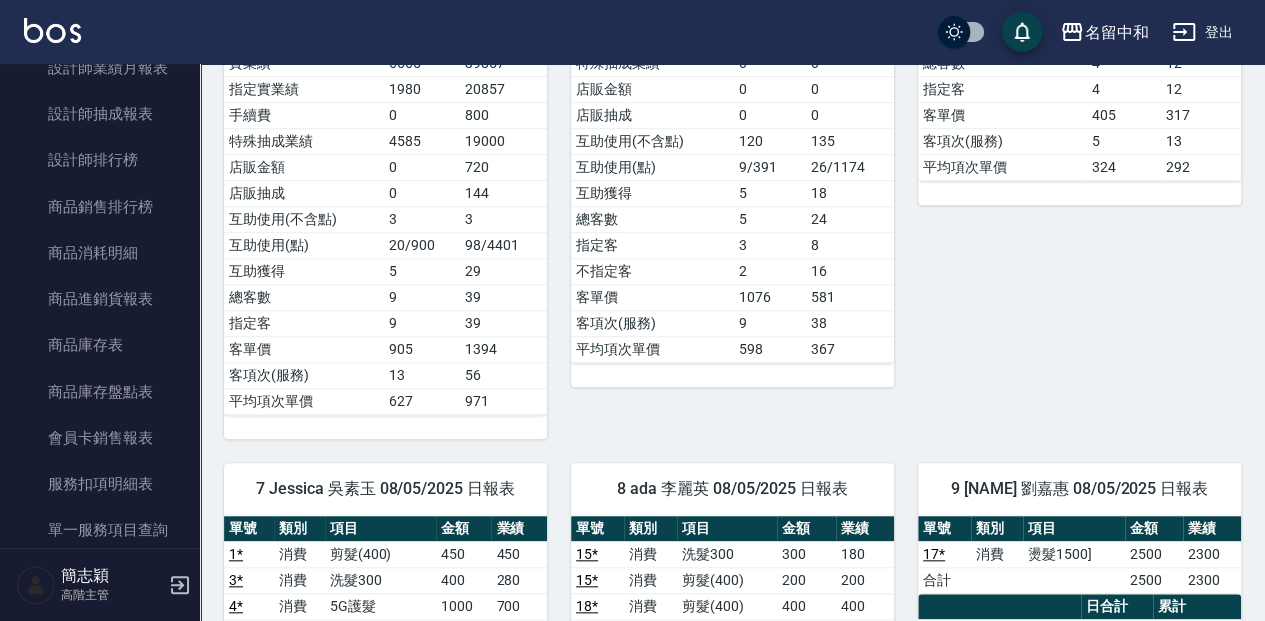 click on "名留中和   2025-08-05   設計師日報表 列印時間： 2025-08-05-19:46 Employee Daily Report 設計師日報表 前天 昨天 今天 2025/08/05 列印 2 Julie 傅英芳 08/05/2025 日報表  單號 類別 項目 金額 業績 9 * 消費 洗髮300 300 180 9 * 消費 潤絲20 20 0 9 * 消費 剪髮(400) 450 450 10 * 消費 洗髮300 300 180 11 * 消費 新草本單次 525 525 12 * 消費 草本頭皮 2000 1400 21 * 消費 草本頭皮 2300 1610 21 * 消費 剪髮(400) 450 450 21 * 消費 自備護髮 300 270 24 * 消費 新草本單次 525 525 26 * 消費 魚子單次0 0 0 32 * 消費 新草本單次 525 525 35 * 消費 剪髮(400) 450 450 合計 8145 6565 日合計 累計 金額(虛) 8145 54359 實業績 6565 39857 指定實業績 1980 20857 手續費 0 800 特殊抽成業績 4585 19000 店販金額 0 720 店販抽成 0 144 互助使用(不含點) 3 3 互助使用(點) 20/900 98/4401 互助獲得 5 29 總客數 9 39 指定客 9 39 客單價 905 1394 客項次(服務) 13 56 平均項次單價 627 971 *" at bounding box center (732, 759) 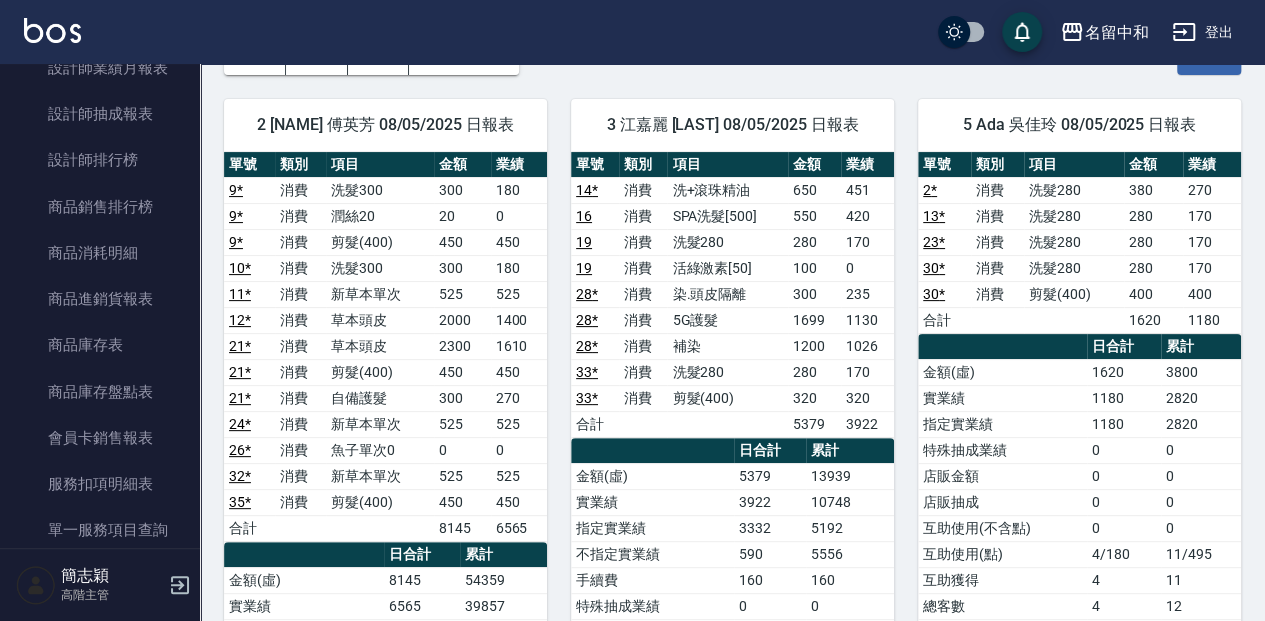 scroll, scrollTop: 0, scrollLeft: 0, axis: both 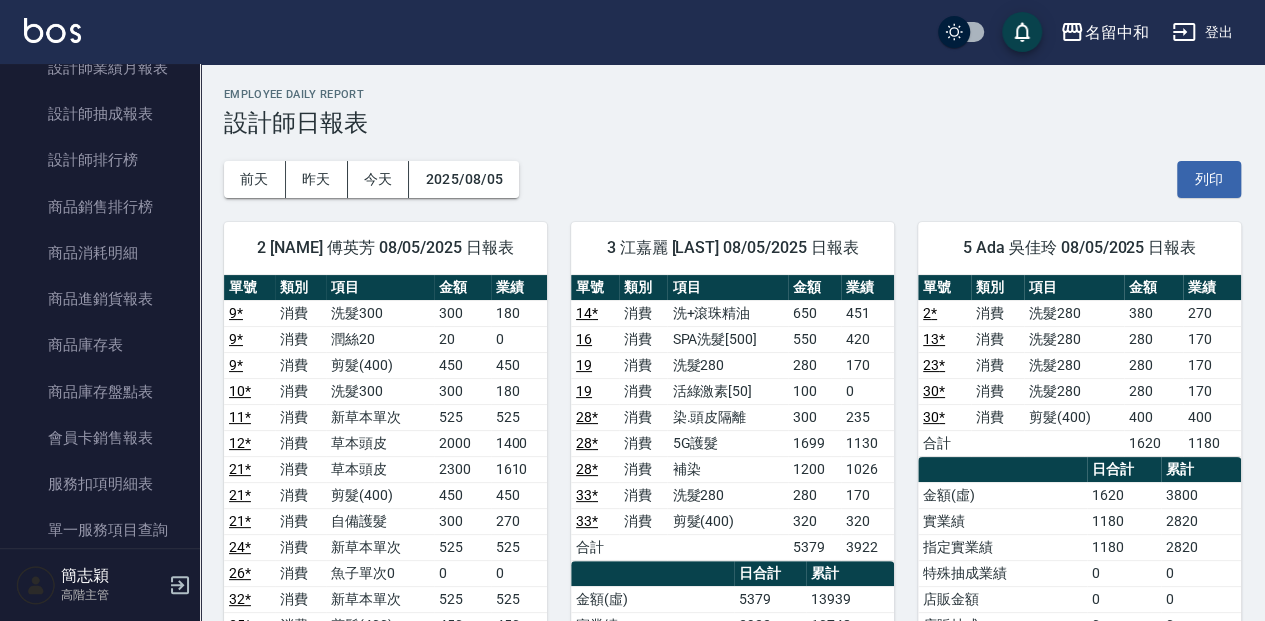 click on "櫃檯作業 打帳單 帳單列表 掛單列表 座位開單 營業儀表板 現金收支登錄 高階收支登錄 材料自購登錄 每日結帳 排班表 現場電腦打卡 掃碼打卡 預約管理 預約管理 單日預約紀錄 單週預約紀錄 報表及分析 報表目錄 消費分析儀表板 店家區間累計表 店家日報表 店家排行榜 互助日報表 互助月報表 互助排行榜 互助點數明細 互助業績報表 全店業績分析表 每日業績分析表 營業統計分析表 營業項目月分析表 設計師業績表 設計師日報表 設計師業績分析表 設計師業績月報表 設計師抽成報表 設計師排行榜 商品銷售排行榜 商品消耗明細 商品進銷貨報表 商品庫存表 商品庫存盤點表 會員卡銷售報表 服務扣項明細表 單一服務項目查詢 店販抽成明細 店販分類抽成明細 顧客入金餘額表 顧客卡券餘額表 每日非現金明細 每日收支明細 收支分類明細表 收支匯款表 費用分析表" at bounding box center (100, 306) 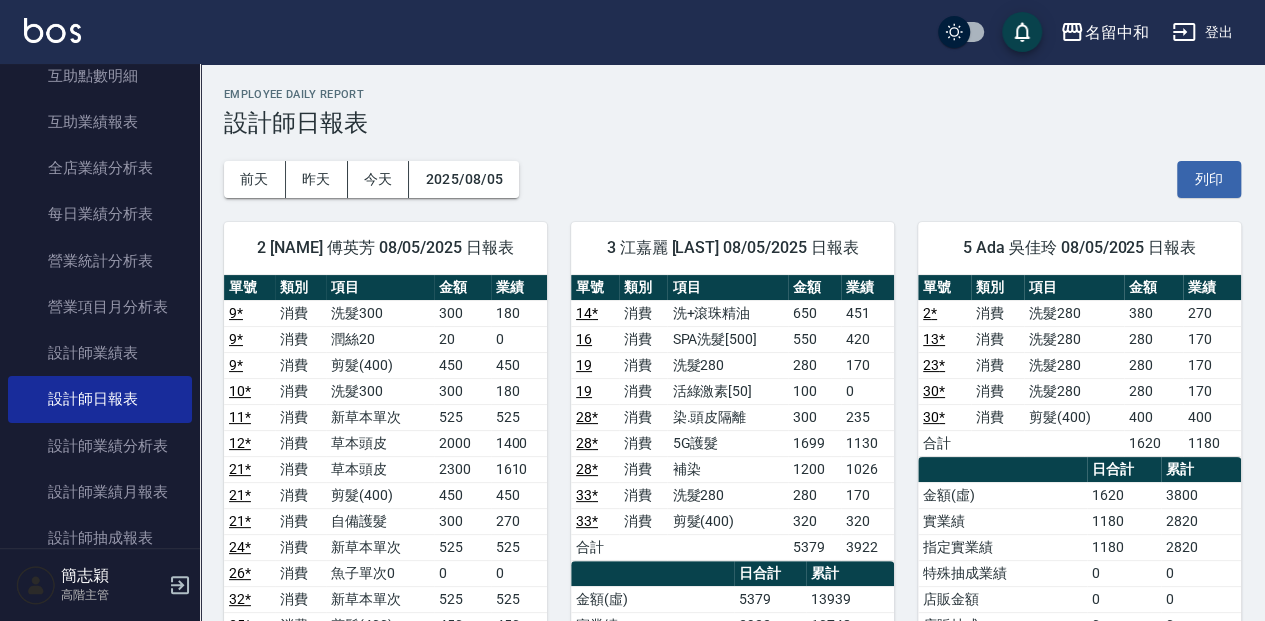 scroll, scrollTop: 128, scrollLeft: 0, axis: vertical 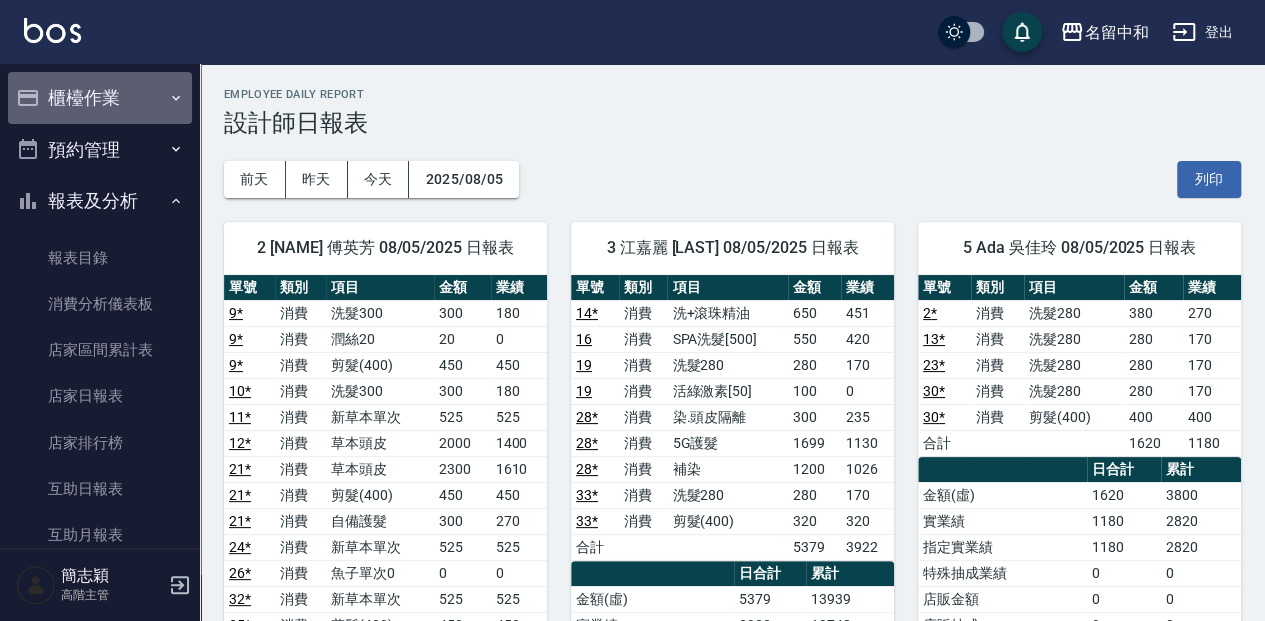 click on "櫃檯作業" at bounding box center (100, 98) 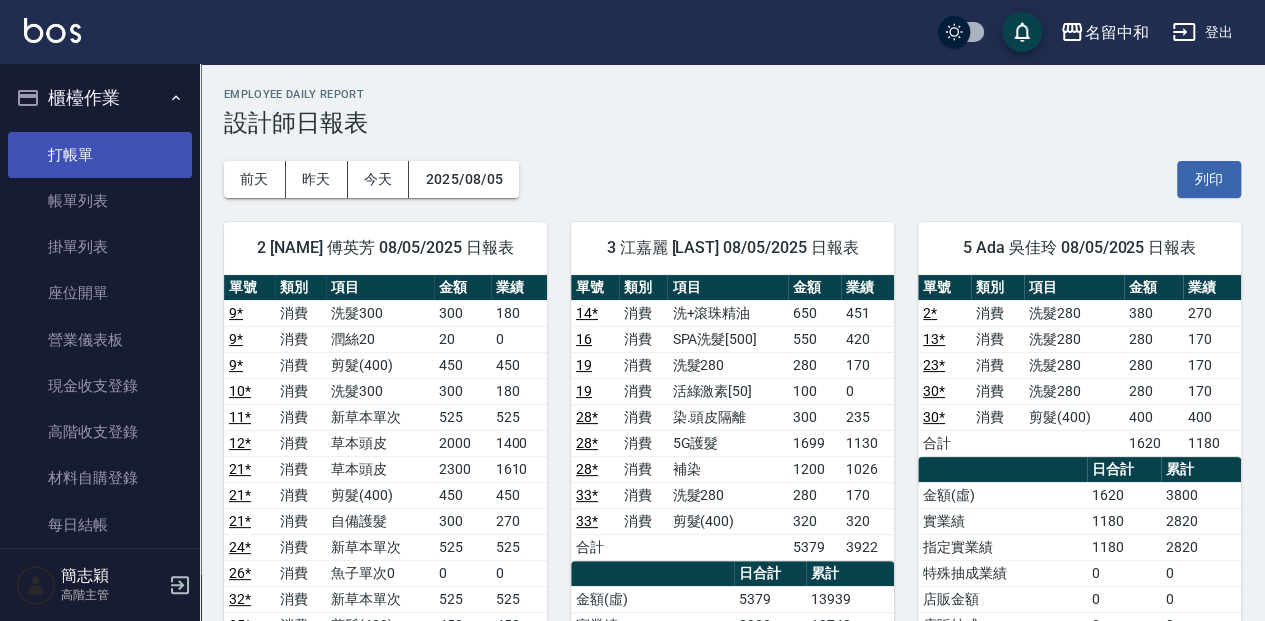 click on "打帳單" at bounding box center [100, 155] 